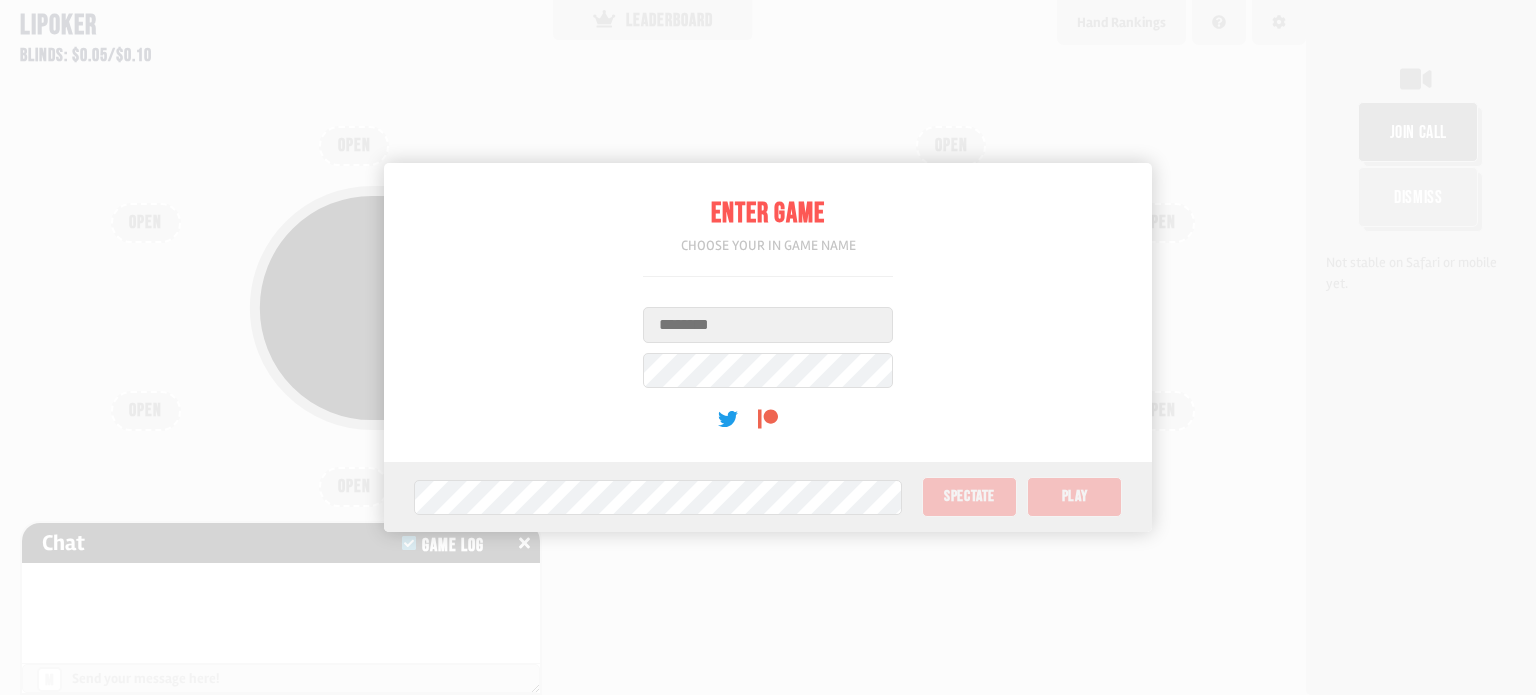 scroll, scrollTop: 0, scrollLeft: 0, axis: both 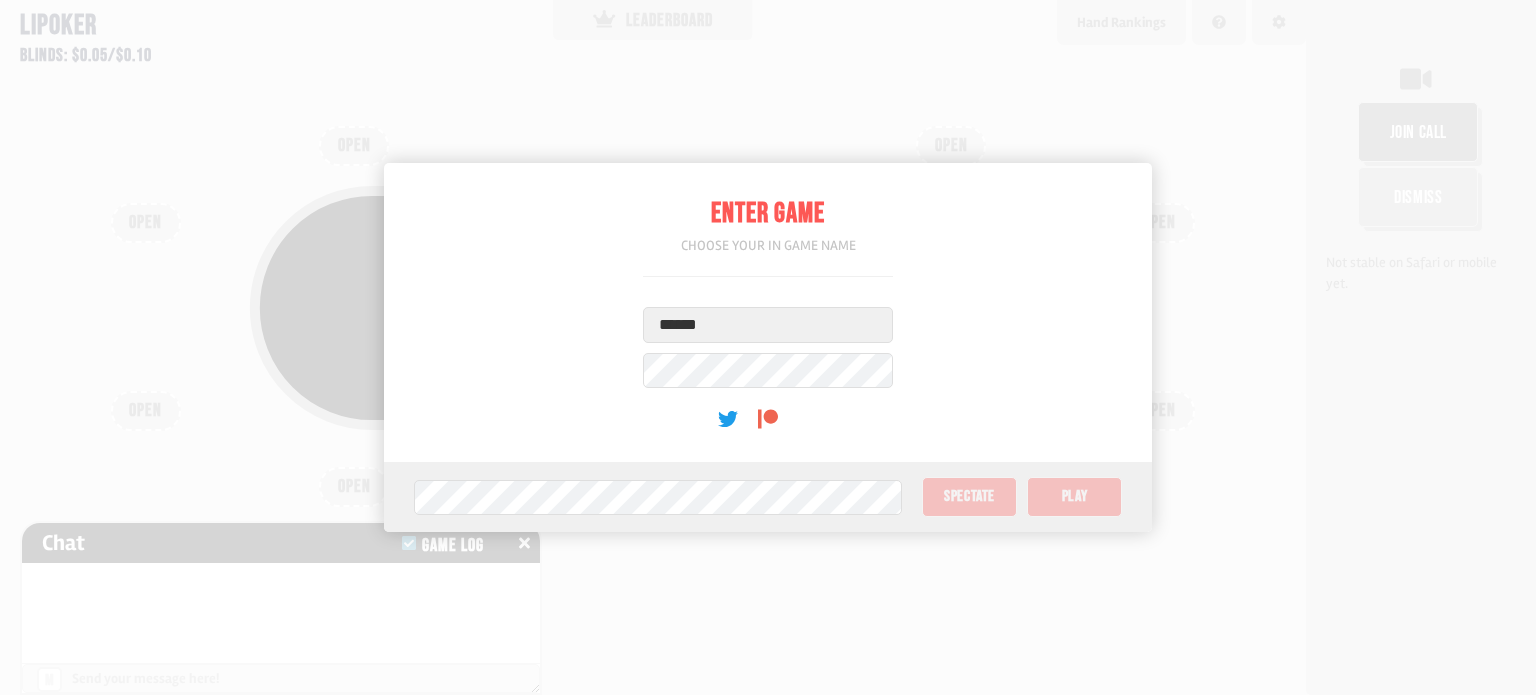 type on "******" 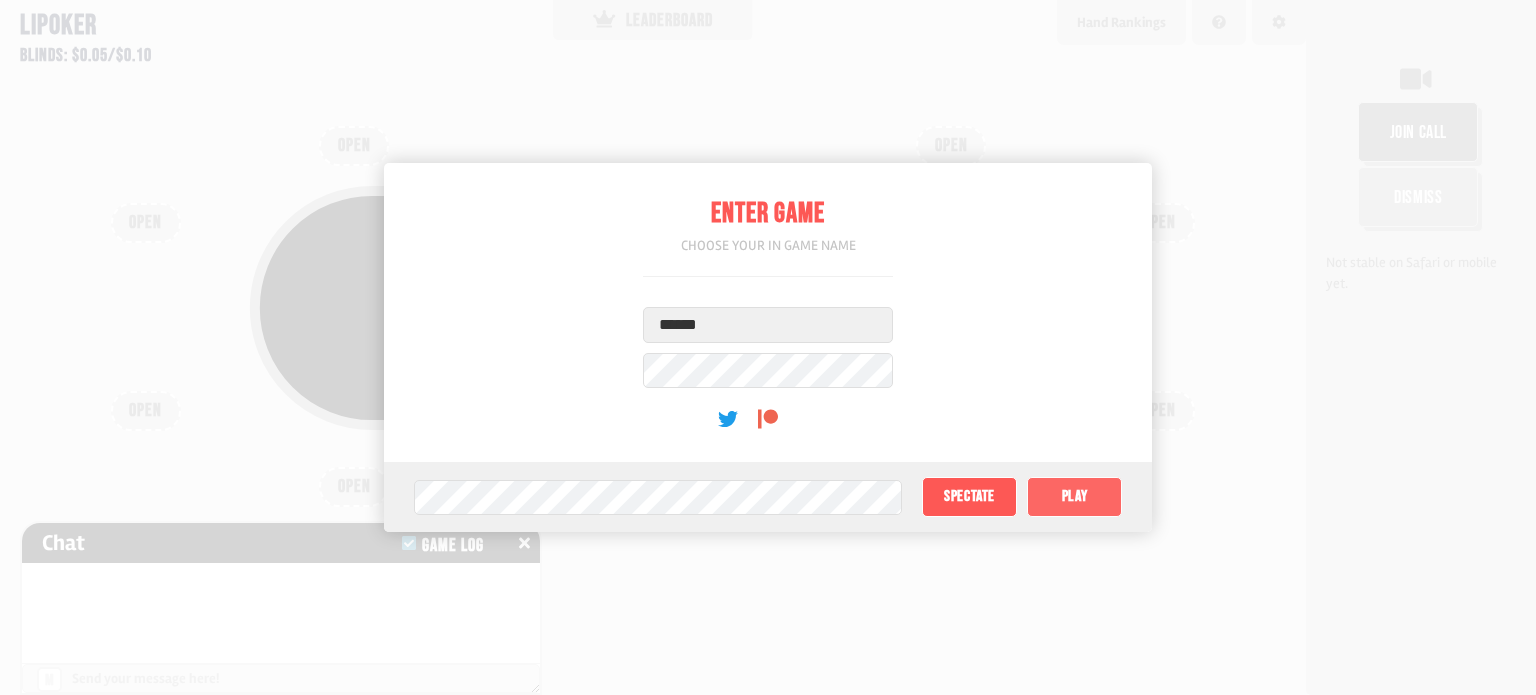 click on "Play" at bounding box center (1074, 497) 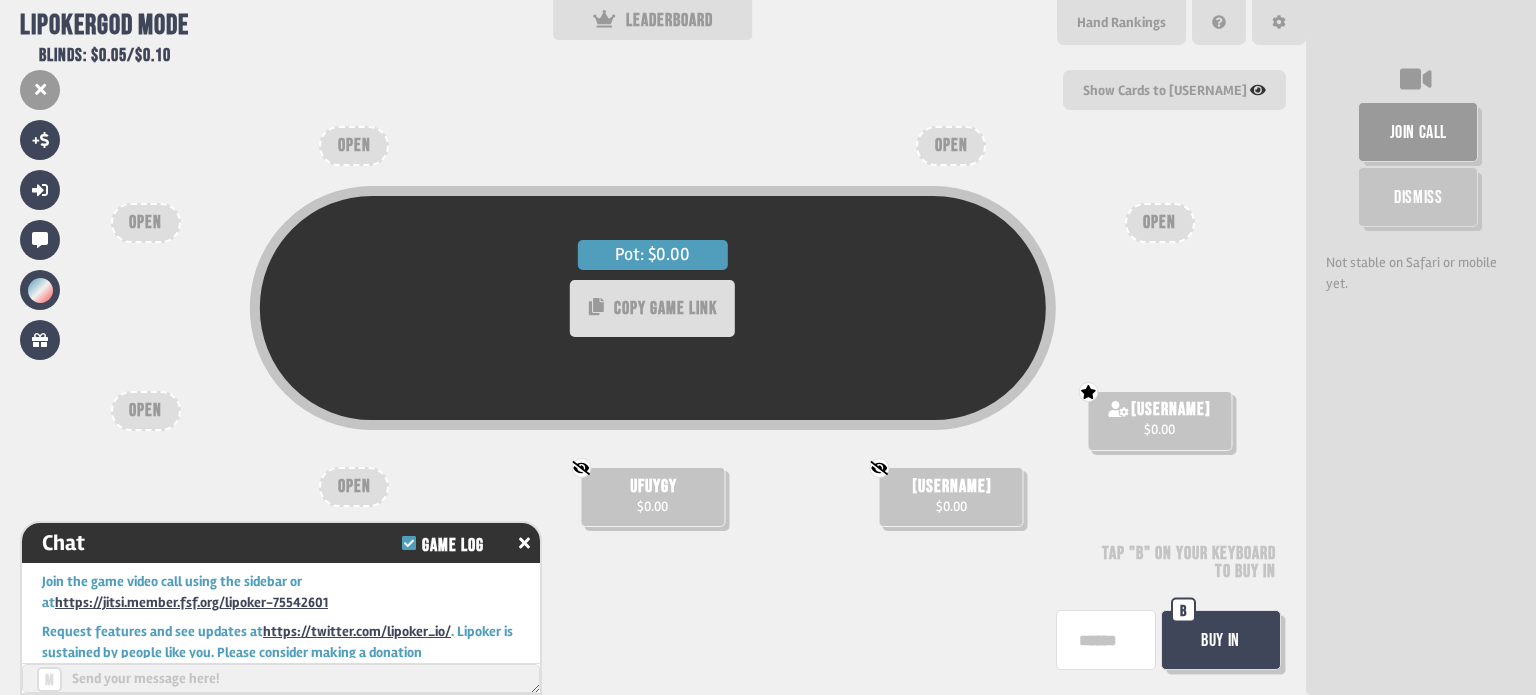 scroll, scrollTop: 32, scrollLeft: 0, axis: vertical 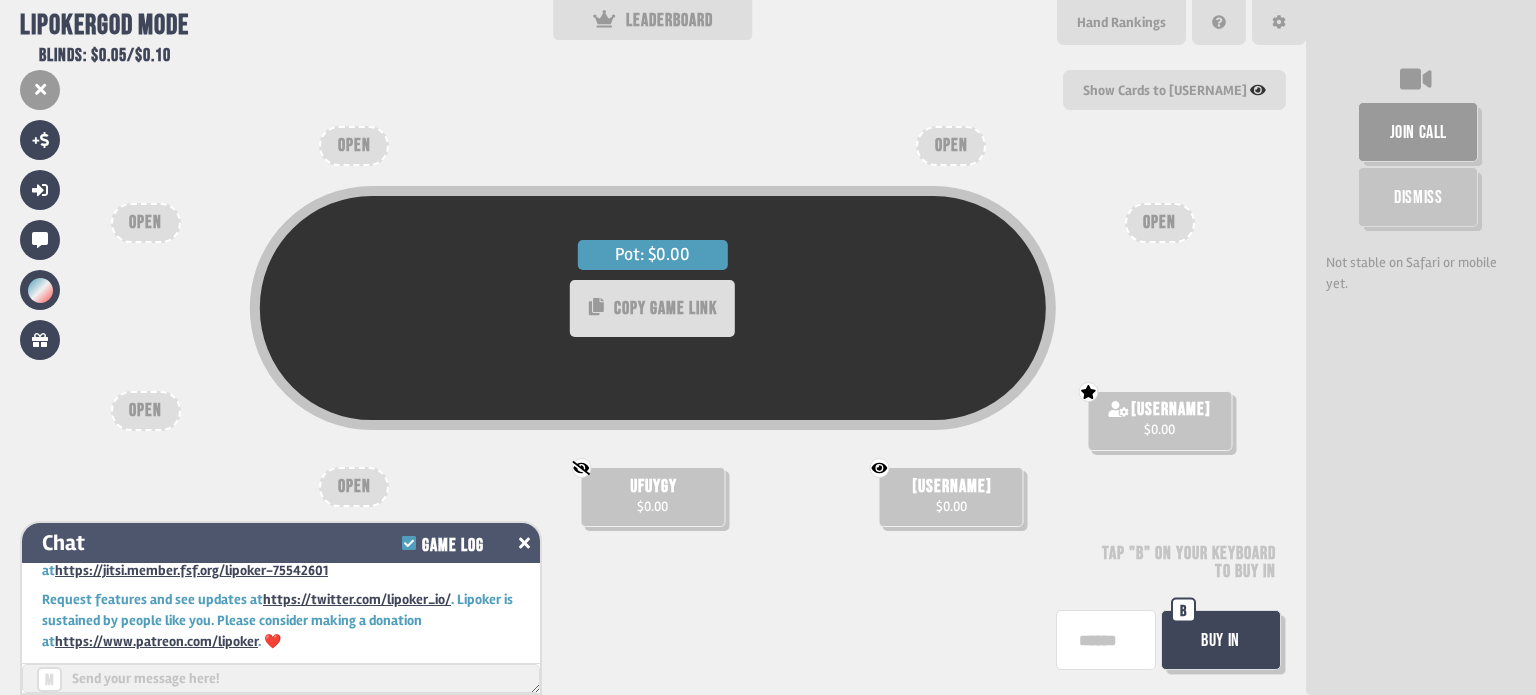click at bounding box center [524, 543] 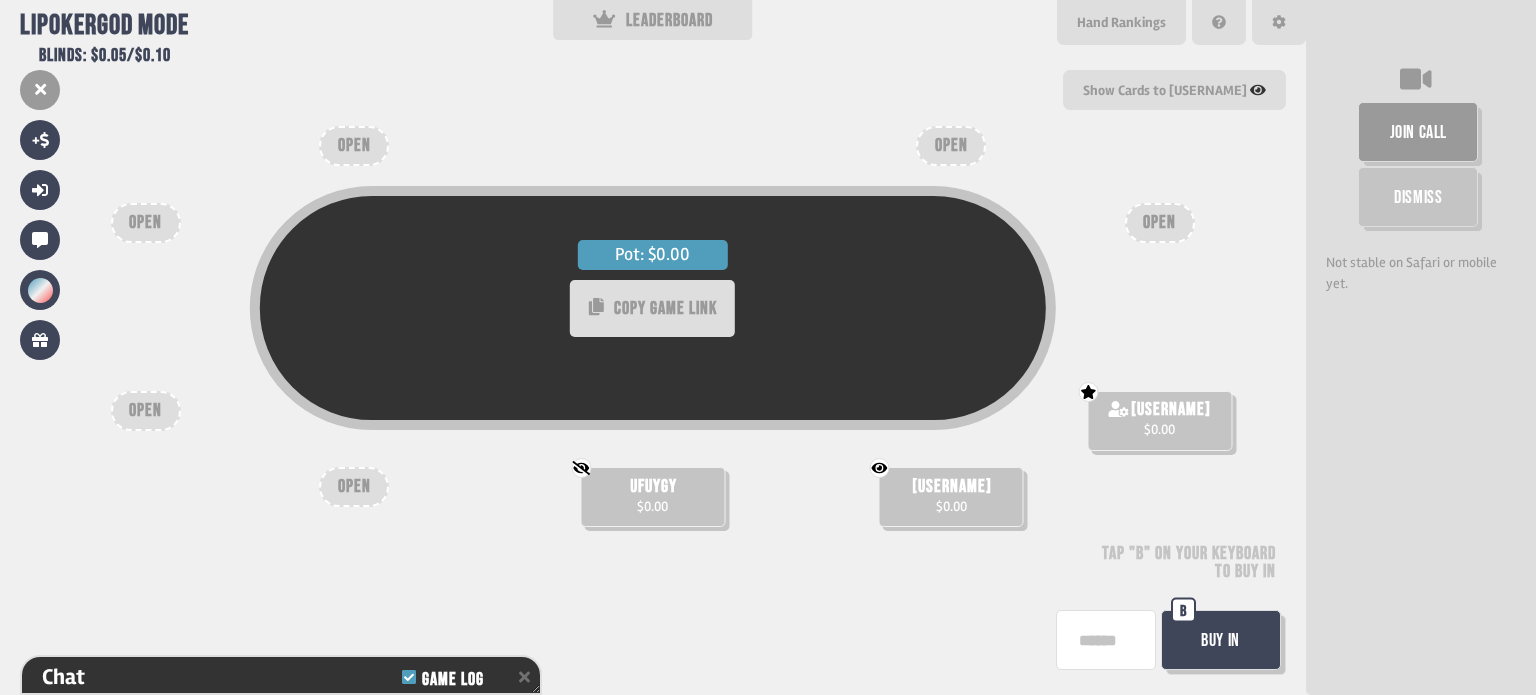 drag, startPoint x: 1114, startPoint y: 415, endPoint x: 1120, endPoint y: 406, distance: 10.816654 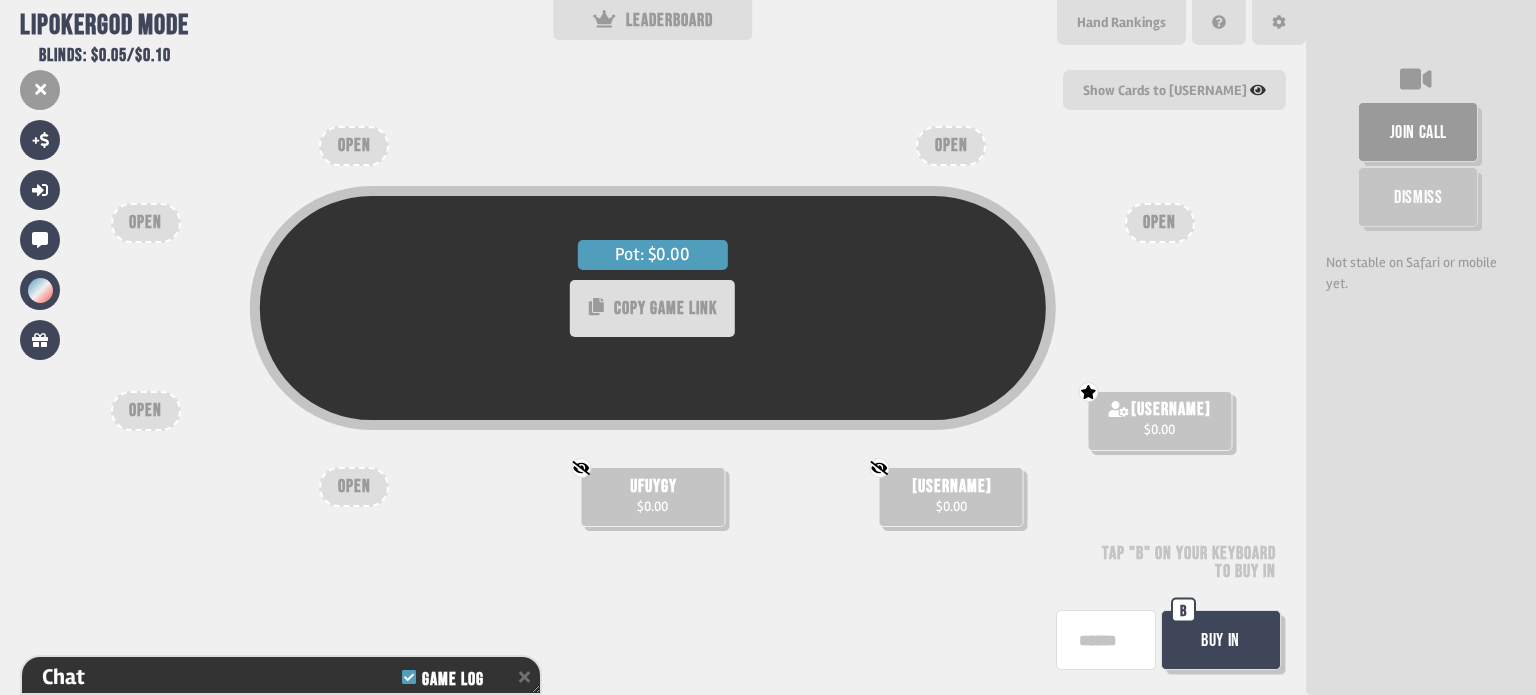 click at bounding box center (1119, 409) 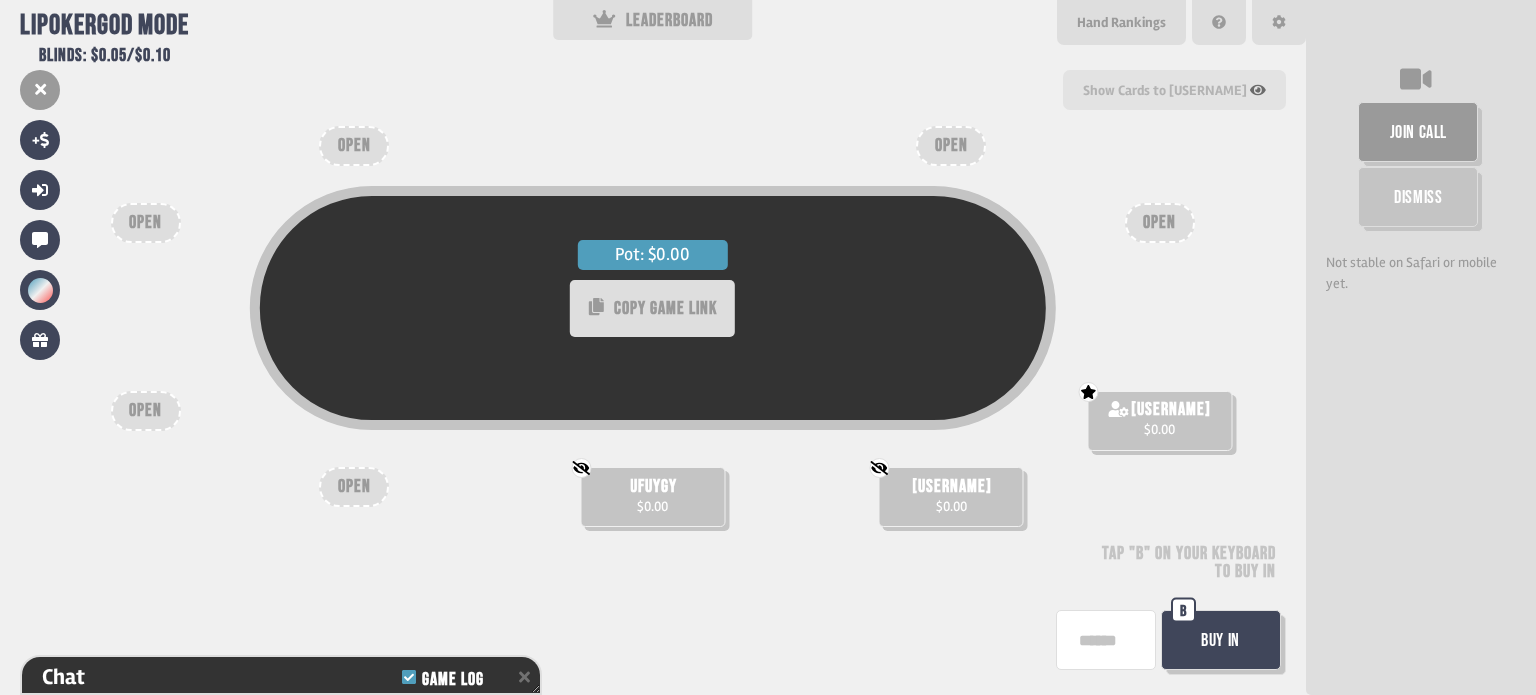 click on "Show Cards to [USERNAME]" at bounding box center (1174, 89) 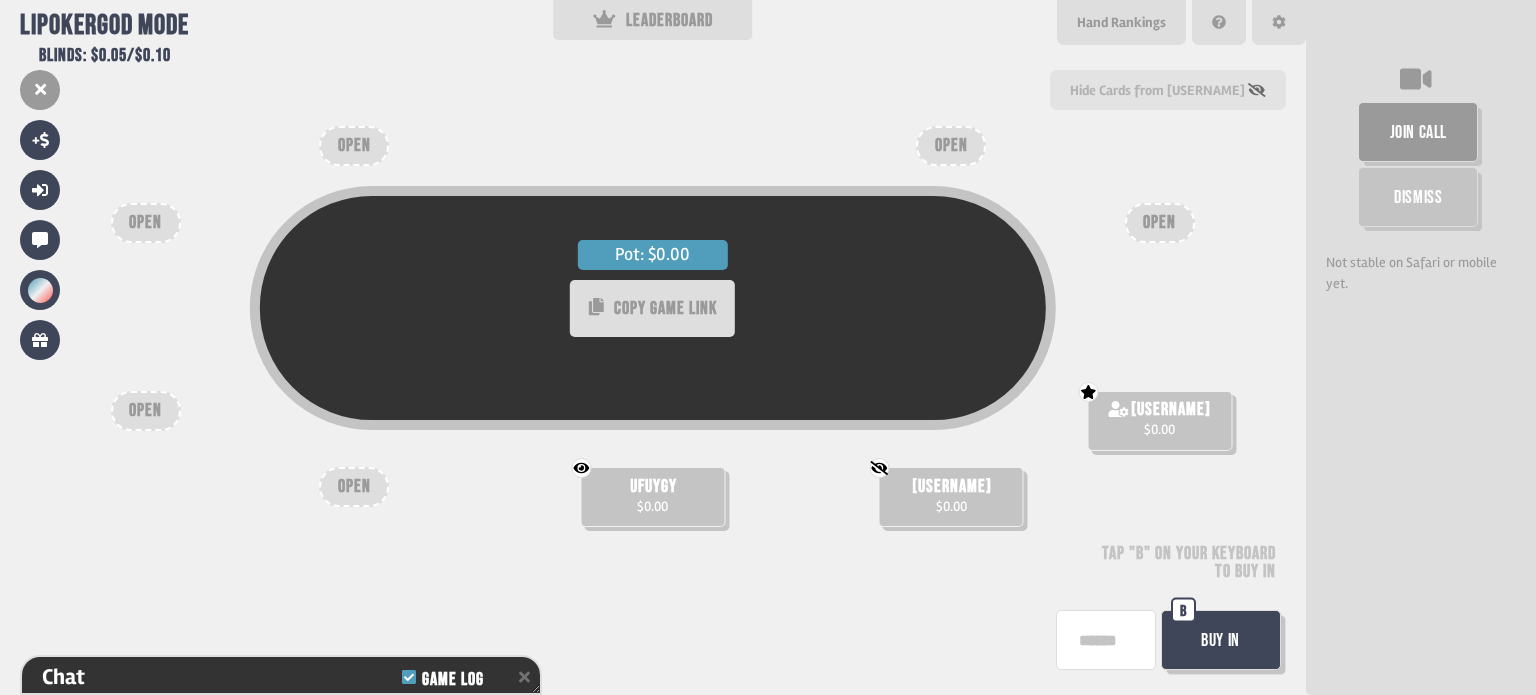 click at bounding box center [1257, 90] 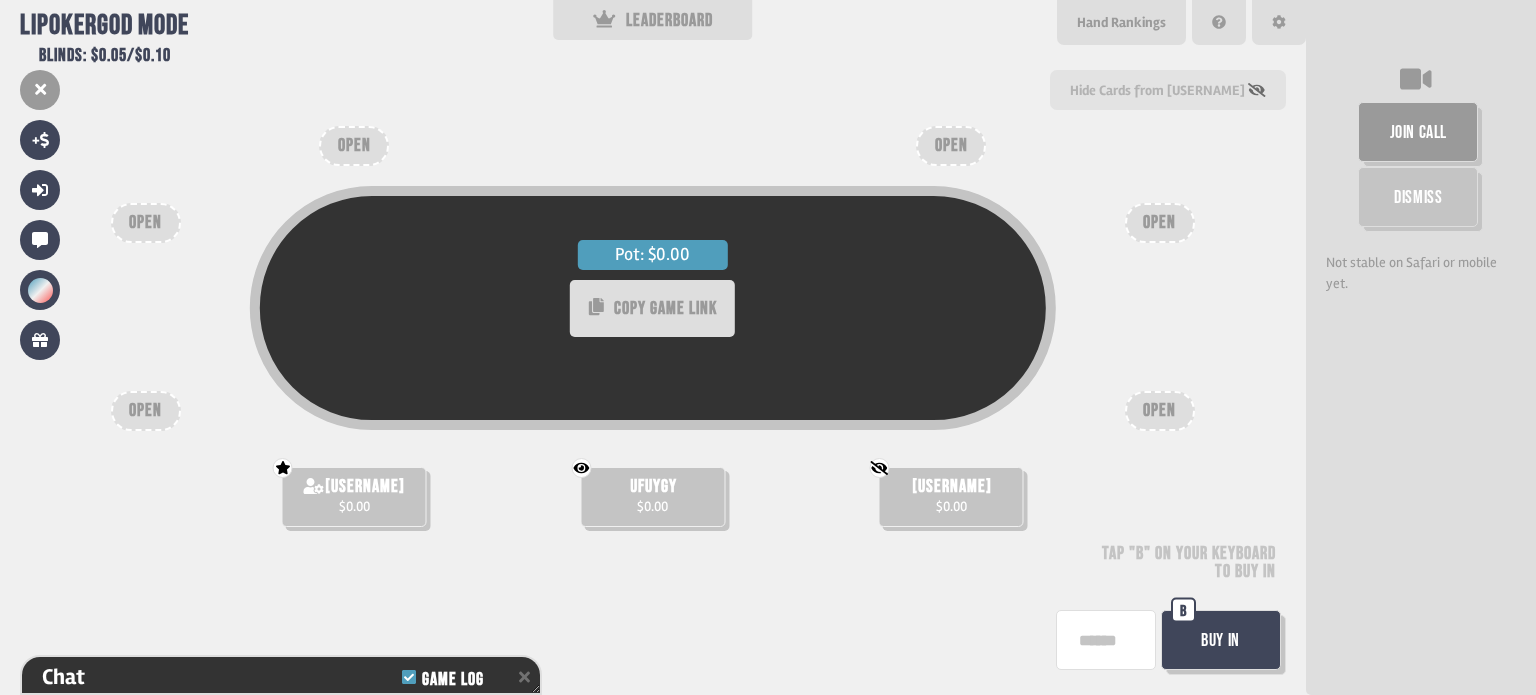 click at bounding box center (1257, 90) 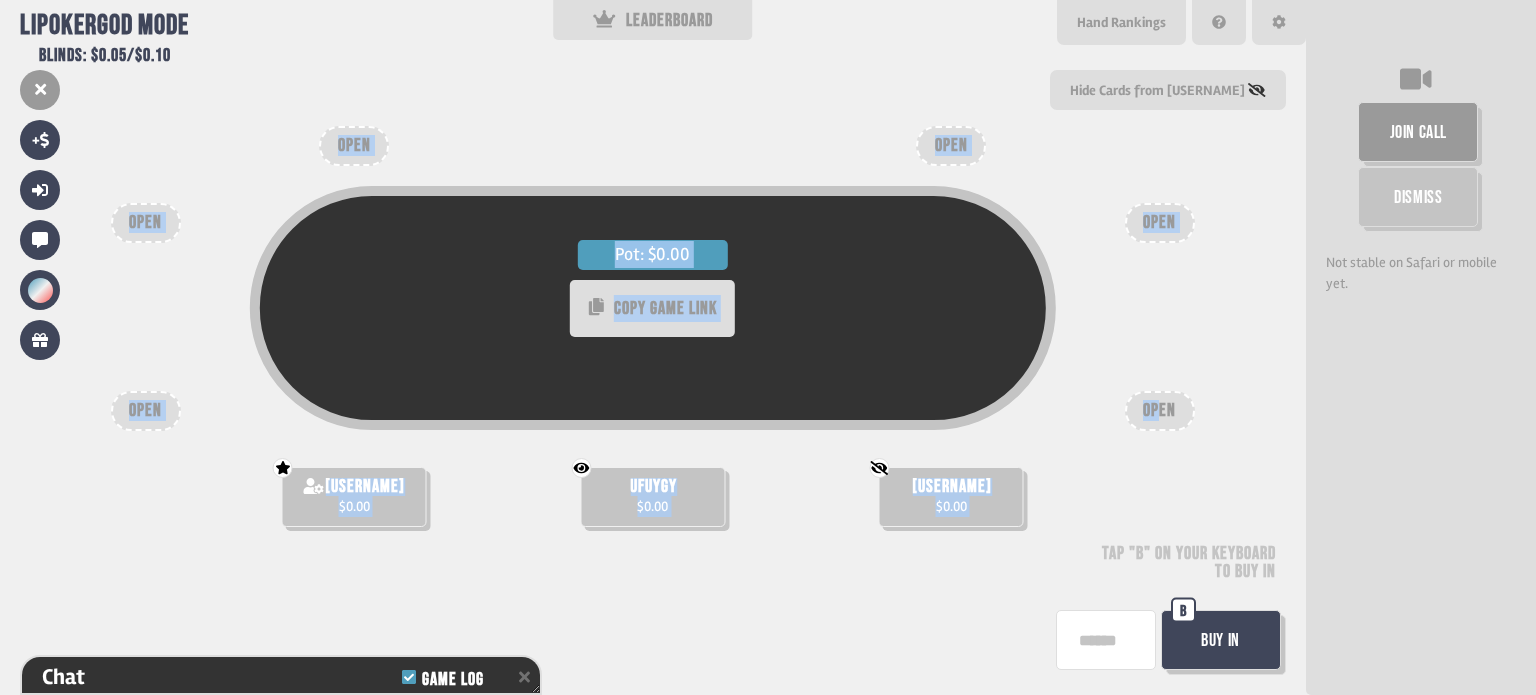 drag, startPoint x: 1157, startPoint y: 395, endPoint x: 744, endPoint y: 502, distance: 426.63568 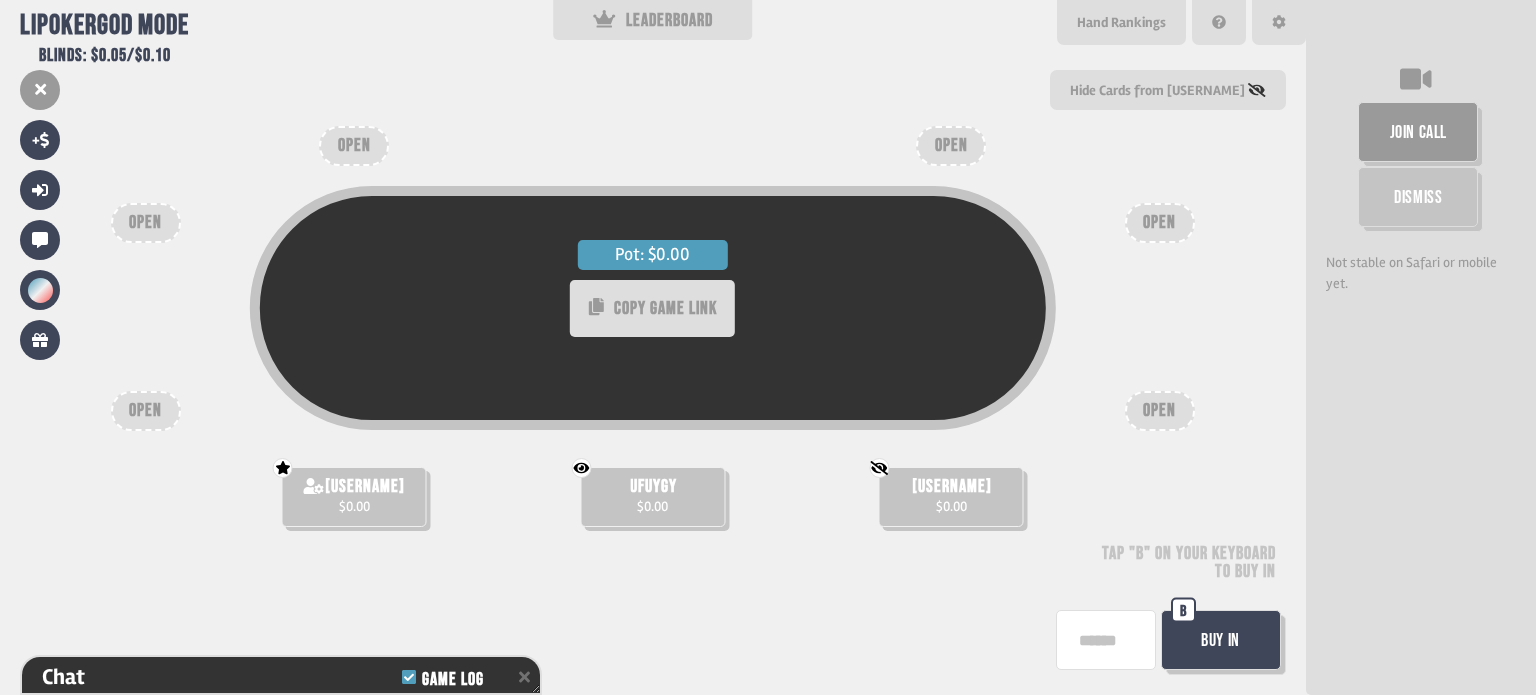 click on "Pot: $0.00   COPY GAME LINK" at bounding box center [653, 343] 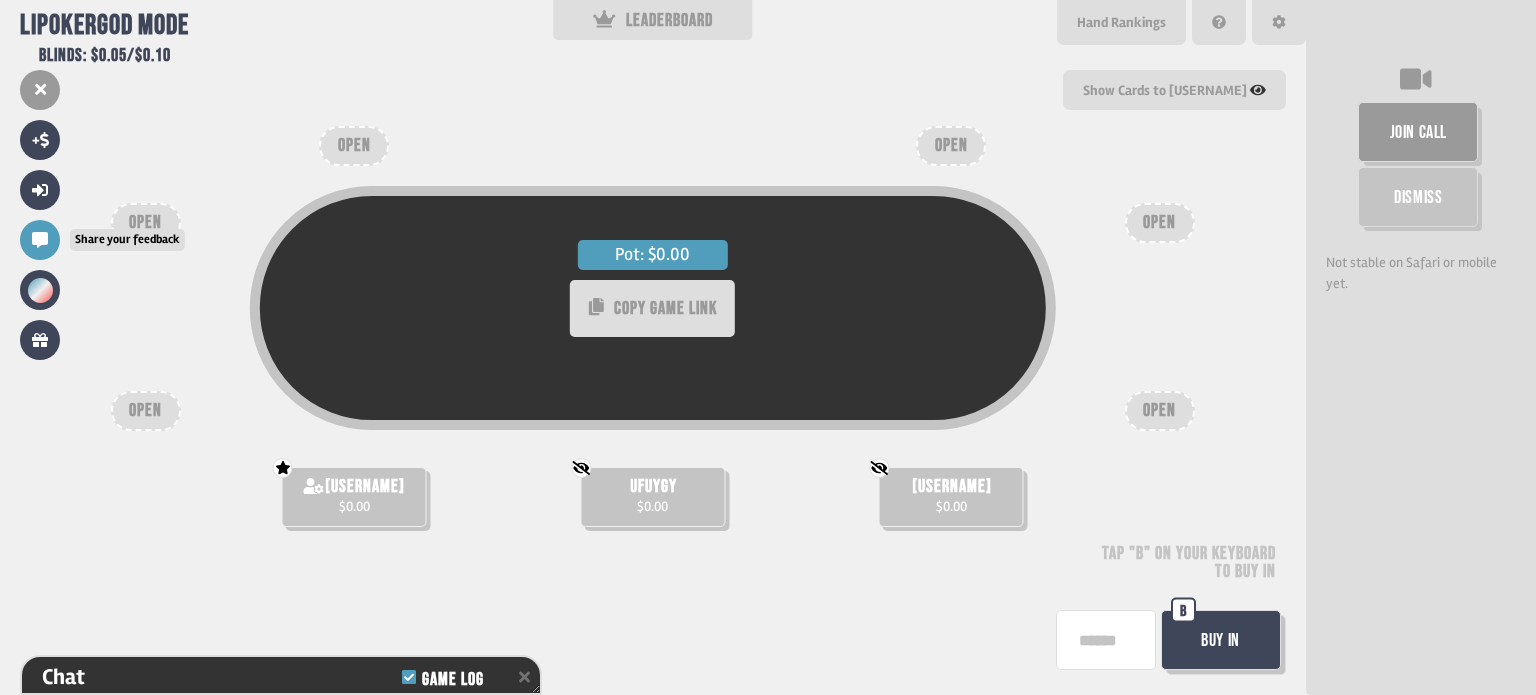 click at bounding box center [40, 240] 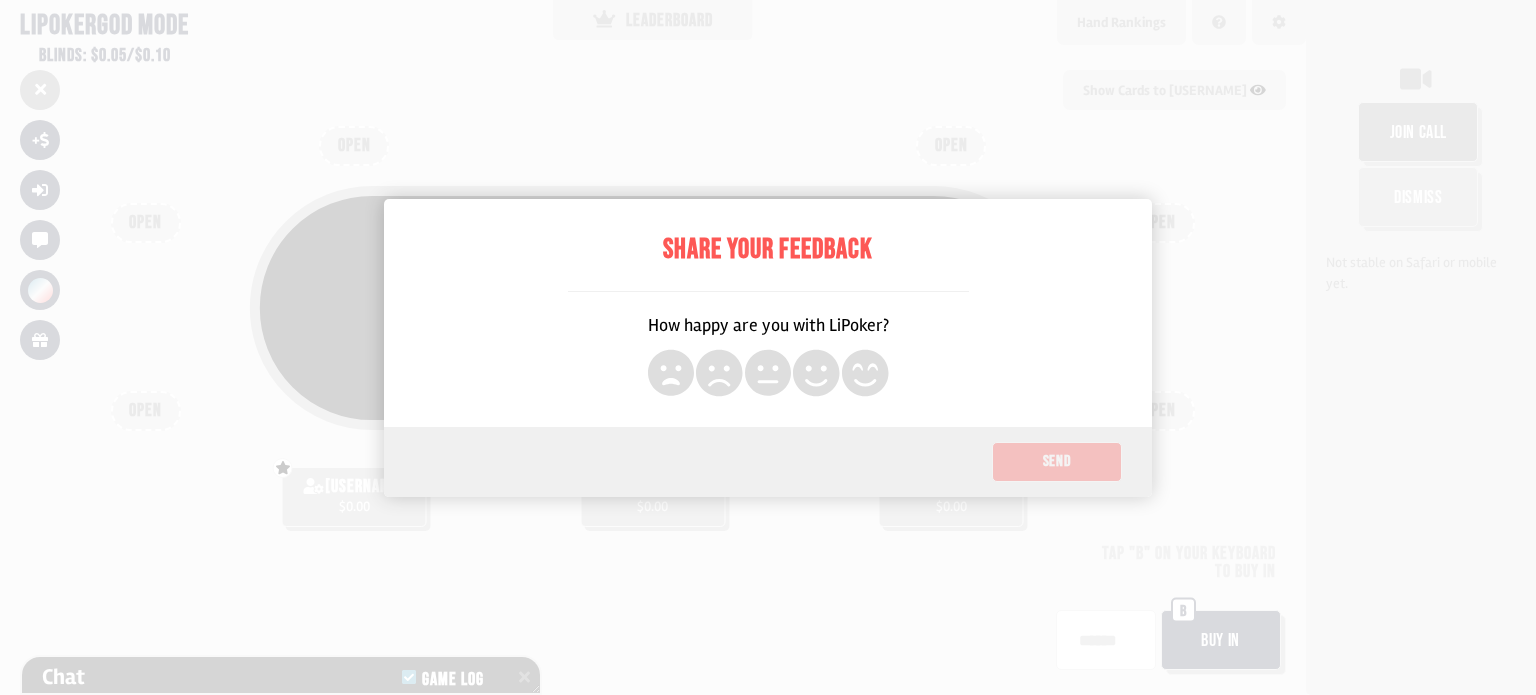 click at bounding box center (768, 347) 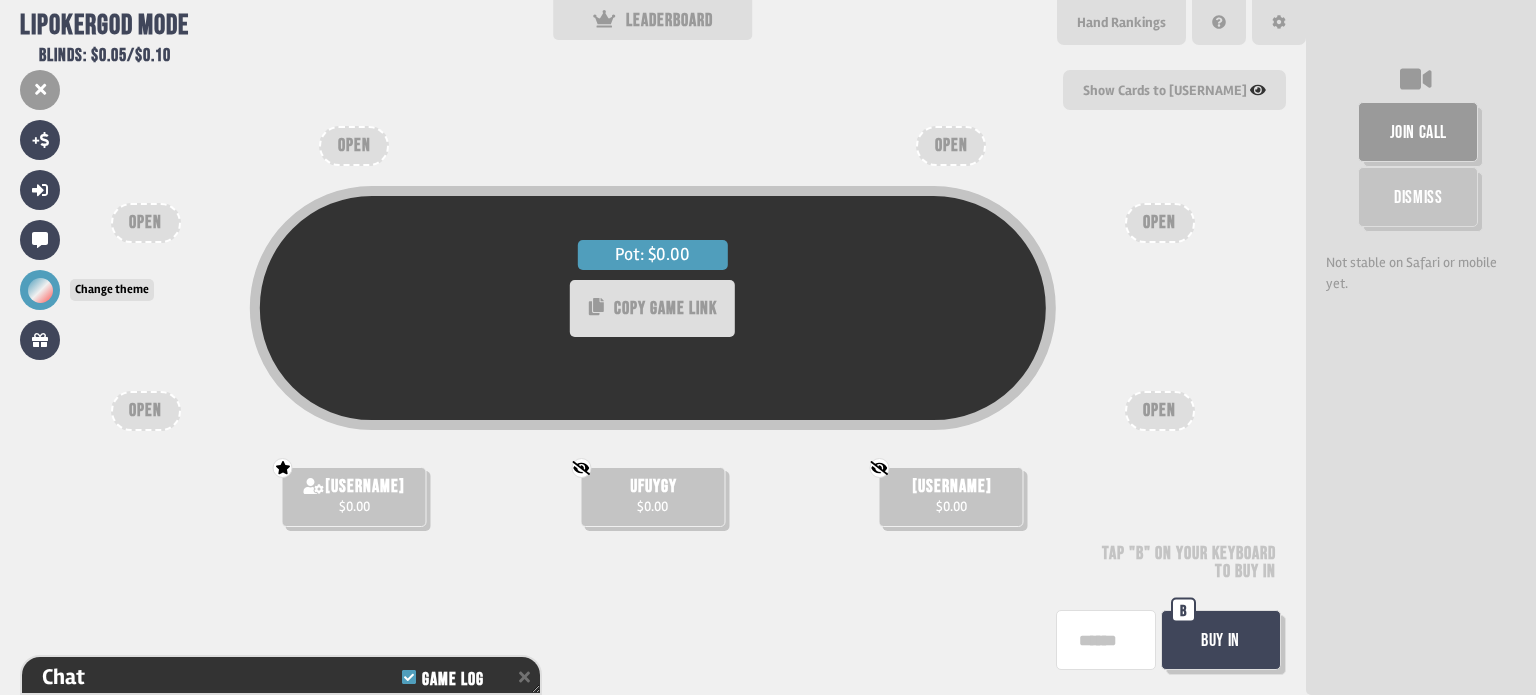 click at bounding box center [40, 290] 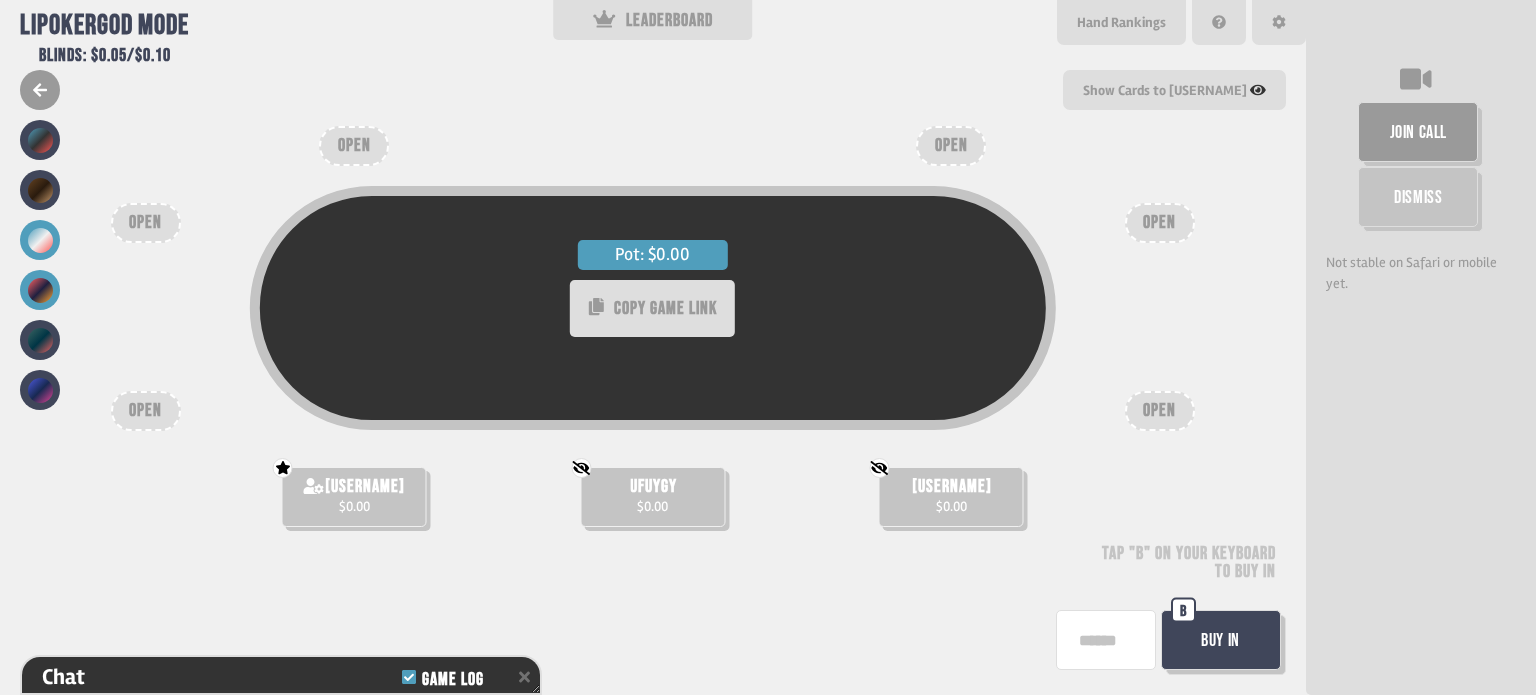 click at bounding box center [40, 290] 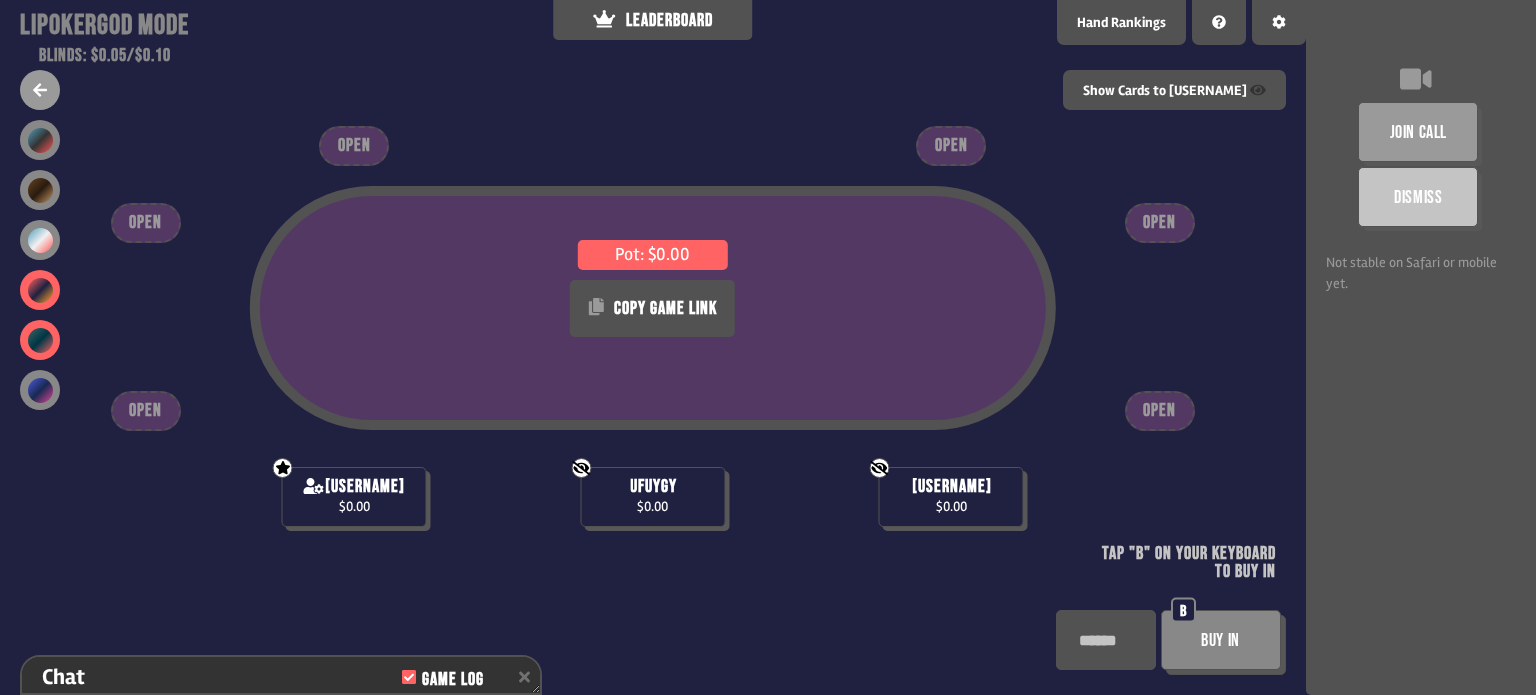 click at bounding box center (40, 340) 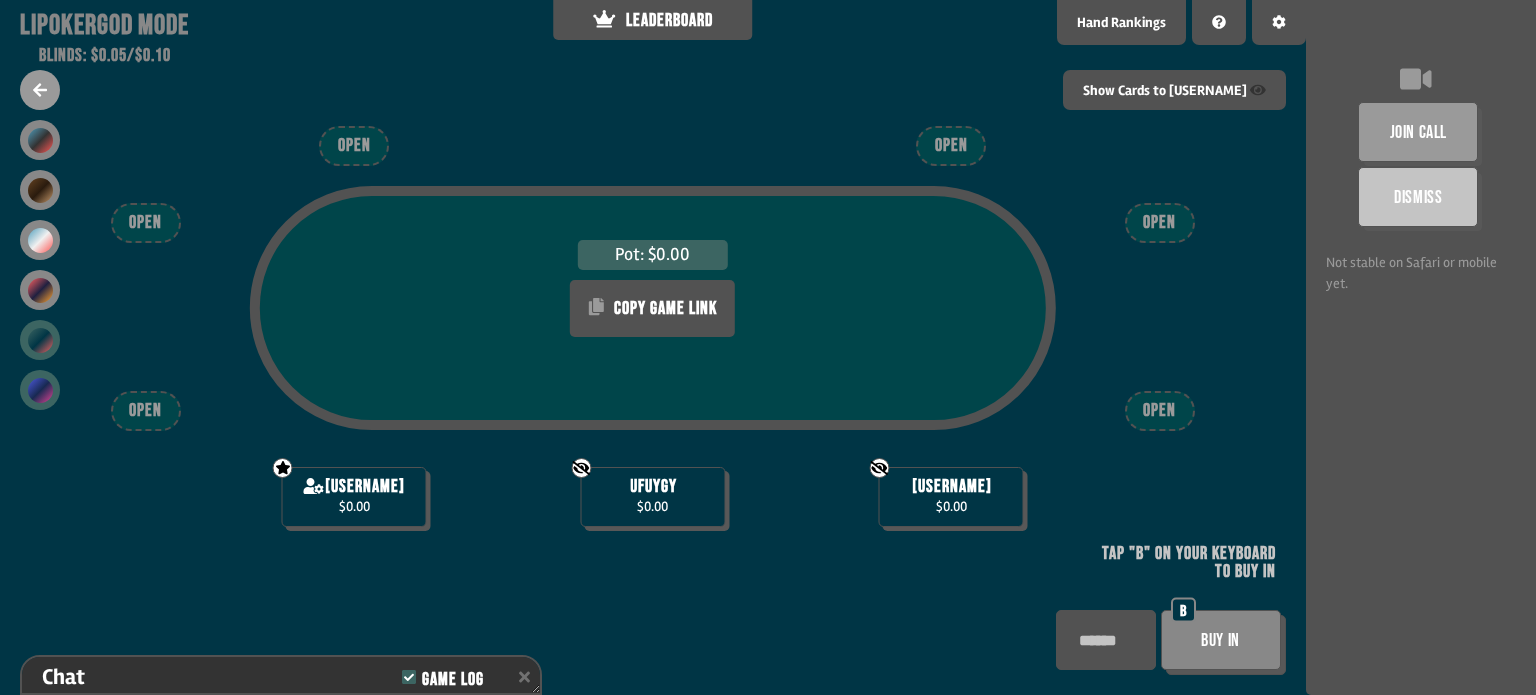 click at bounding box center (40, 390) 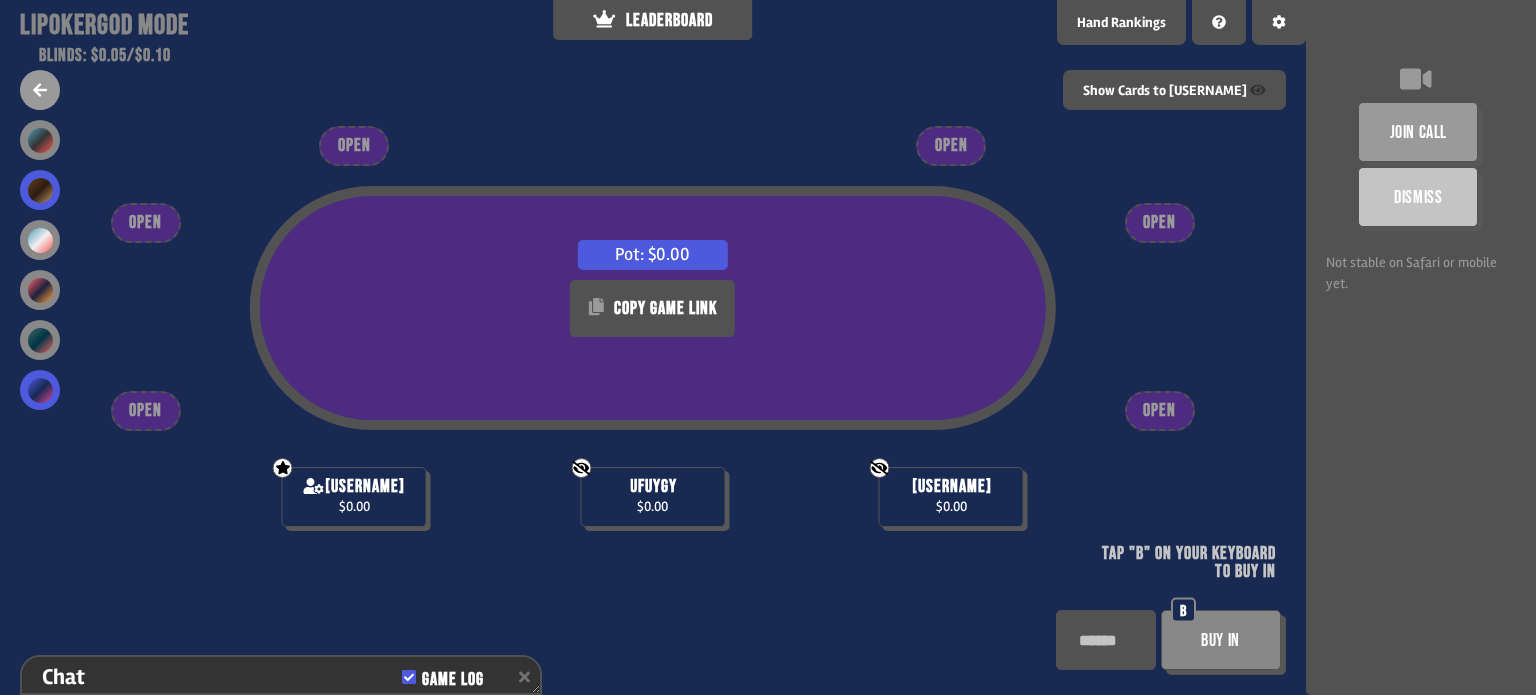 click at bounding box center [40, 190] 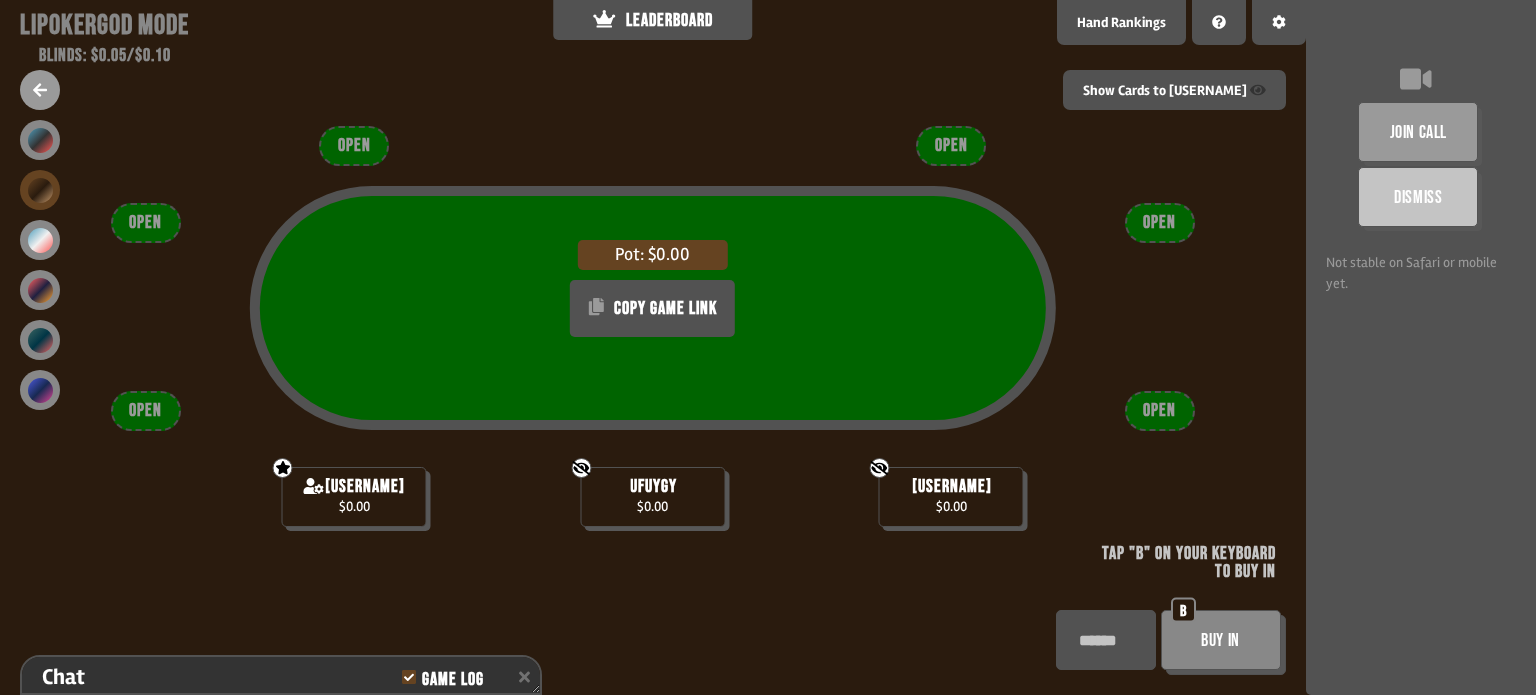 click at bounding box center [40, 90] 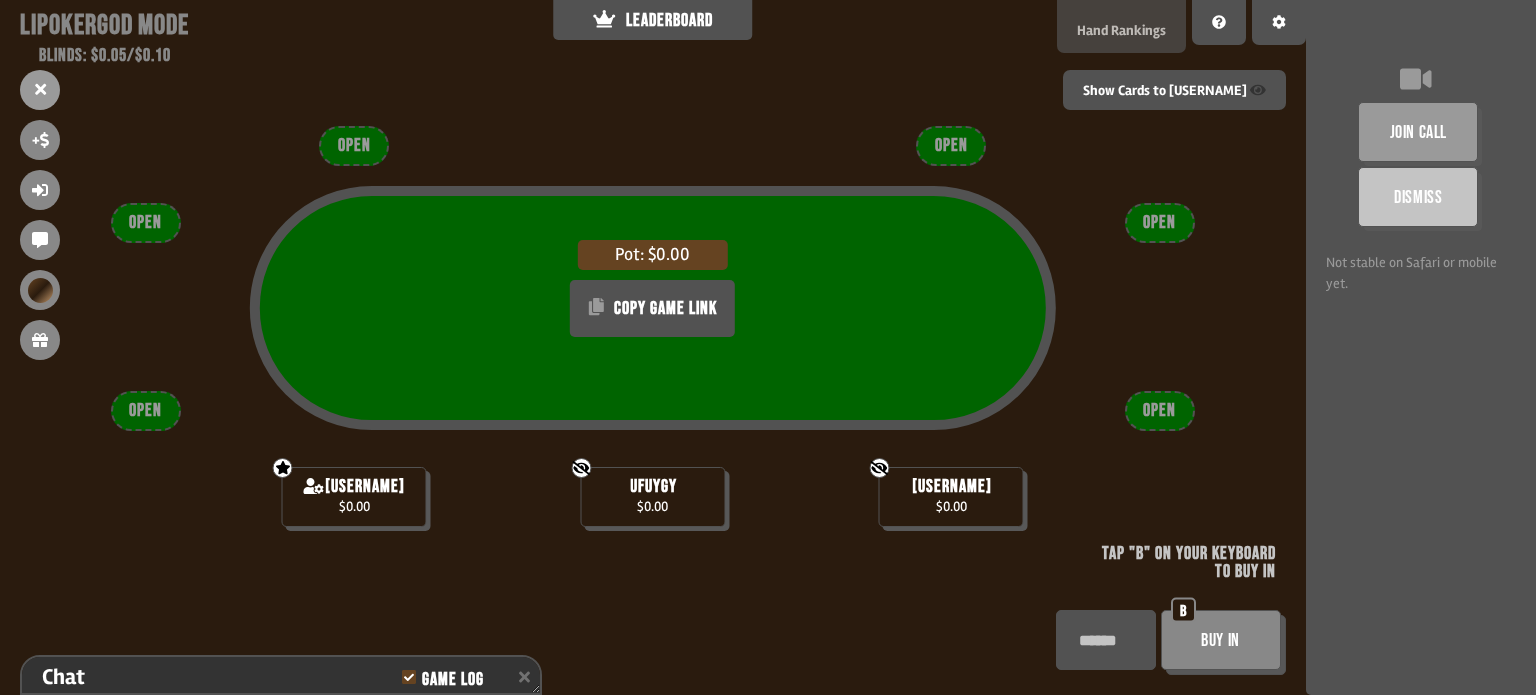 click on "Hand Rankings" at bounding box center [1121, 30] 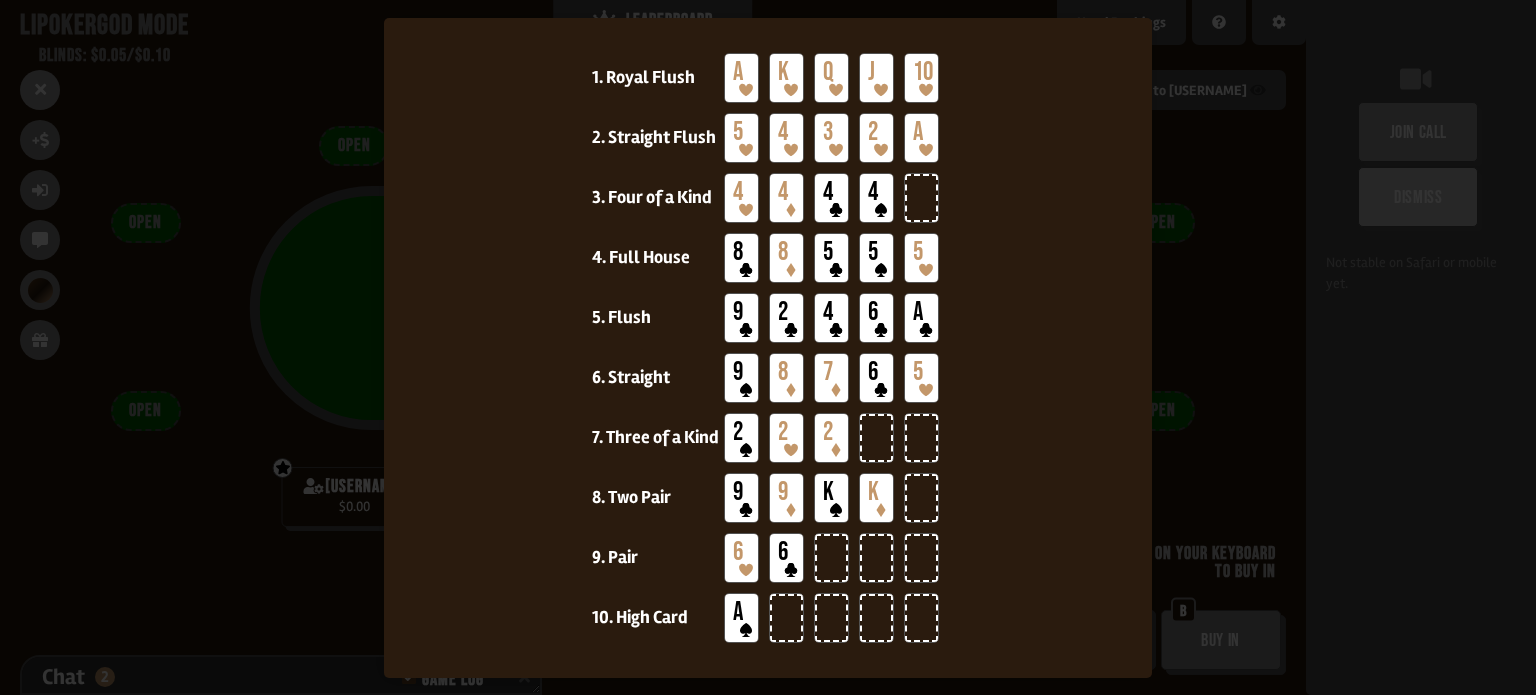 click at bounding box center [768, 347] 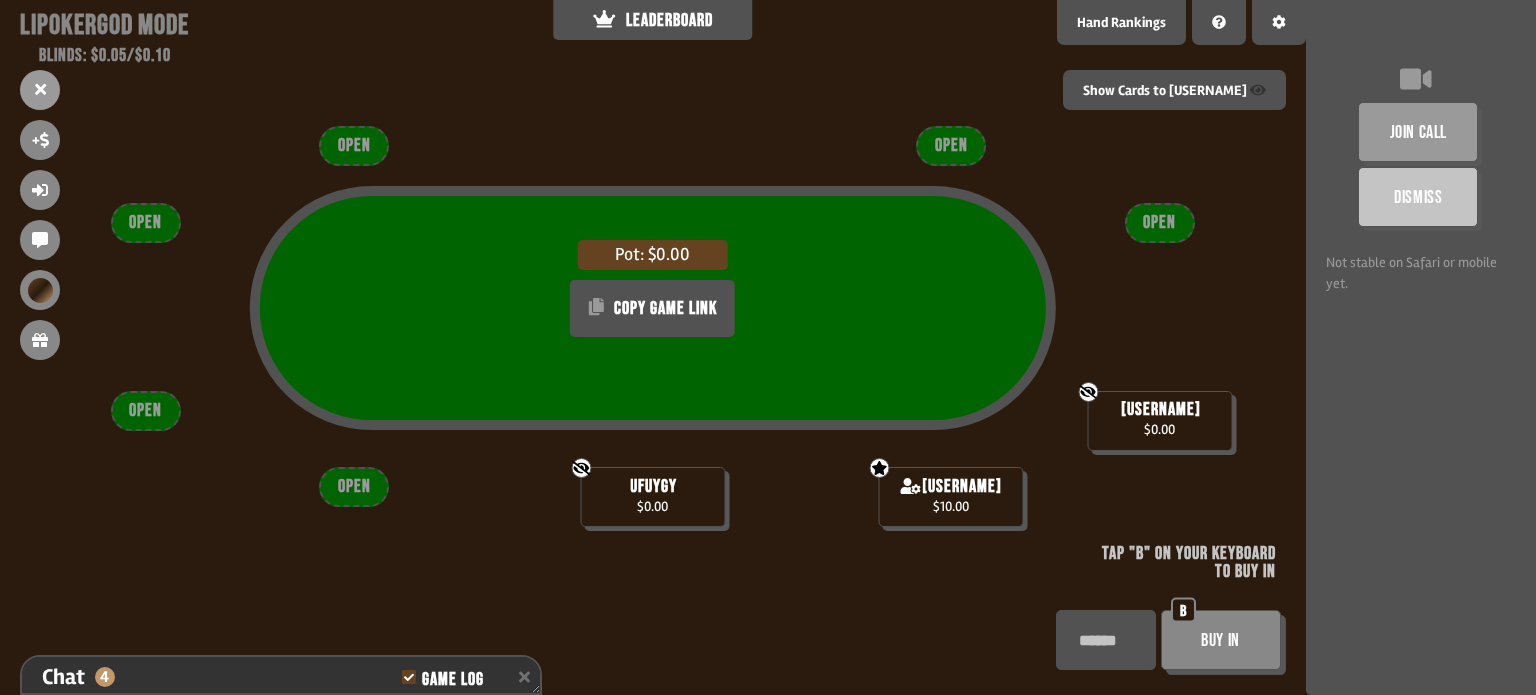 click on "B" at bounding box center [1183, 610] 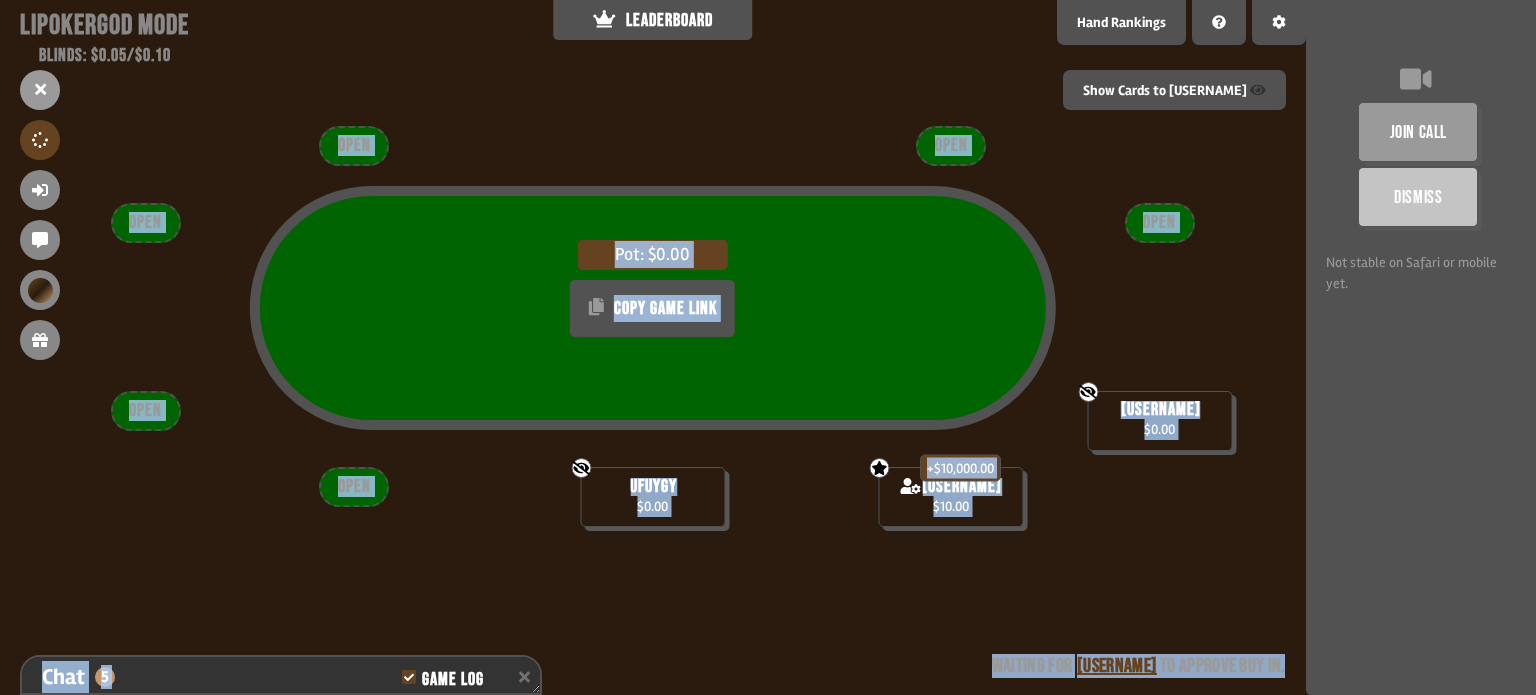 drag, startPoint x: 402, startPoint y: 672, endPoint x: 412, endPoint y: 646, distance: 27.856777 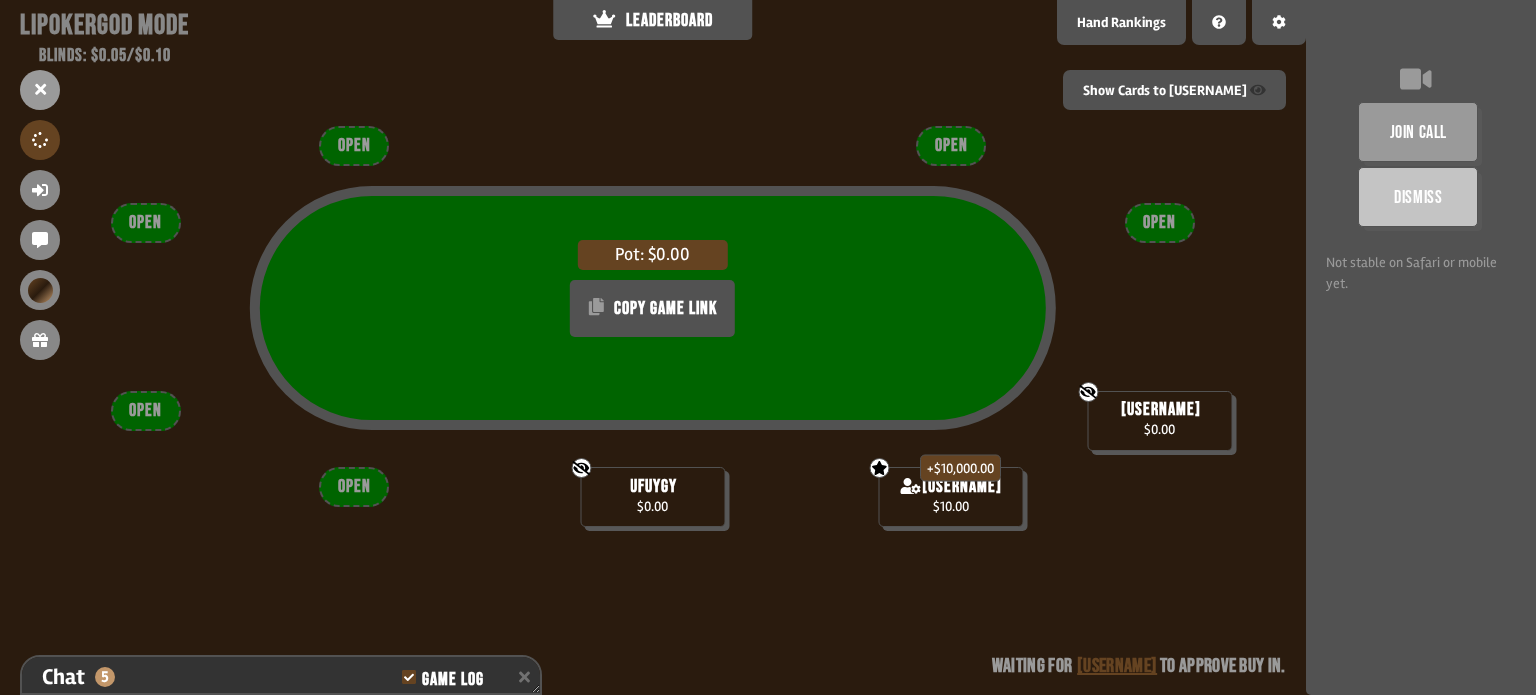 click on "Pot: $0.00   COPY GAME LINK Not showing cards to God [USERNAME] $0.00  Not showing cards to God [USERNAME] $0.00  God - can see certain player's cards + $10,000.00 [USERNAME] $10.00  OPEN OPEN OPEN OPEN OPEN OPEN Waiting for  [USERNAME]  to approve buy in" at bounding box center (653, 347) 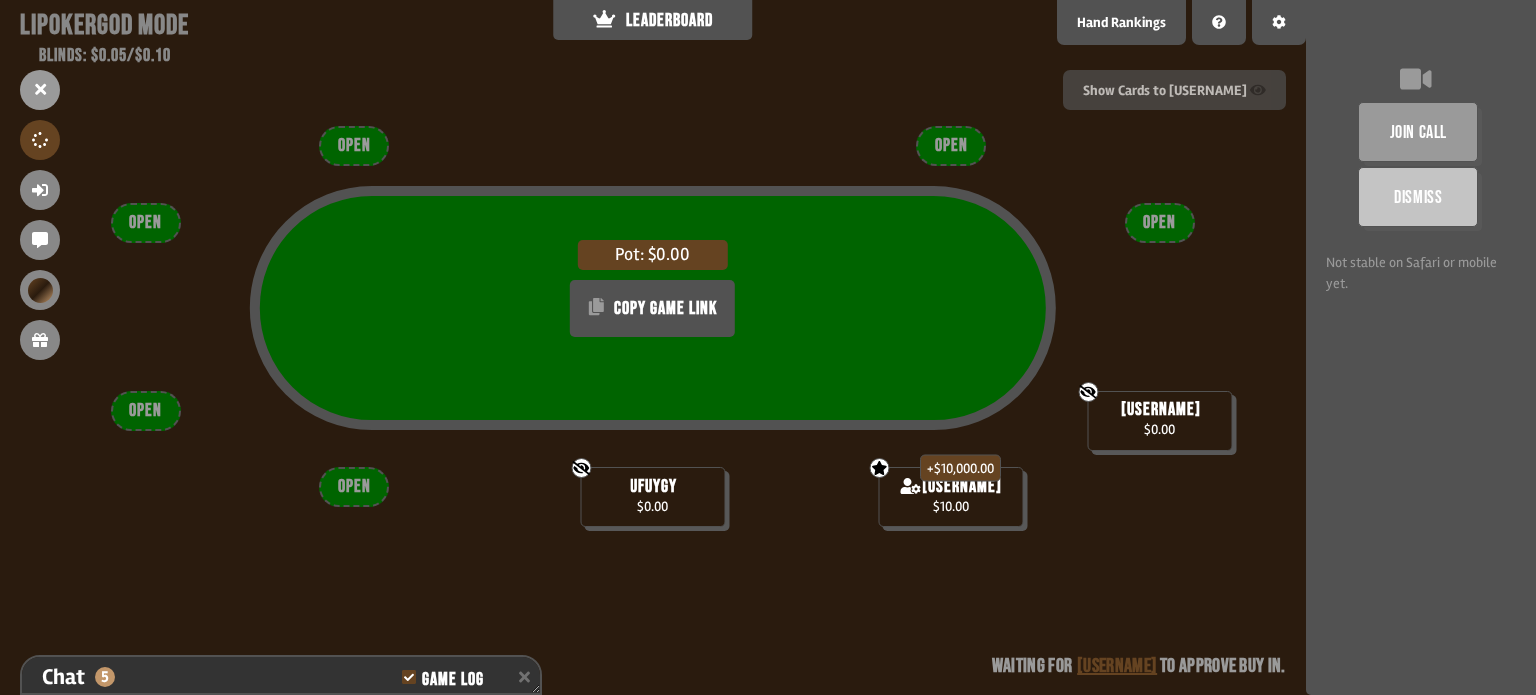 click at bounding box center [1258, 90] 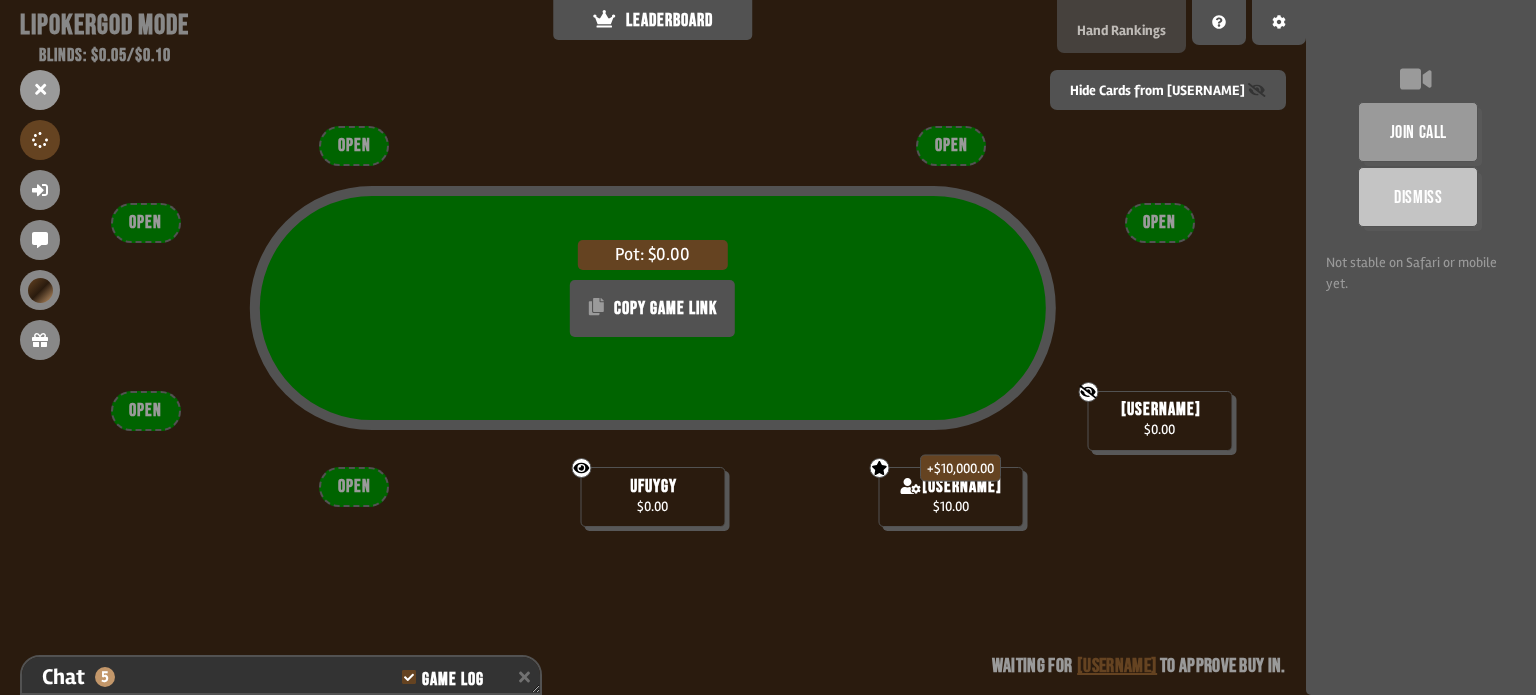 click on "Hand Rankings" at bounding box center (1121, 26) 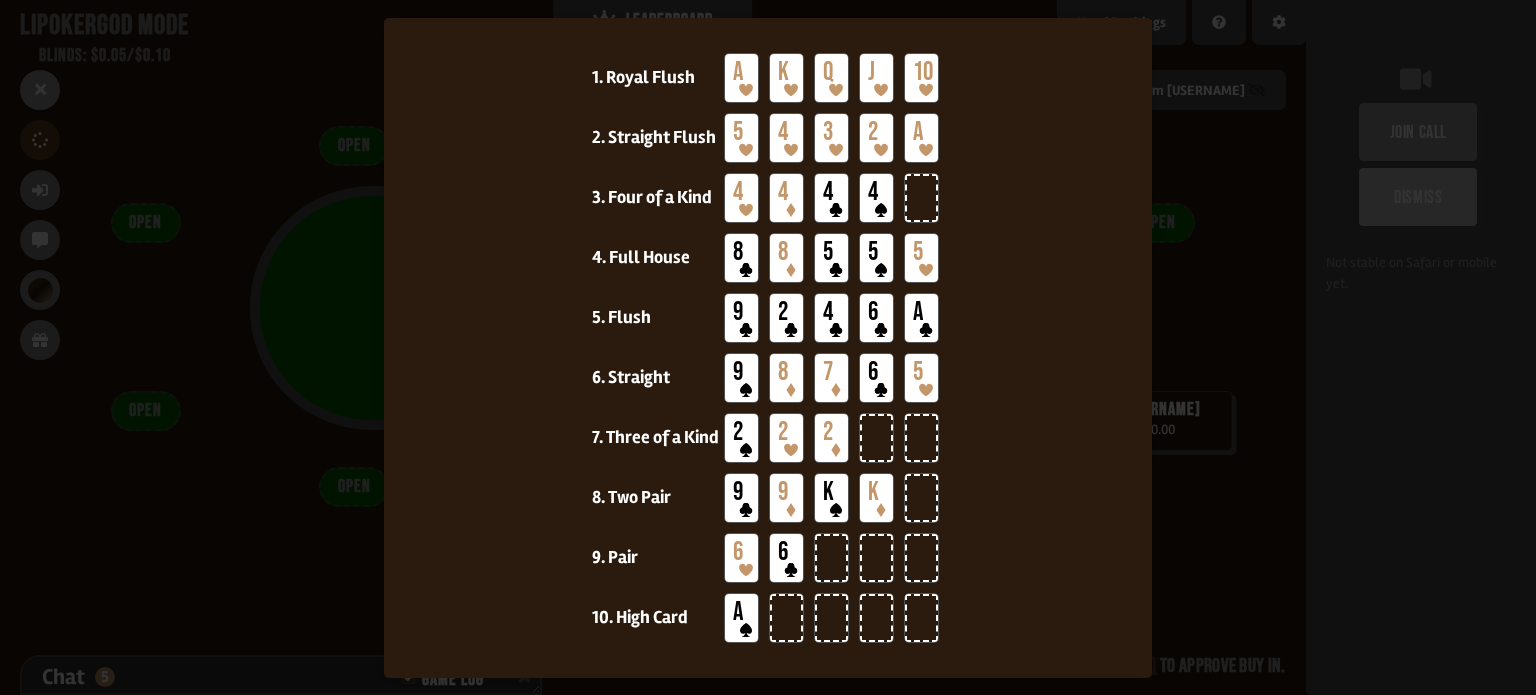 click at bounding box center [768, 347] 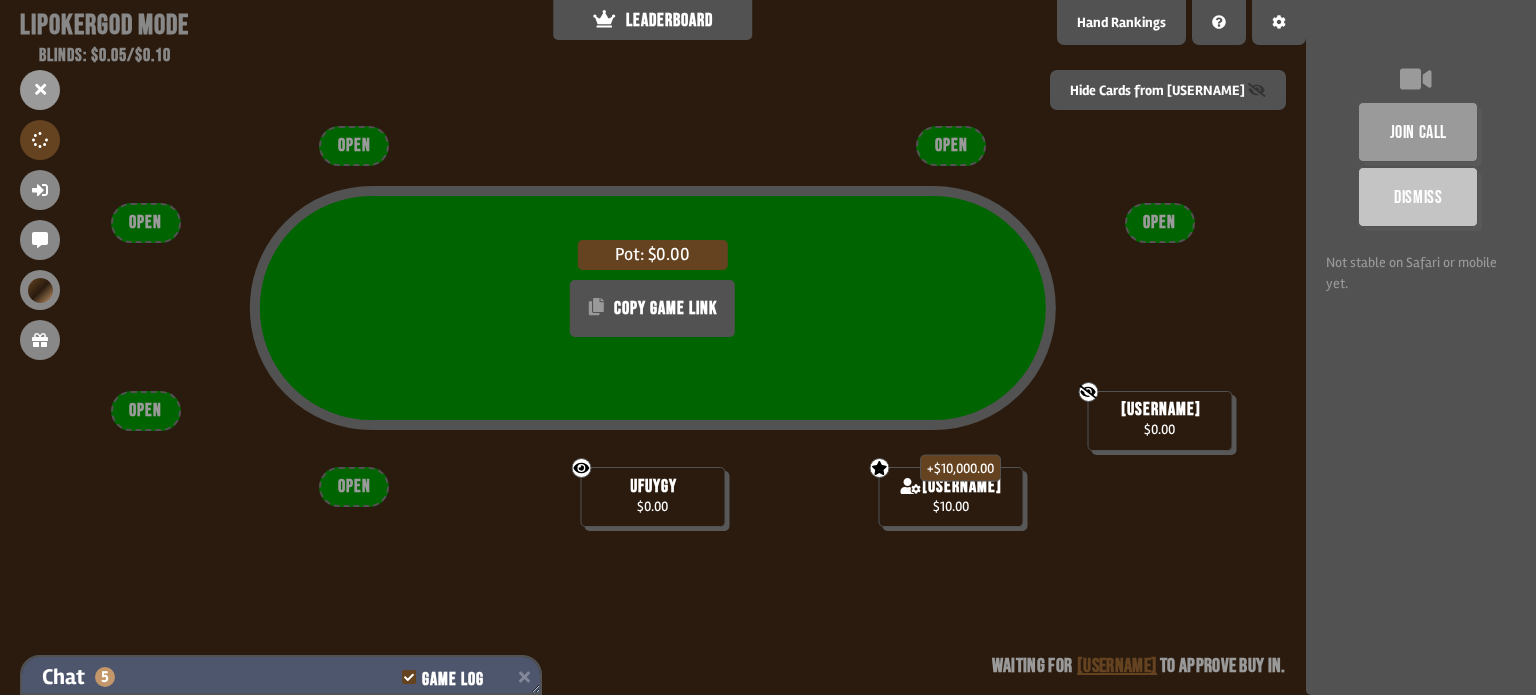 click on "Game Log" at bounding box center [452, 680] 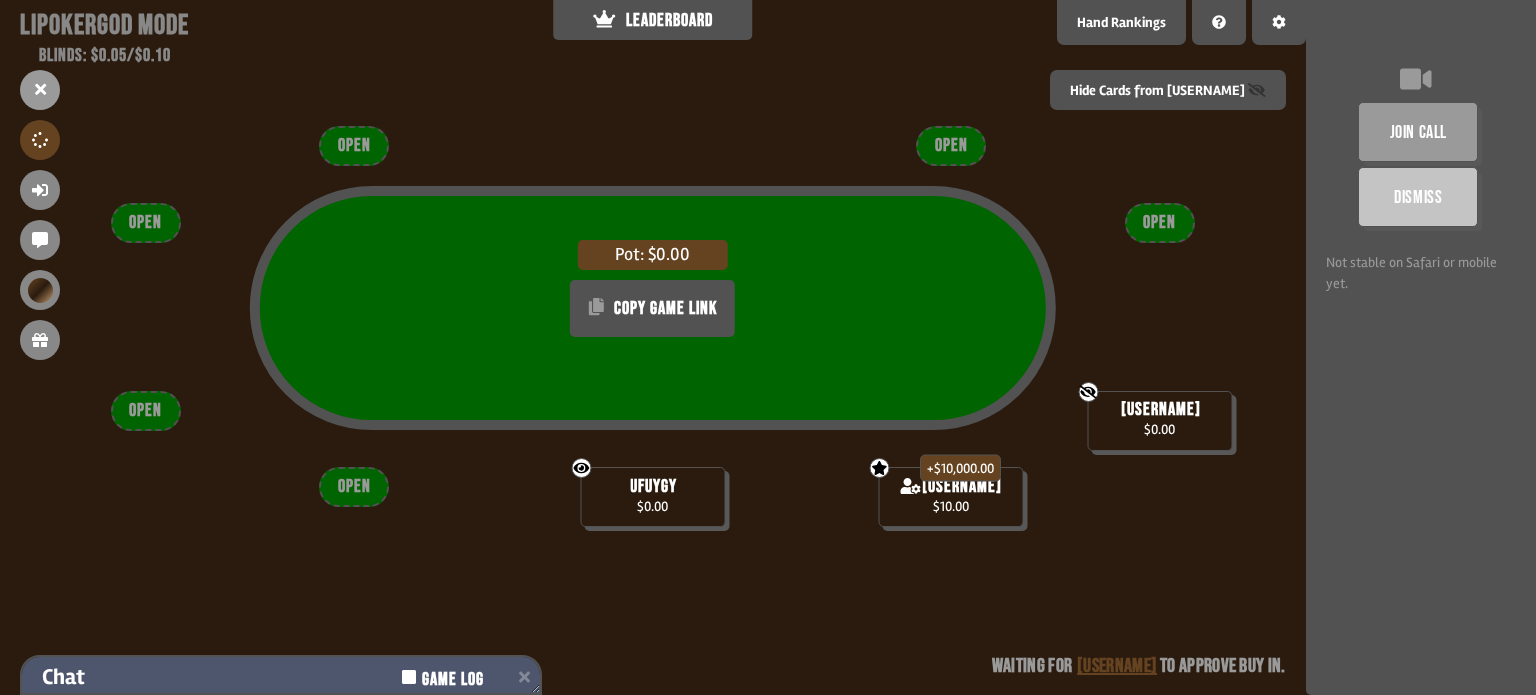 click on "Game Log" at bounding box center (452, 680) 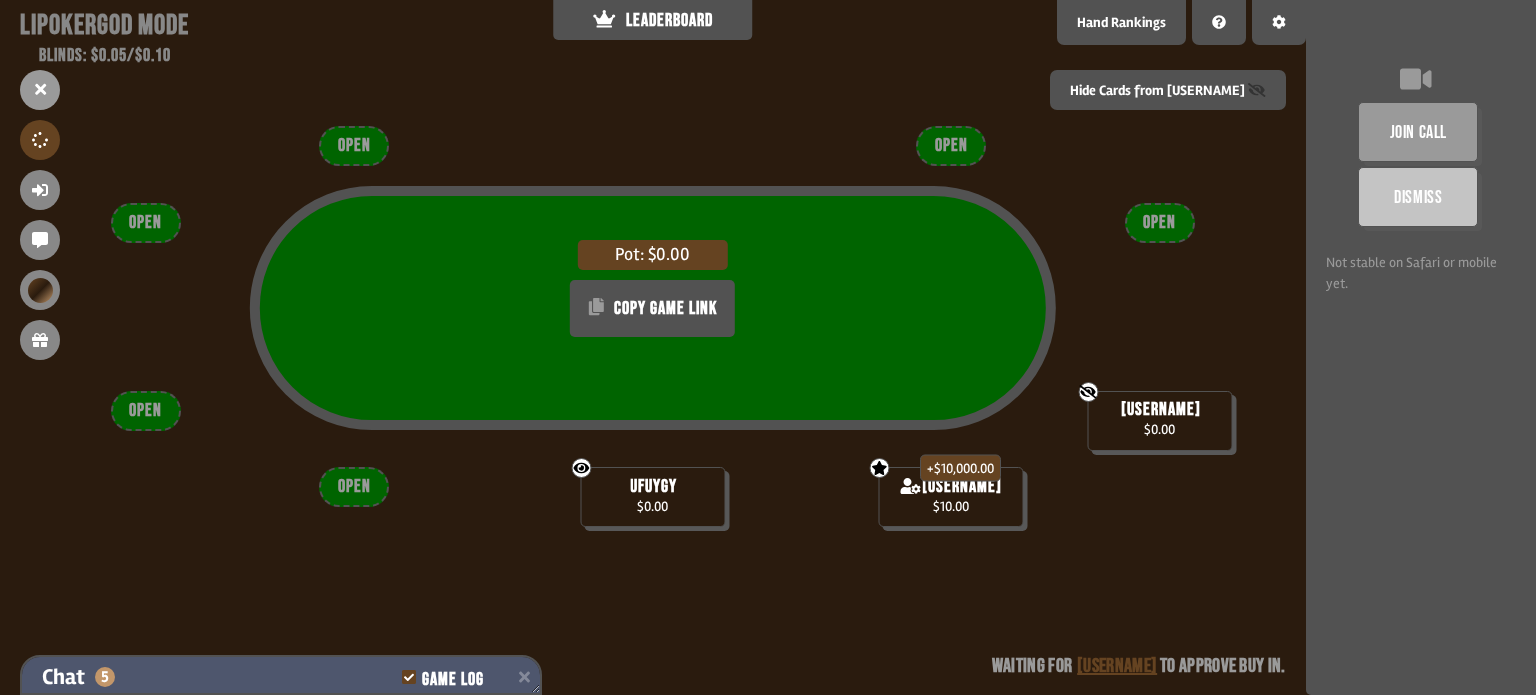 click on "Chat   5 Game Log" at bounding box center [281, 677] 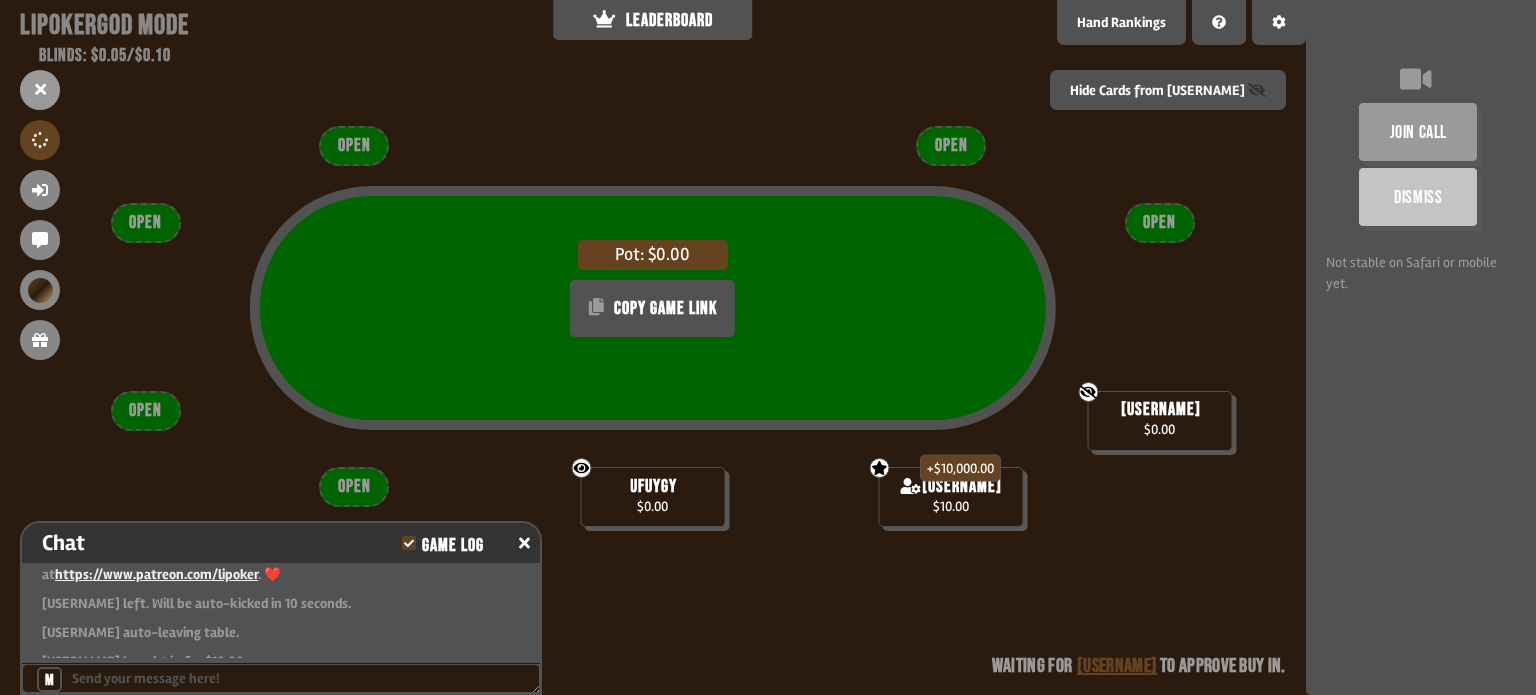 scroll, scrollTop: 178, scrollLeft: 0, axis: vertical 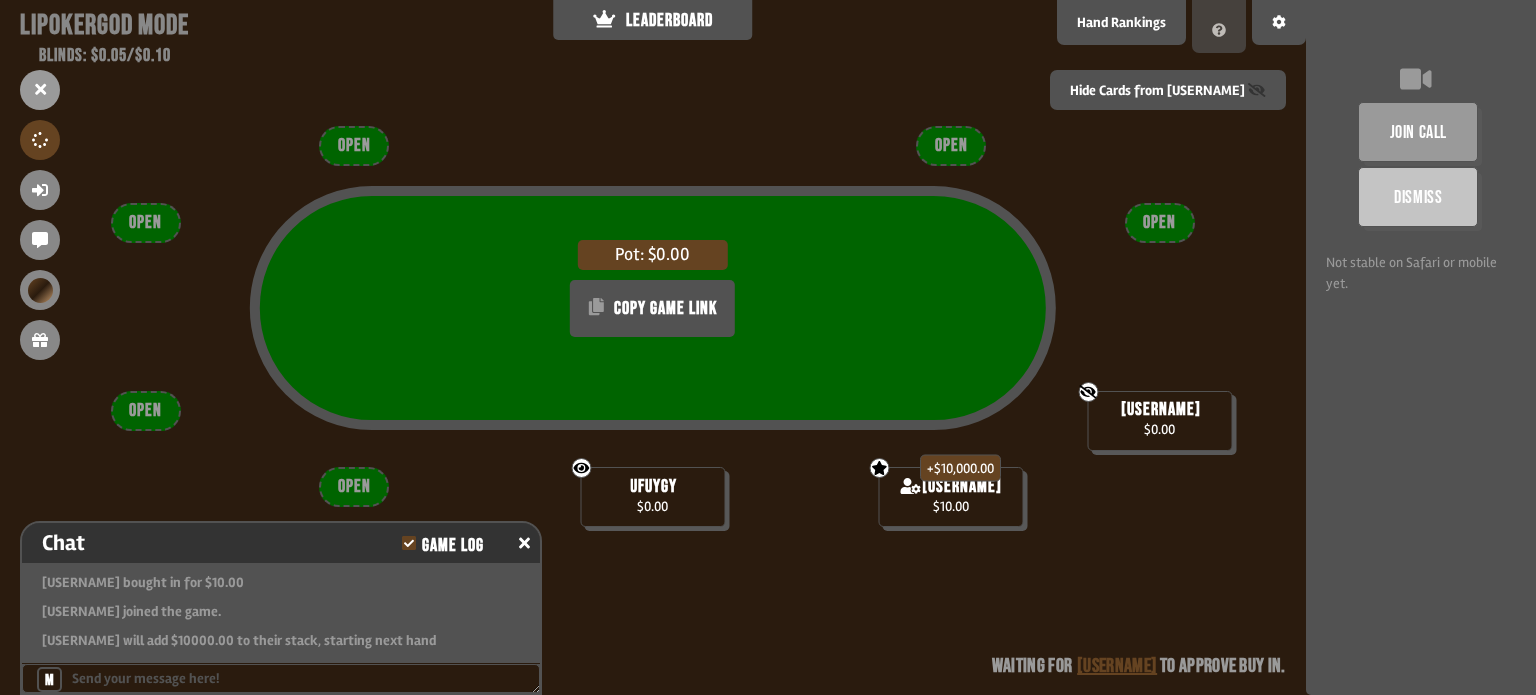 click at bounding box center (1219, 30) 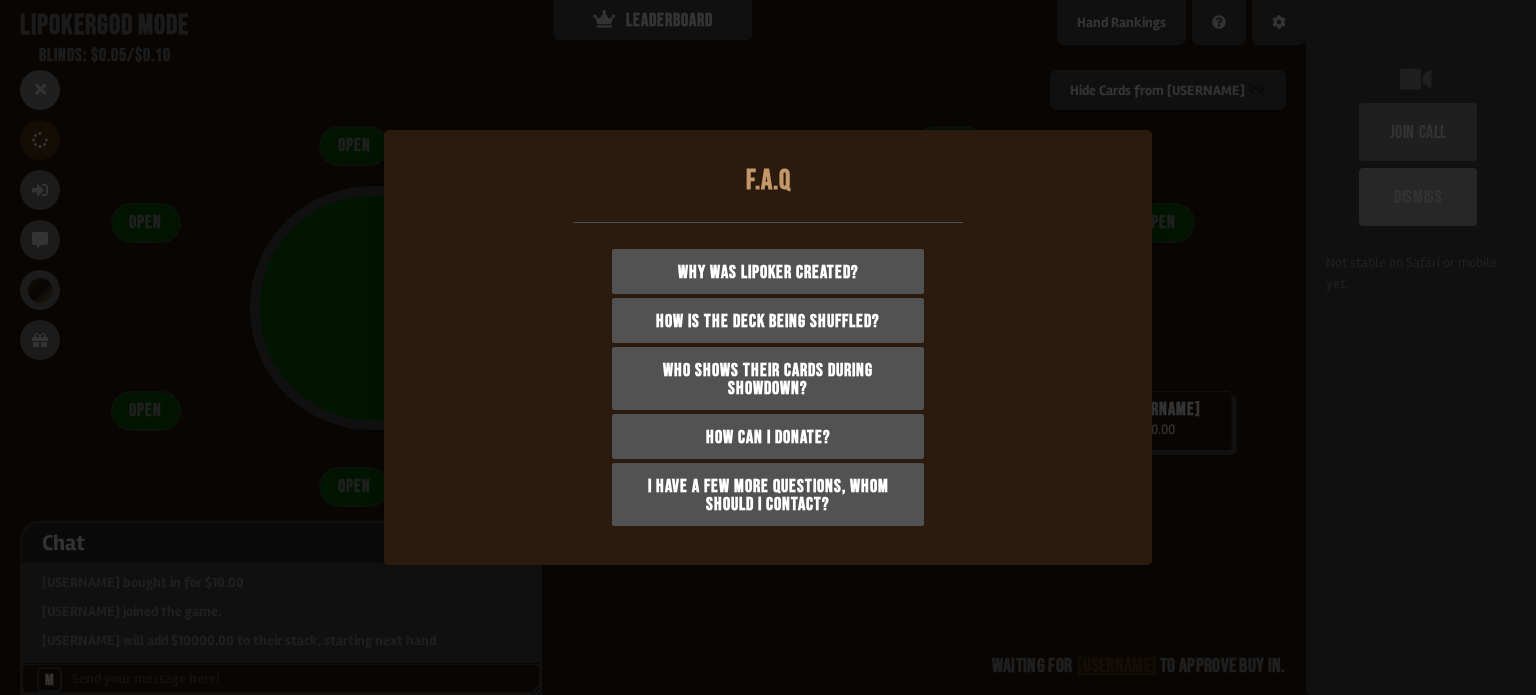 click at bounding box center [768, 347] 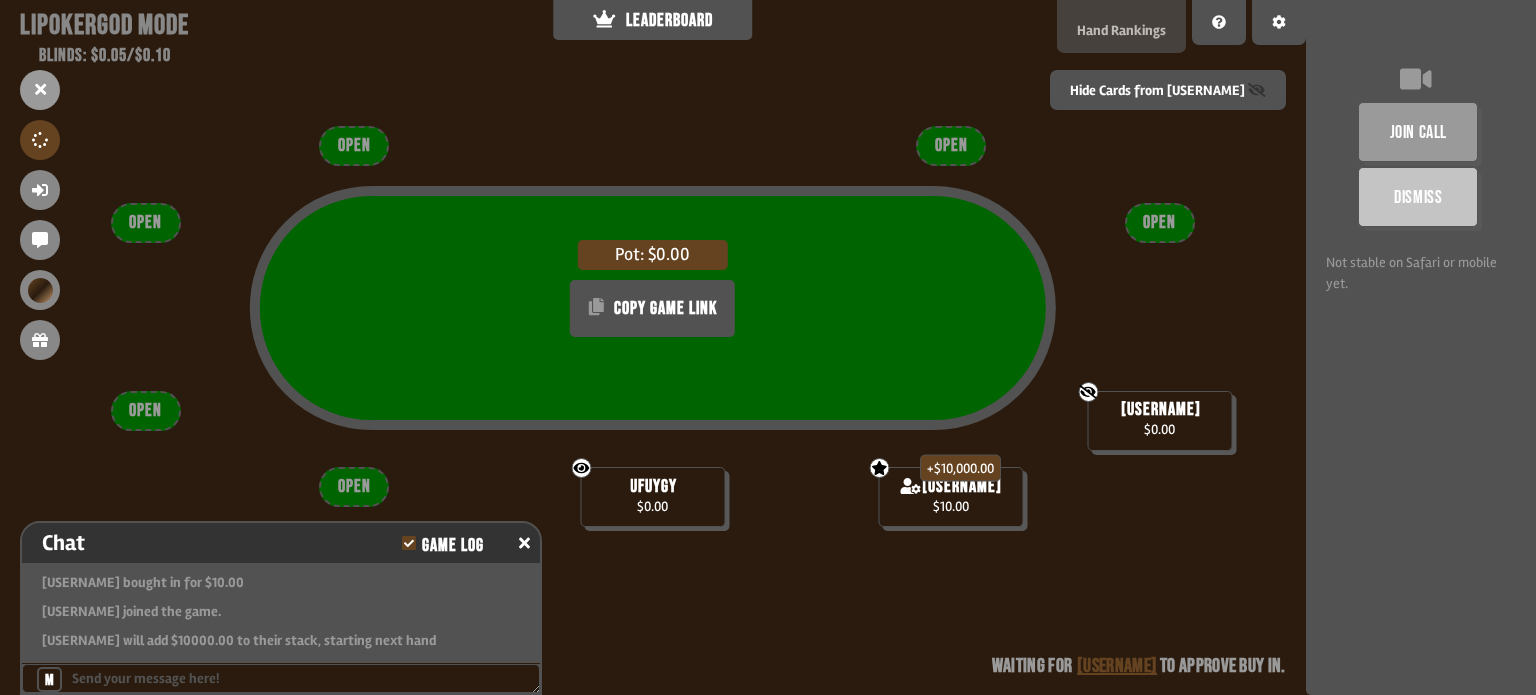 click on "Hand Rankings" at bounding box center [1121, 30] 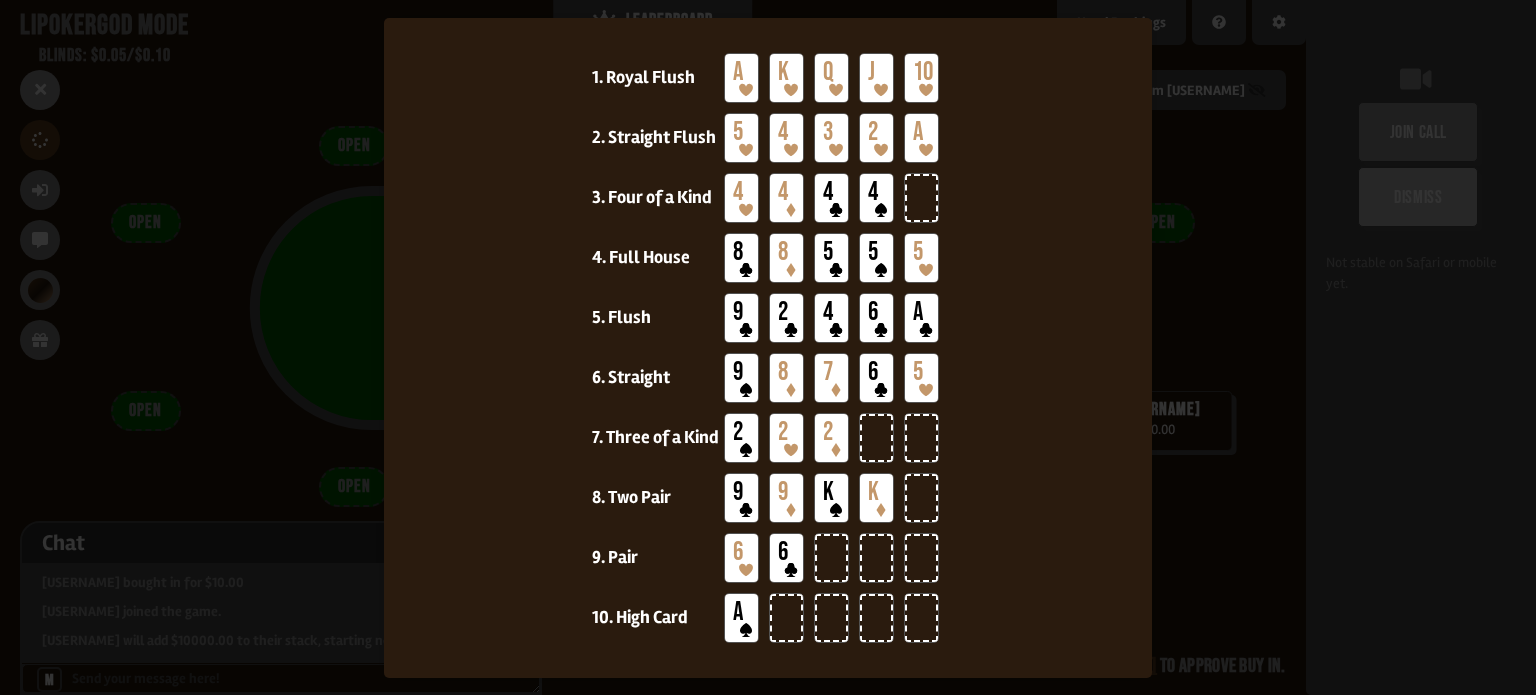 click on "1. Royal Flush A K Q J 10 2. Straight Flush 5 4 3 2 A 3. Four of a Kind 4 4 4 4 4. Full House 8 8 5 5 5 5. Flush 9 2 4 6 A 6. Straight 9 8 7 6 5 7. Three of a Kind 2 2 2 8. Two Pair 9 9 K K 9. Pair 6 6 10. High Card A" at bounding box center [768, 348] 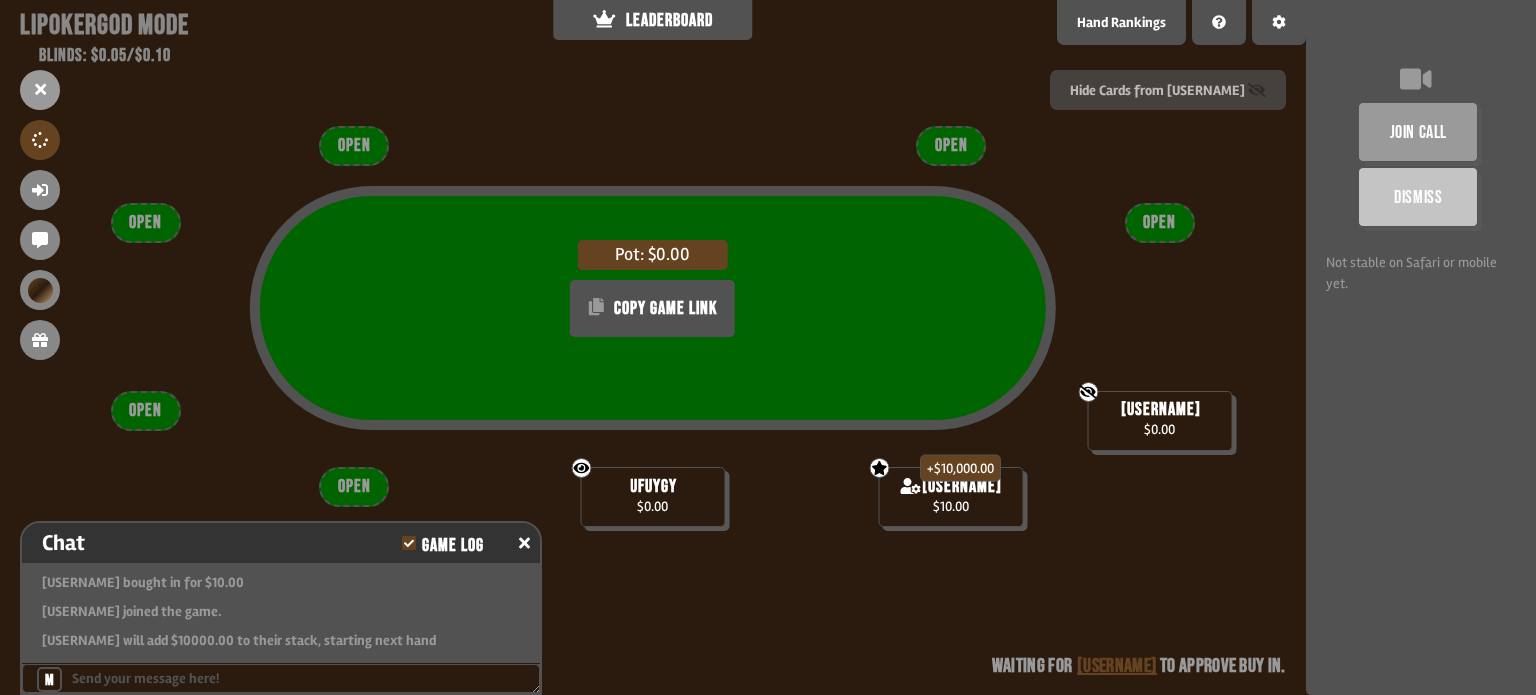 click at bounding box center (1257, 90) 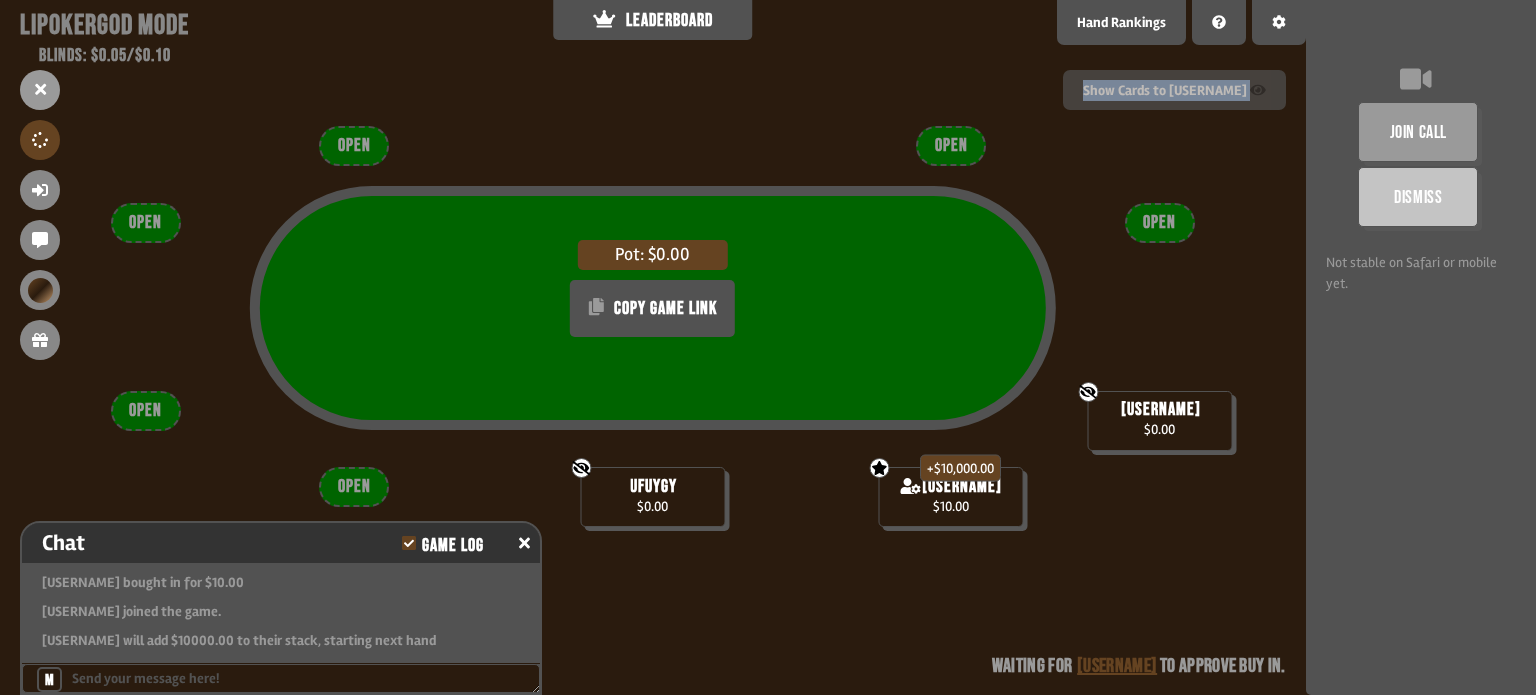 click at bounding box center (1258, 90) 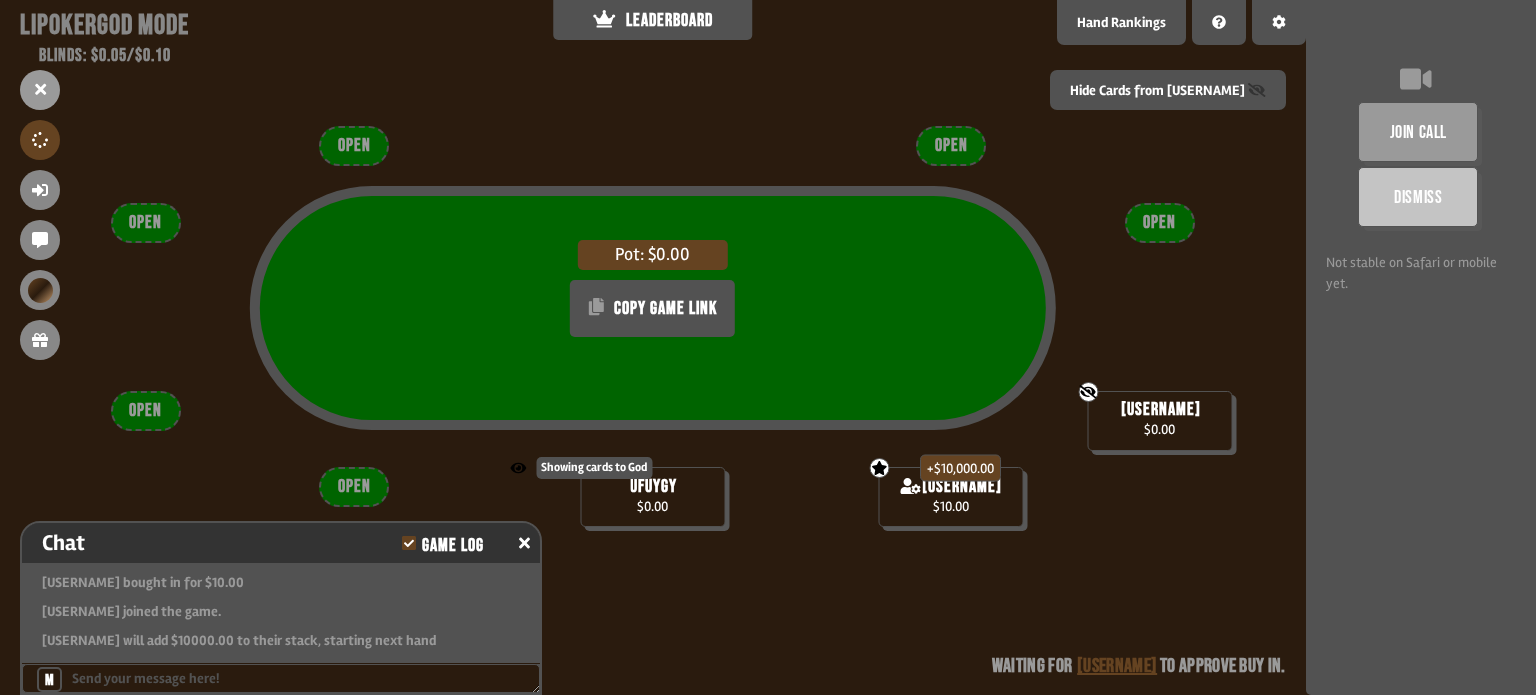 click on "Showing cards to God" at bounding box center [1088, 392] 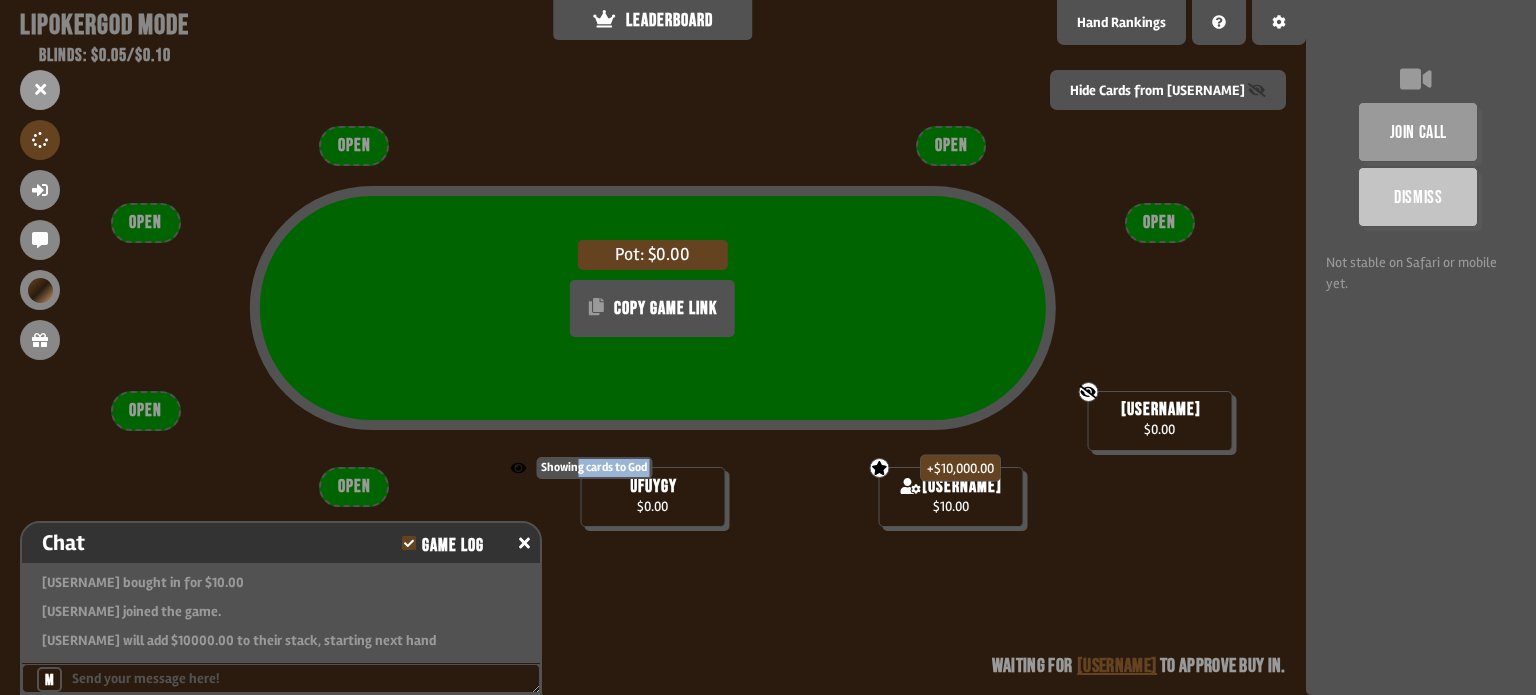 click on "Showing cards to God" at bounding box center (1088, 392) 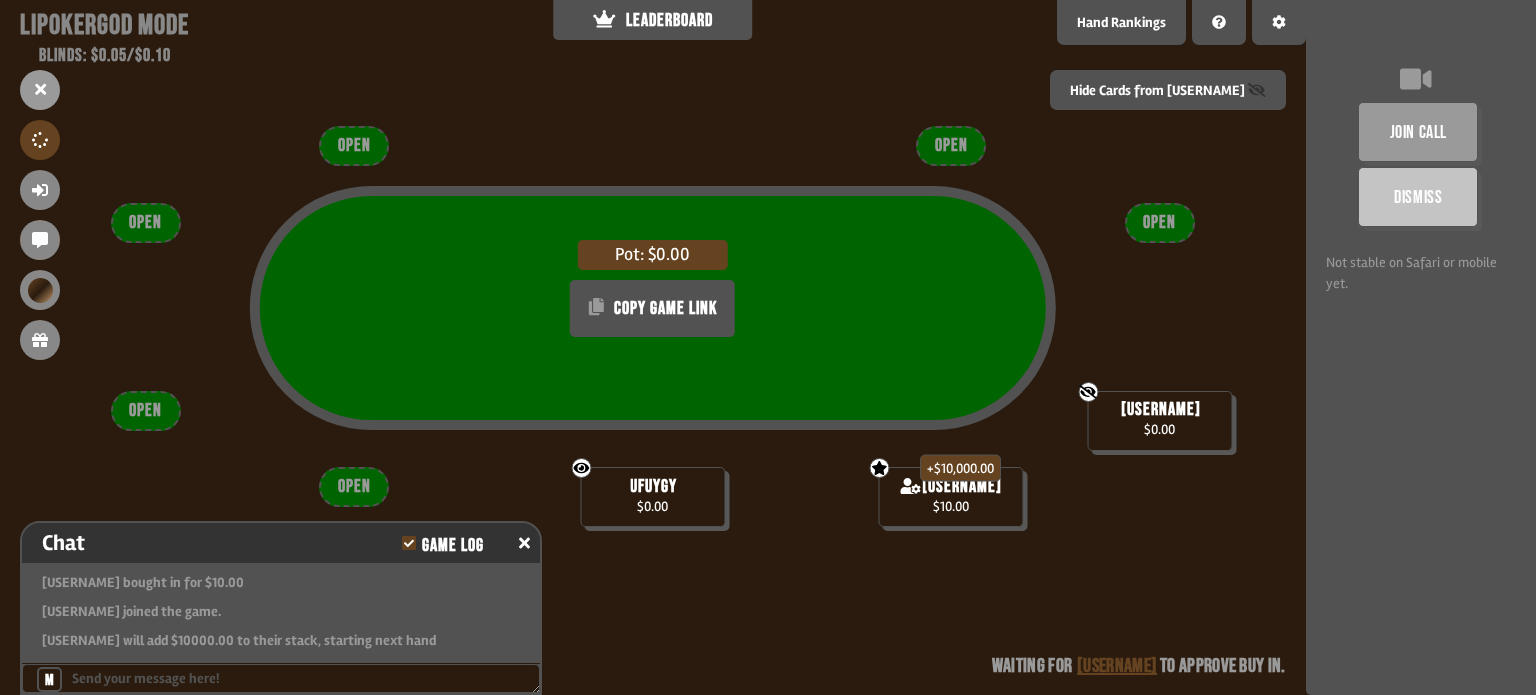 click on "ufuygy" at bounding box center (1161, 410) 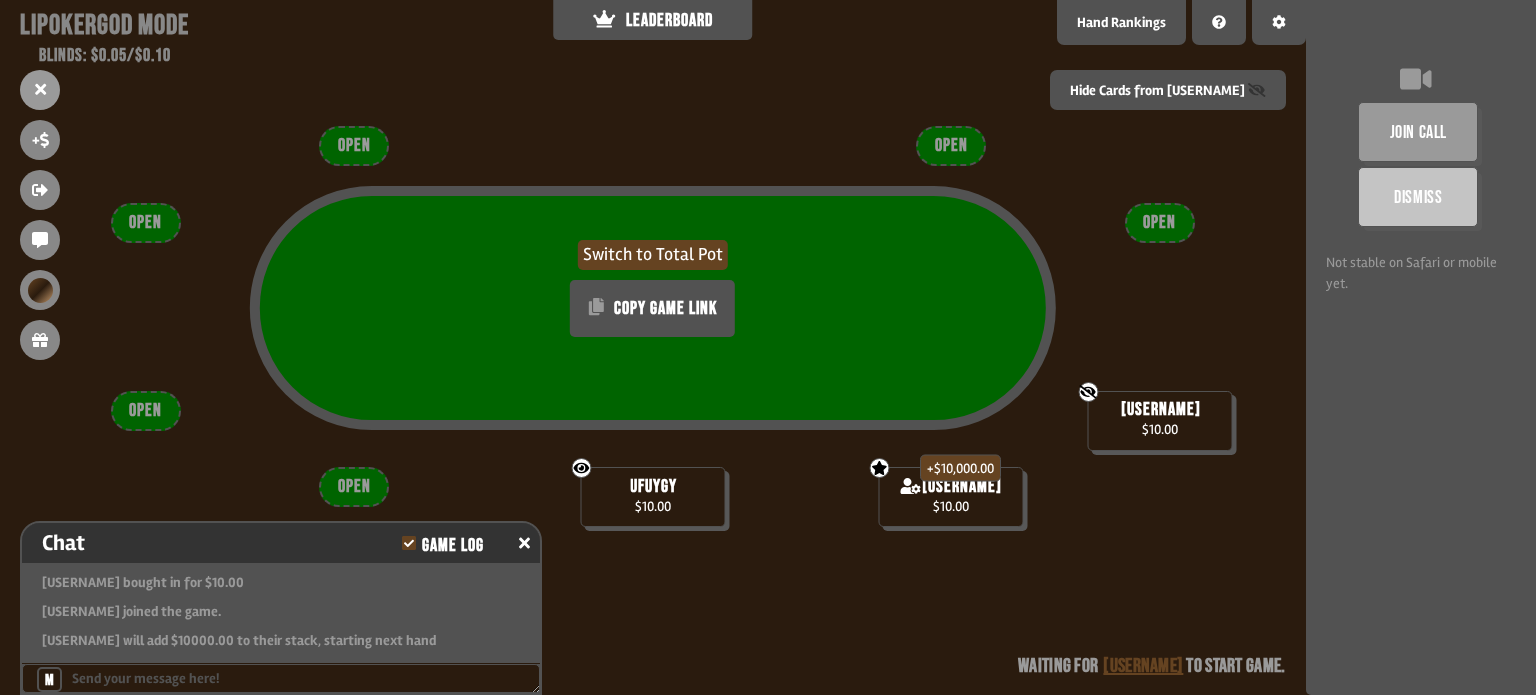 click on "Switch to Total Pot" at bounding box center [653, 255] 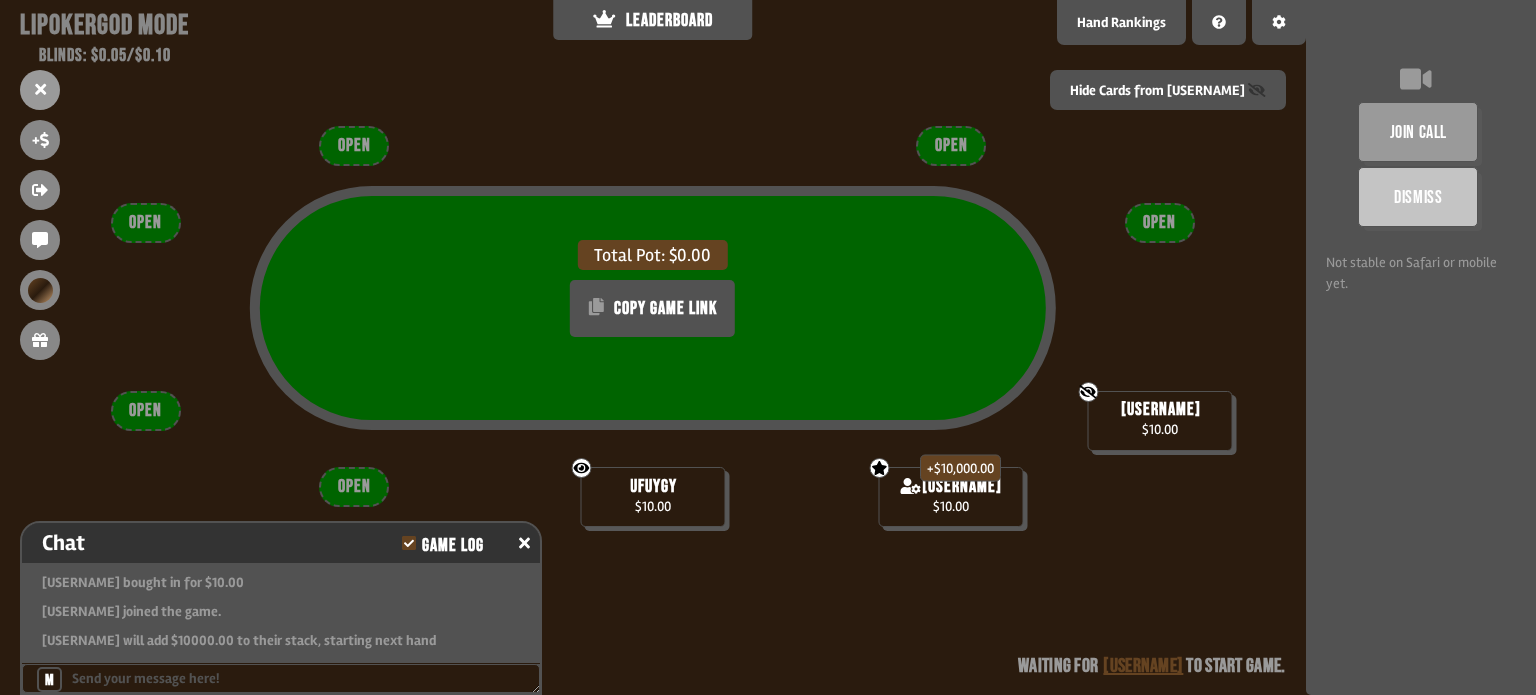 click on "Total Pot: $0.00" at bounding box center (653, 255) 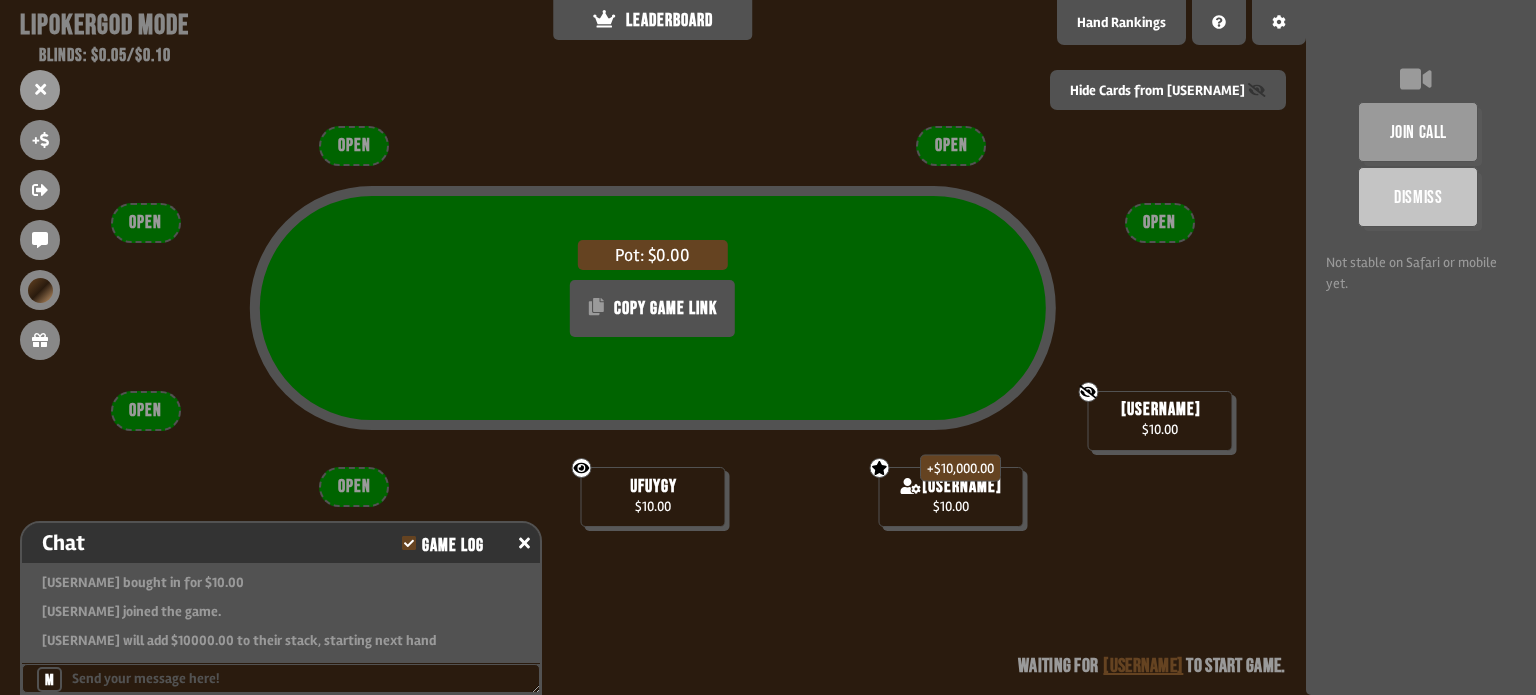 click on "Pot: $0.00" at bounding box center [653, 255] 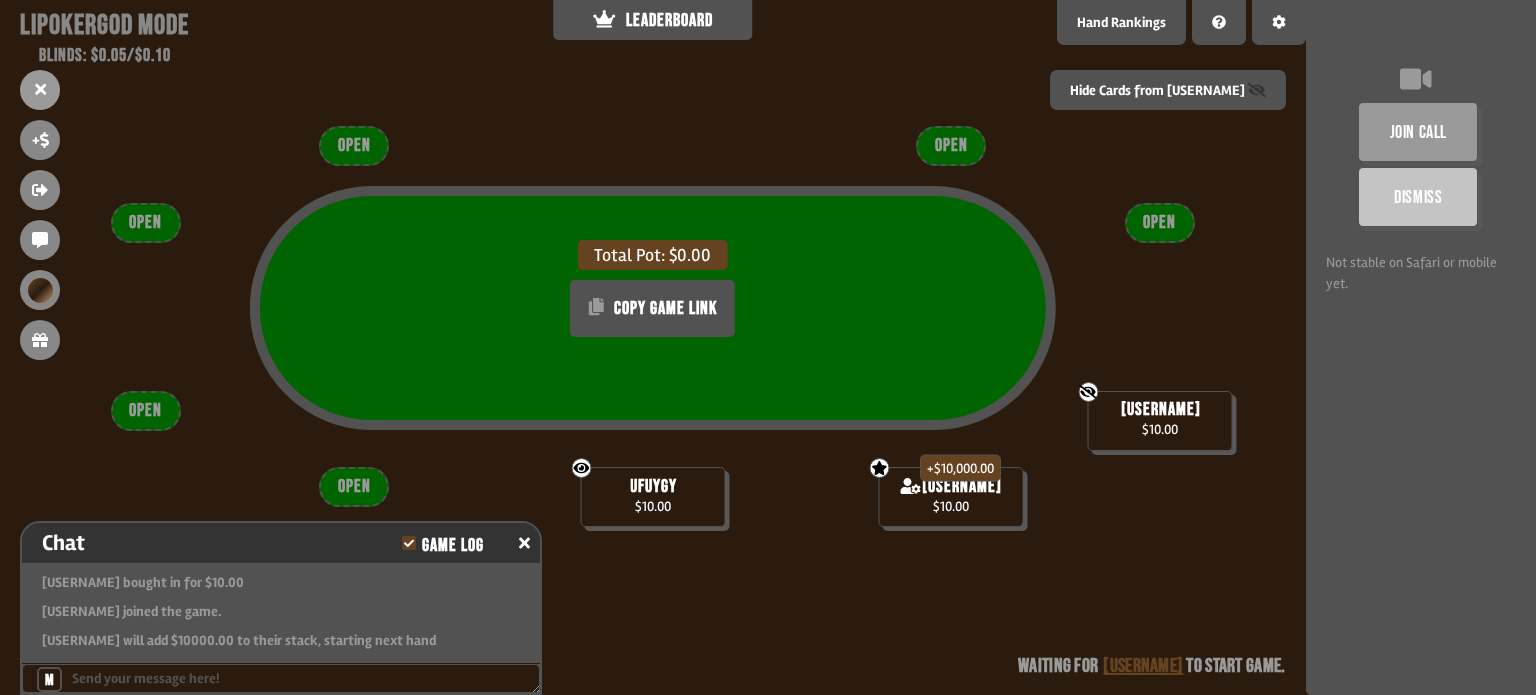 click on "$10.00" at bounding box center (1160, 429) 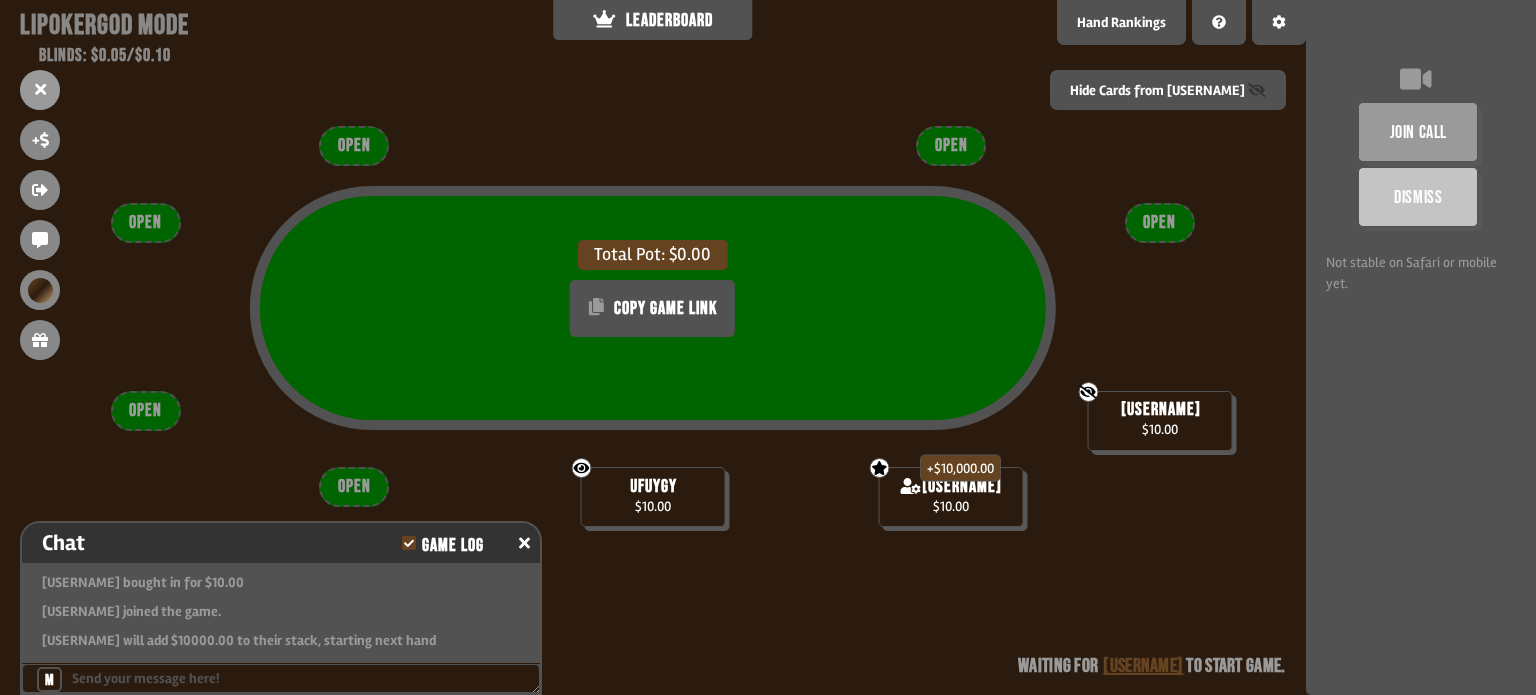 click on "+ $10,000.00" at bounding box center (960, 468) 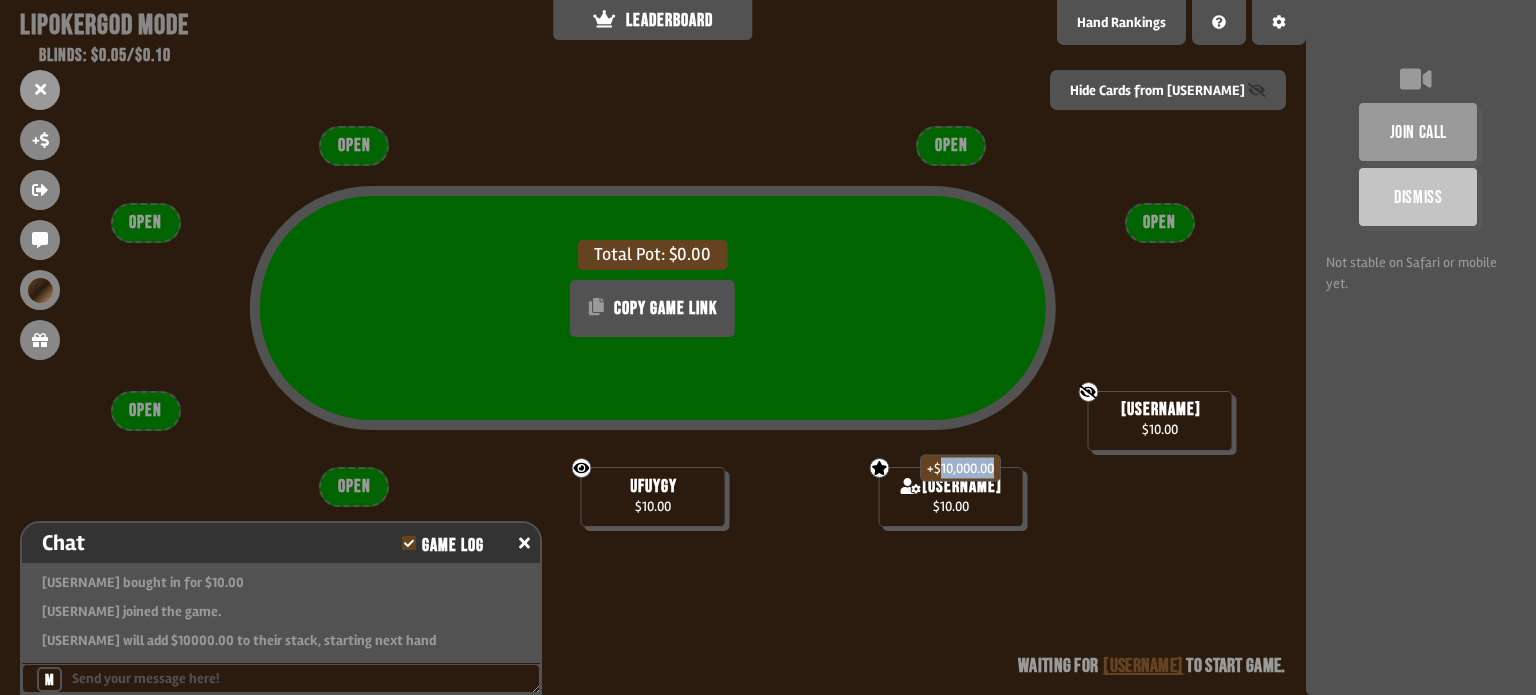 click on "+ $10,000.00" at bounding box center (960, 468) 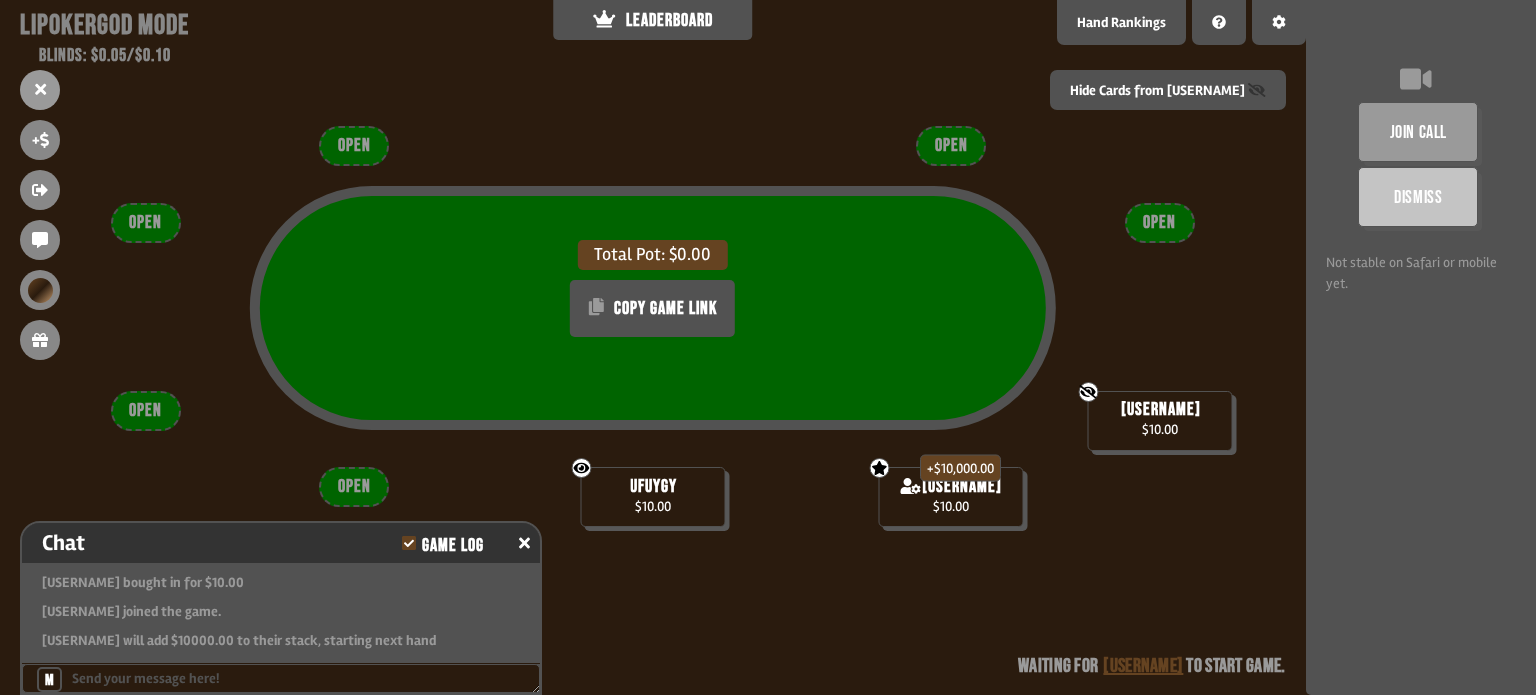 click on "+ $10,000.00" at bounding box center (960, 468) 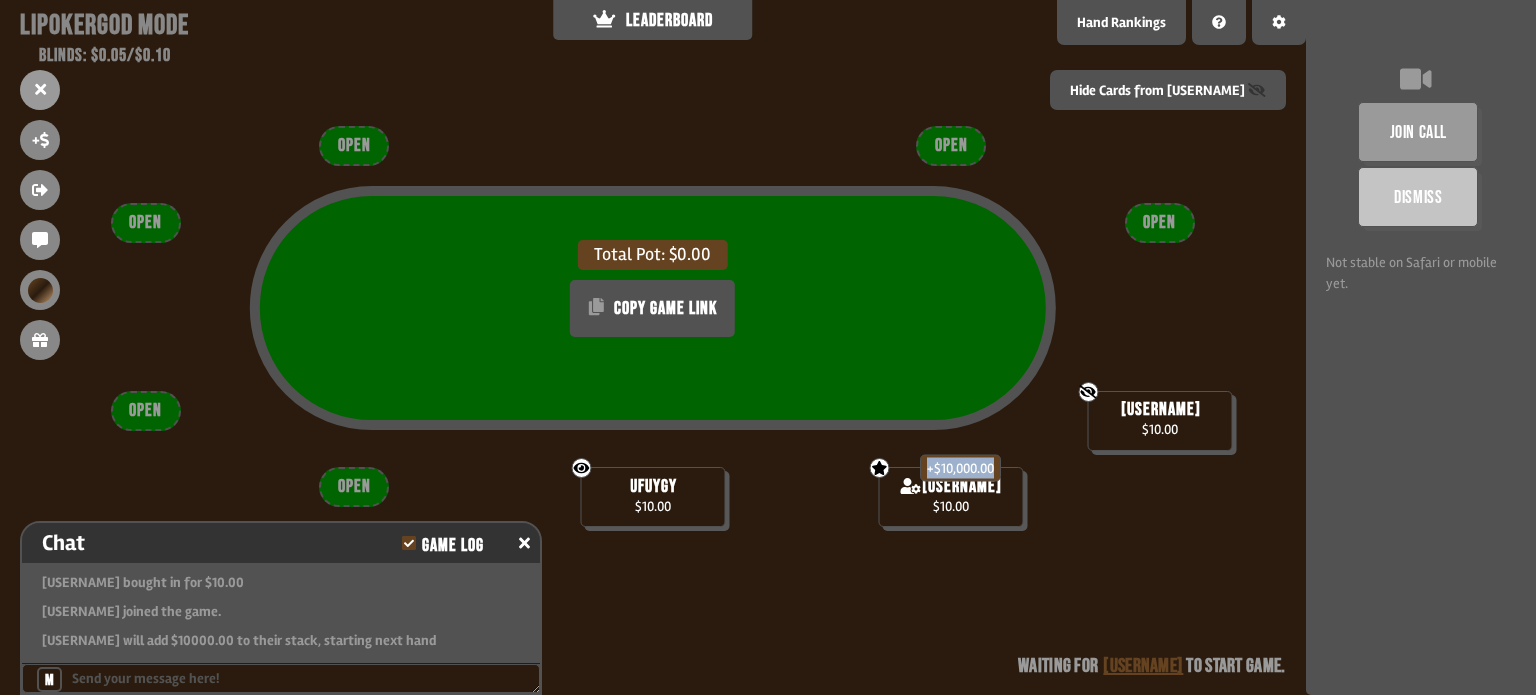 drag, startPoint x: 964, startPoint y: 467, endPoint x: 921, endPoint y: 467, distance: 43 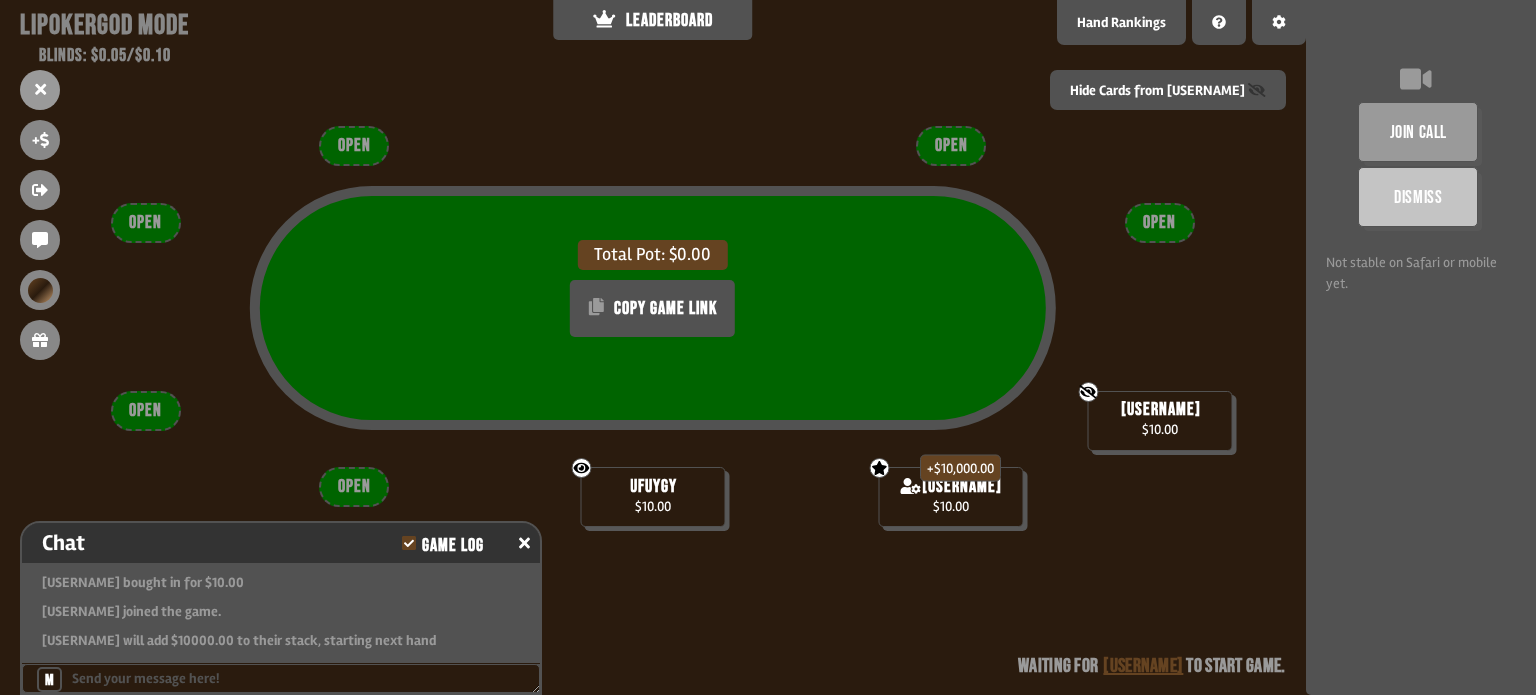 click on "Total Pot: $0.00   COPY GAME LINK" at bounding box center (653, 307) 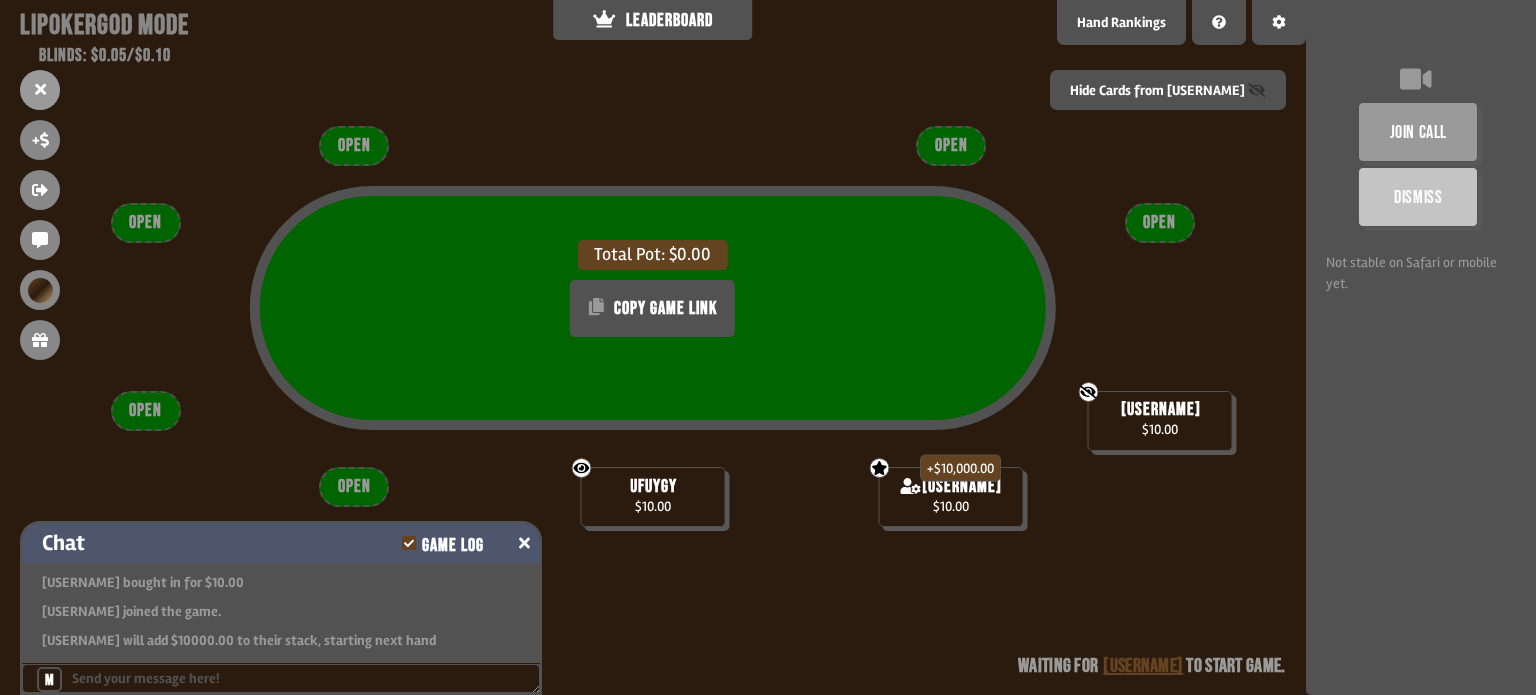 click at bounding box center [524, 543] 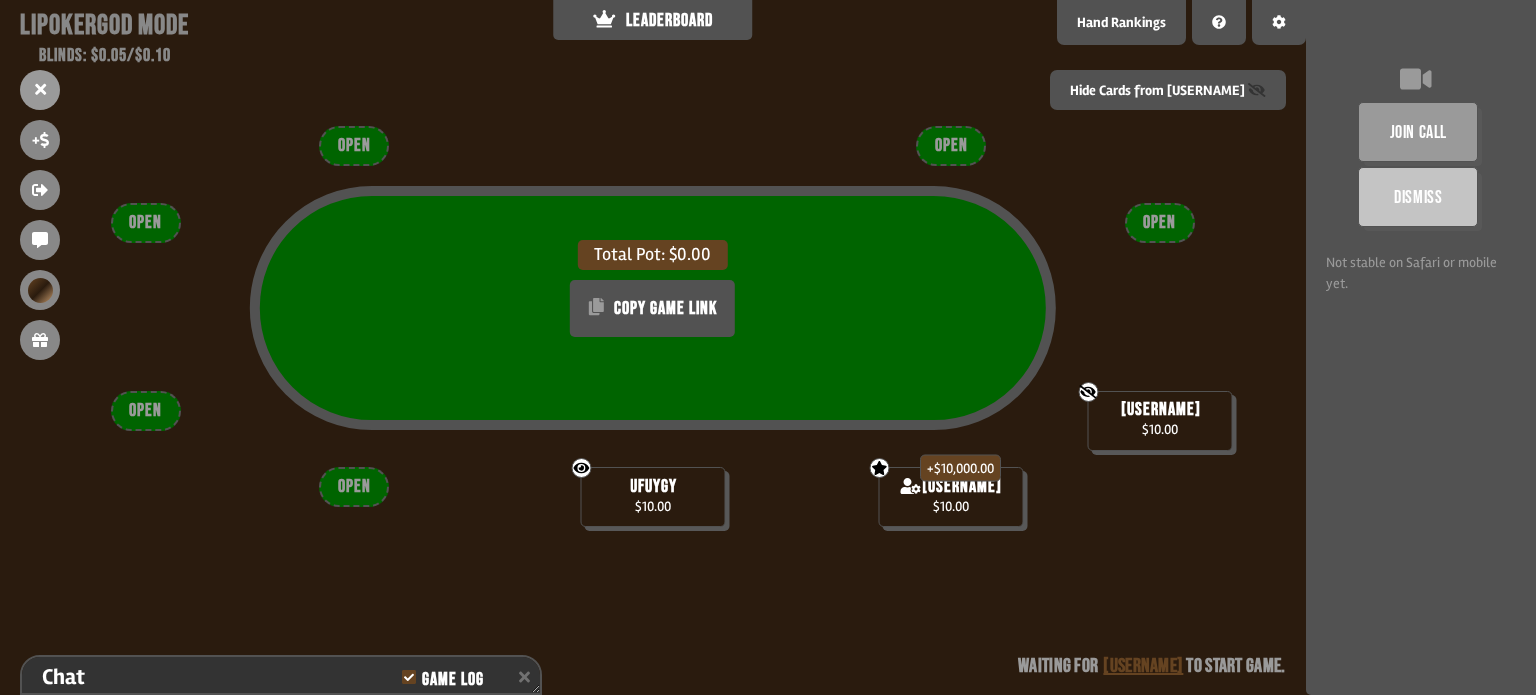 click on "[USERNAME]" at bounding box center [1143, 666] 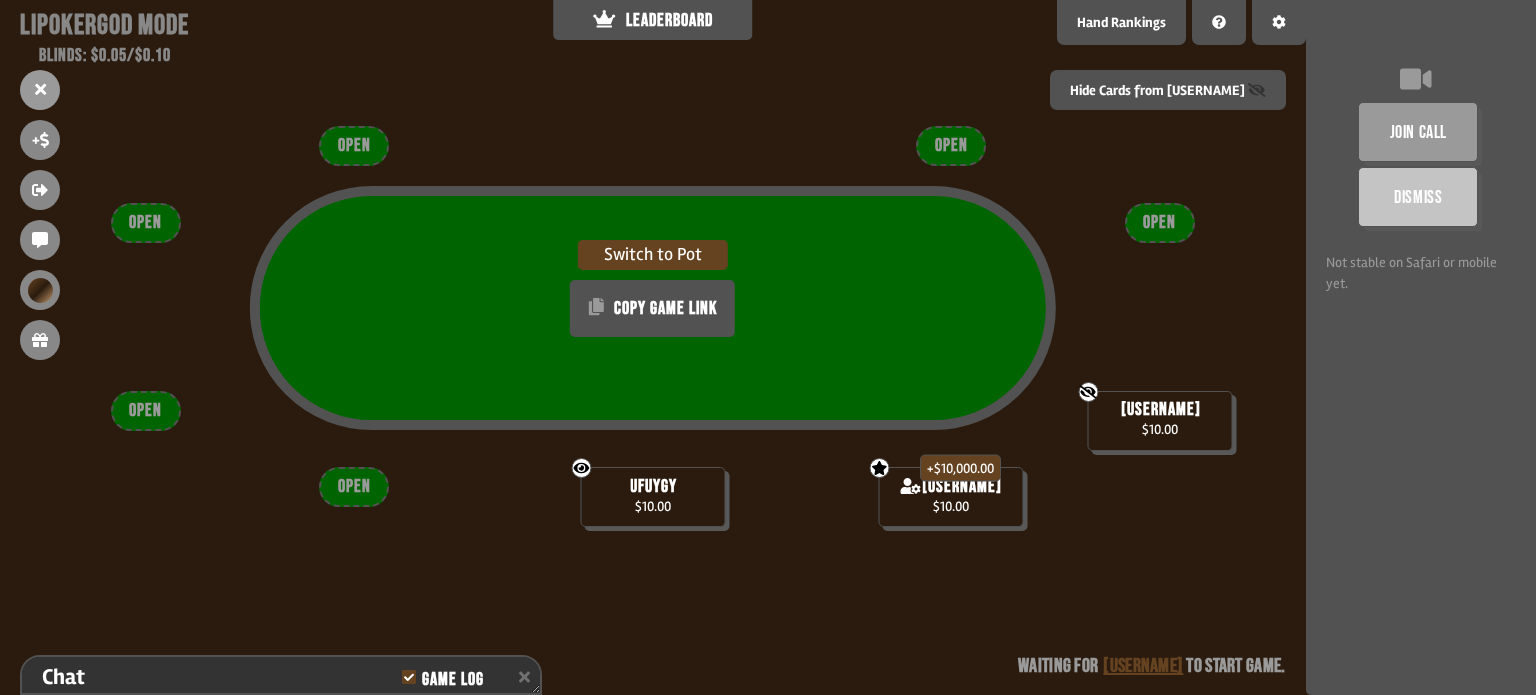 click on "Switch to Pot" at bounding box center (653, 255) 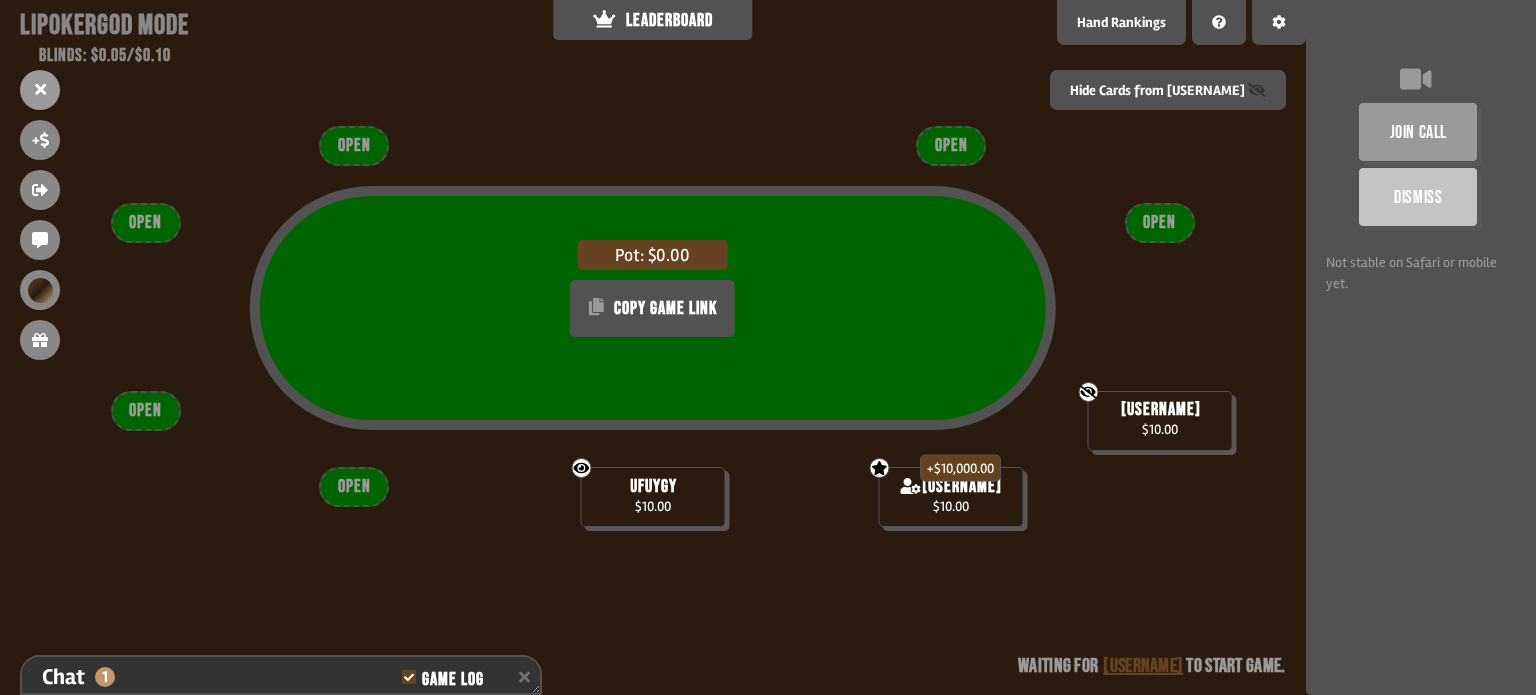 click on "Pot: $0.00" at bounding box center (653, 255) 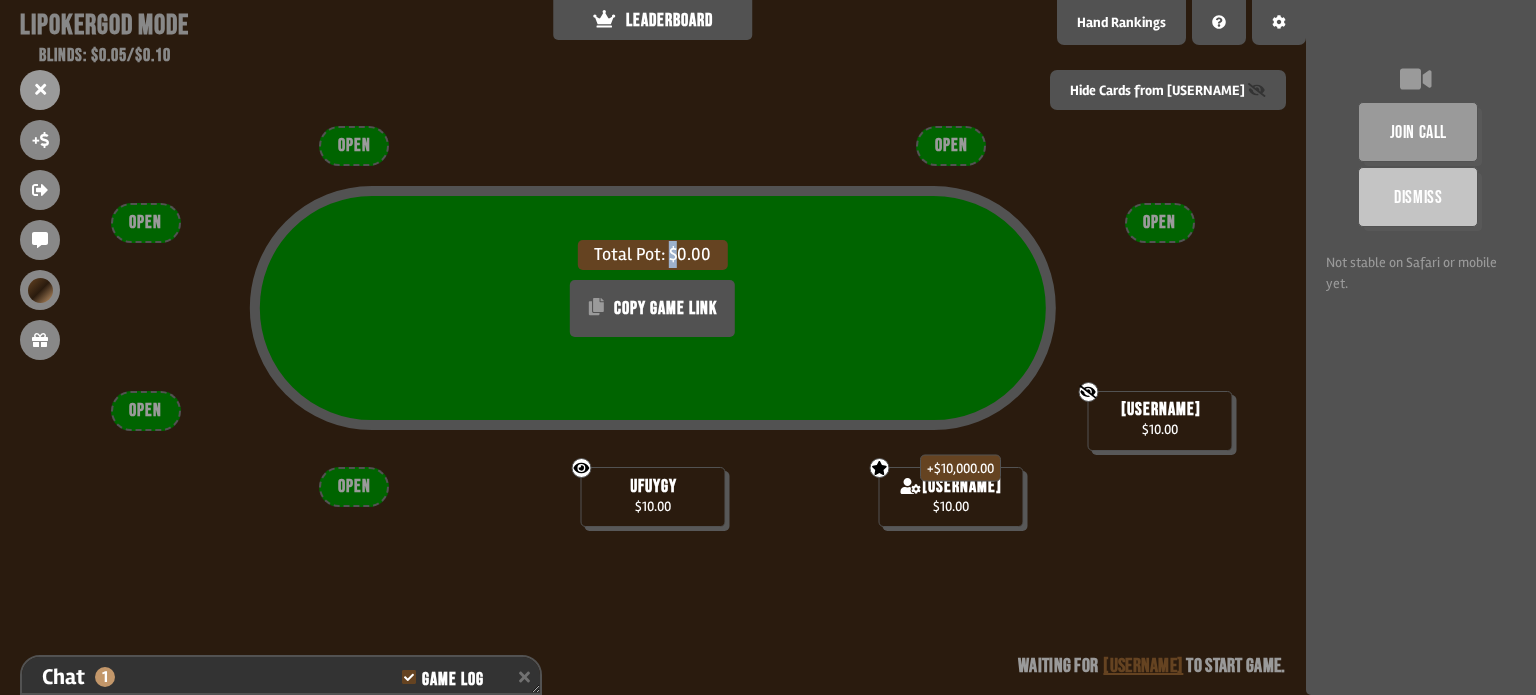 click on "Total Pot: $0.00" at bounding box center [653, 255] 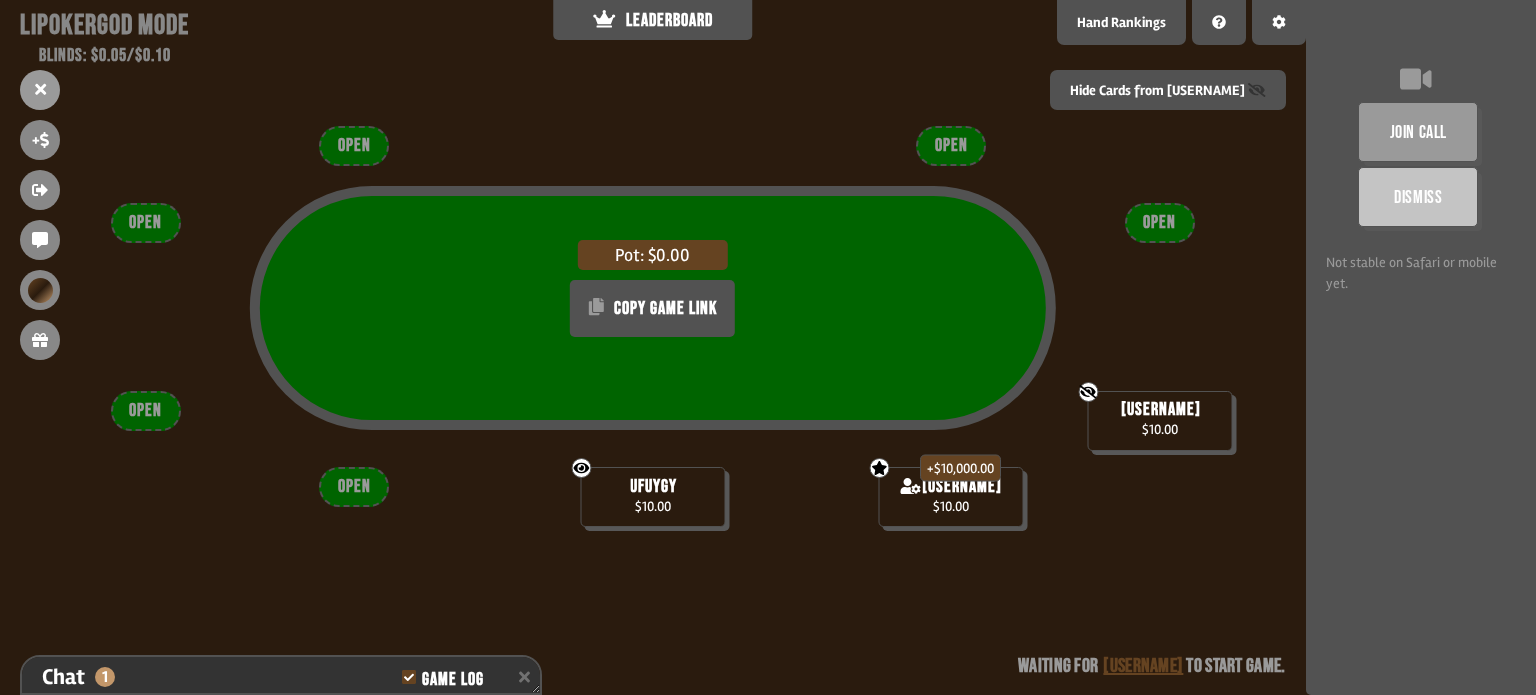 click on "$10.00" at bounding box center (1160, 429) 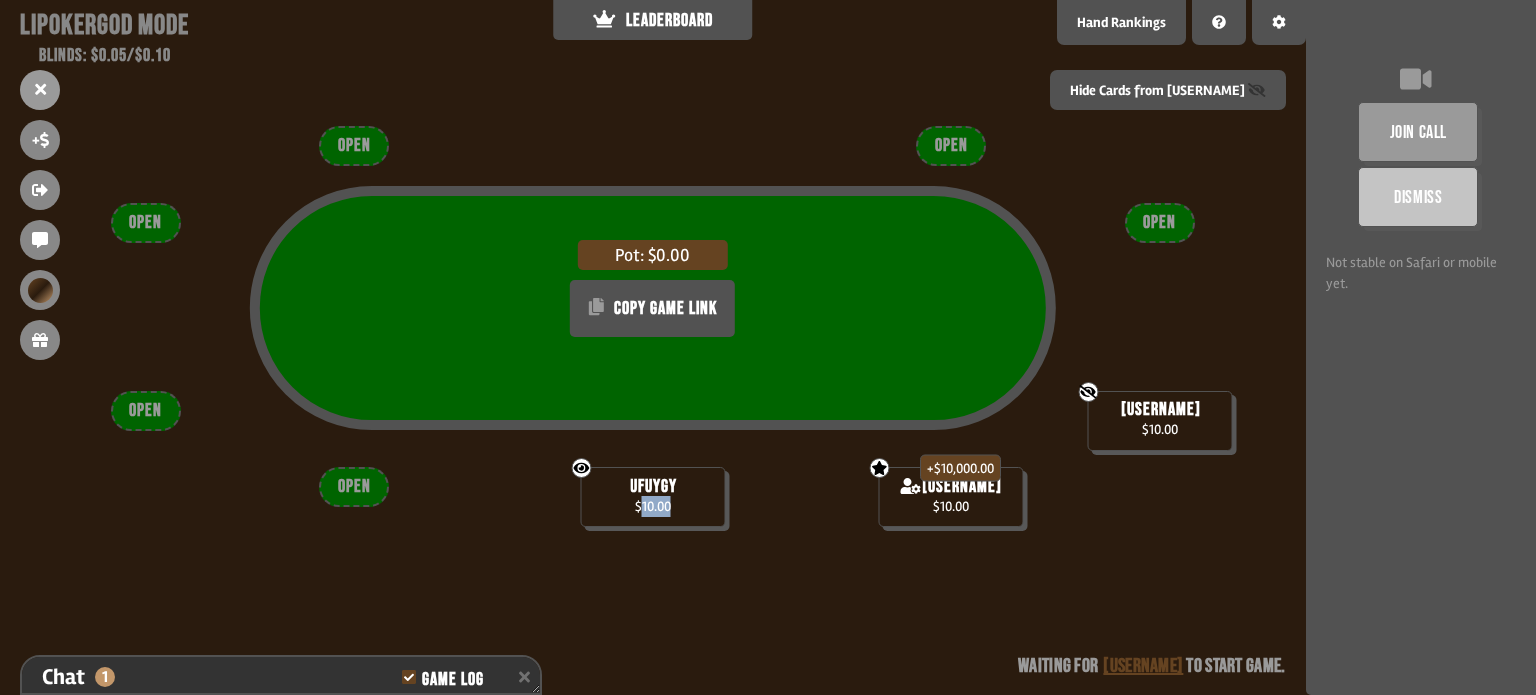 click on "$10.00" at bounding box center [1160, 429] 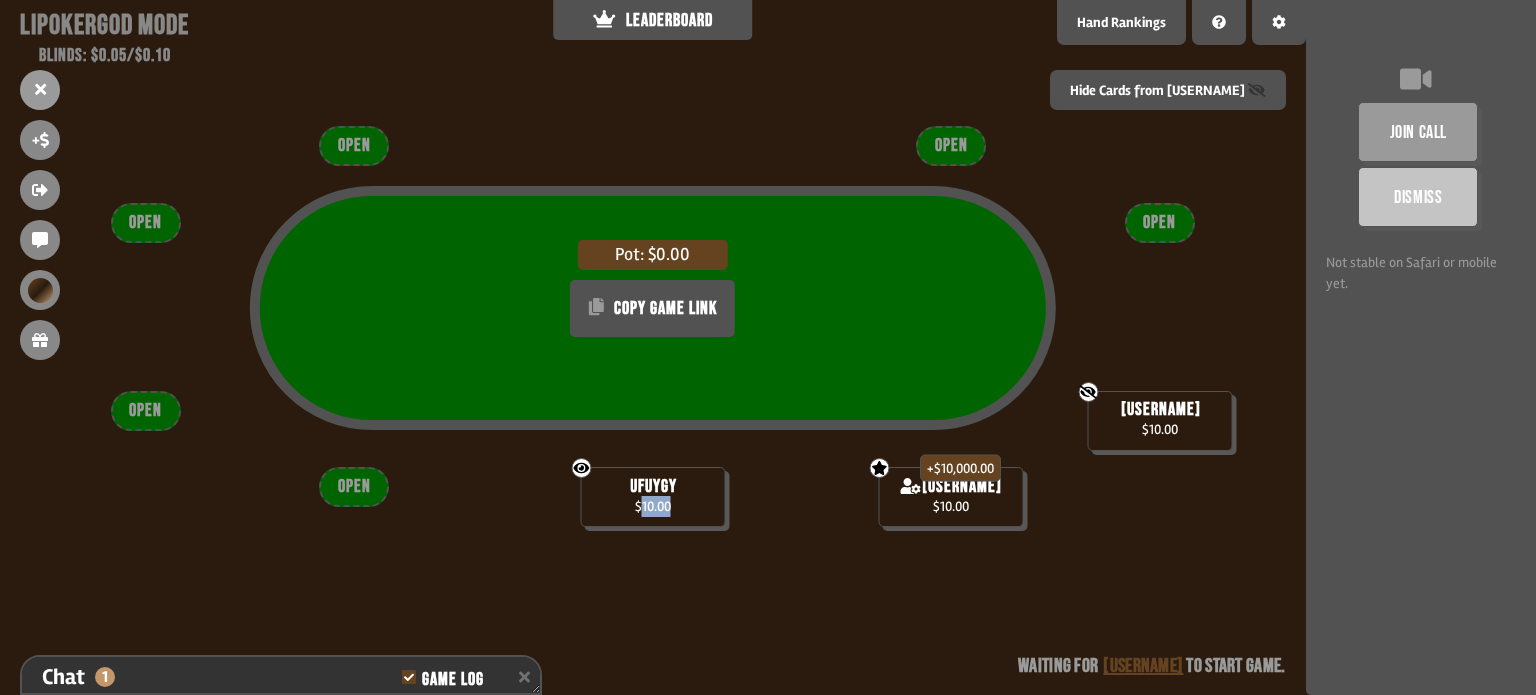 click on "$10.00" at bounding box center (1160, 429) 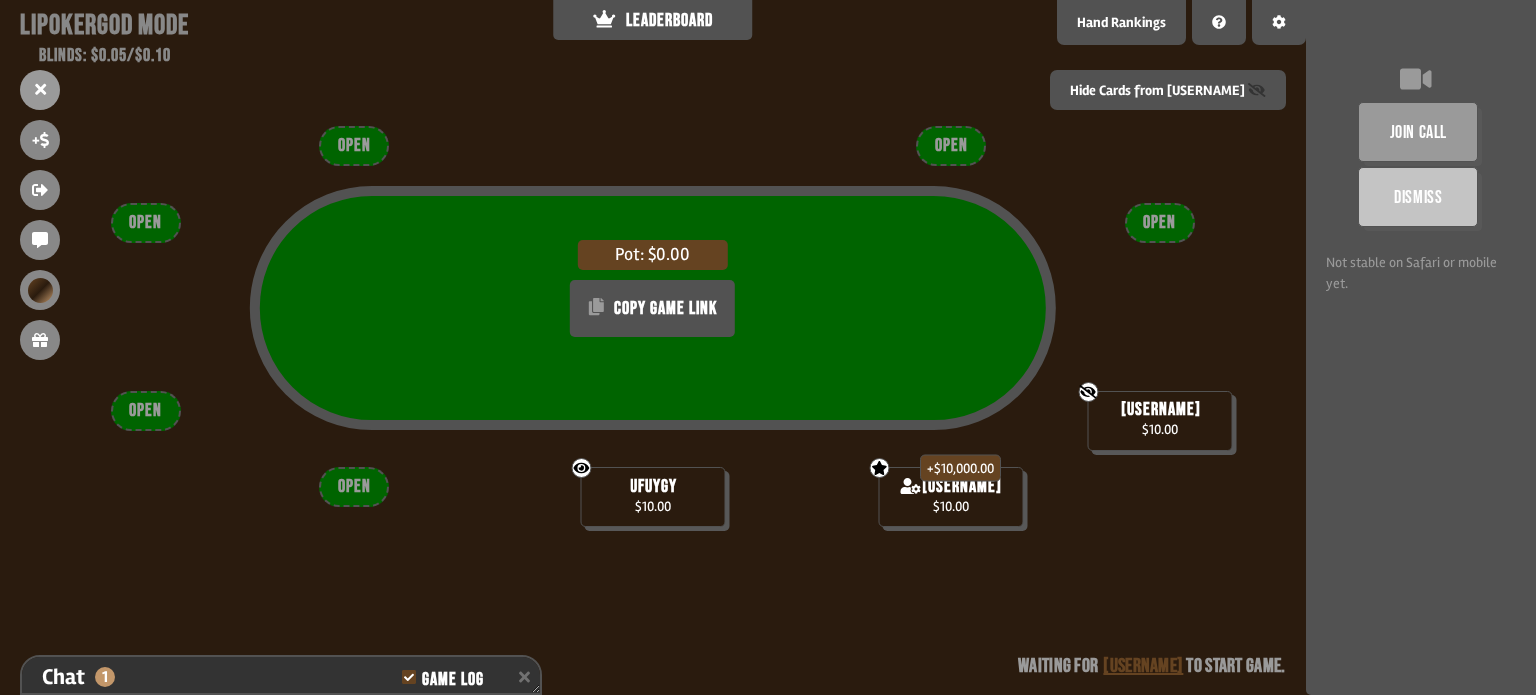 click on "+ $10,000.00" at bounding box center (960, 468) 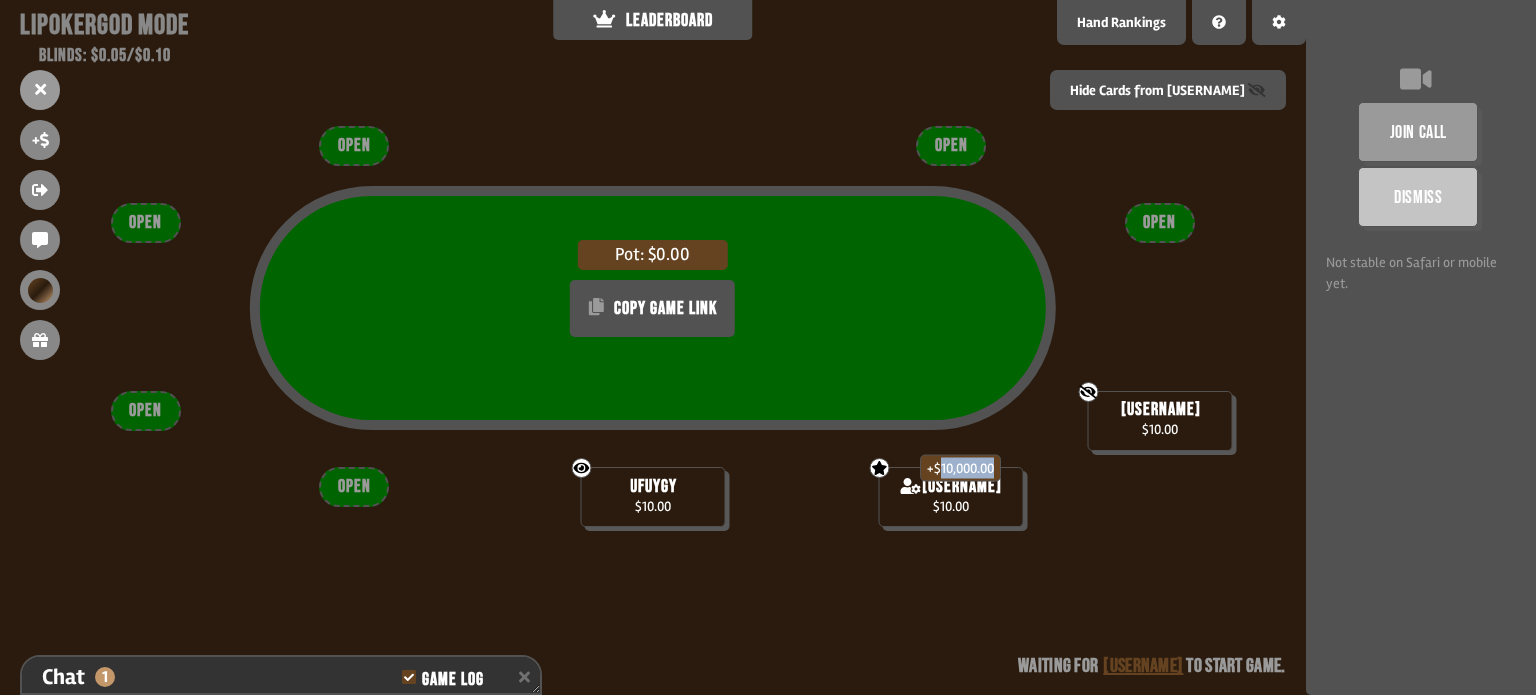 click on "+ $10,000.00" at bounding box center [960, 468] 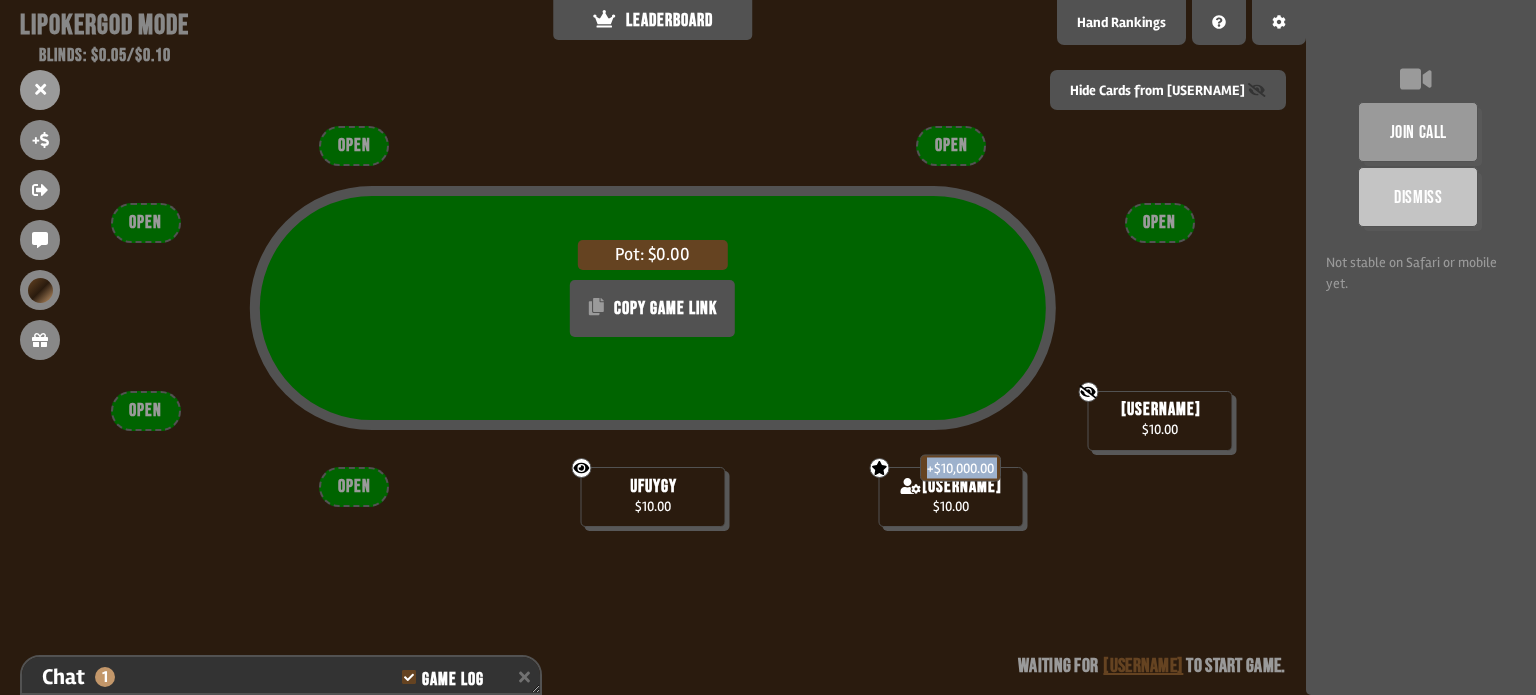 click on "+ $10,000.00" at bounding box center [960, 468] 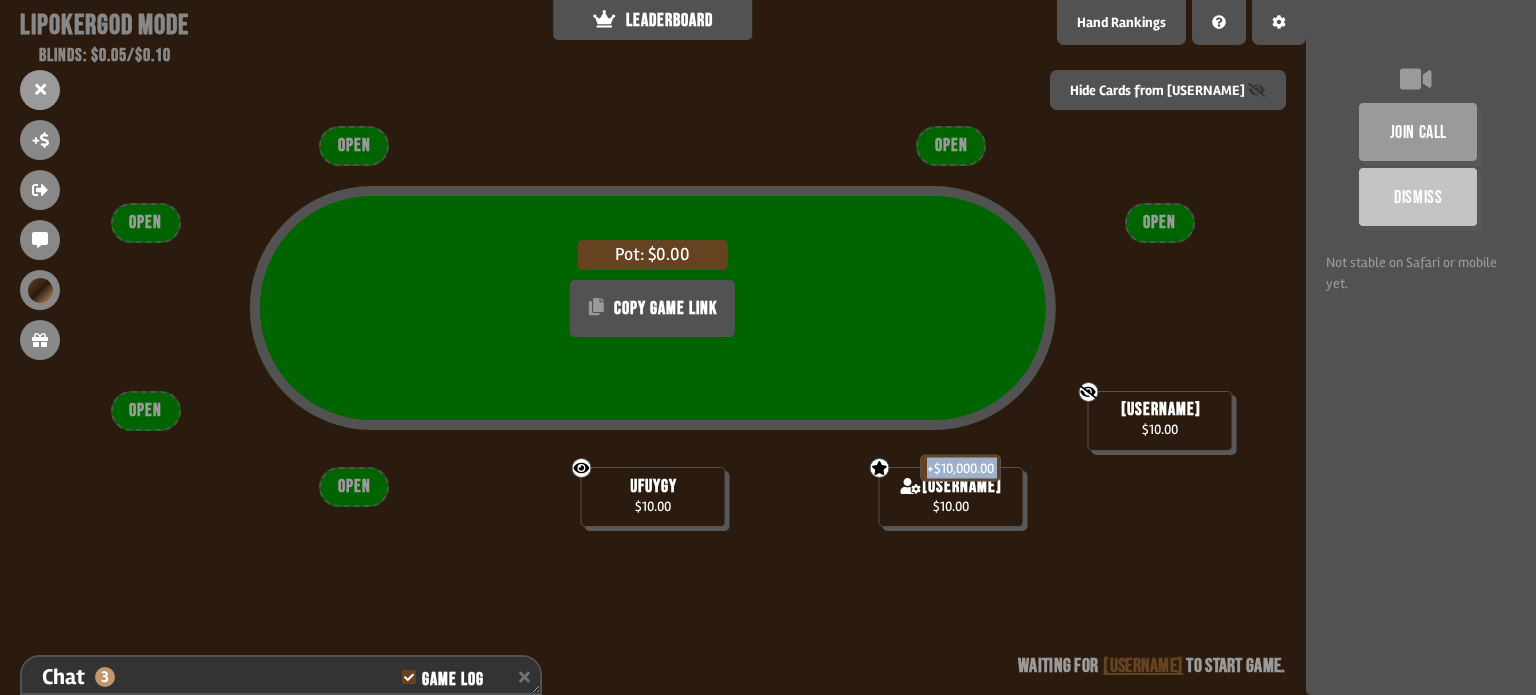 click on "+ $10,000.00" at bounding box center (960, 468) 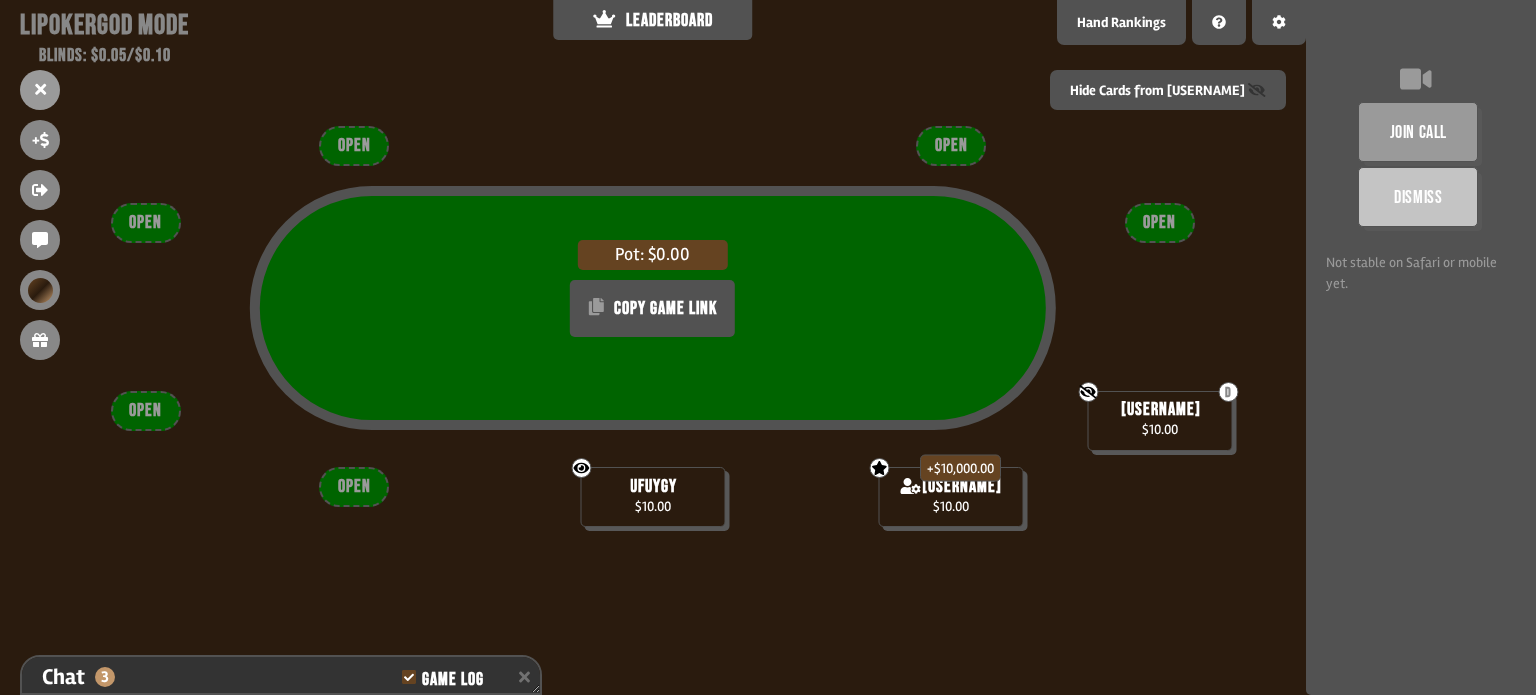 click on "join call Dismiss Not stable on Safari or mobile yet." at bounding box center (1421, 347) 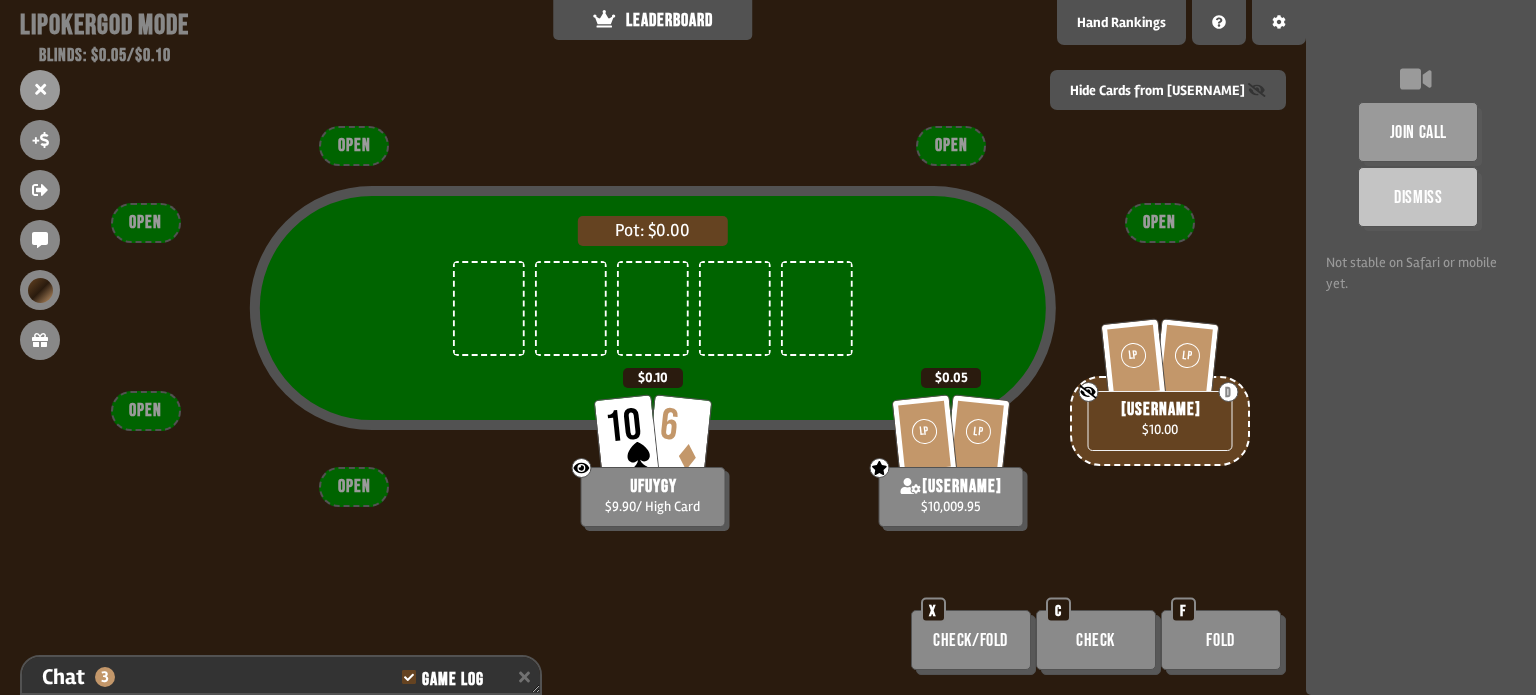 click on "Pot: $0.00   LP LP D Not showing cards to God [USERNAME] $10.00  10 6 Showing cards to God [USERNAME] $9.90   / High Card $0.10  LP LP God - can see certain player's cards [USERNAME] $10,009.95  $0.05  OPEN OPEN OPEN OPEN OPEN OPEN Check/Fold X Check C Fold F" at bounding box center [653, 347] 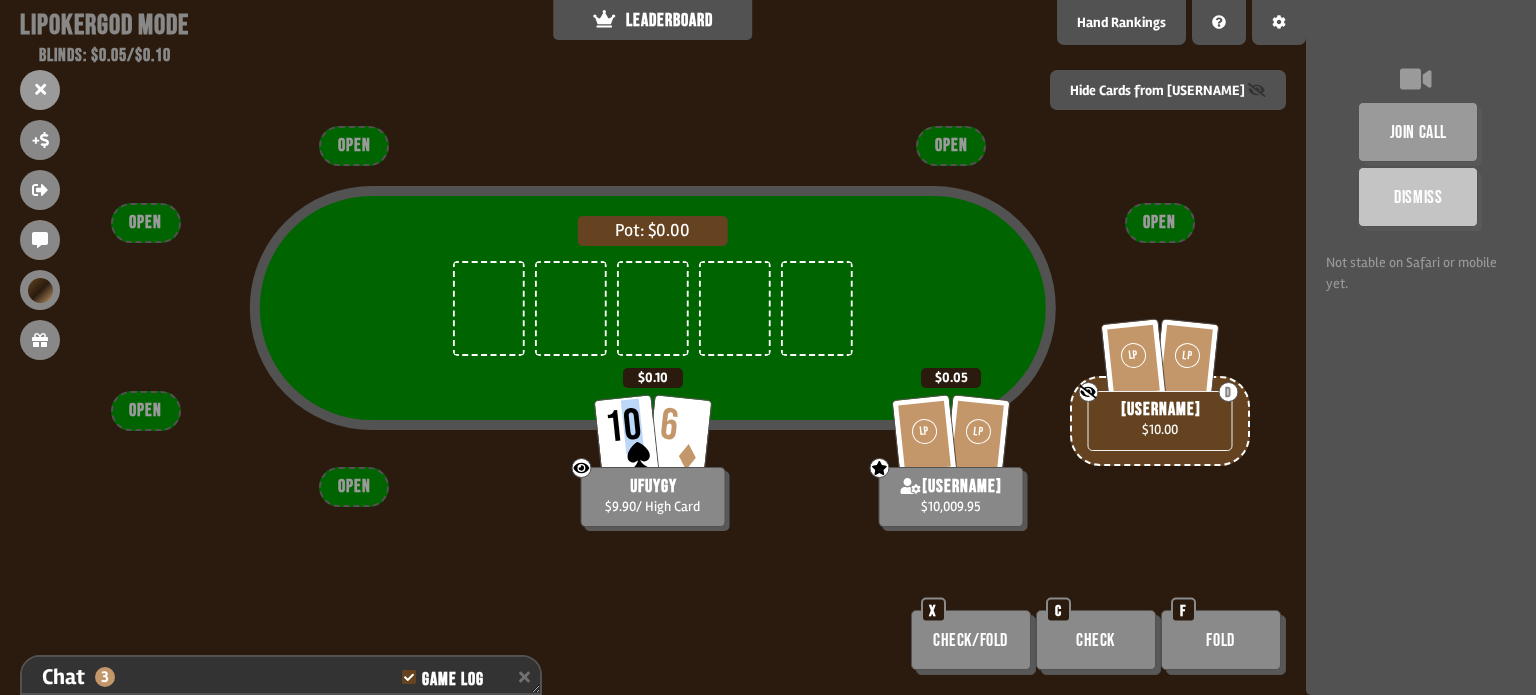 drag, startPoint x: 619, startPoint y: 442, endPoint x: 638, endPoint y: 435, distance: 20.248457 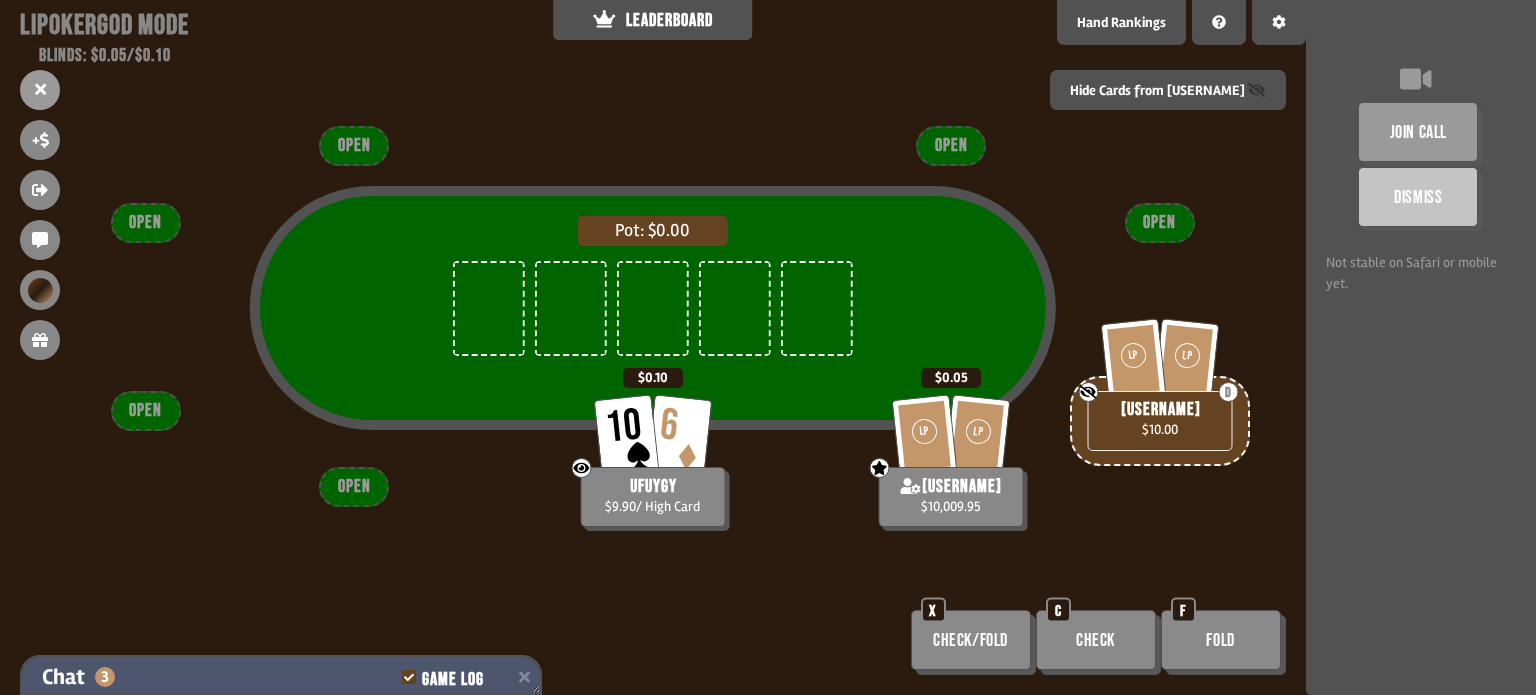 click on "Chat   3 Game Log" at bounding box center [281, 677] 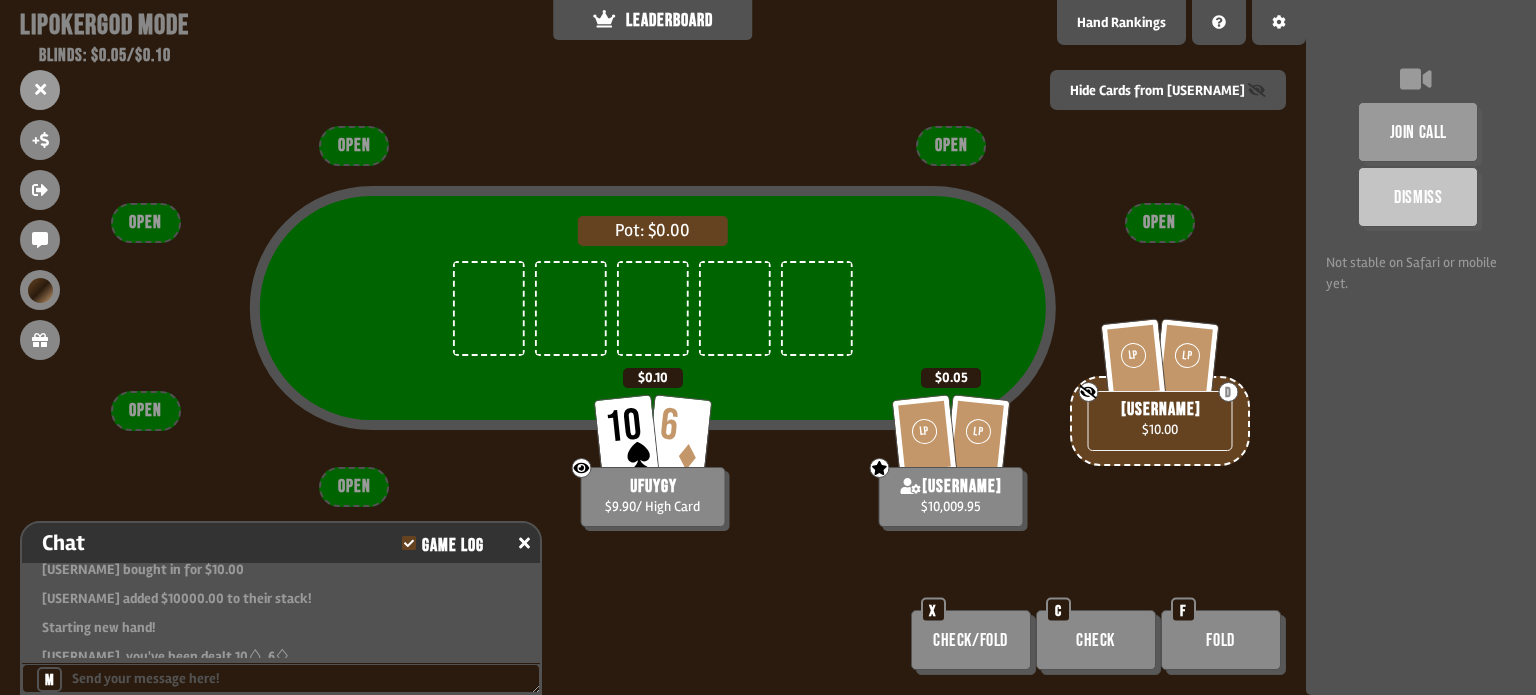 scroll, scrollTop: 323, scrollLeft: 0, axis: vertical 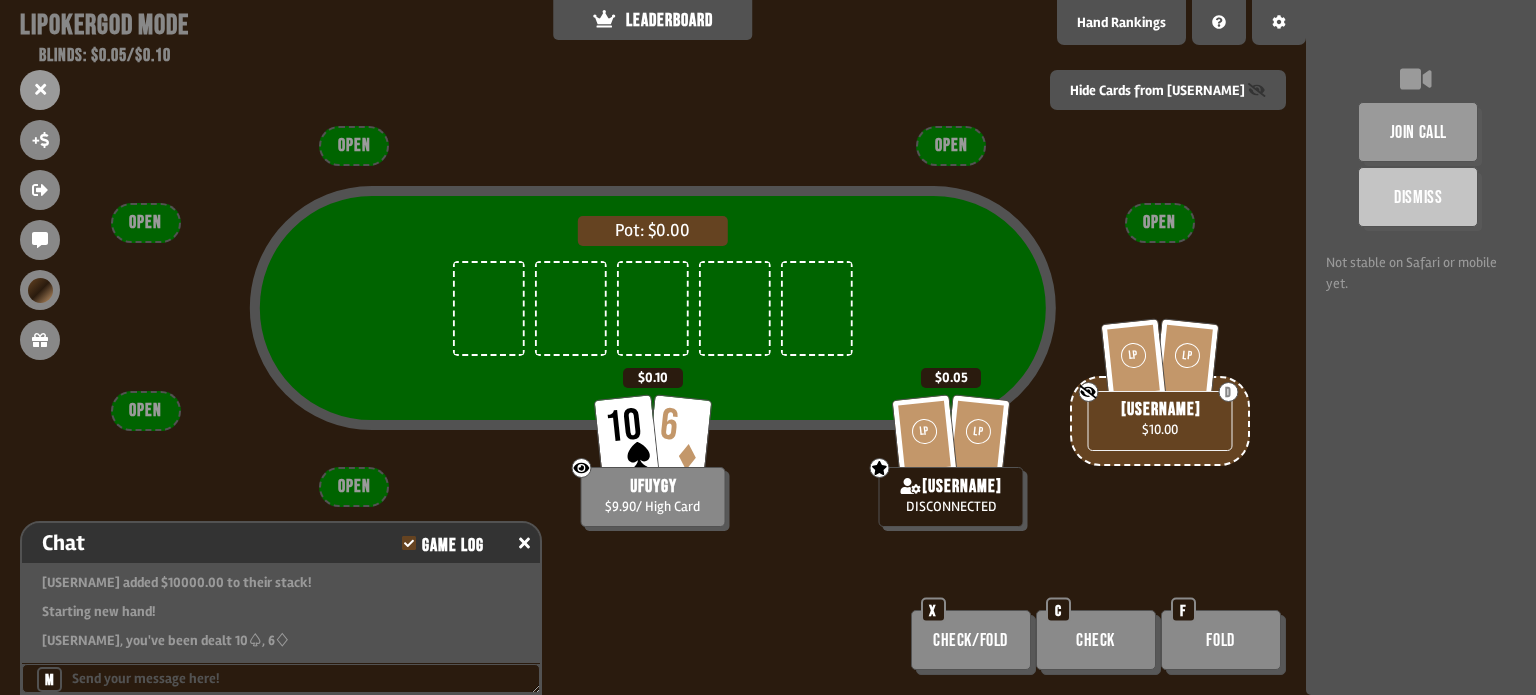 drag, startPoint x: 636, startPoint y: 428, endPoint x: 635, endPoint y: 400, distance: 28.01785 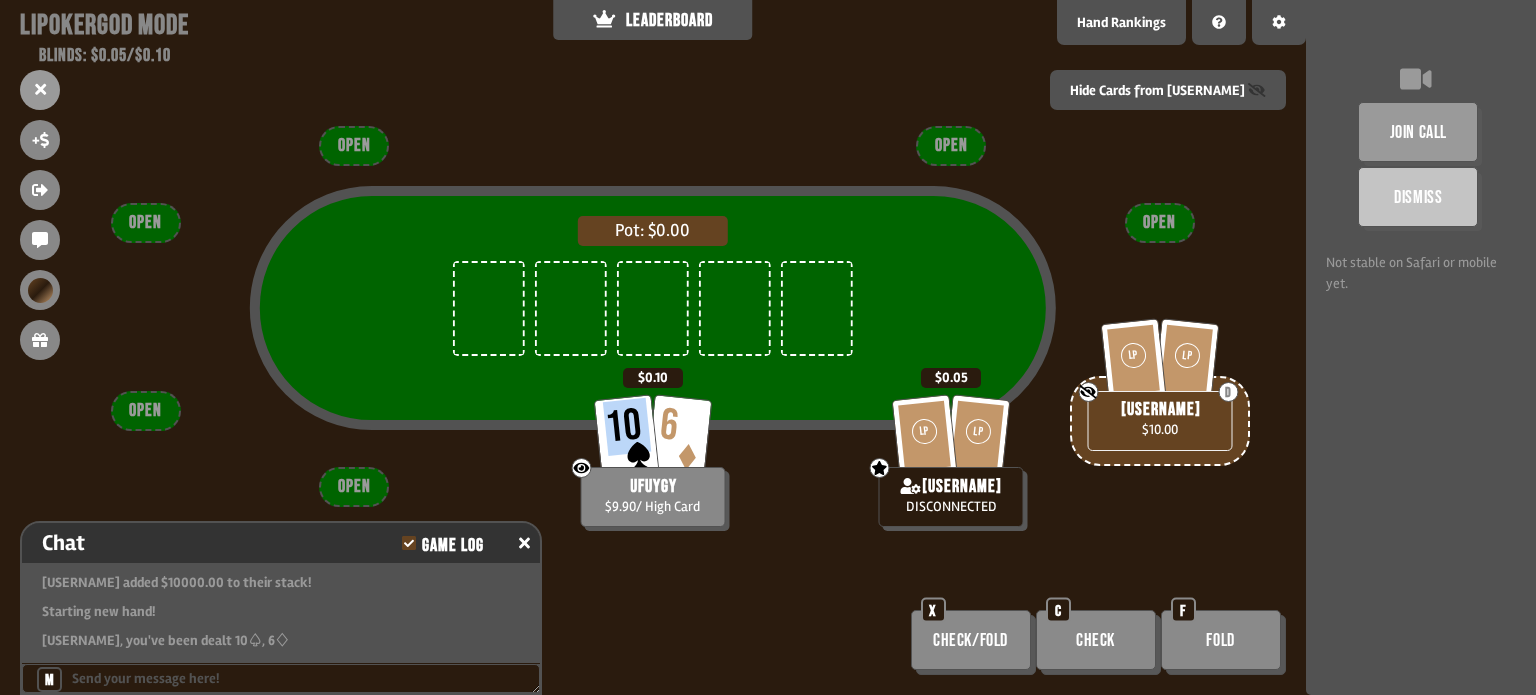 drag, startPoint x: 687, startPoint y: 415, endPoint x: 688, endPoint y: 379, distance: 36.013885 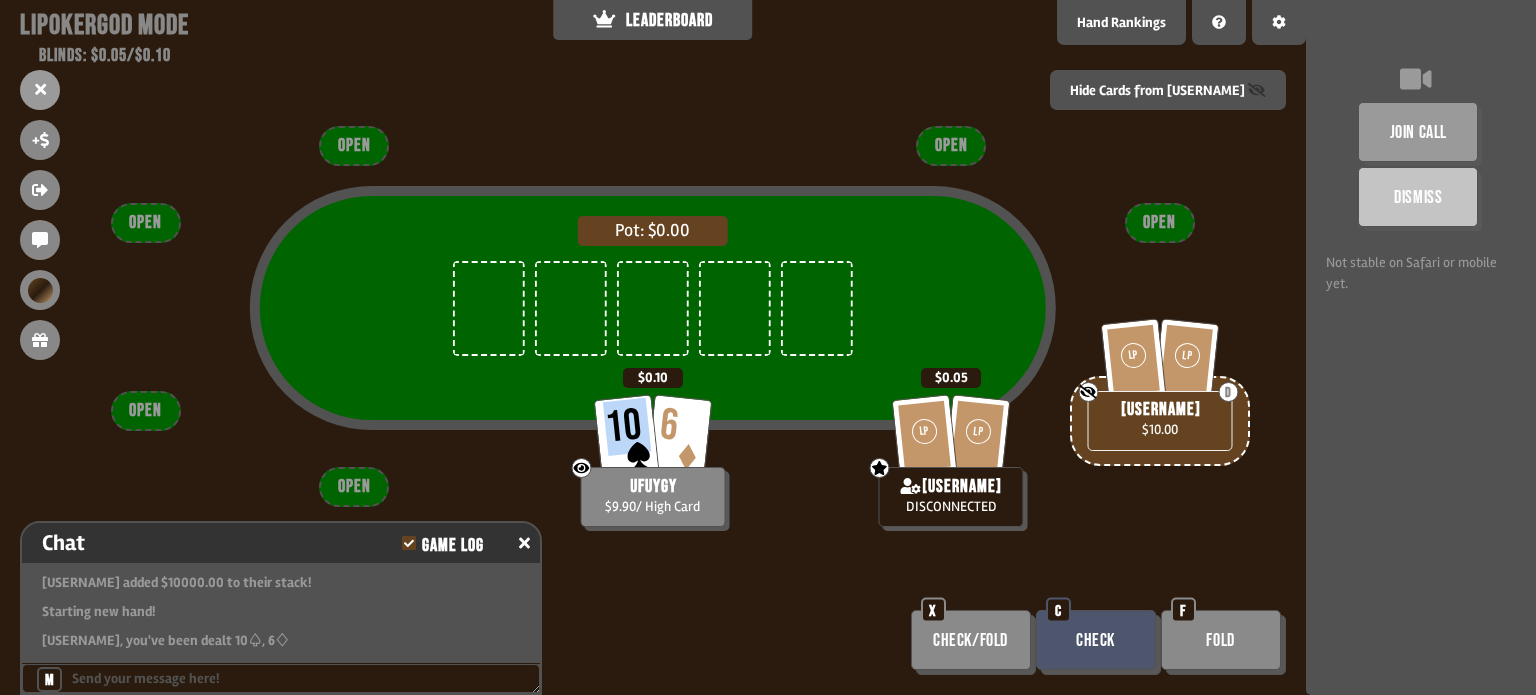 type 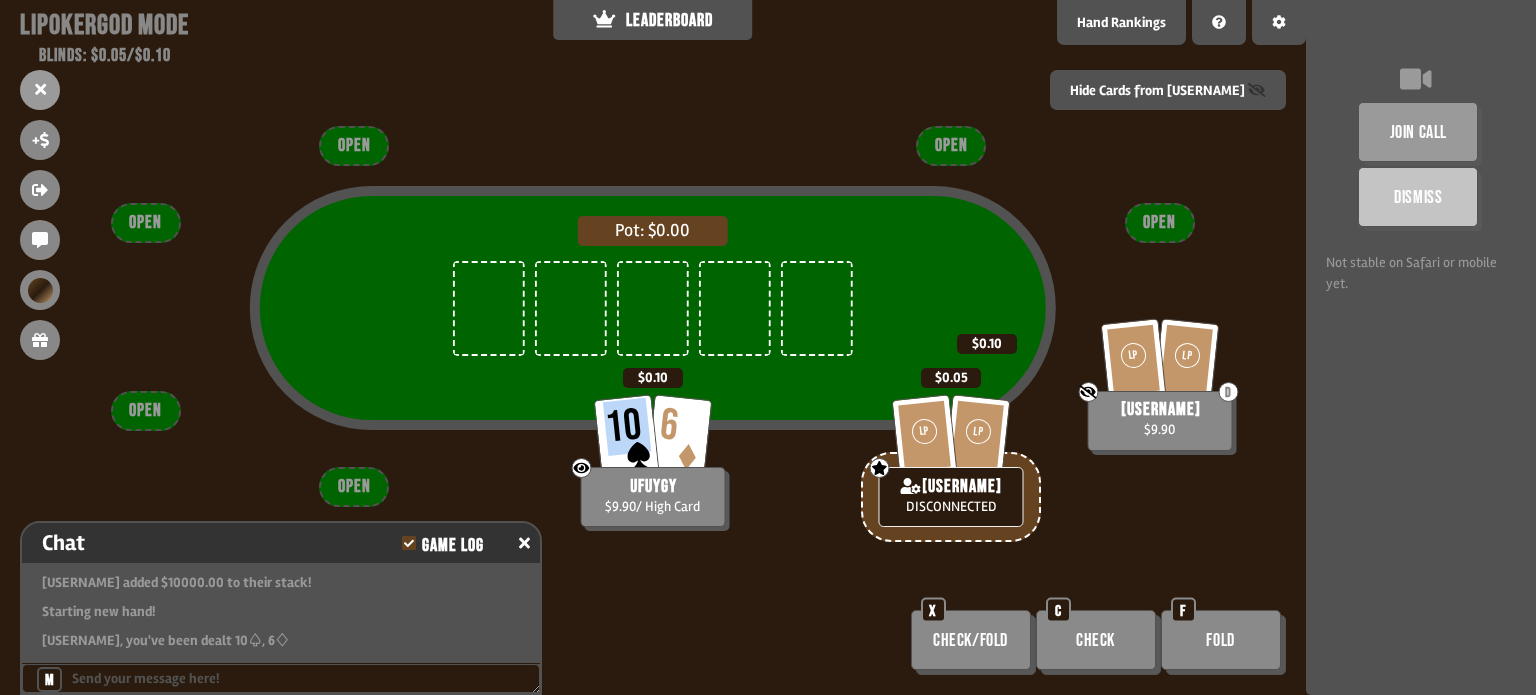 click on "10" at bounding box center [626, 435] 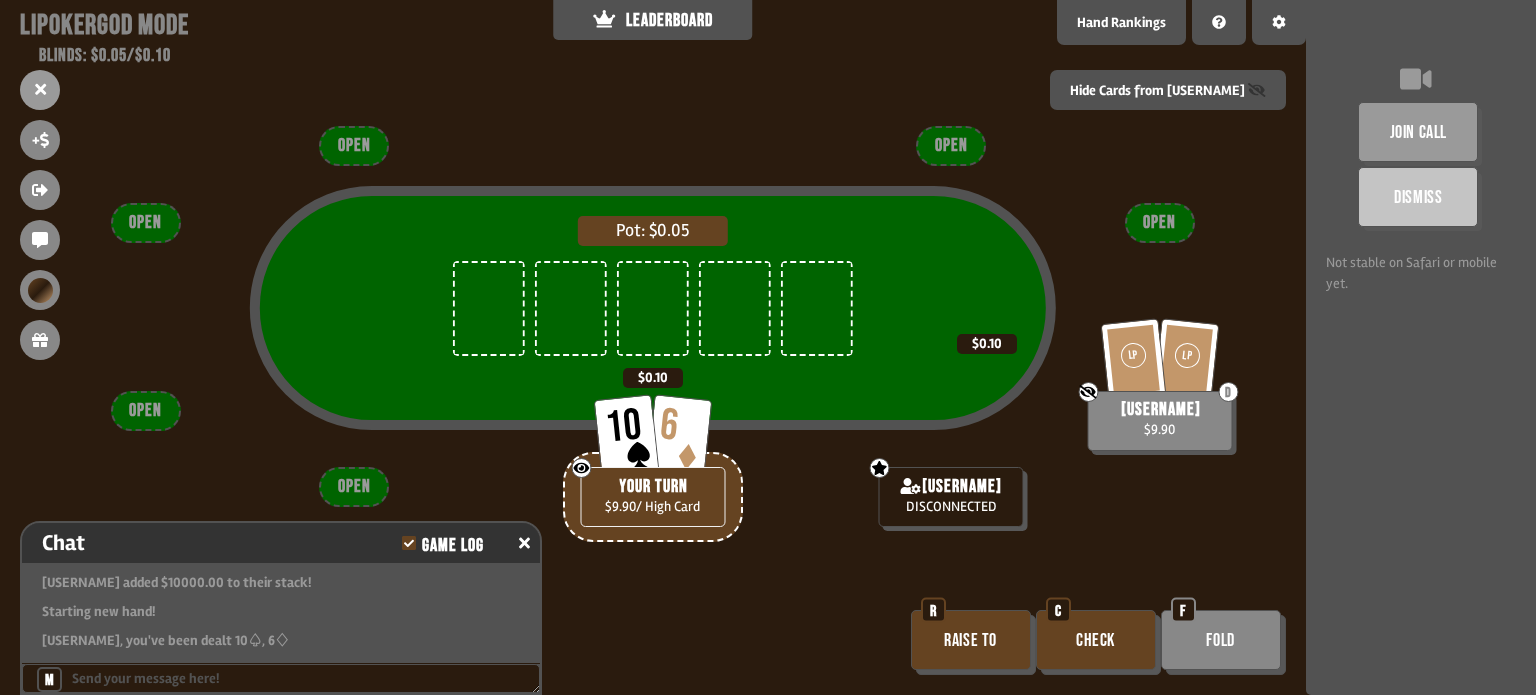 drag, startPoint x: 1080, startPoint y: 627, endPoint x: 1061, endPoint y: 598, distance: 34.669872 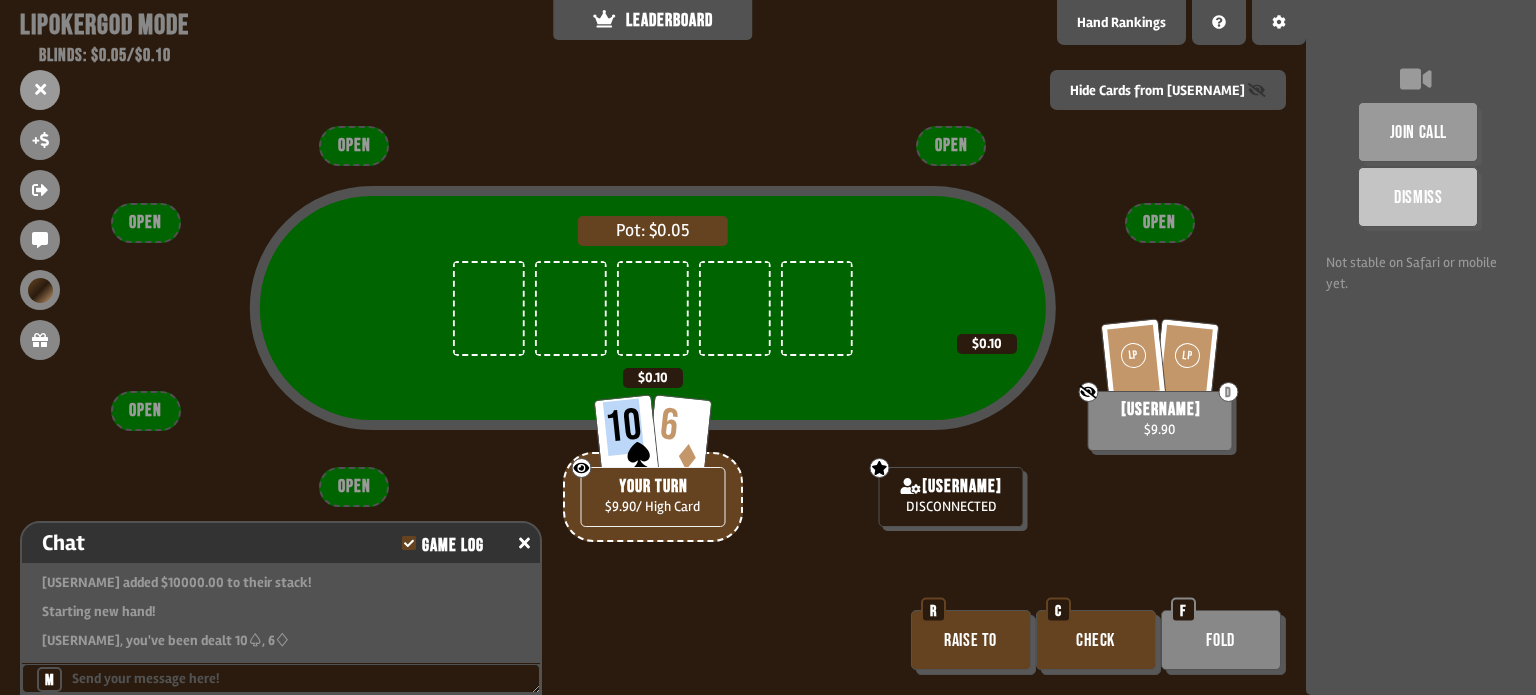 drag, startPoint x: 639, startPoint y: 429, endPoint x: 620, endPoint y: 391, distance: 42.48529 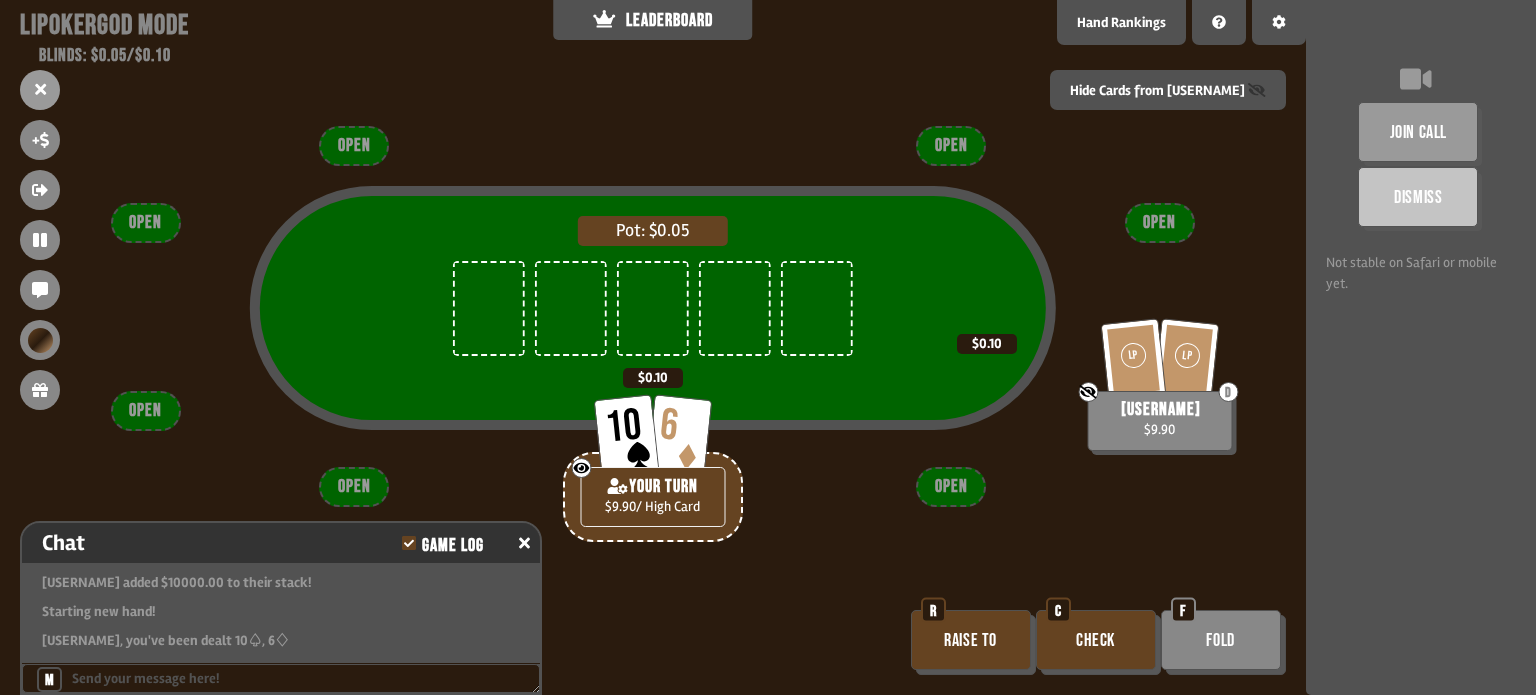 click on "6" at bounding box center [679, 435] 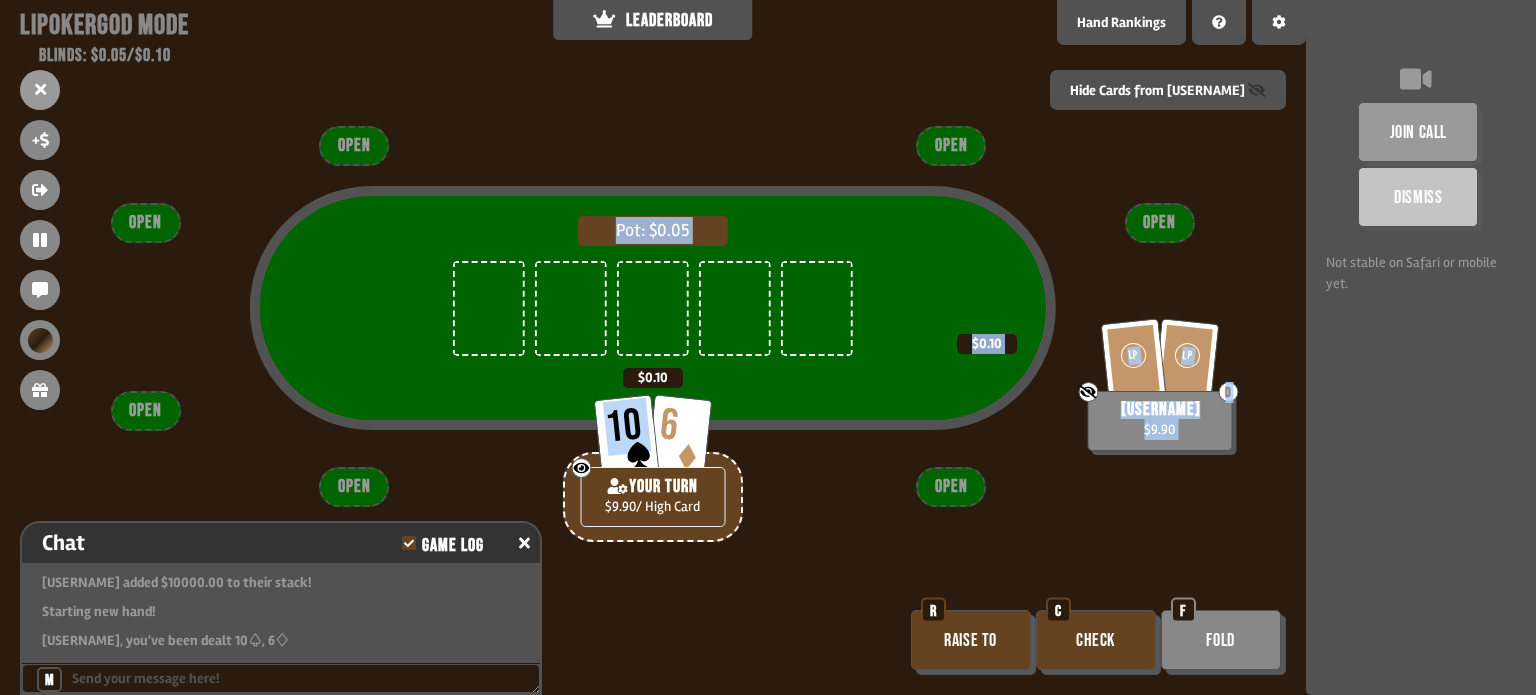 drag, startPoint x: 697, startPoint y: 407, endPoint x: 746, endPoint y: 456, distance: 69.29646 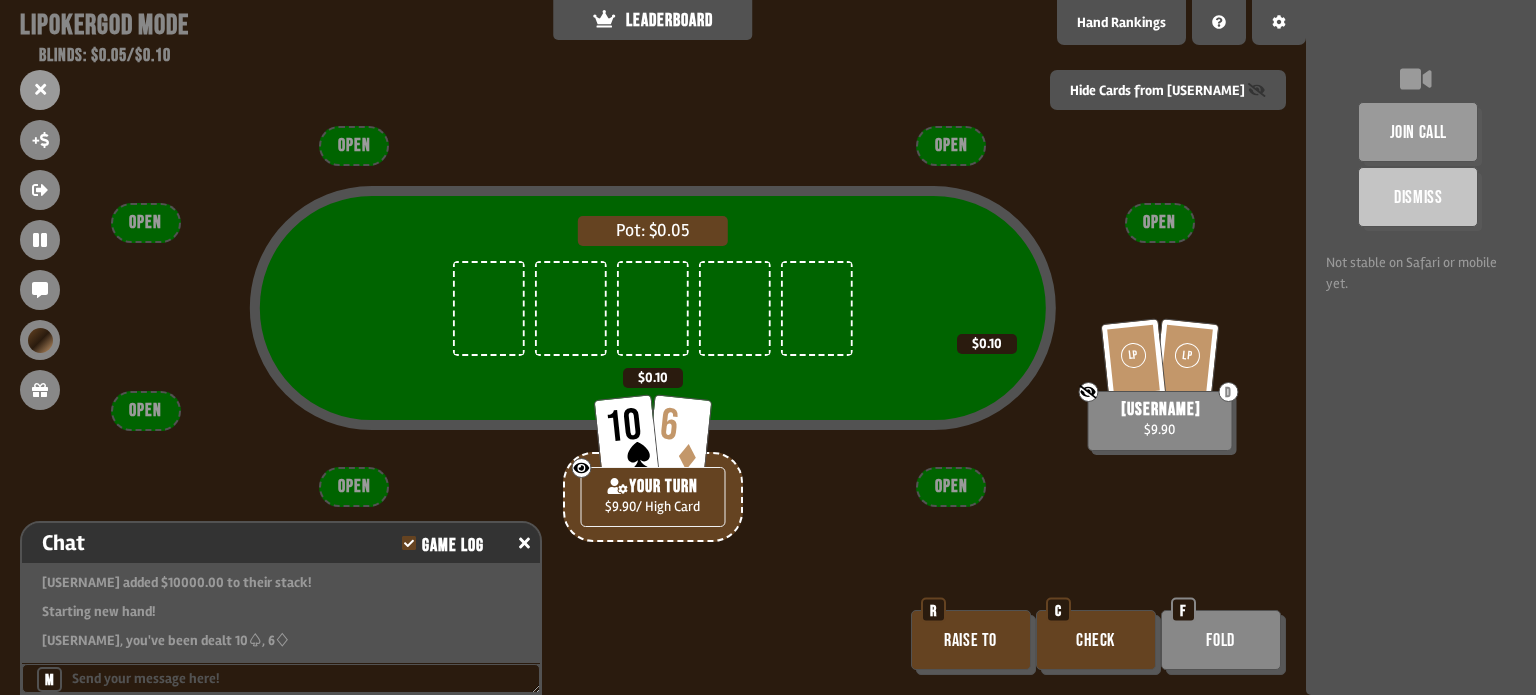 click on "Pot: $0.05" at bounding box center [653, 343] 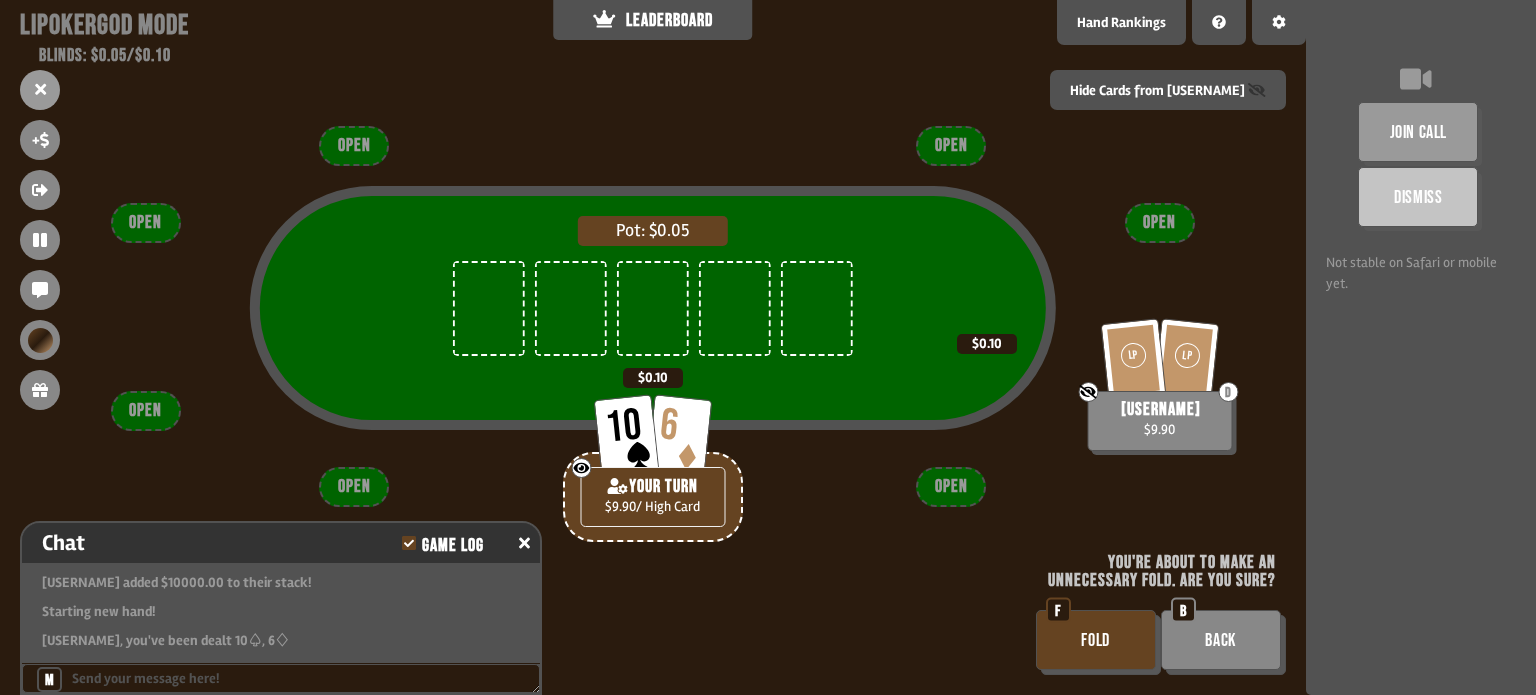 click on "Back" at bounding box center (1221, 640) 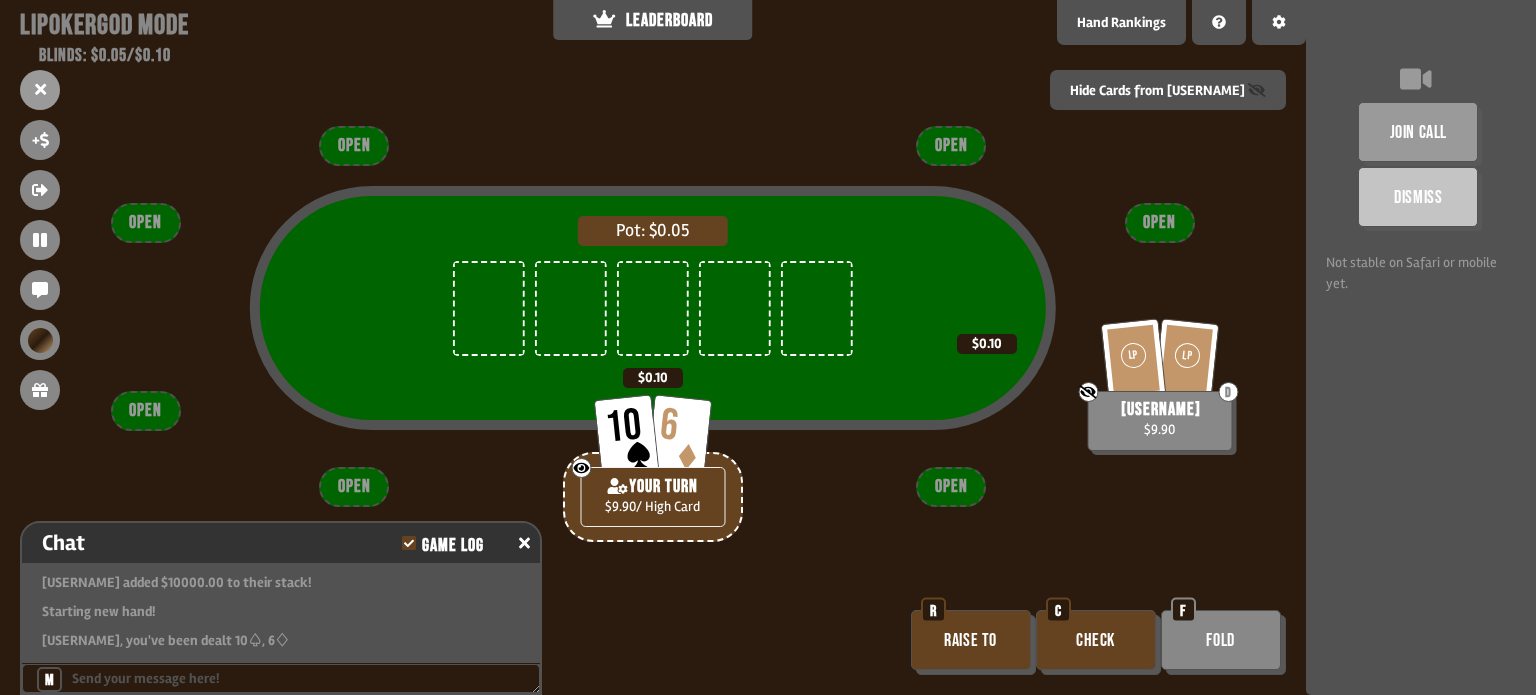 click on "Raise to" at bounding box center (971, 640) 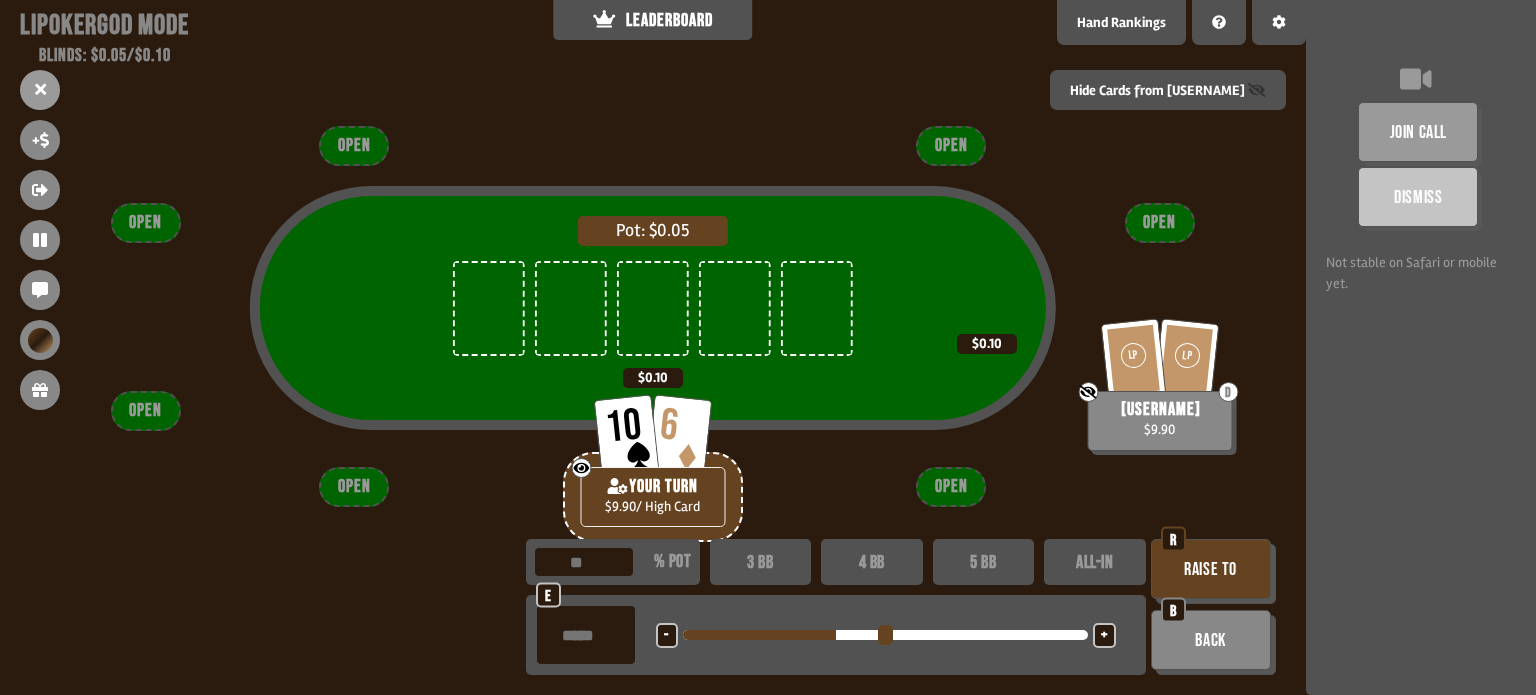 drag, startPoint x: 700, startPoint y: 628, endPoint x: 838, endPoint y: 627, distance: 138.00362 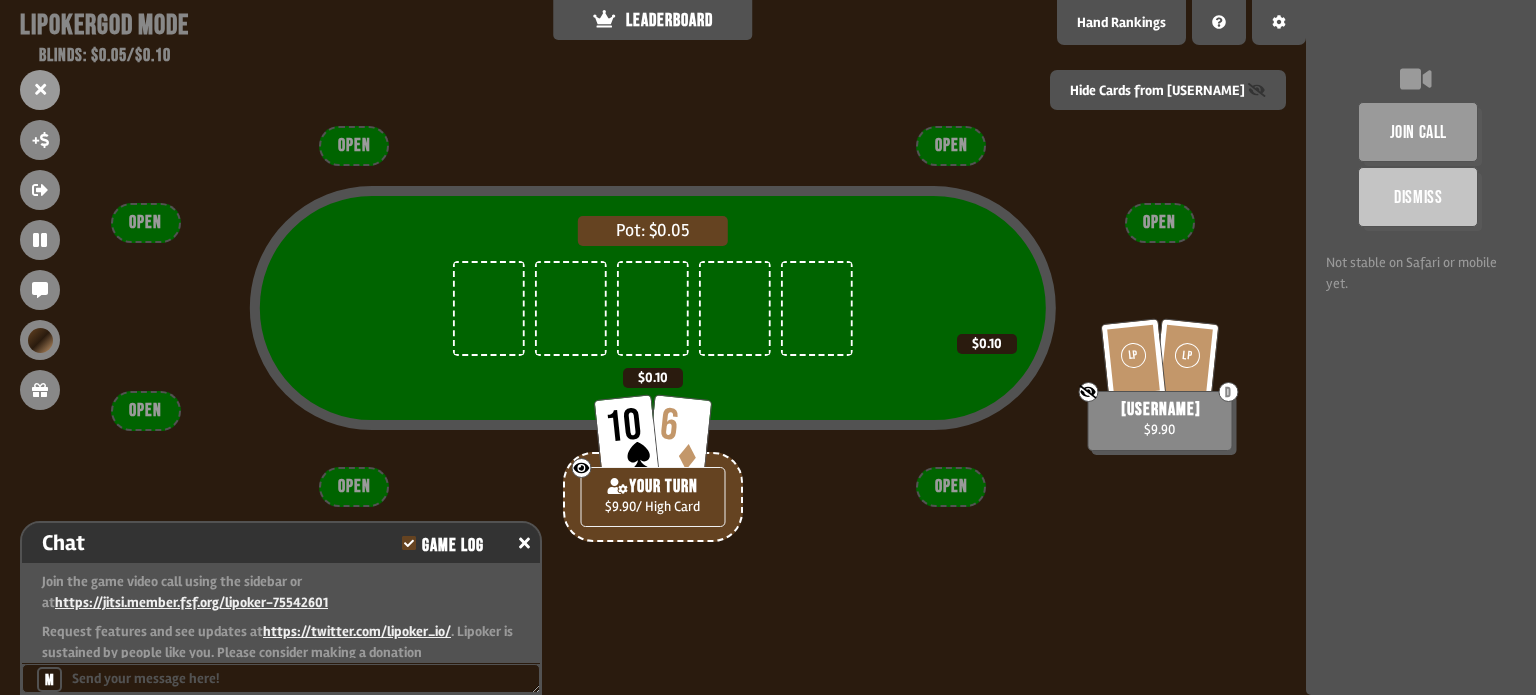 scroll, scrollTop: 526, scrollLeft: 0, axis: vertical 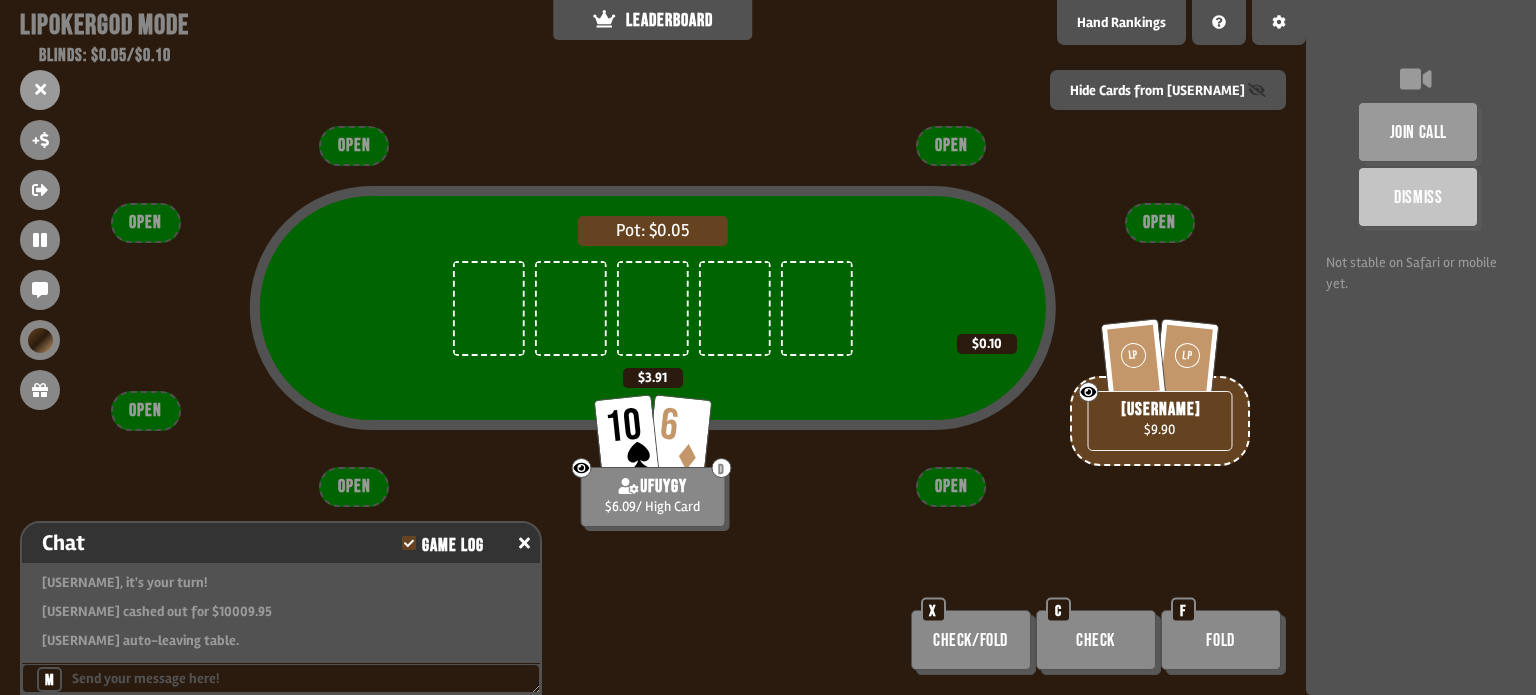 click on "Check" at bounding box center (971, 640) 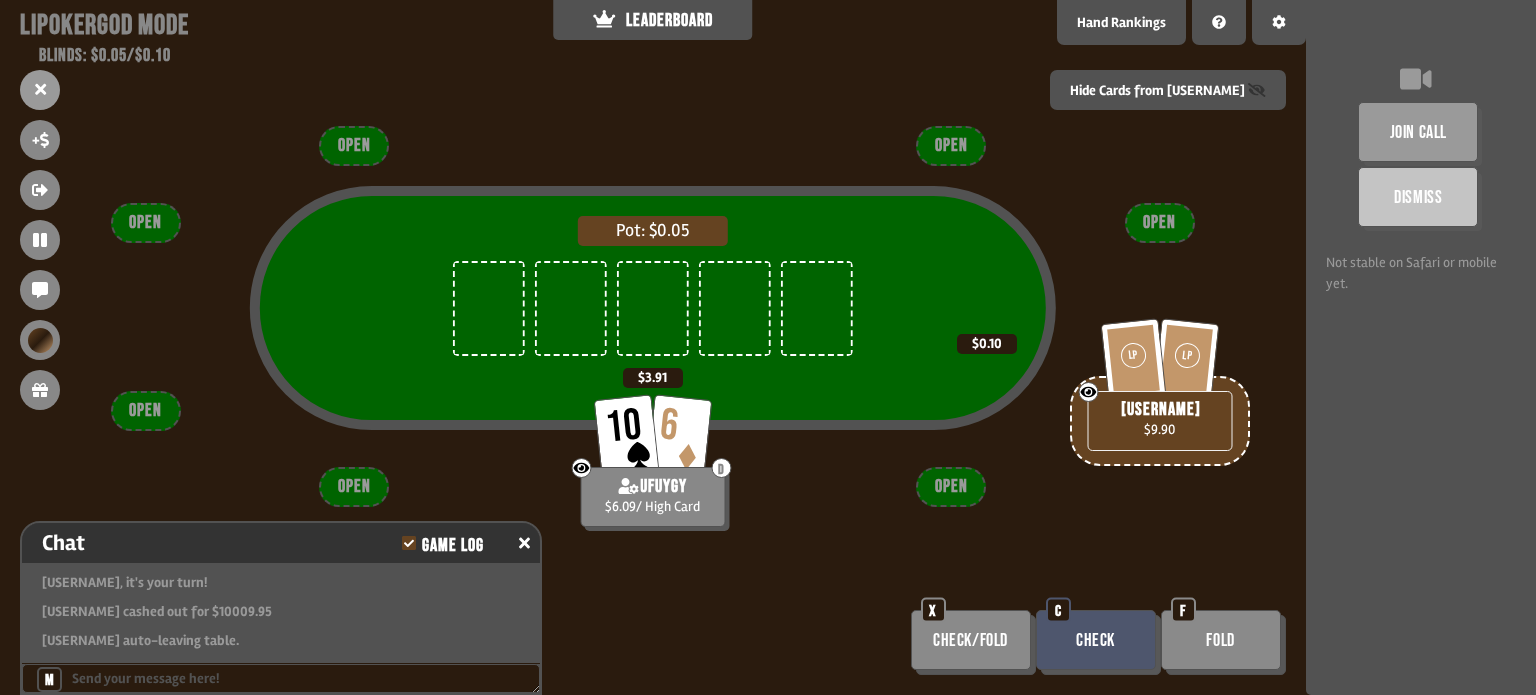 scroll, scrollTop: 555, scrollLeft: 0, axis: vertical 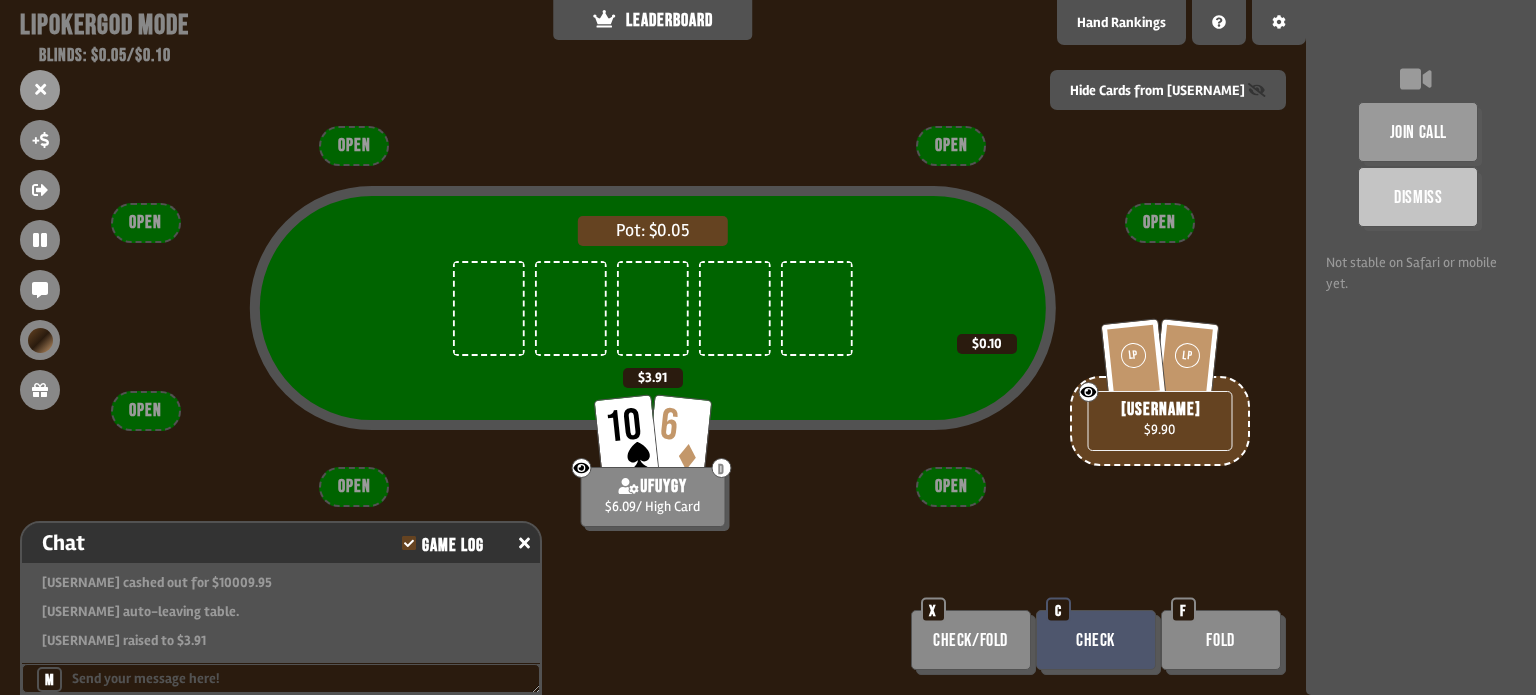 click on "Check/Fold" at bounding box center (971, 640) 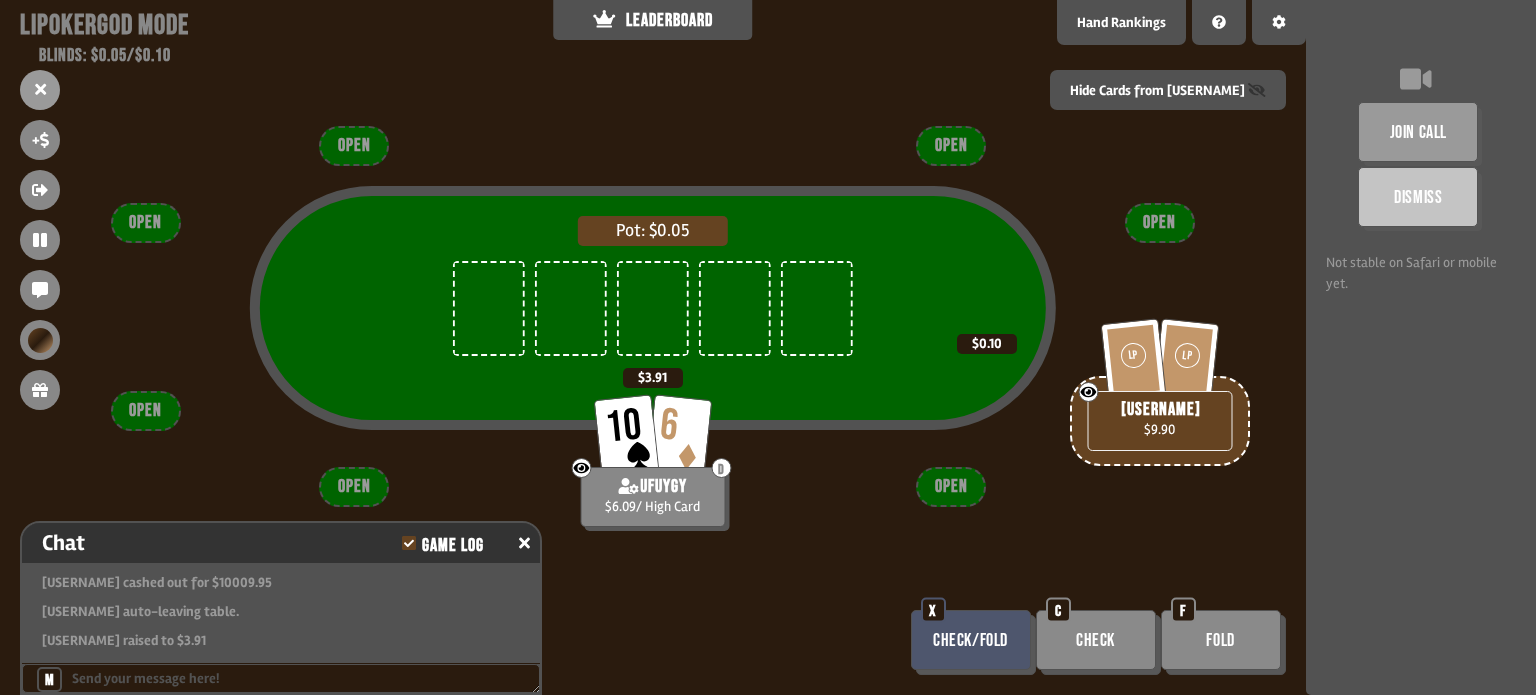 click on "Check/Fold" at bounding box center [971, 640] 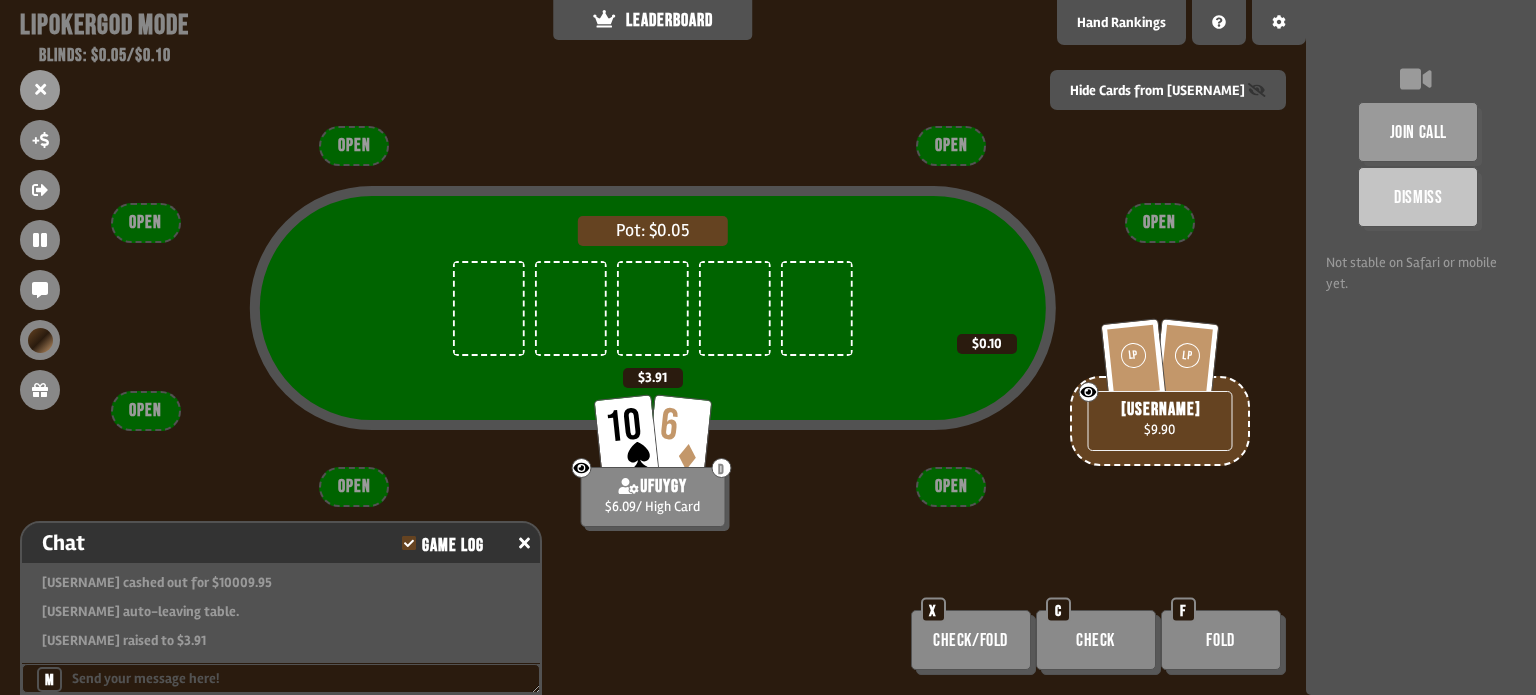 click on "Check/Fold" at bounding box center (971, 640) 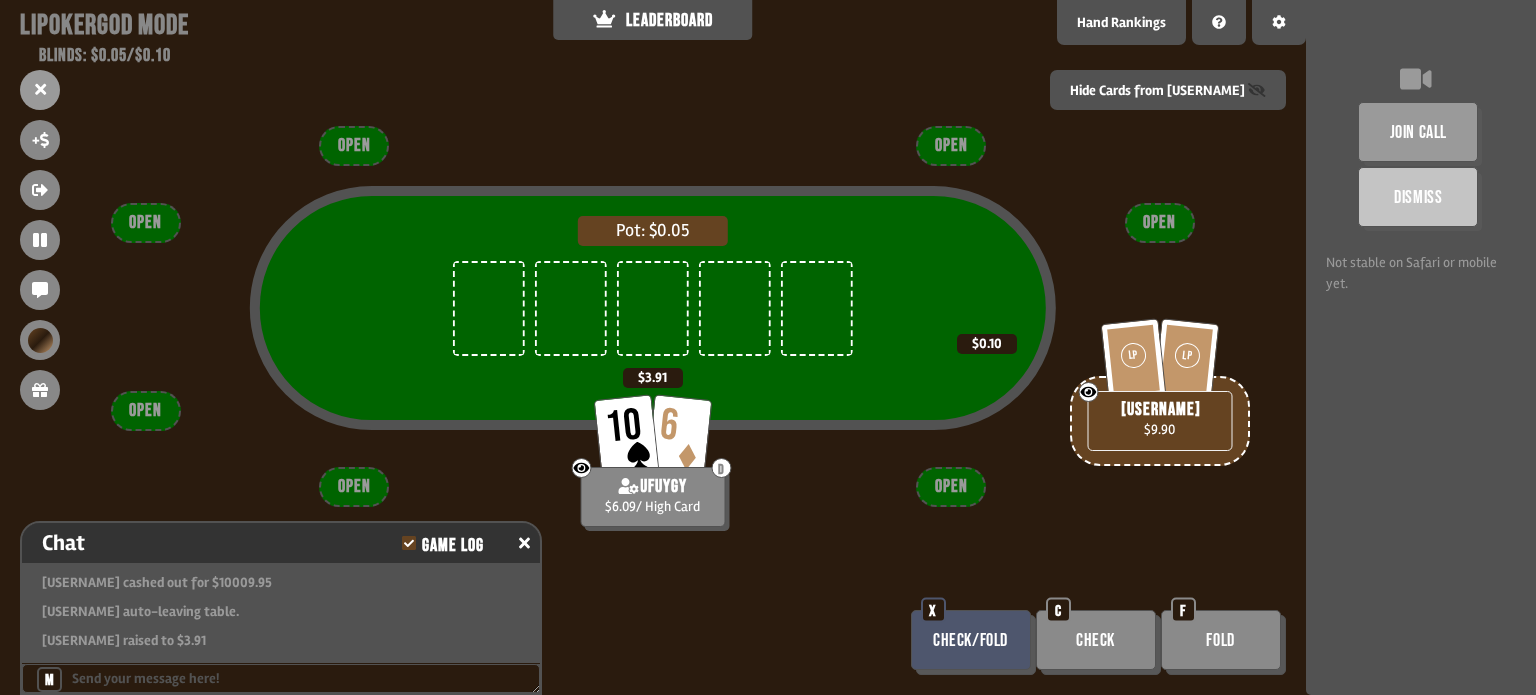 click on "Check/Fold" at bounding box center [971, 640] 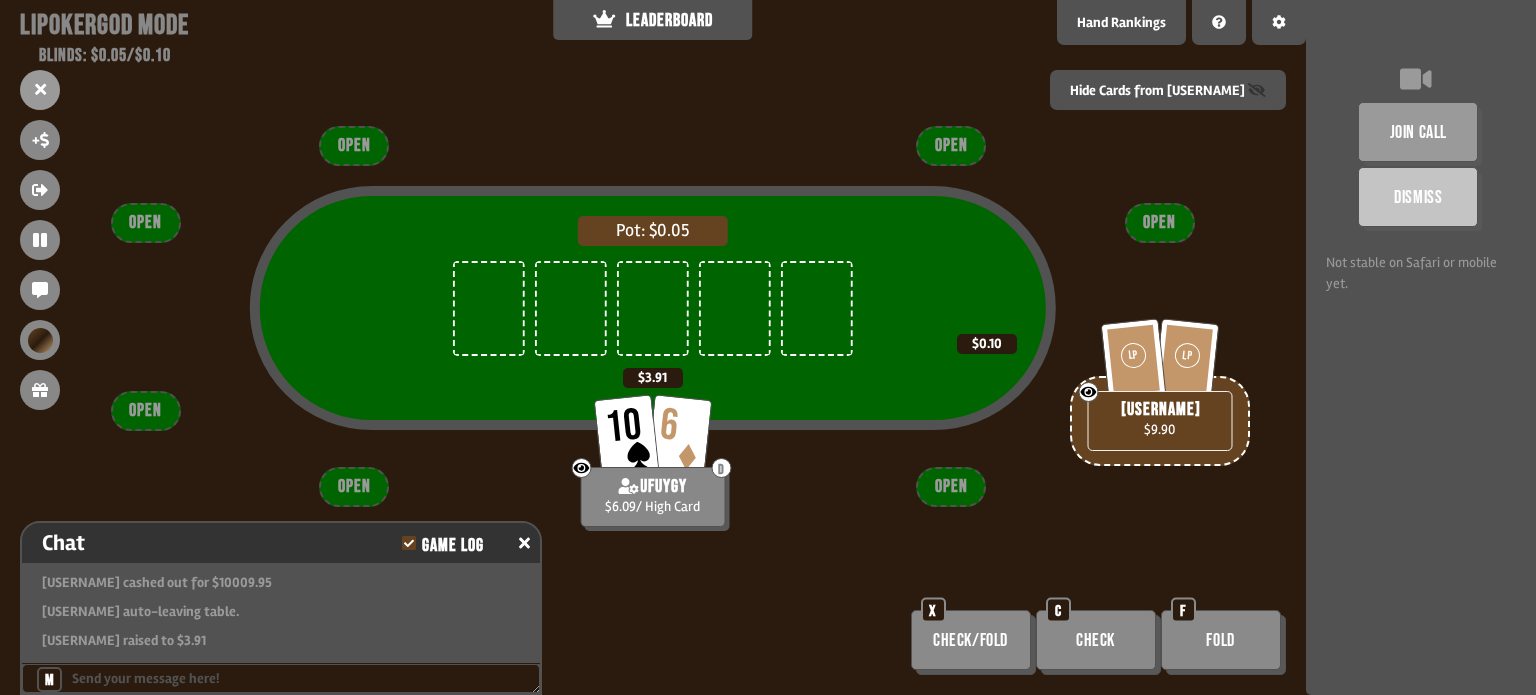 type 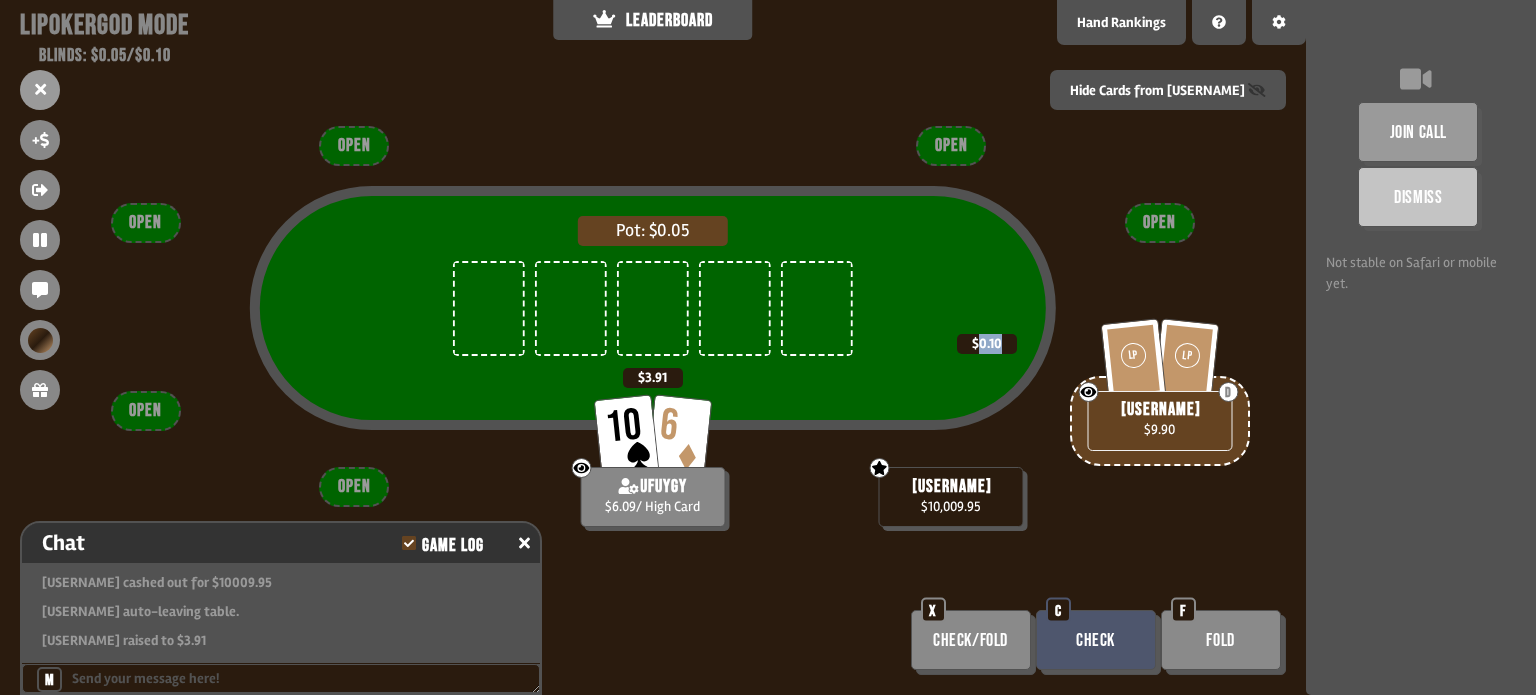 drag, startPoint x: 1000, startPoint y: 341, endPoint x: 976, endPoint y: 344, distance: 24.186773 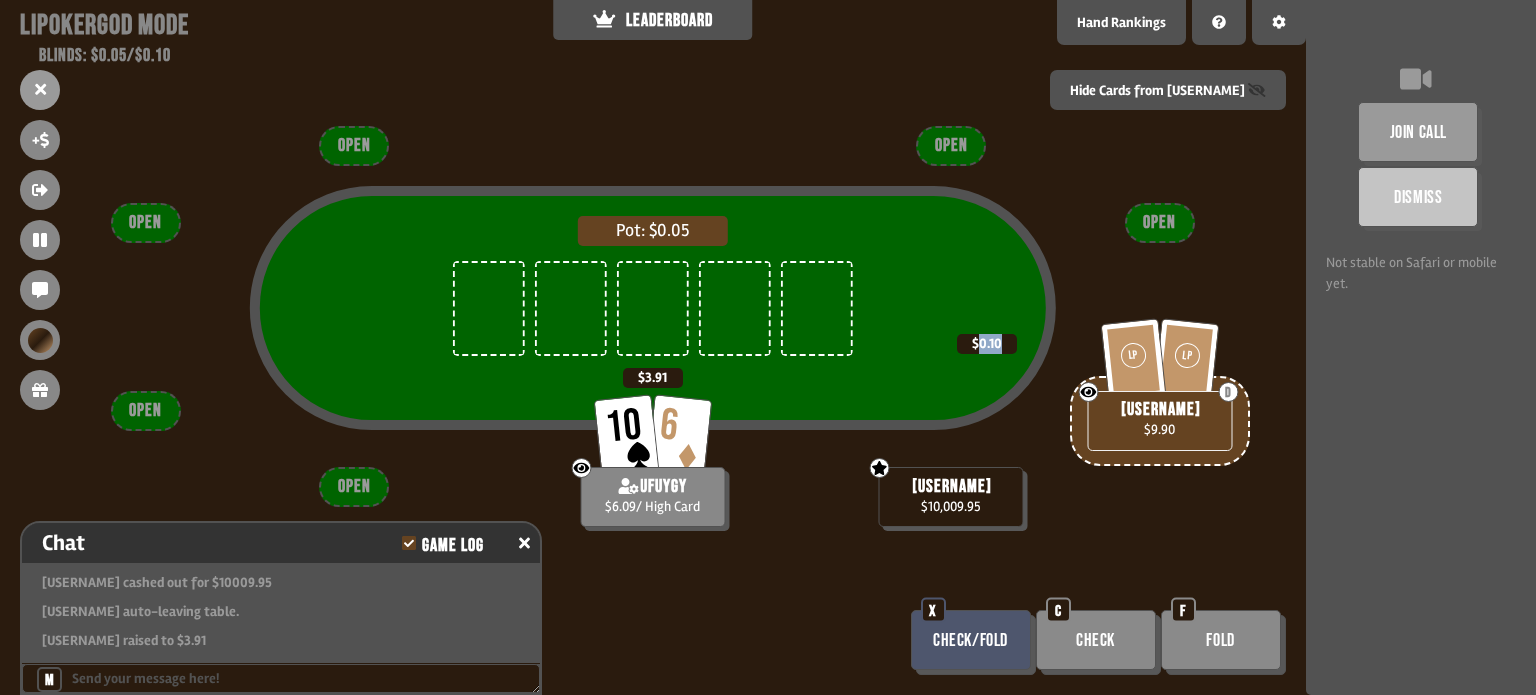 click on "Check" at bounding box center [1096, 640] 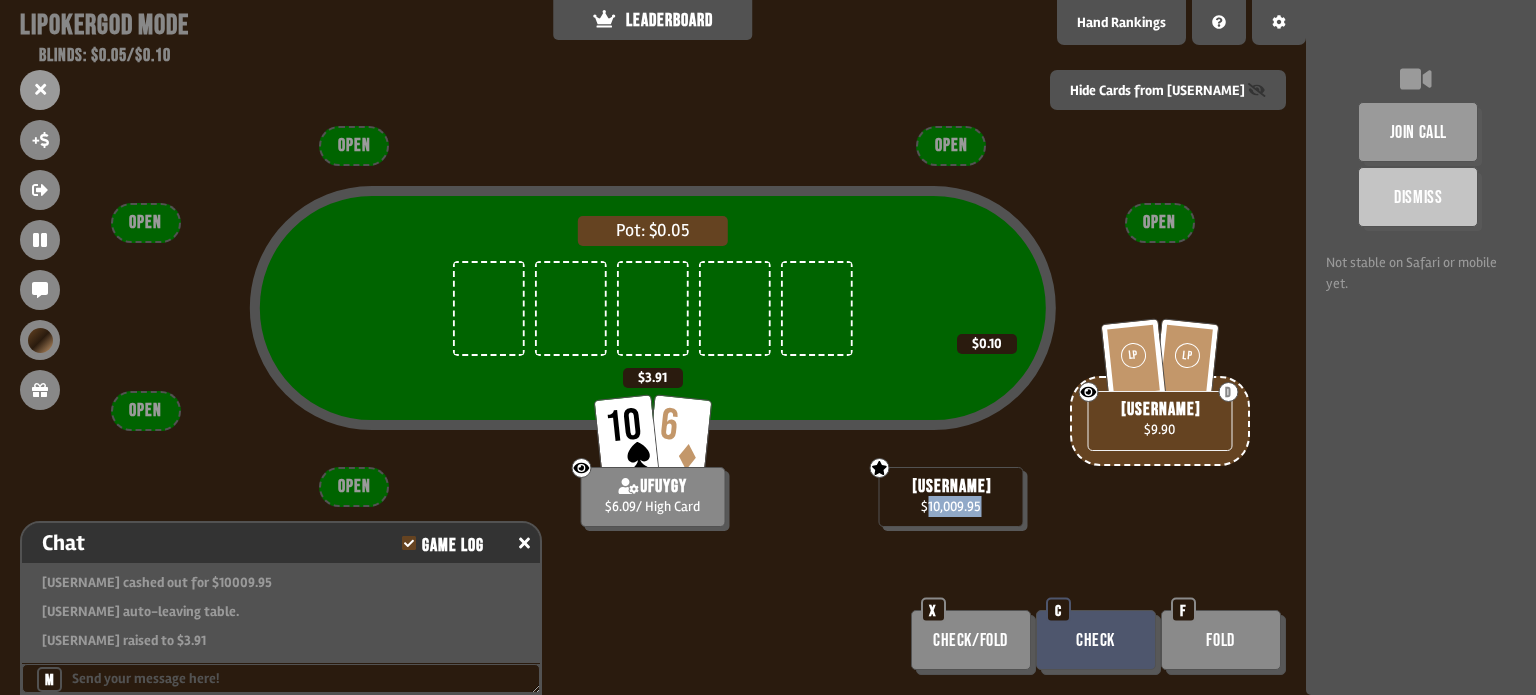 drag, startPoint x: 984, startPoint y: 501, endPoint x: 925, endPoint y: 502, distance: 59.008472 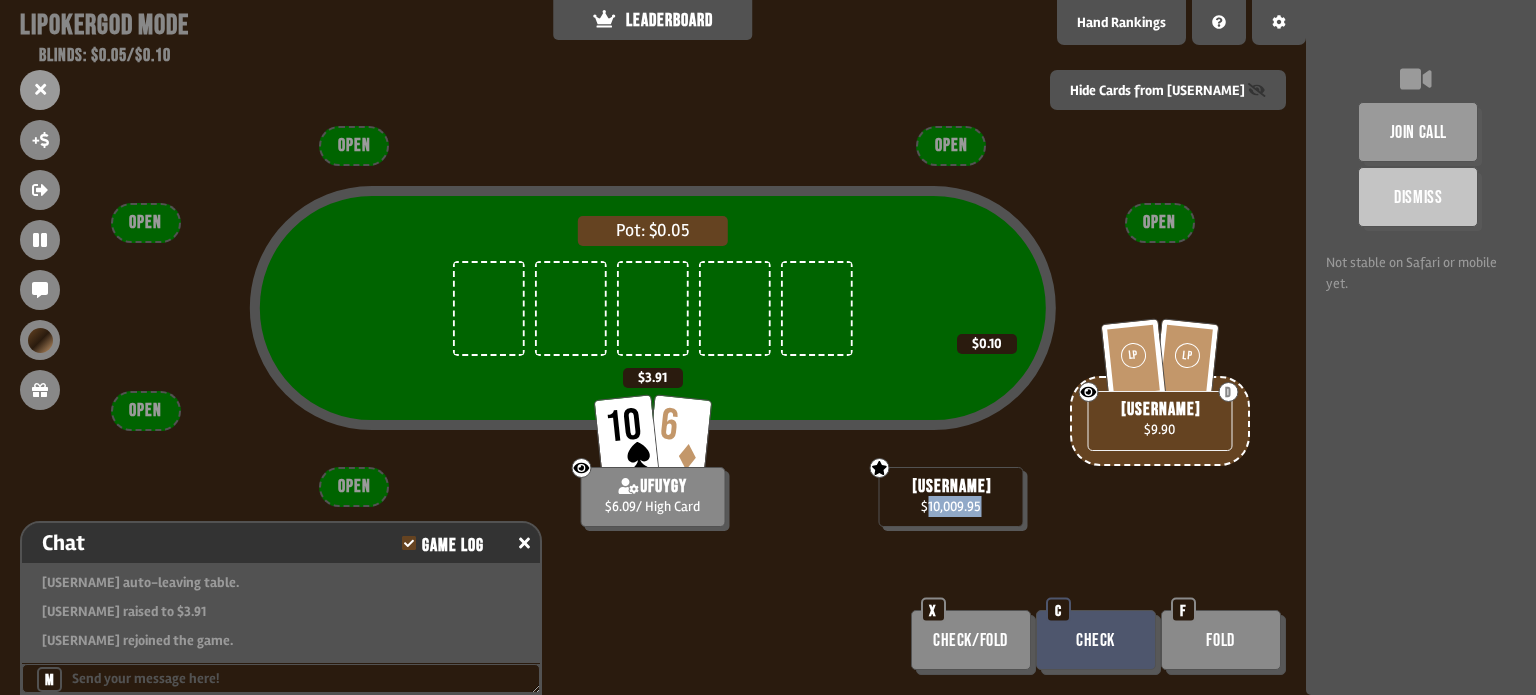 scroll, scrollTop: 612, scrollLeft: 0, axis: vertical 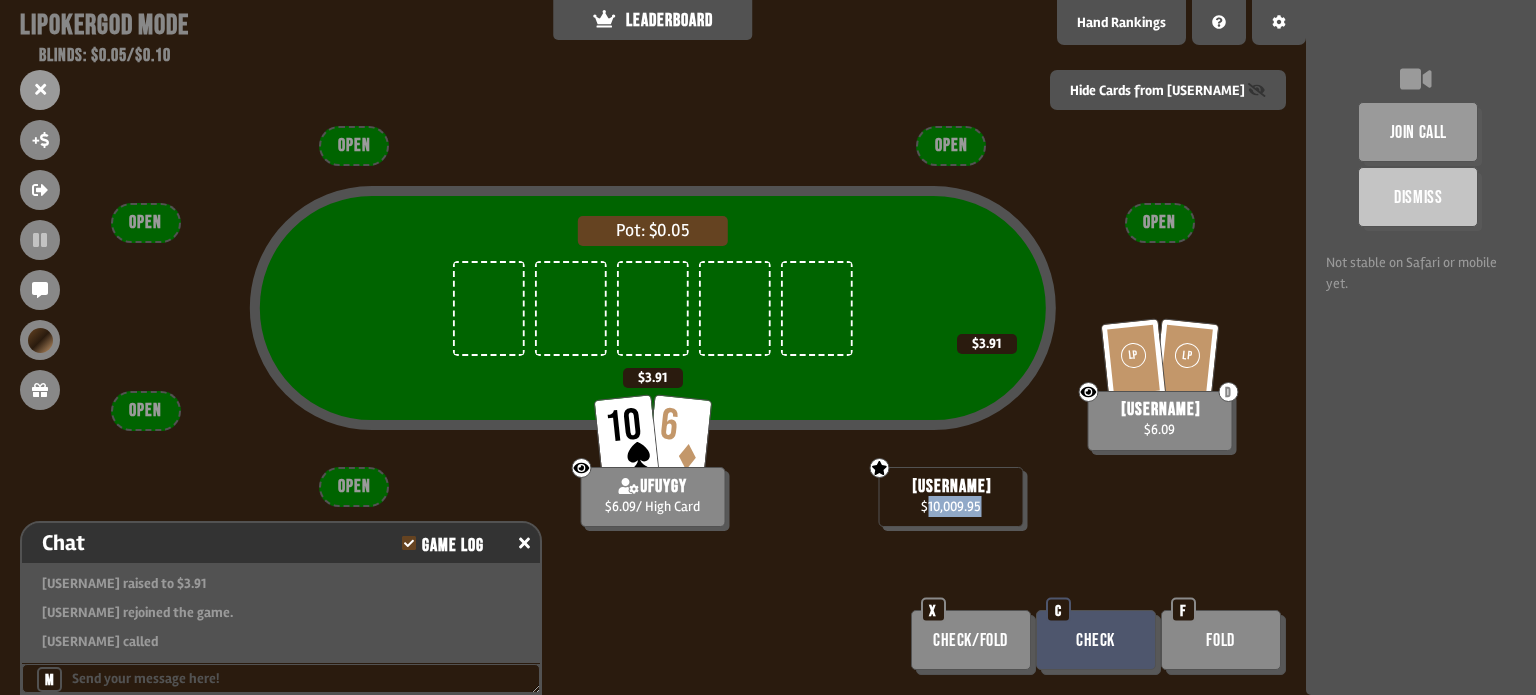 click on "God - can see certain player's cards [USERNAME] $10,009.95" at bounding box center (951, 497) 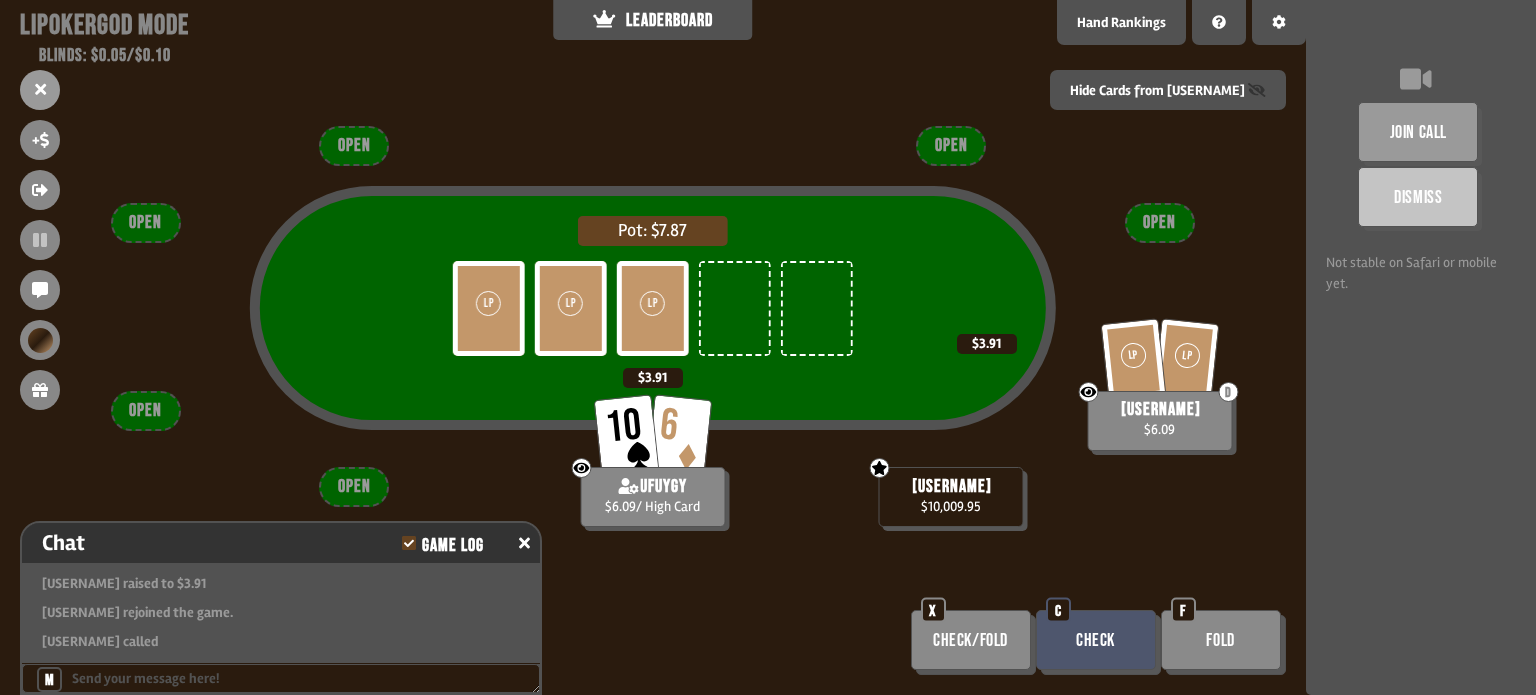 click on "Check" at bounding box center [1096, 640] 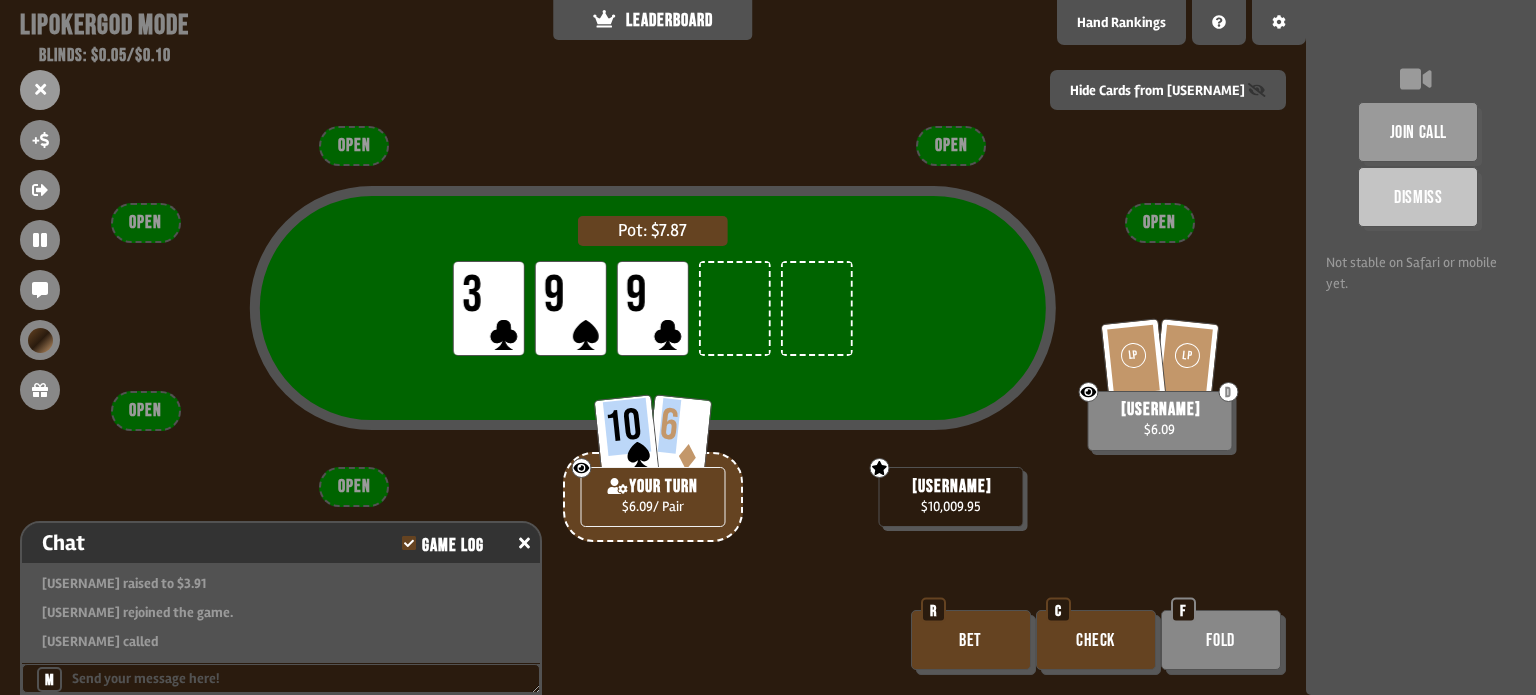 drag, startPoint x: 644, startPoint y: 412, endPoint x: 676, endPoint y: 416, distance: 32.24903 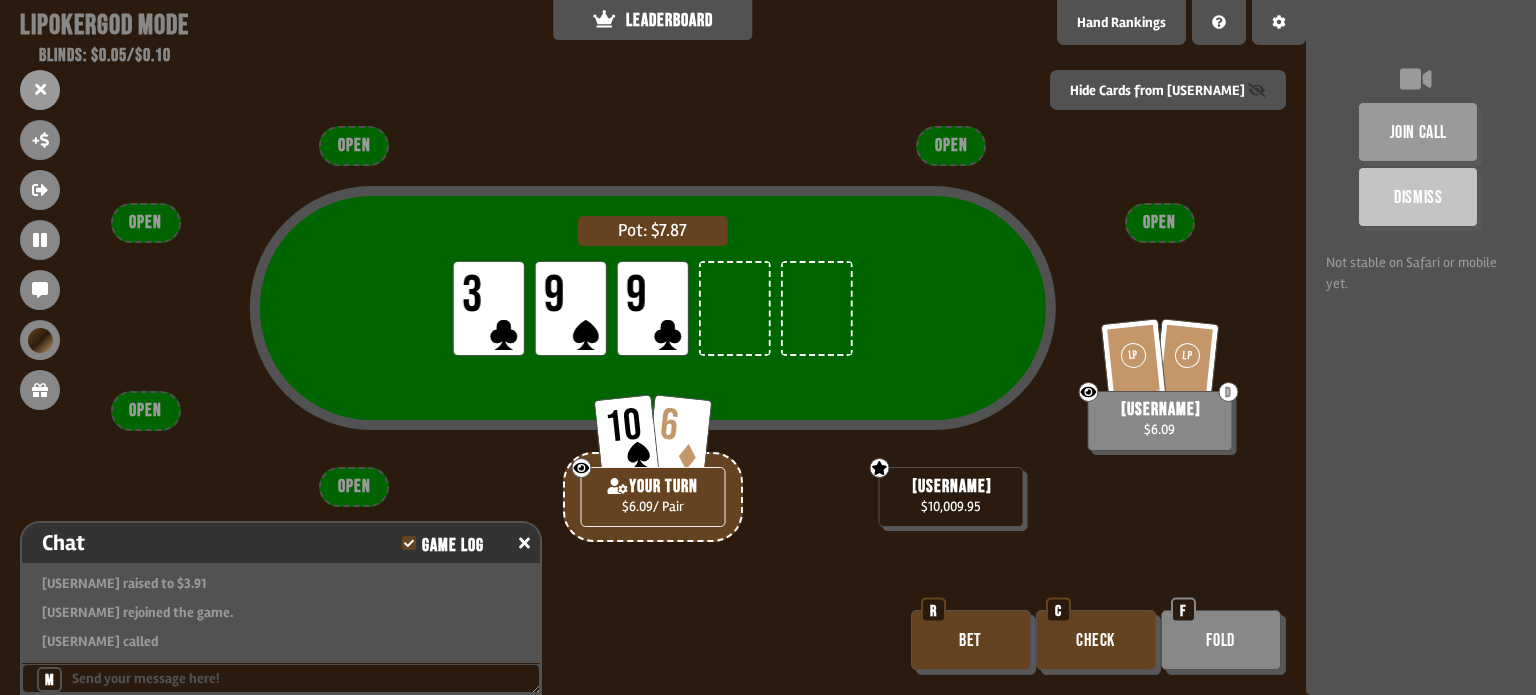drag, startPoint x: 653, startPoint y: 279, endPoint x: 631, endPoint y: 314, distance: 41.340054 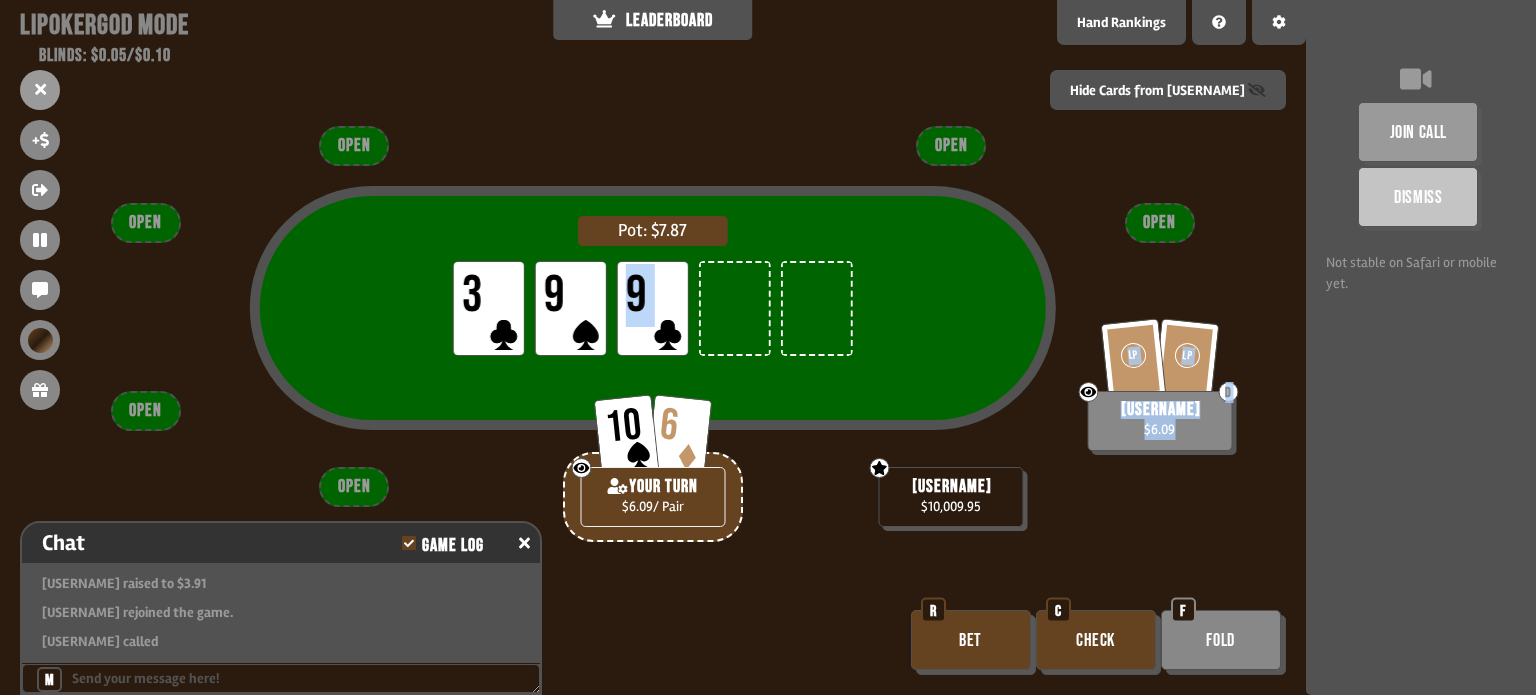 drag, startPoint x: 651, startPoint y: 306, endPoint x: 684, endPoint y: 371, distance: 72.89719 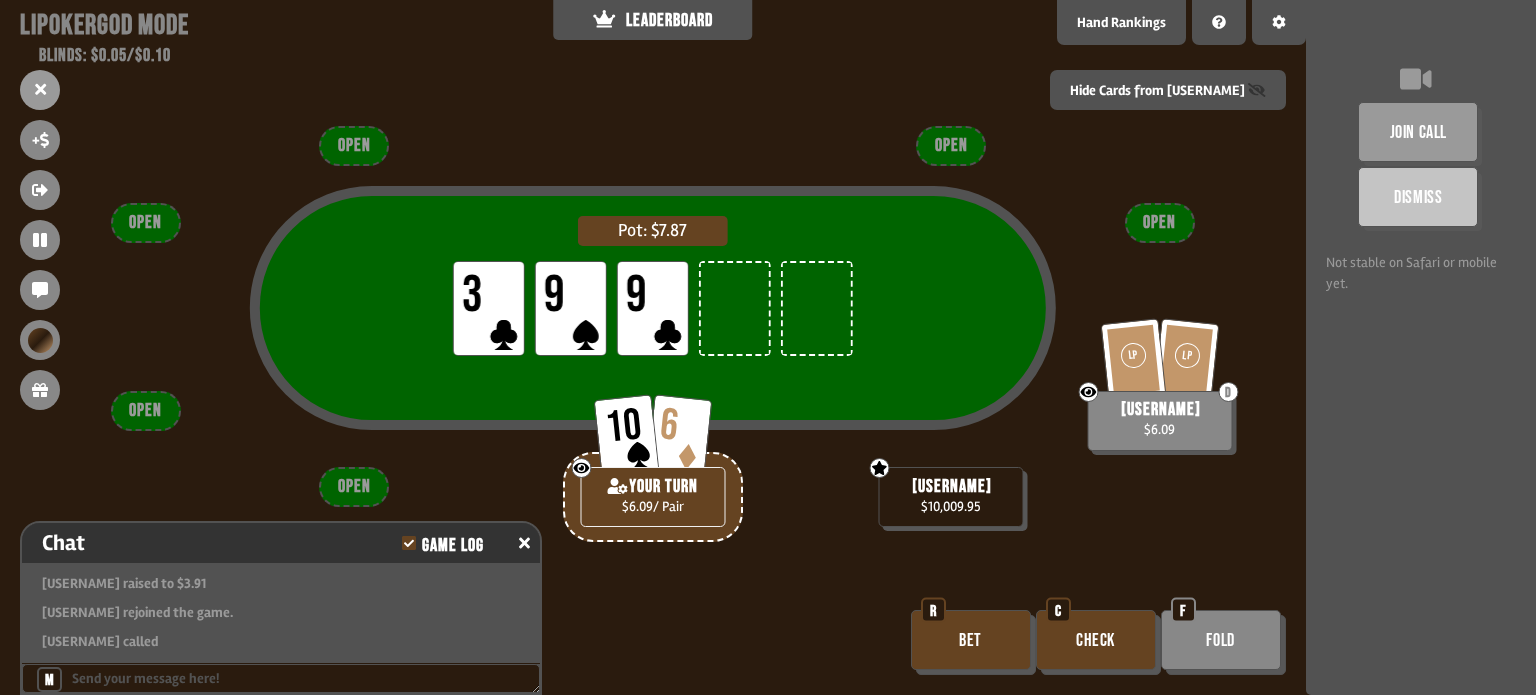 click on "9" at bounding box center [489, 308] 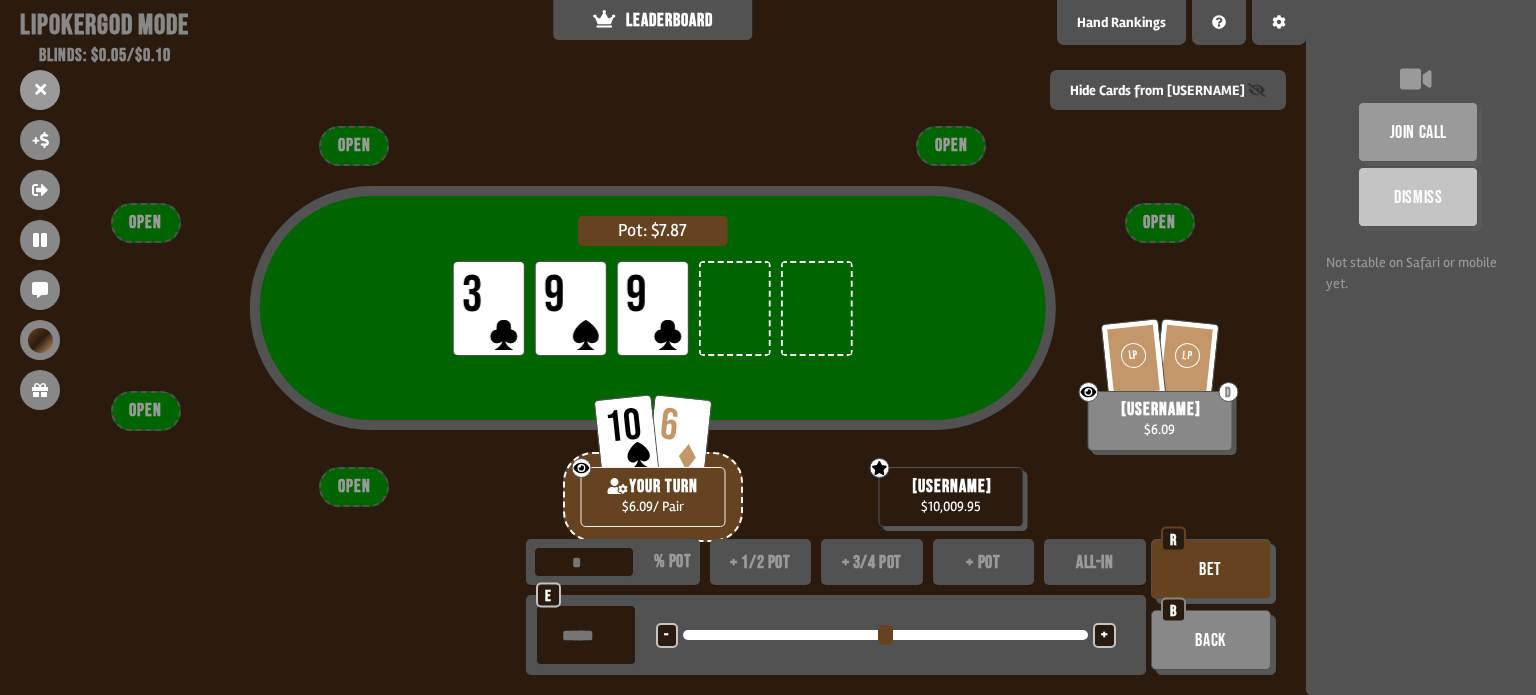 click on "+" at bounding box center (666, 636) 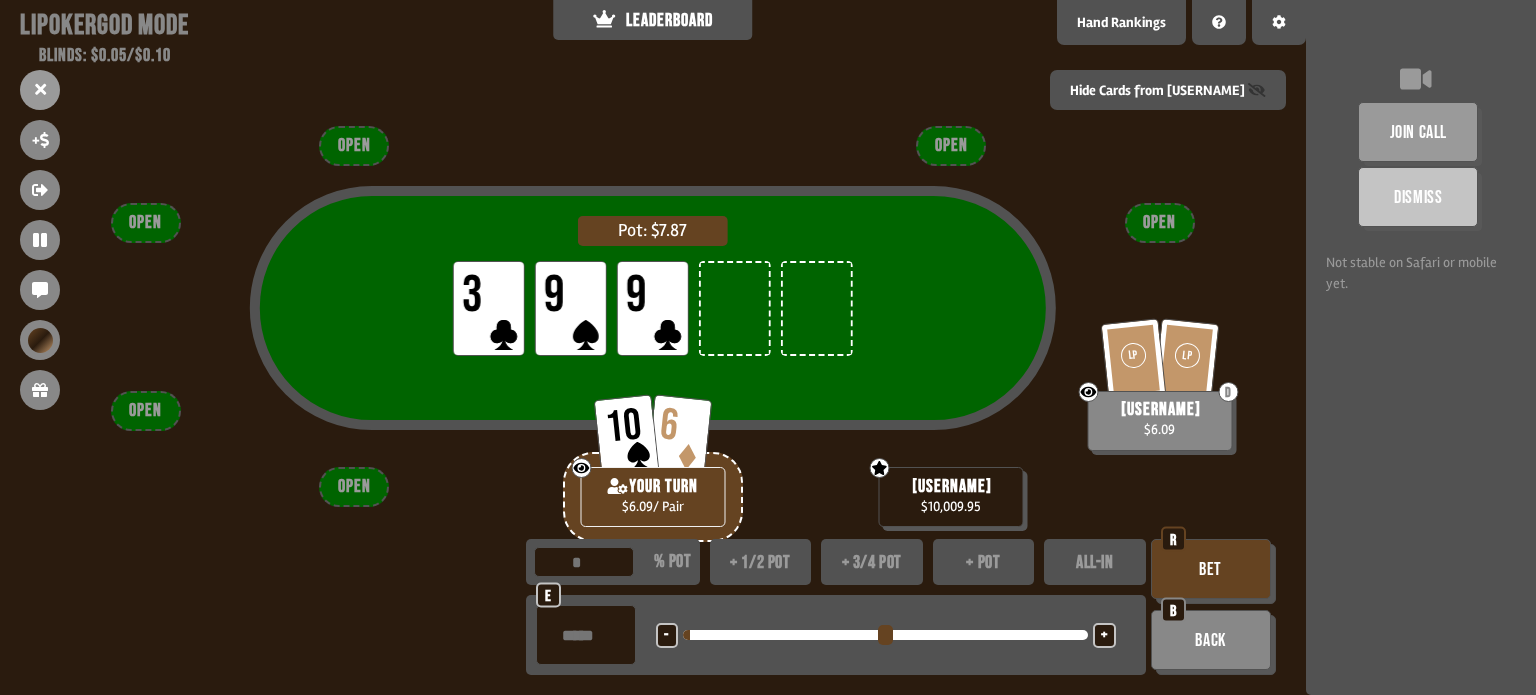 click on "+" at bounding box center (666, 636) 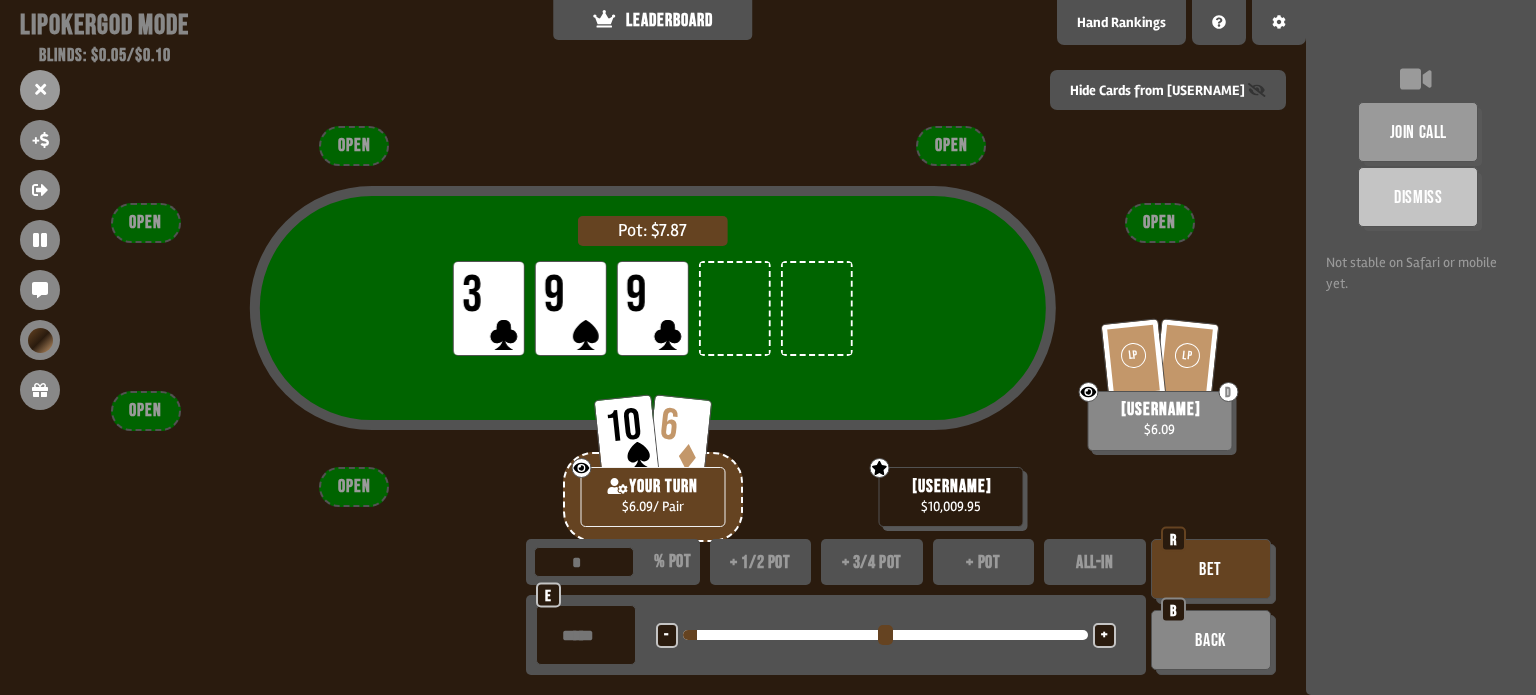 click on "+" at bounding box center (666, 636) 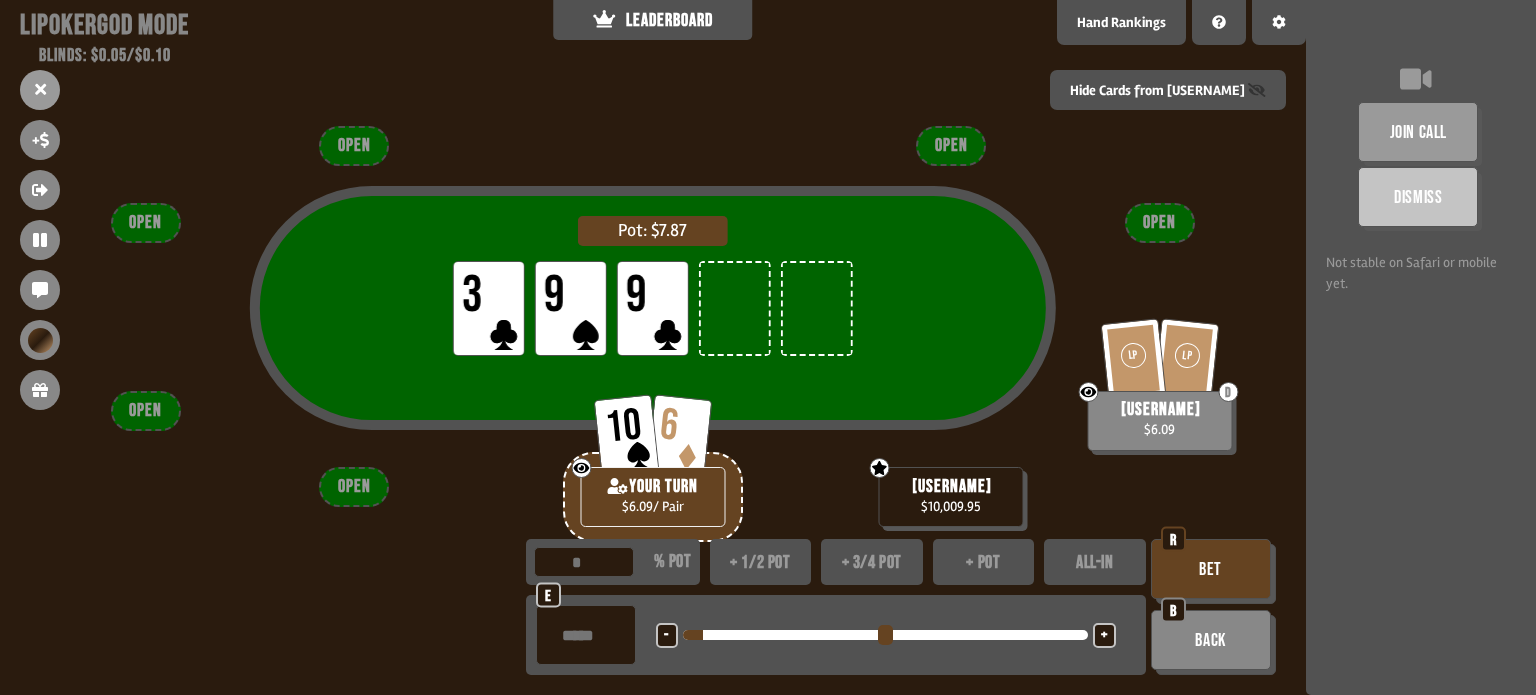 click on "+" at bounding box center (666, 636) 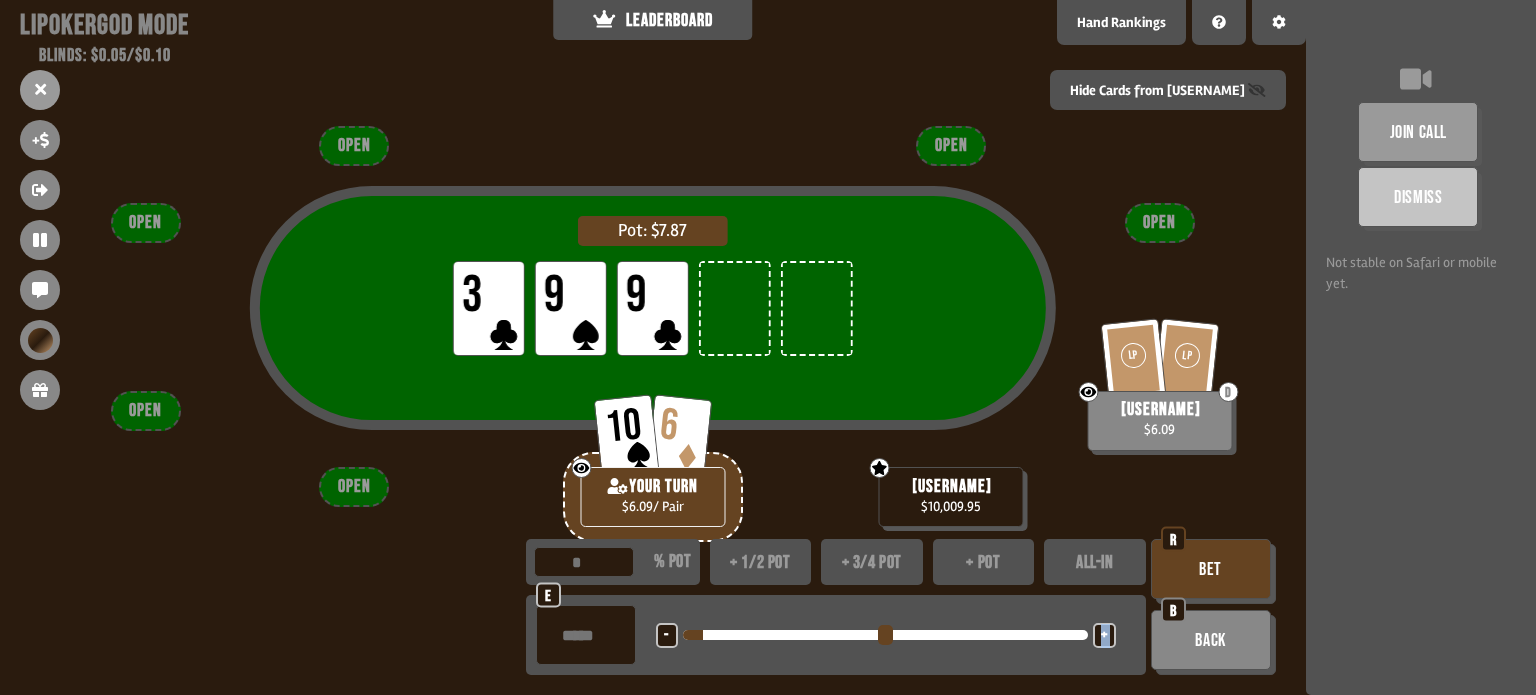 click on "+" at bounding box center [666, 636] 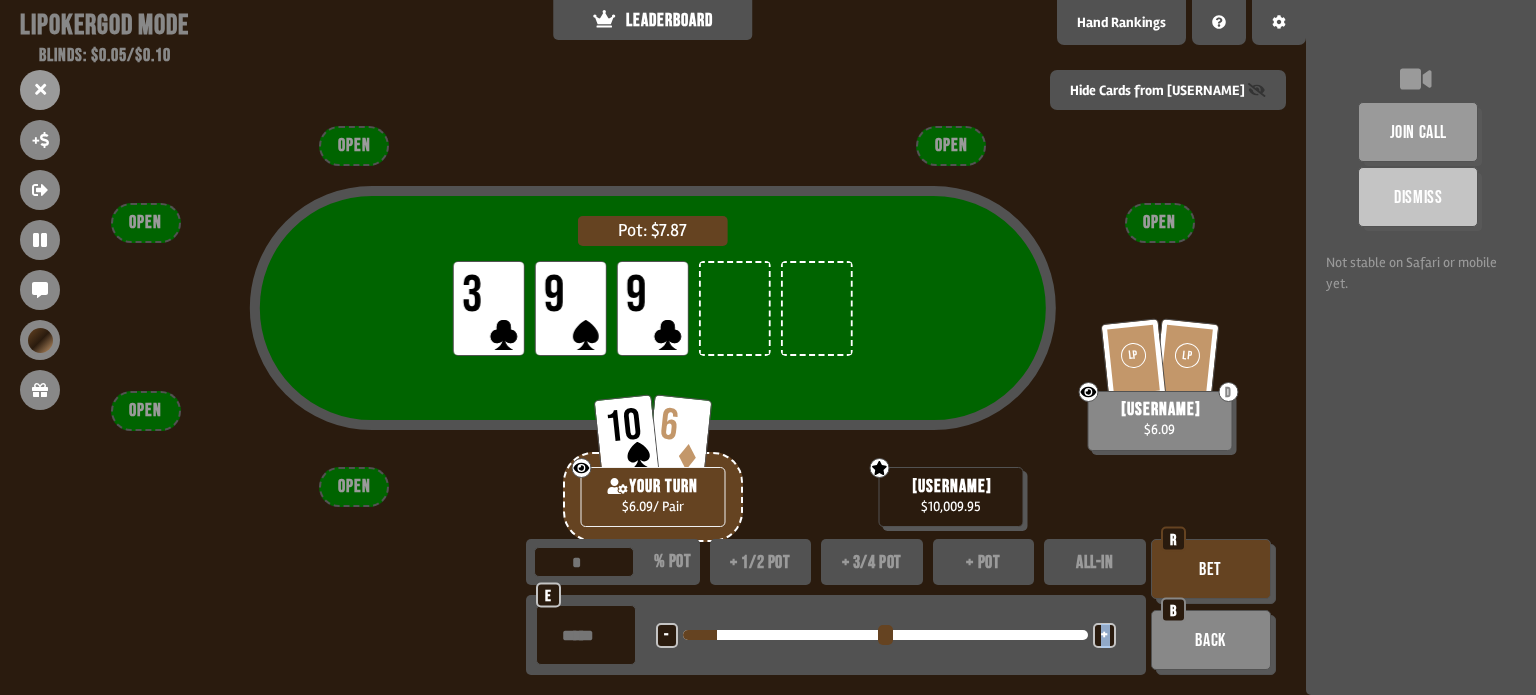 click on "+" at bounding box center [666, 636] 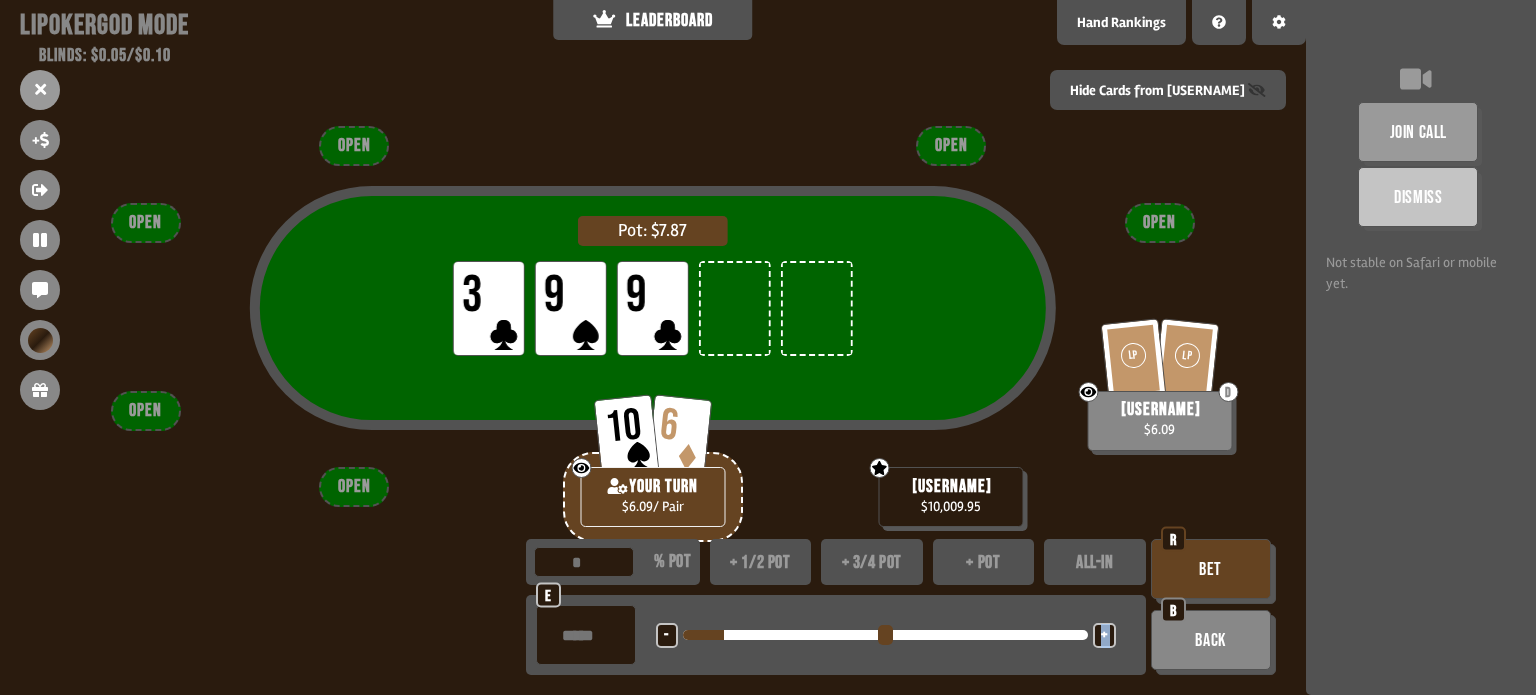 click on "+" at bounding box center [666, 636] 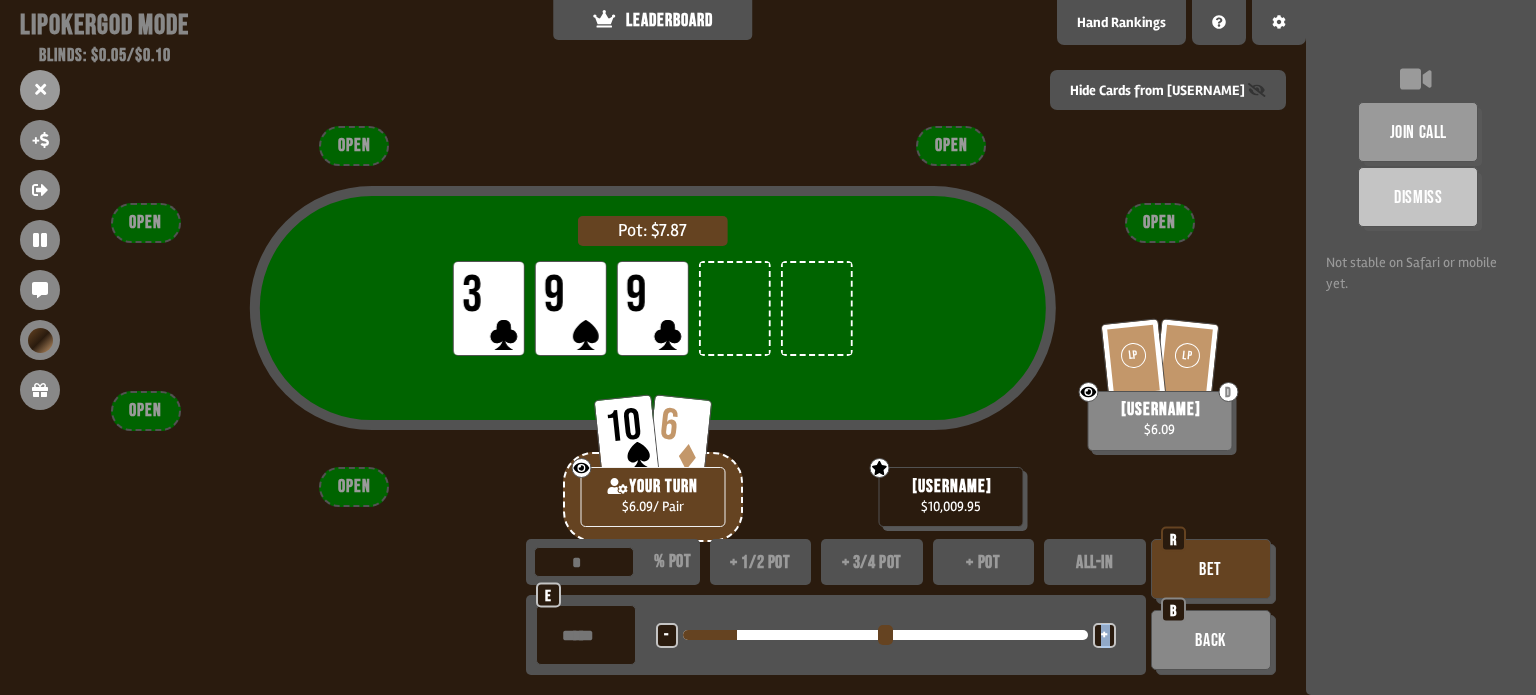 click on "+" at bounding box center [666, 636] 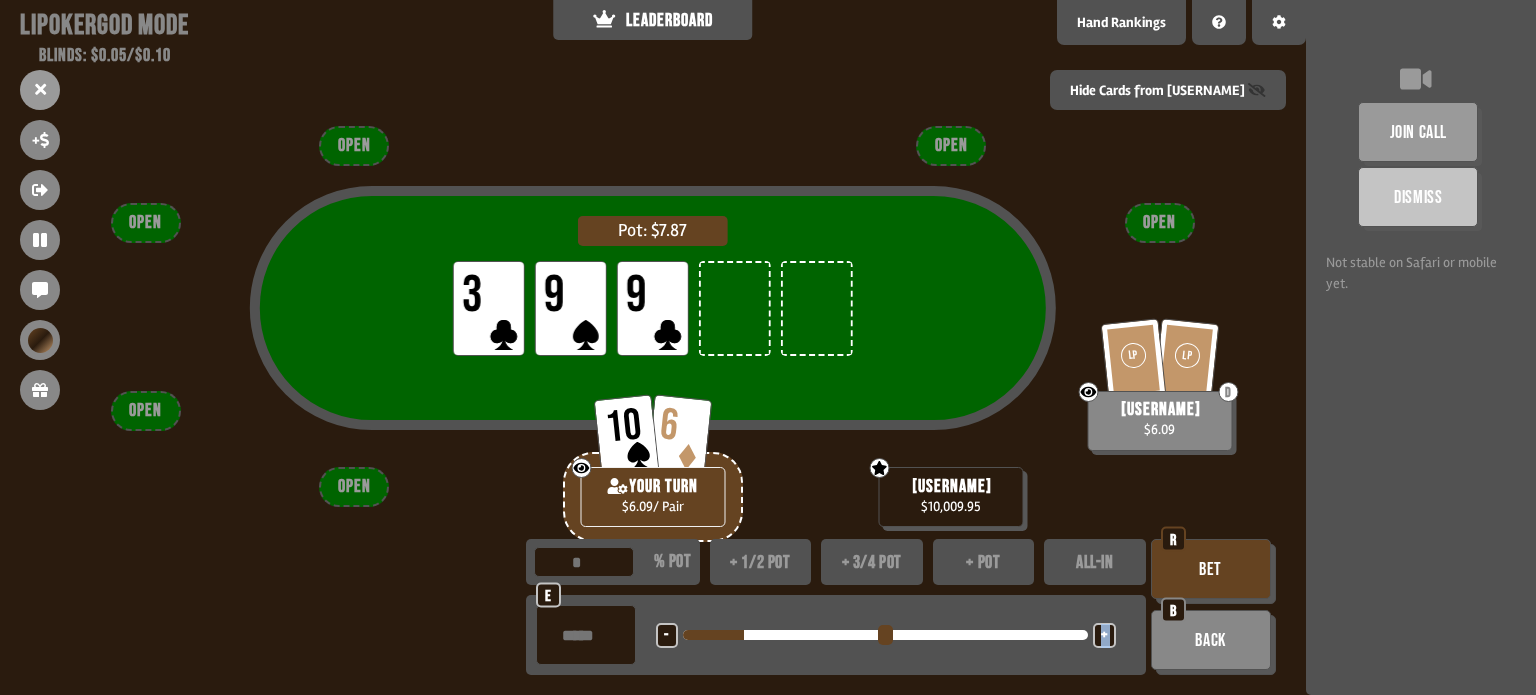 click on "+" at bounding box center (666, 636) 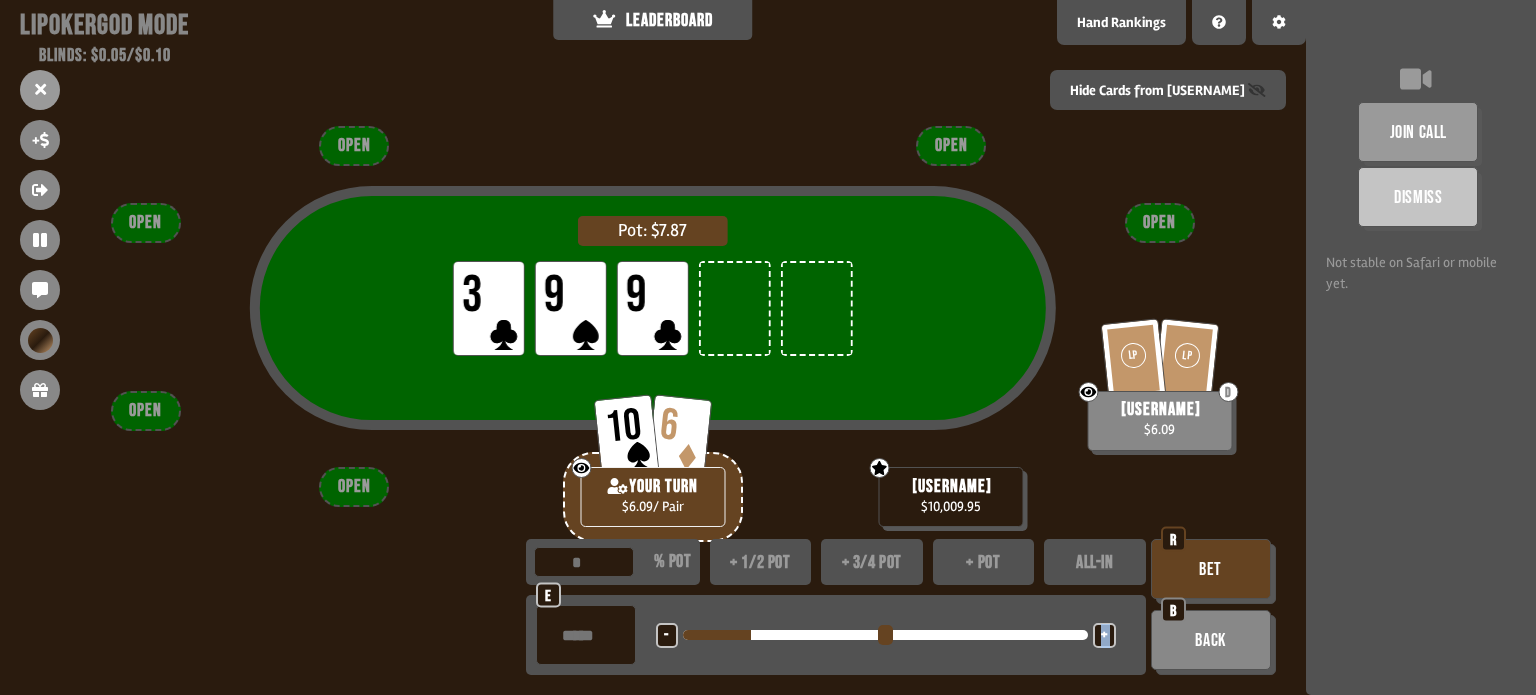 click on "+" at bounding box center (666, 636) 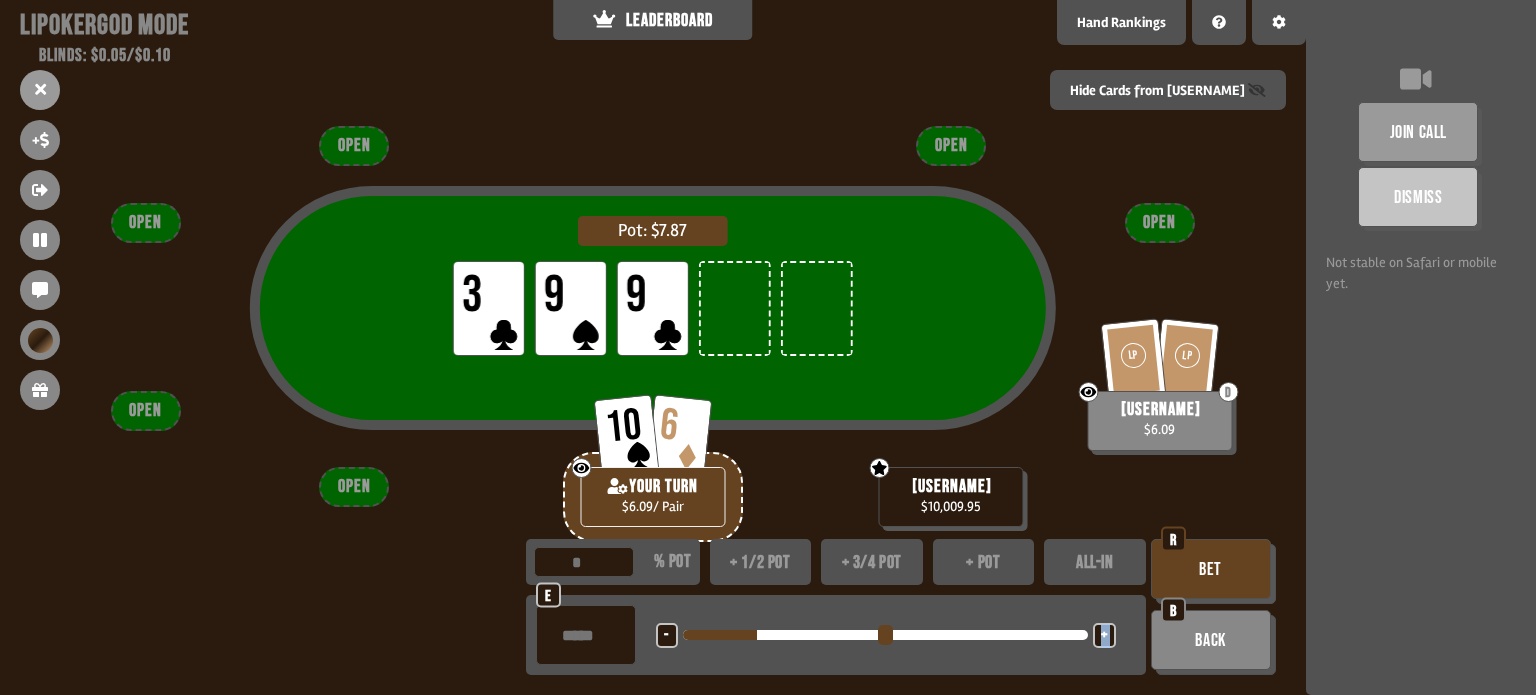 click on "+" at bounding box center (666, 636) 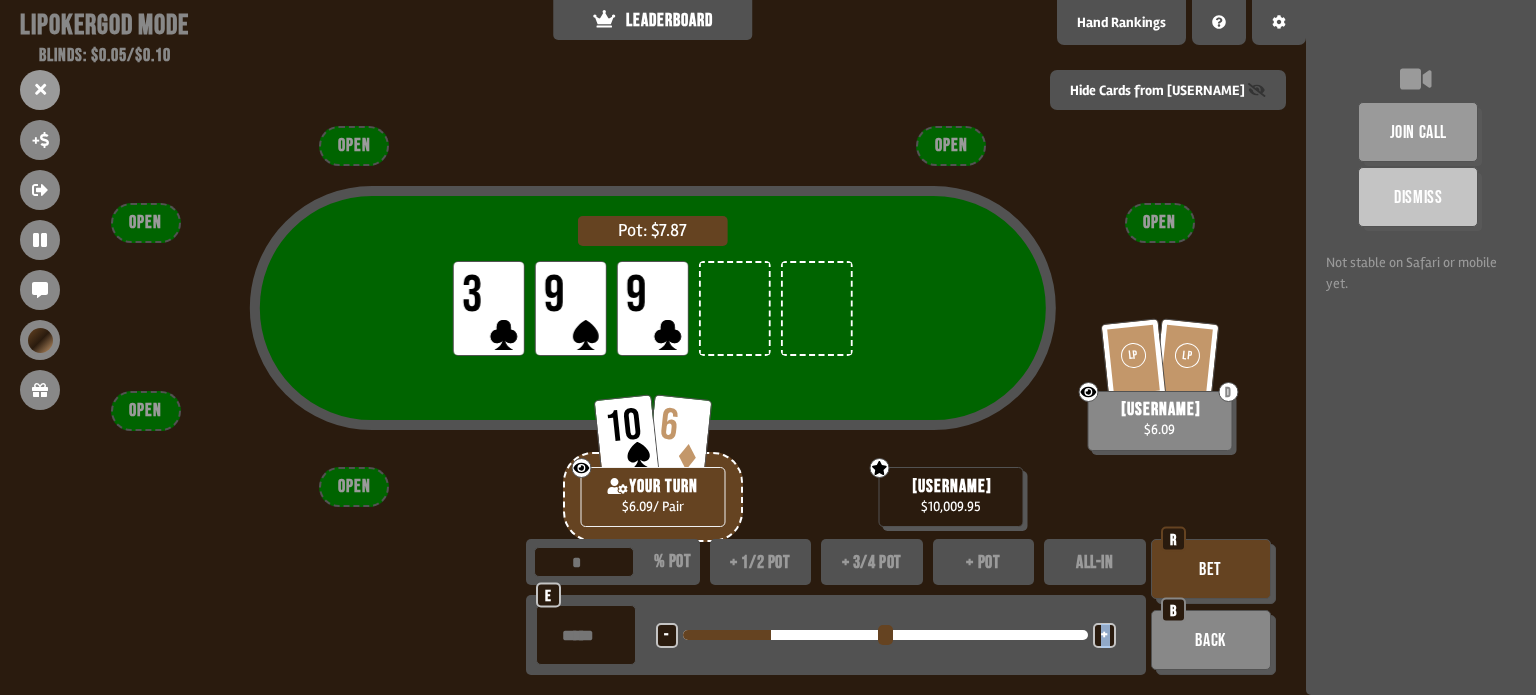 click on "+" at bounding box center [666, 636] 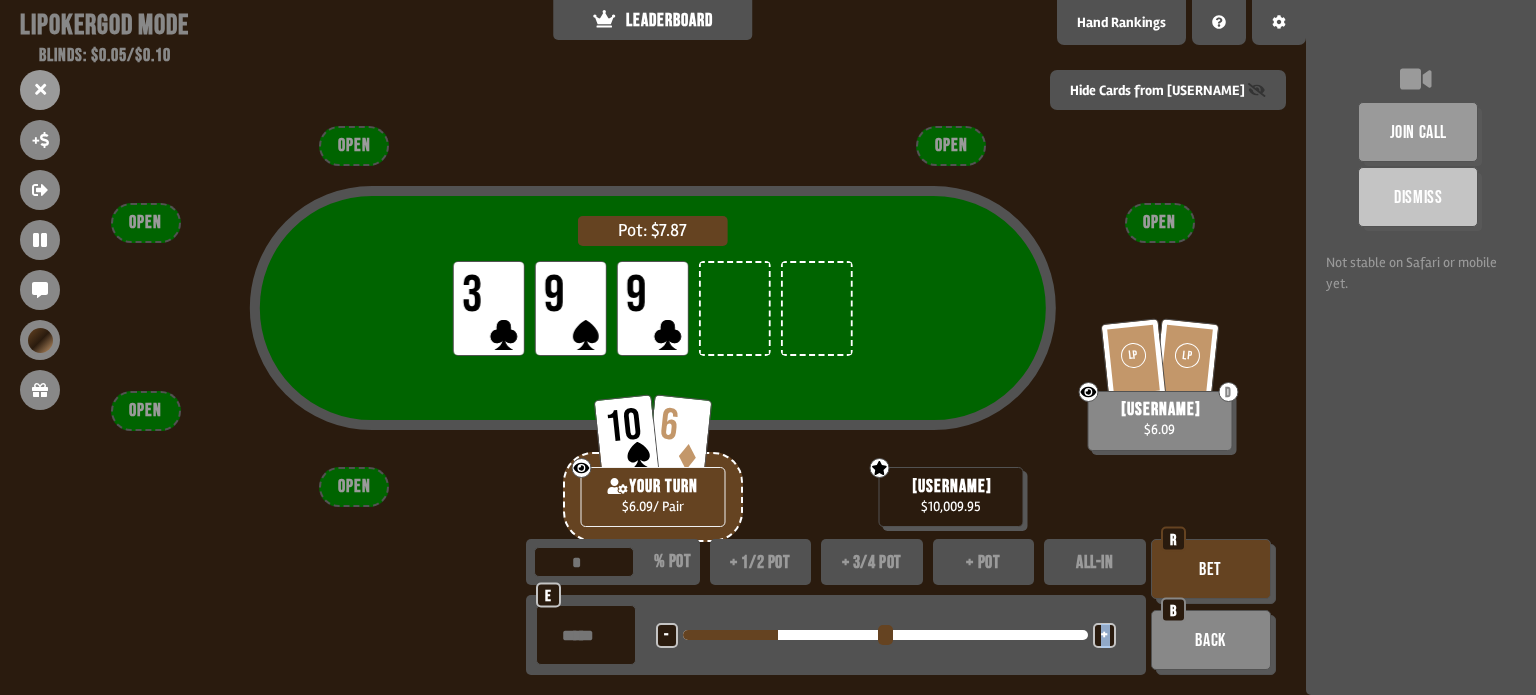 click on "+" at bounding box center [666, 636] 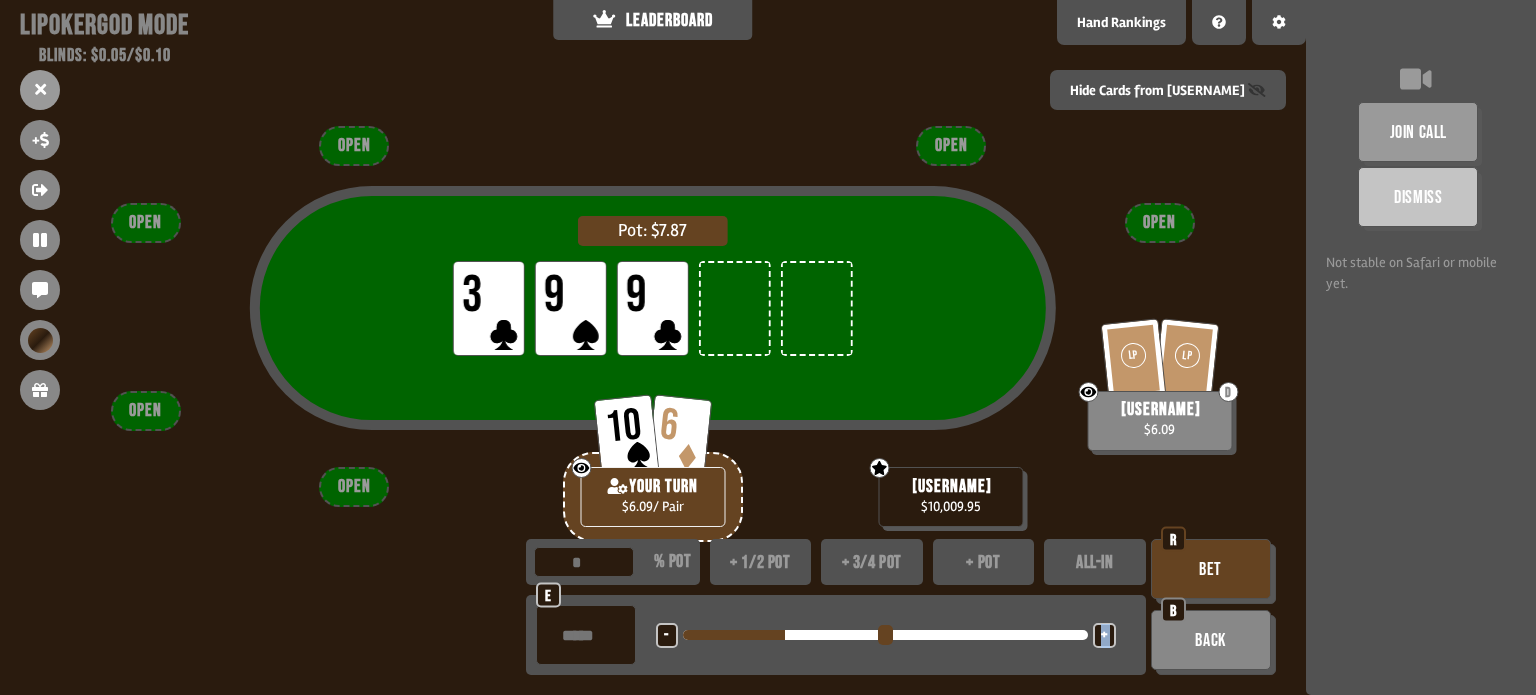 click on "+" at bounding box center (666, 636) 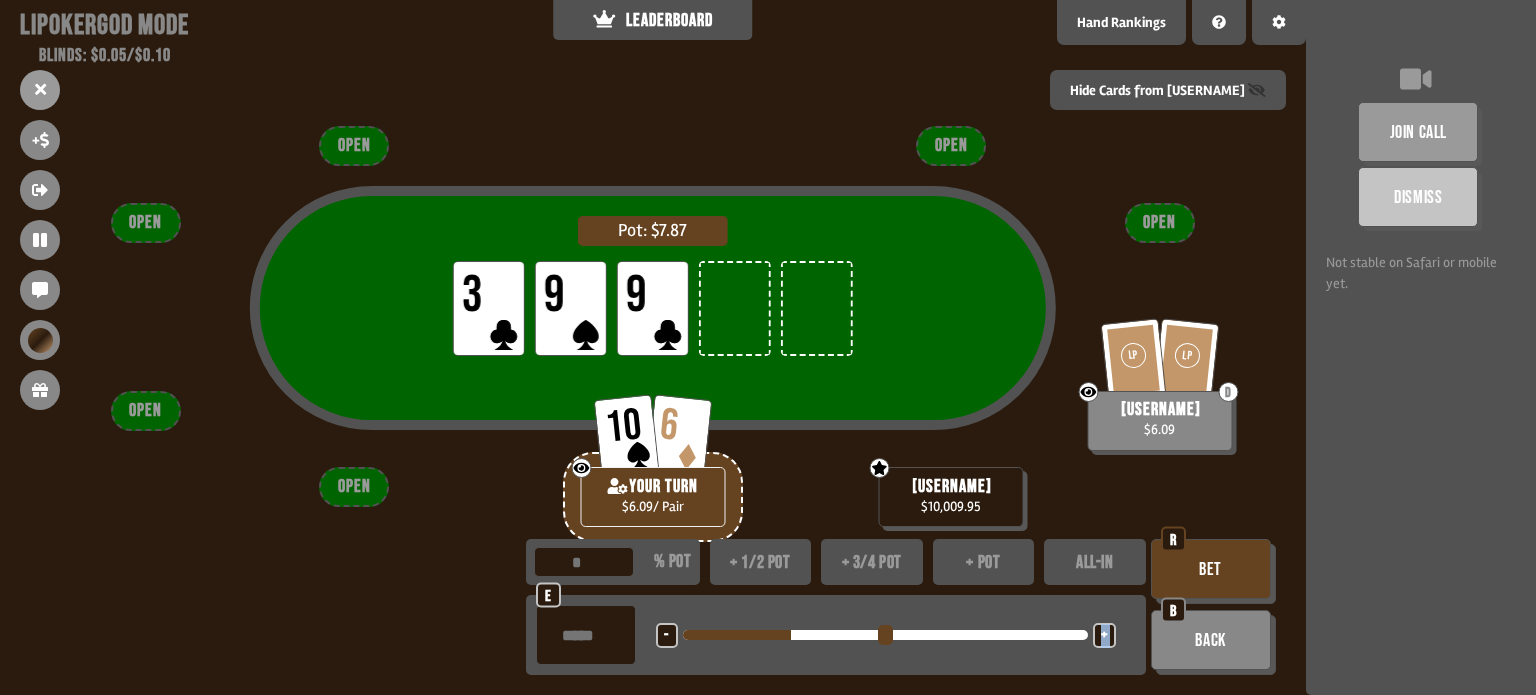 click on "+" at bounding box center (666, 636) 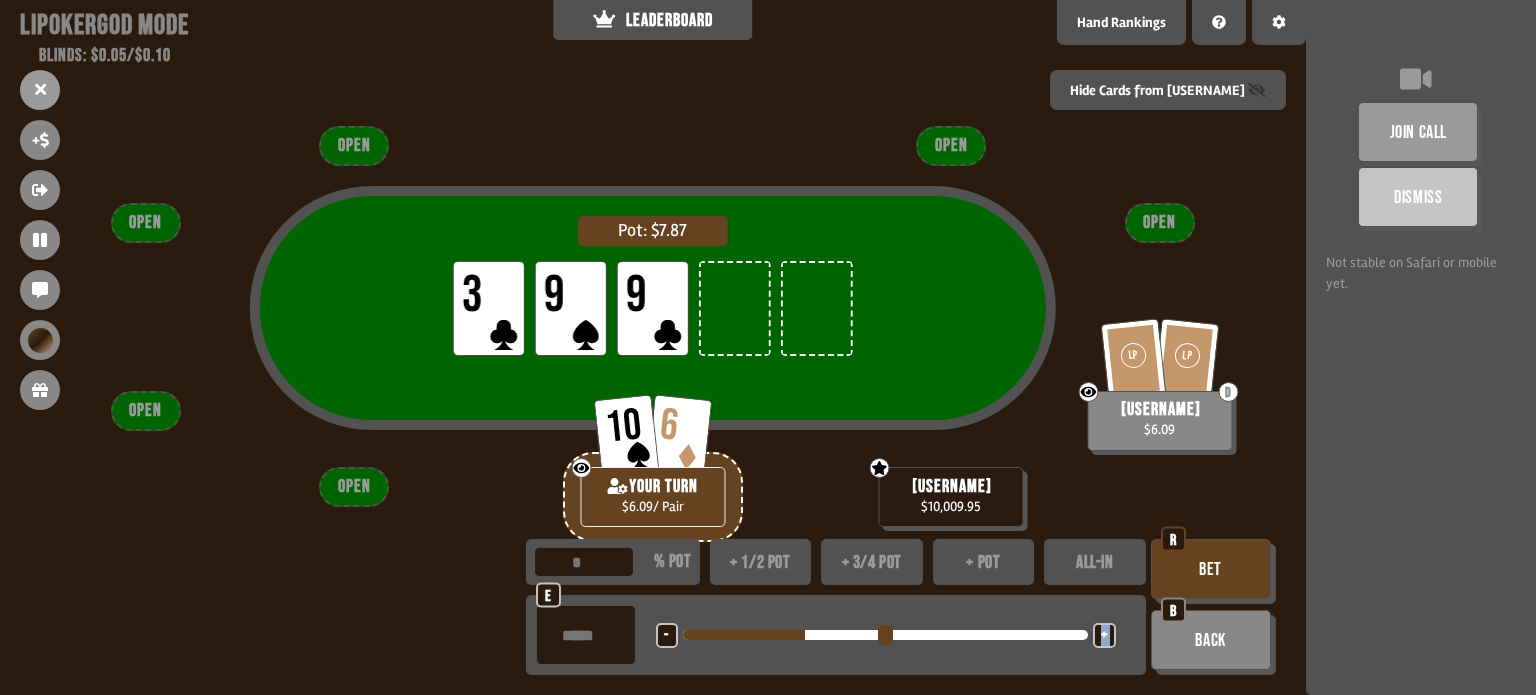 click on "+" at bounding box center (666, 636) 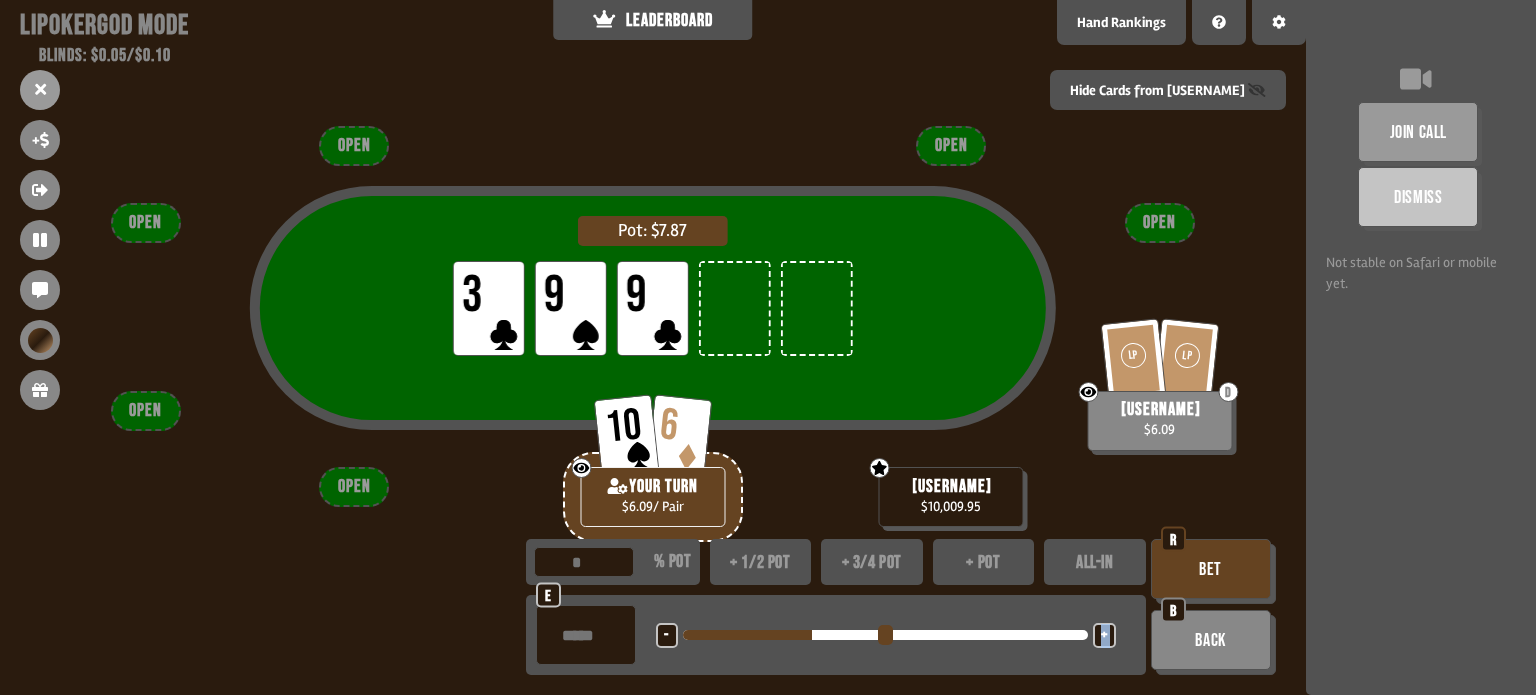 click on "+" at bounding box center [666, 636] 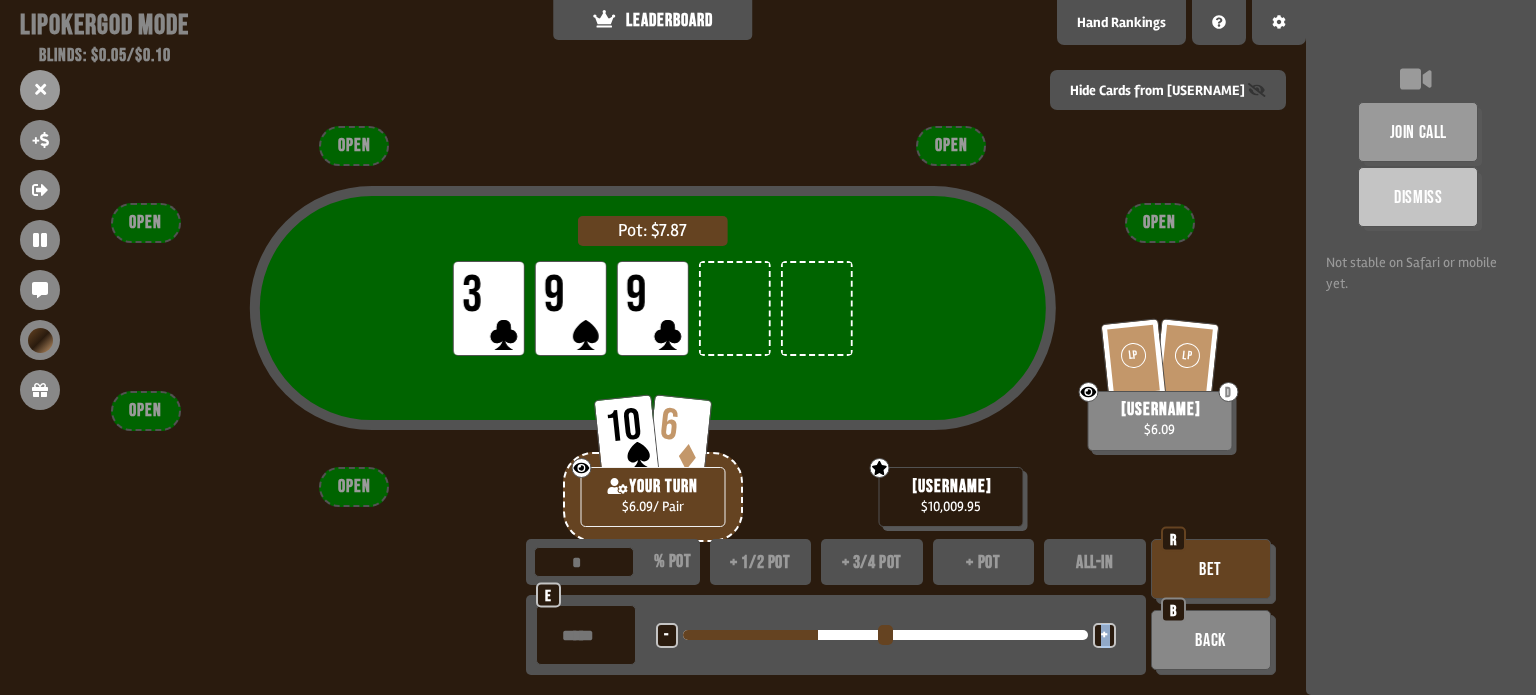 click on "+" at bounding box center [666, 636] 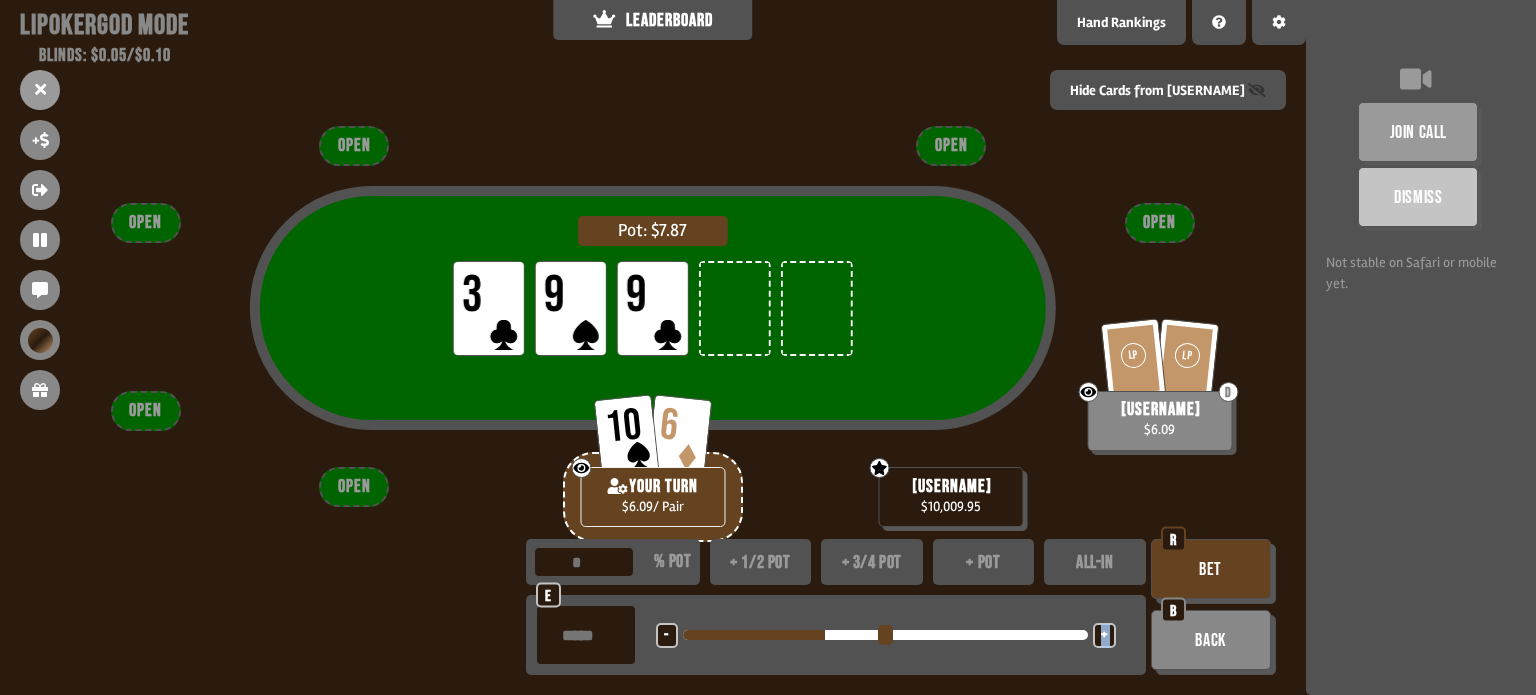 click on "+" at bounding box center [666, 636] 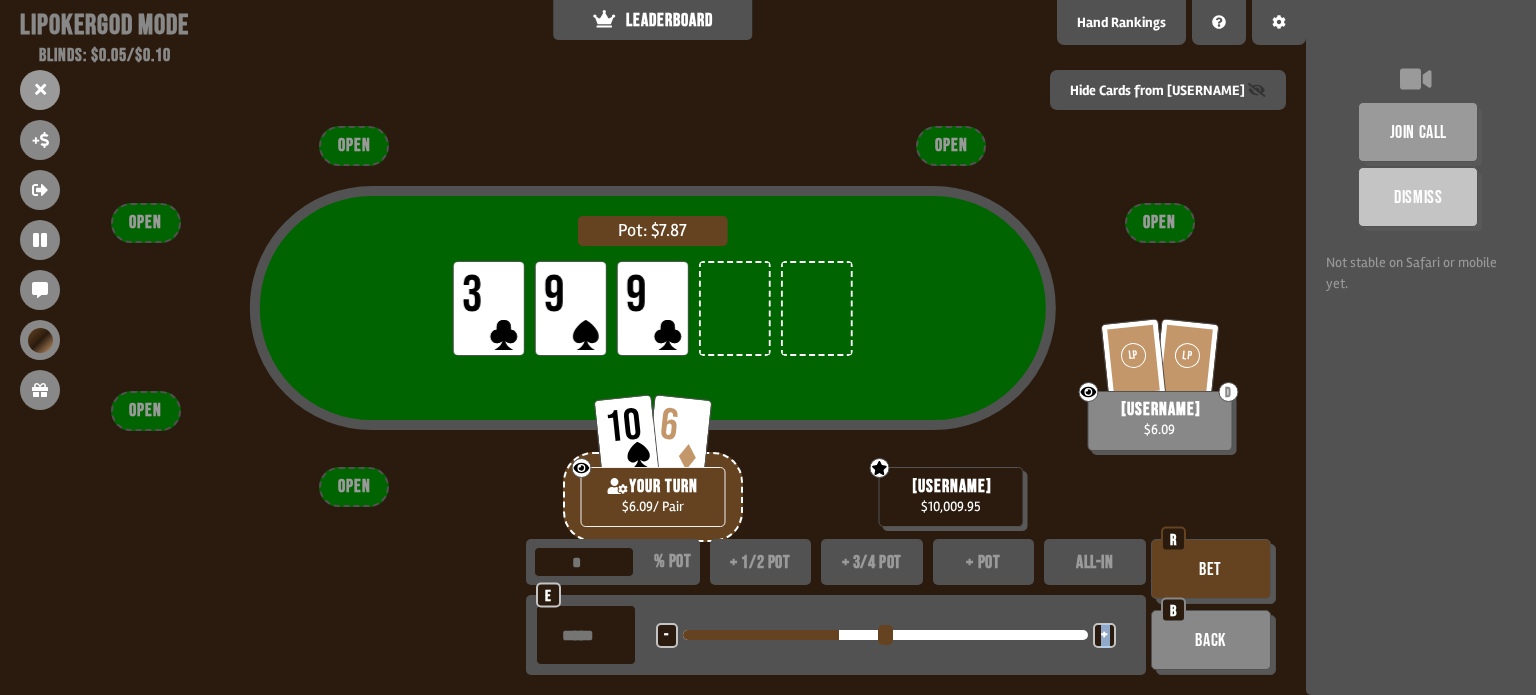click on "+" at bounding box center (666, 636) 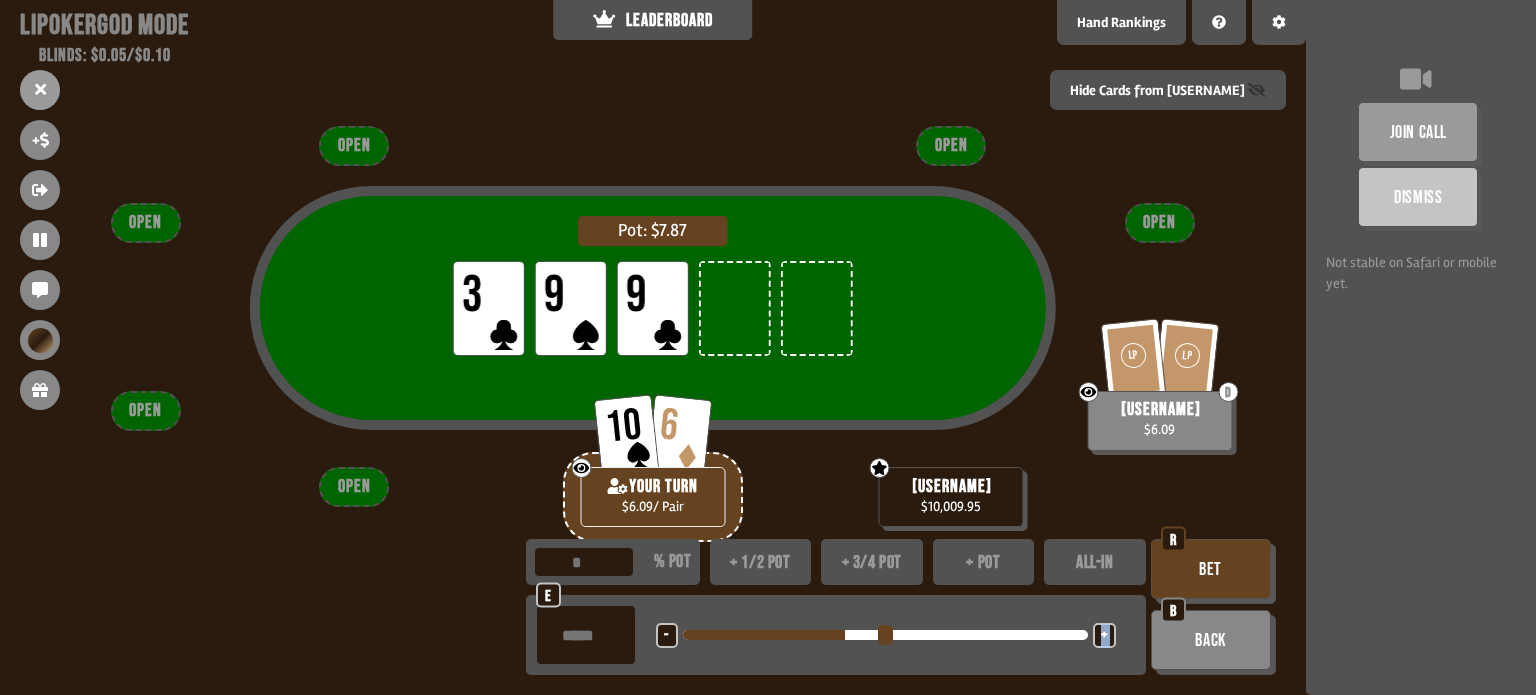 click on "+" at bounding box center (666, 636) 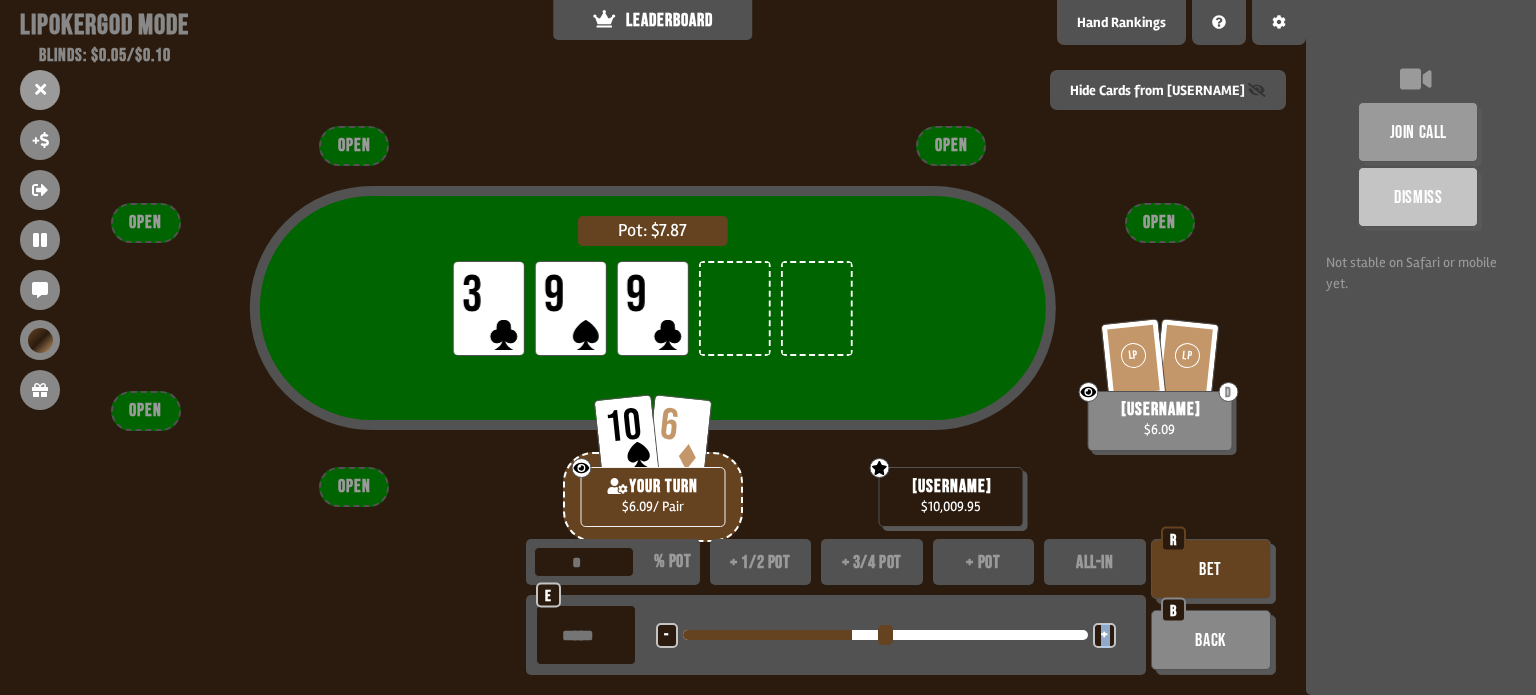 click on "+" at bounding box center [666, 636] 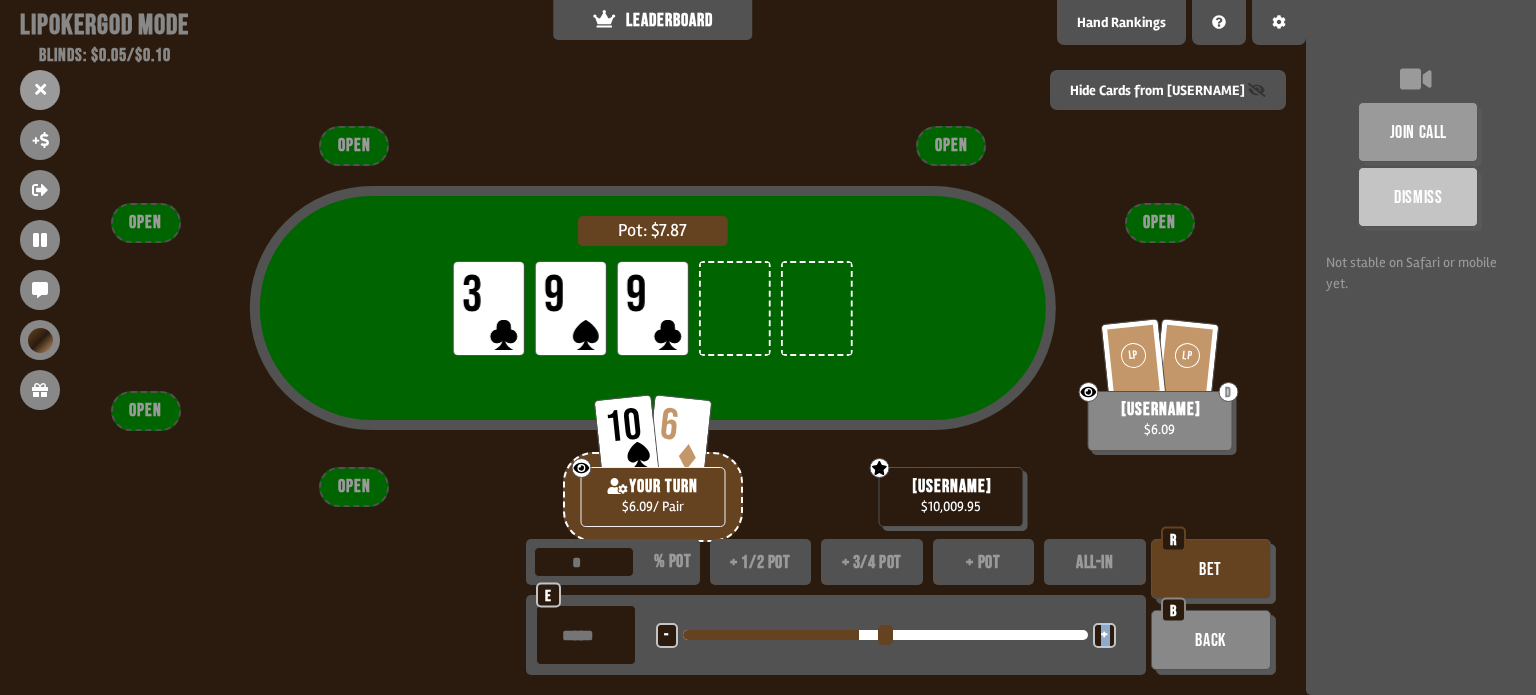 click on "+" at bounding box center (666, 636) 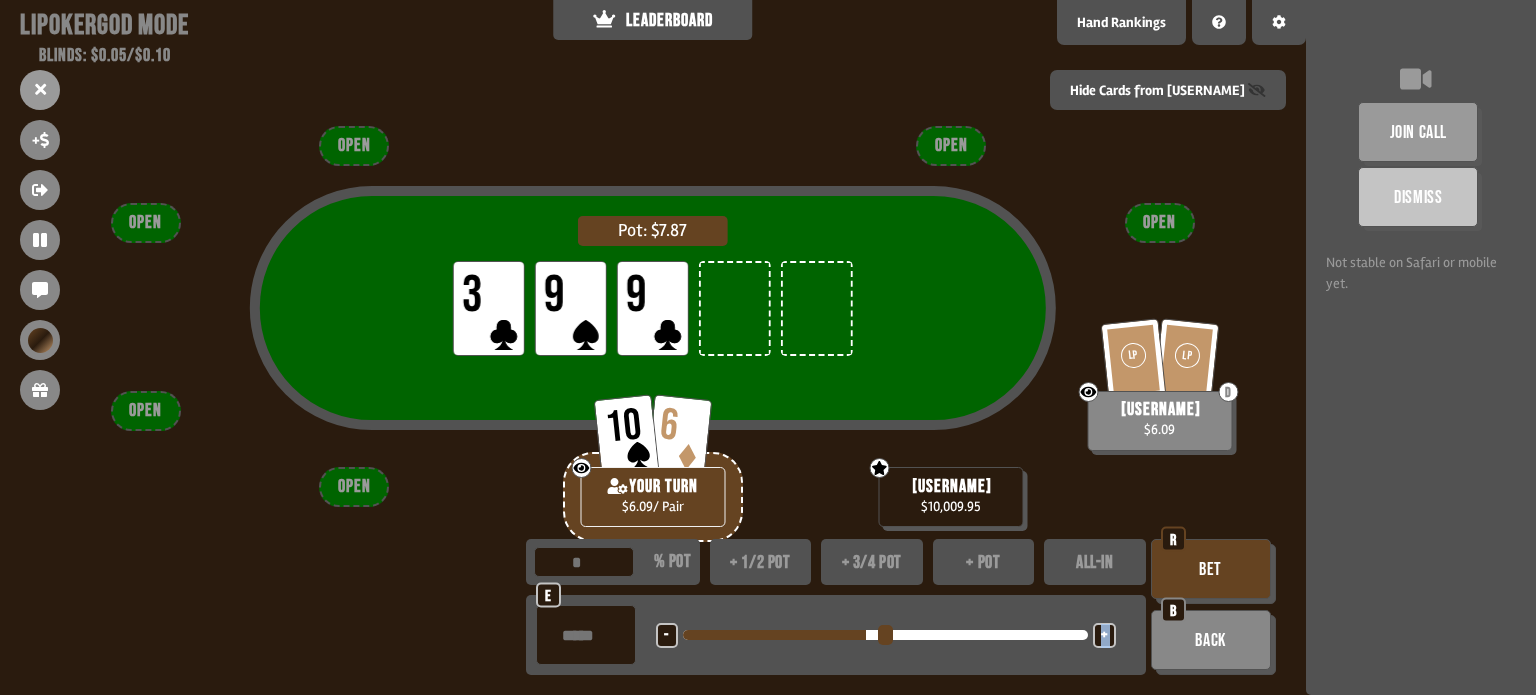 click on "+" at bounding box center [666, 636] 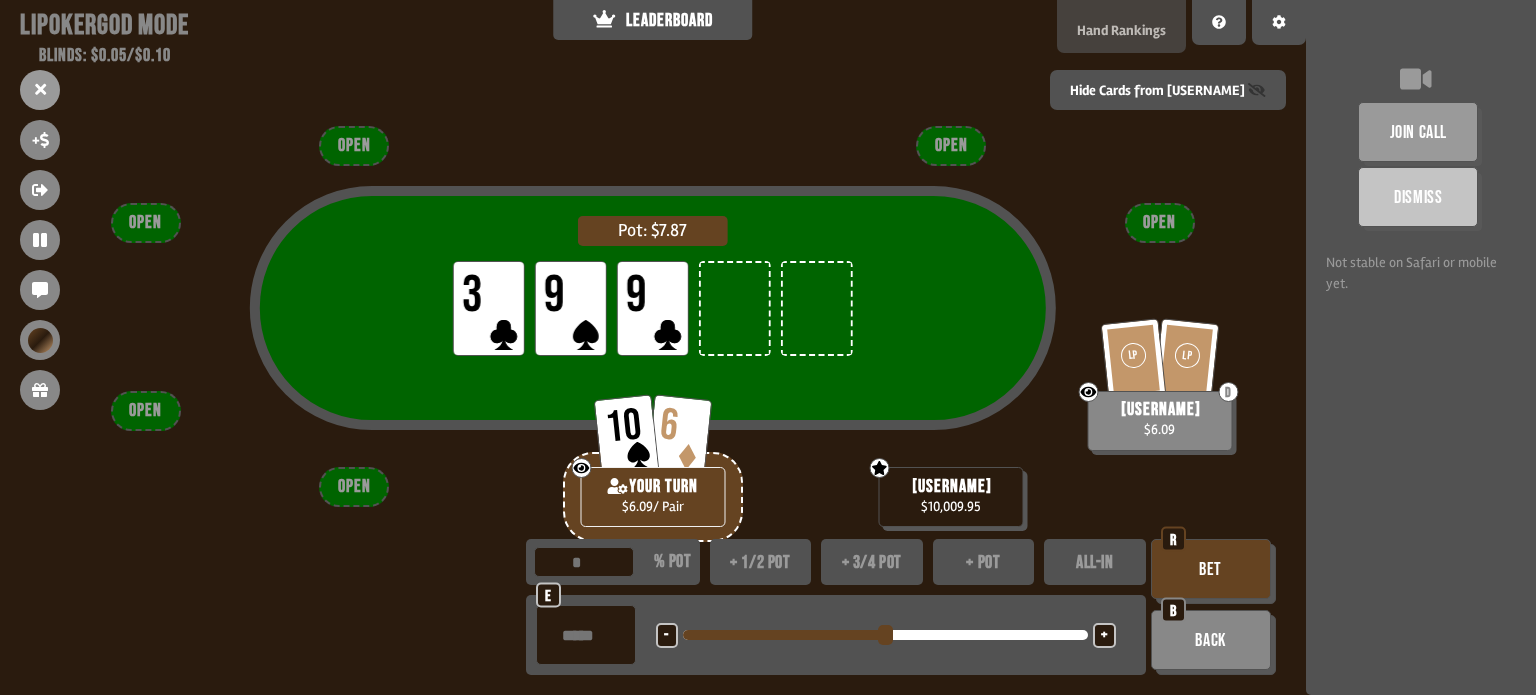 click on "Hand Rankings" at bounding box center (1121, 30) 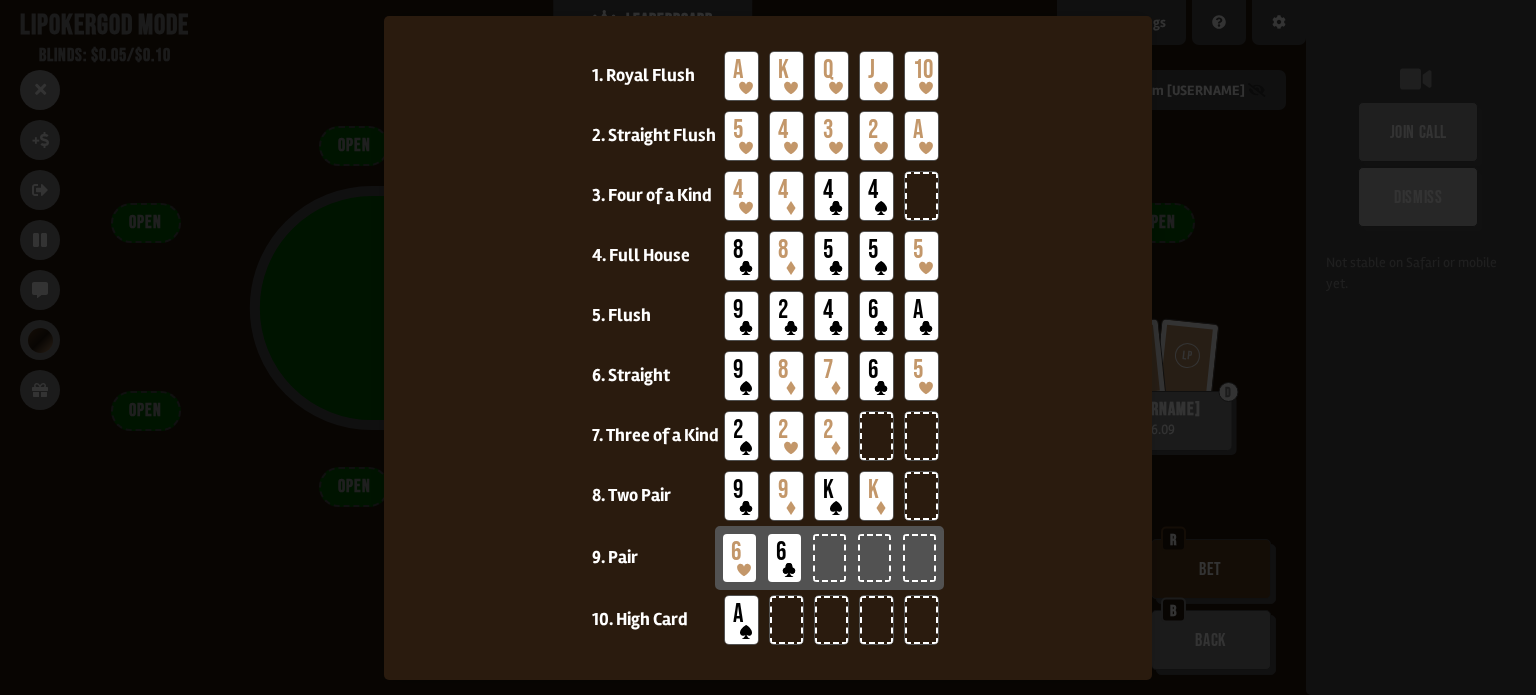 click at bounding box center [768, 347] 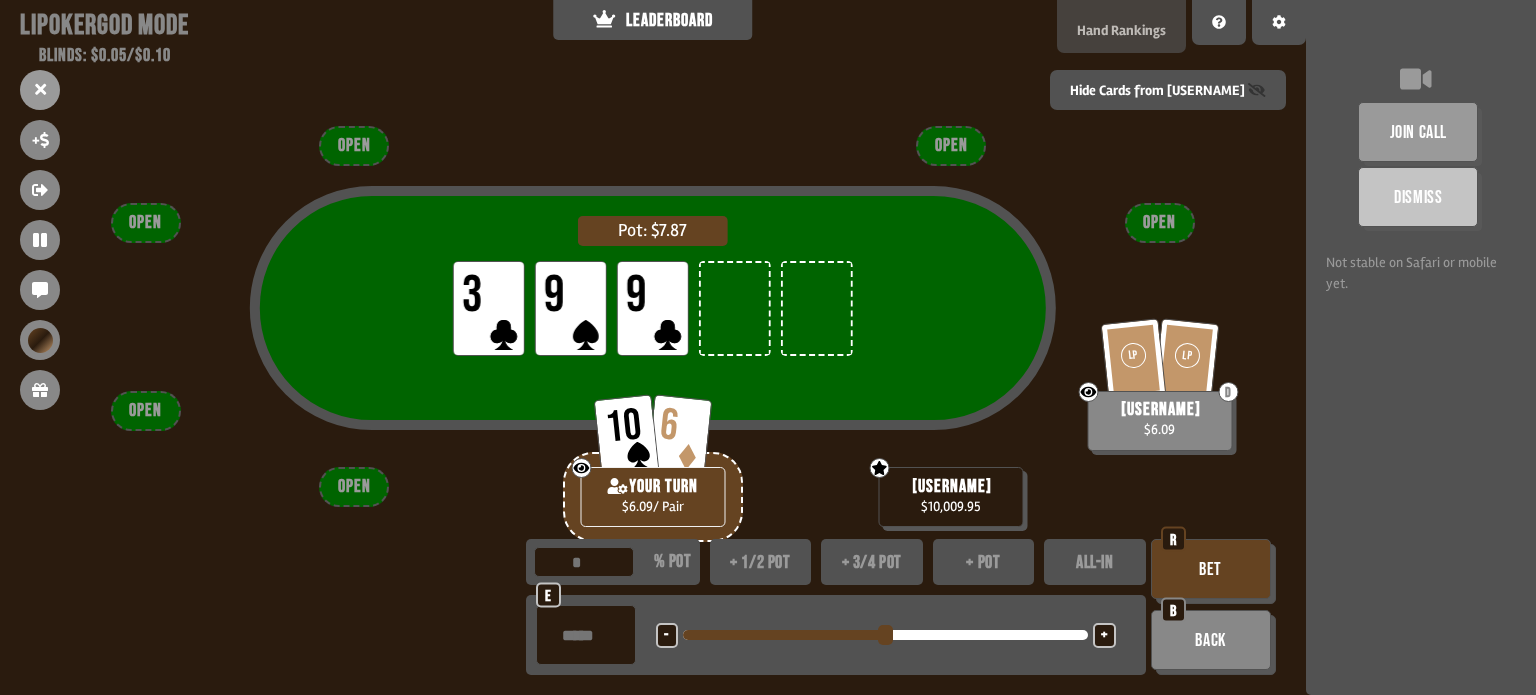 click on "Hand Rankings" at bounding box center (1121, 30) 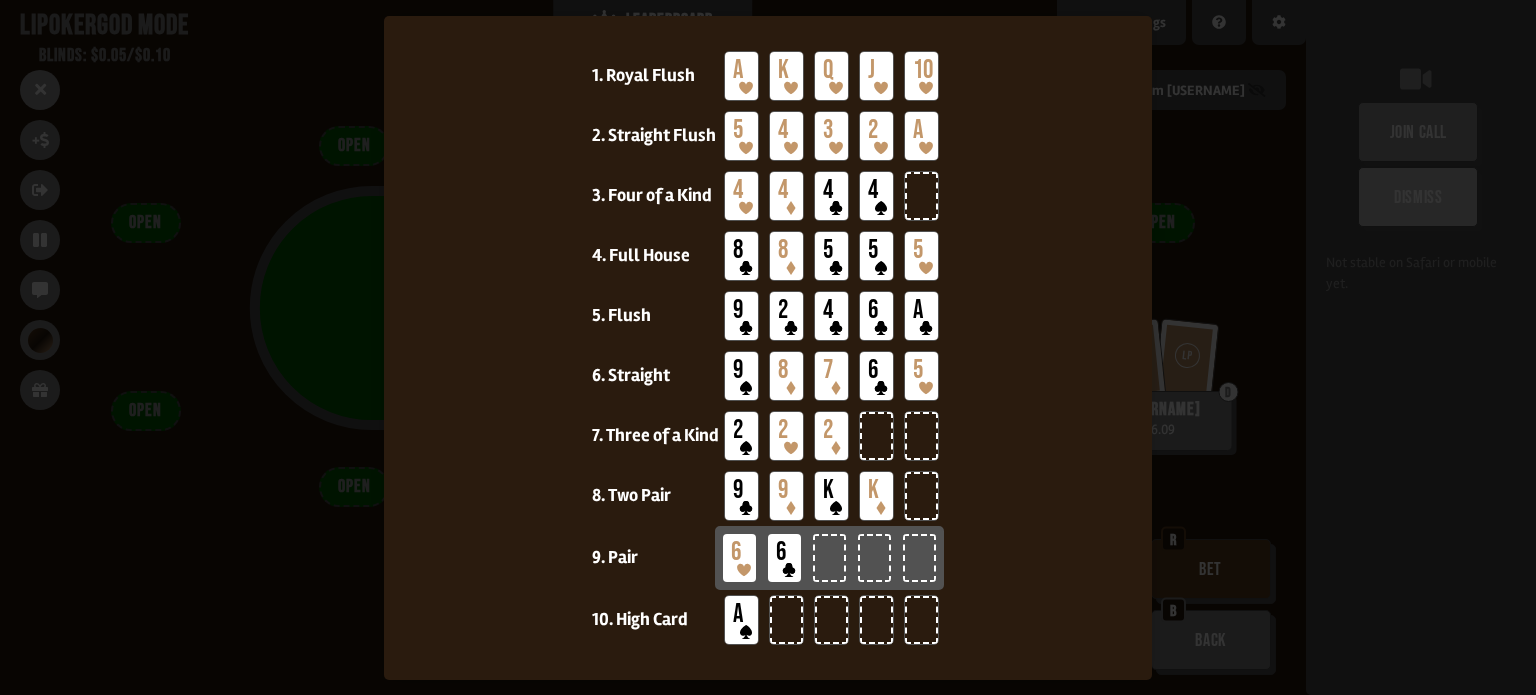 click at bounding box center (768, 347) 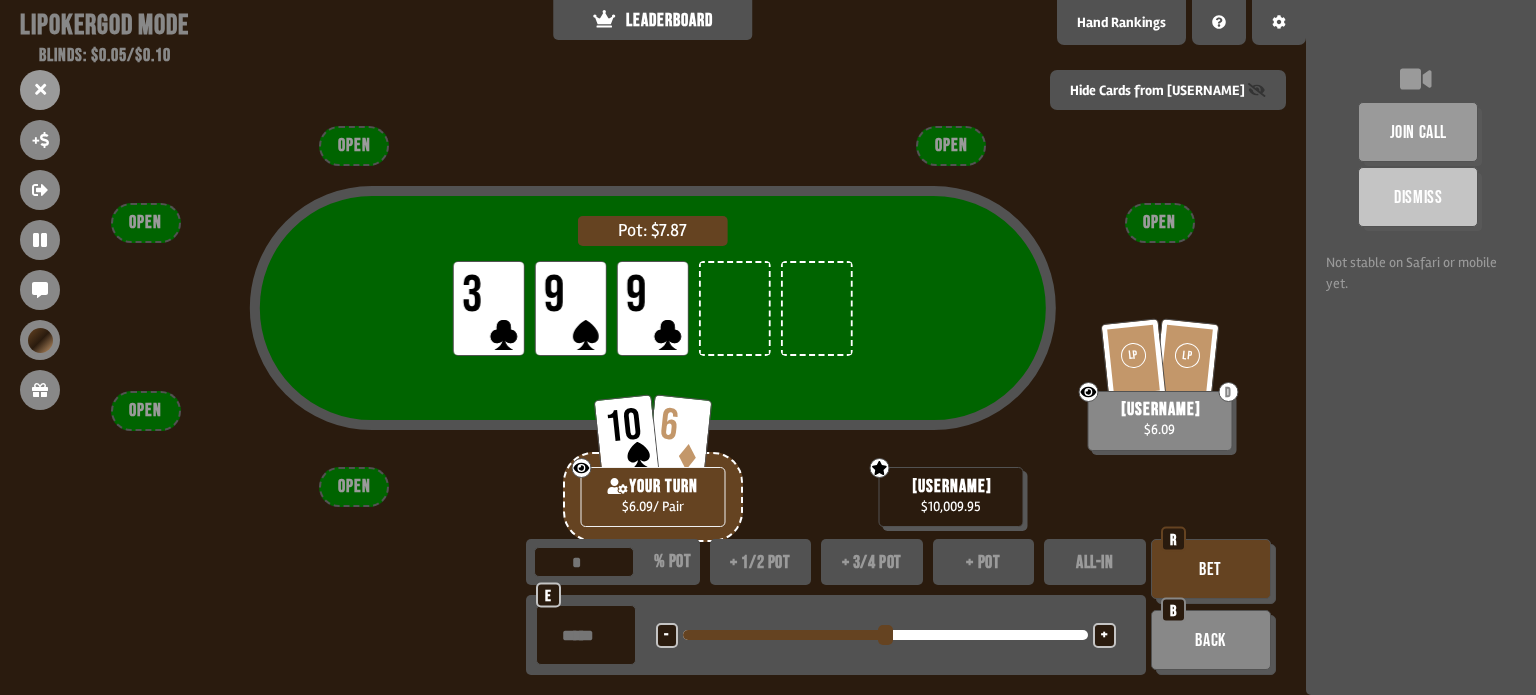 click on "+" at bounding box center [1104, 635] 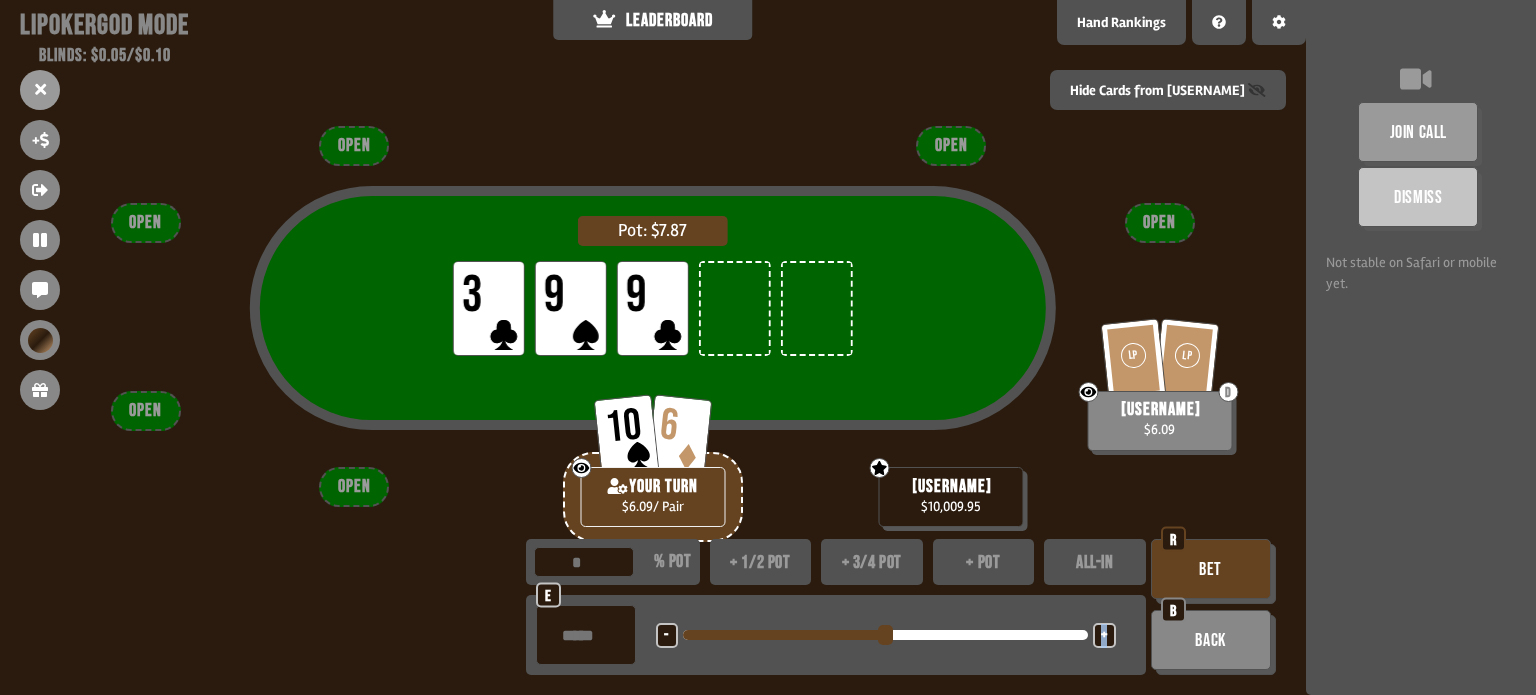 click on "+" at bounding box center (1104, 635) 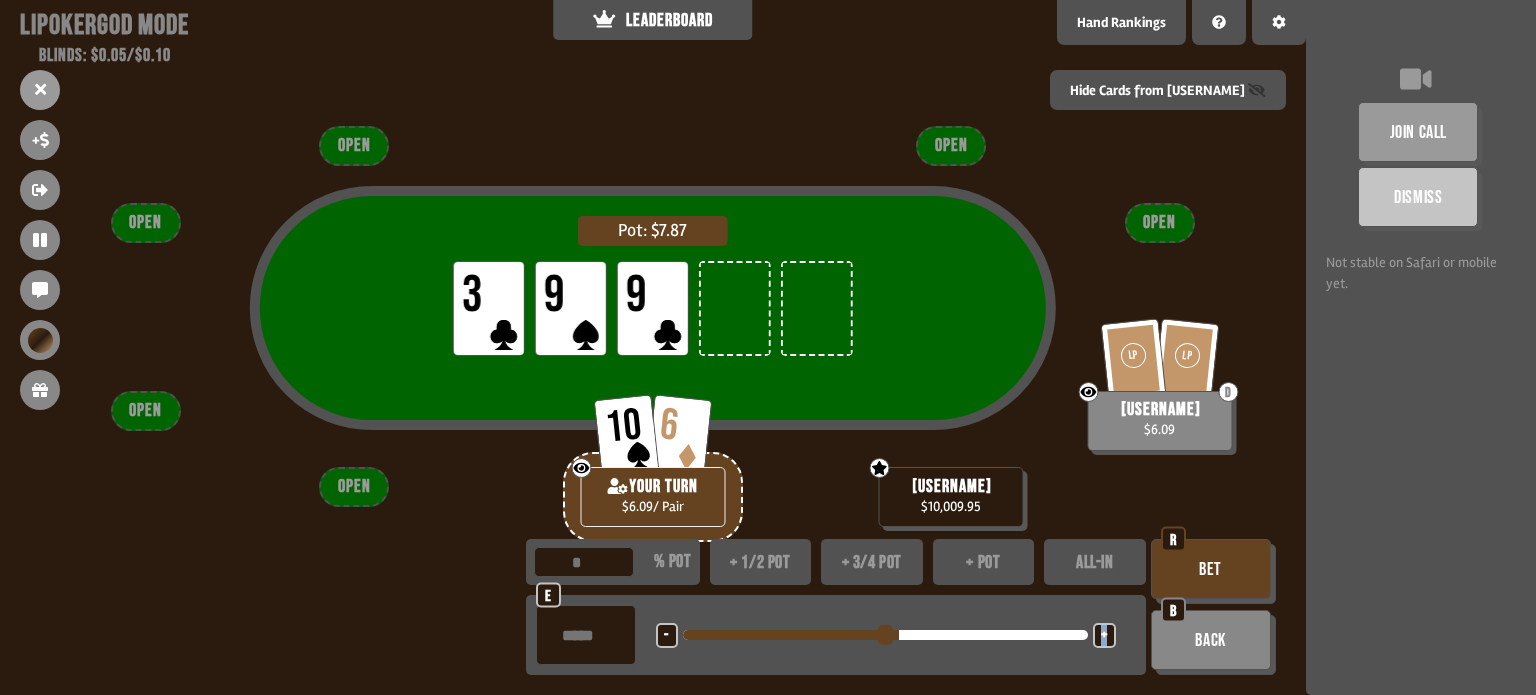 click on "+" at bounding box center [1104, 635] 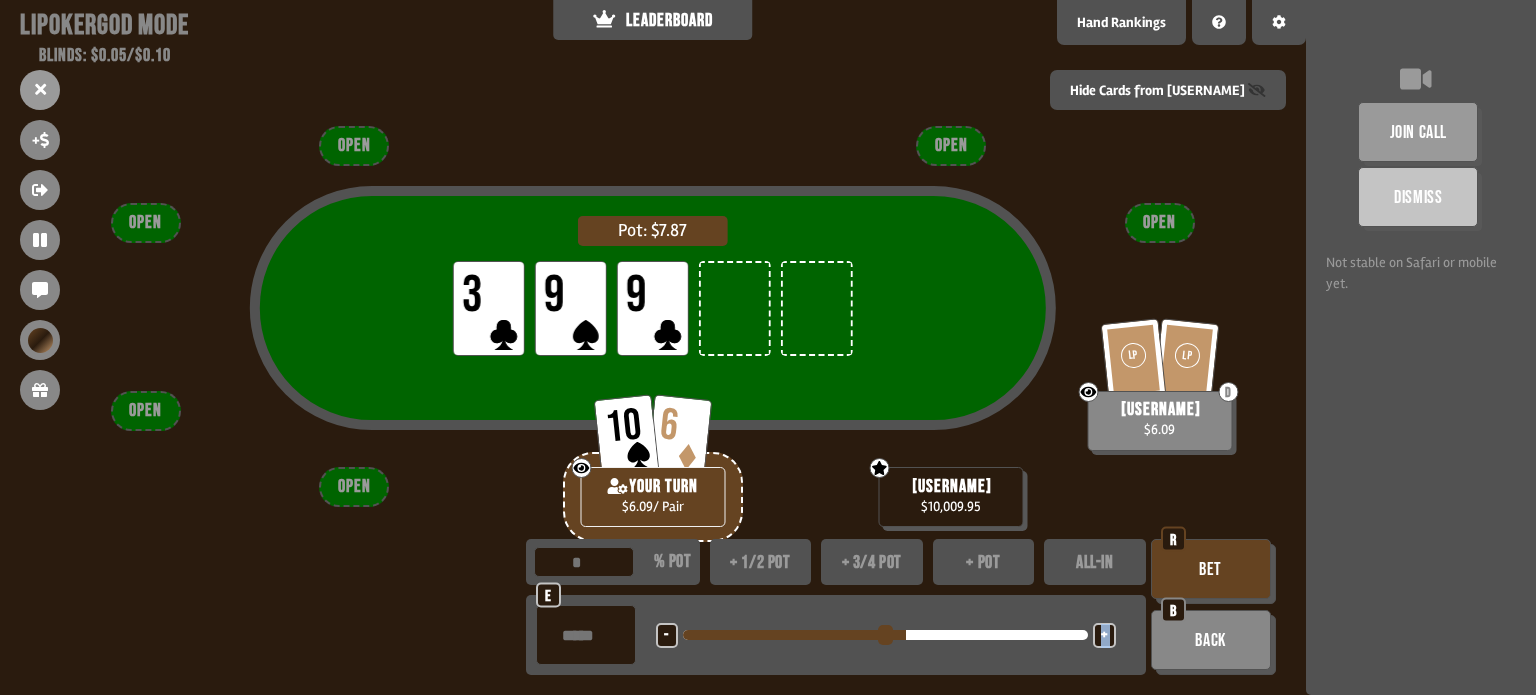 click on "+" at bounding box center [1104, 635] 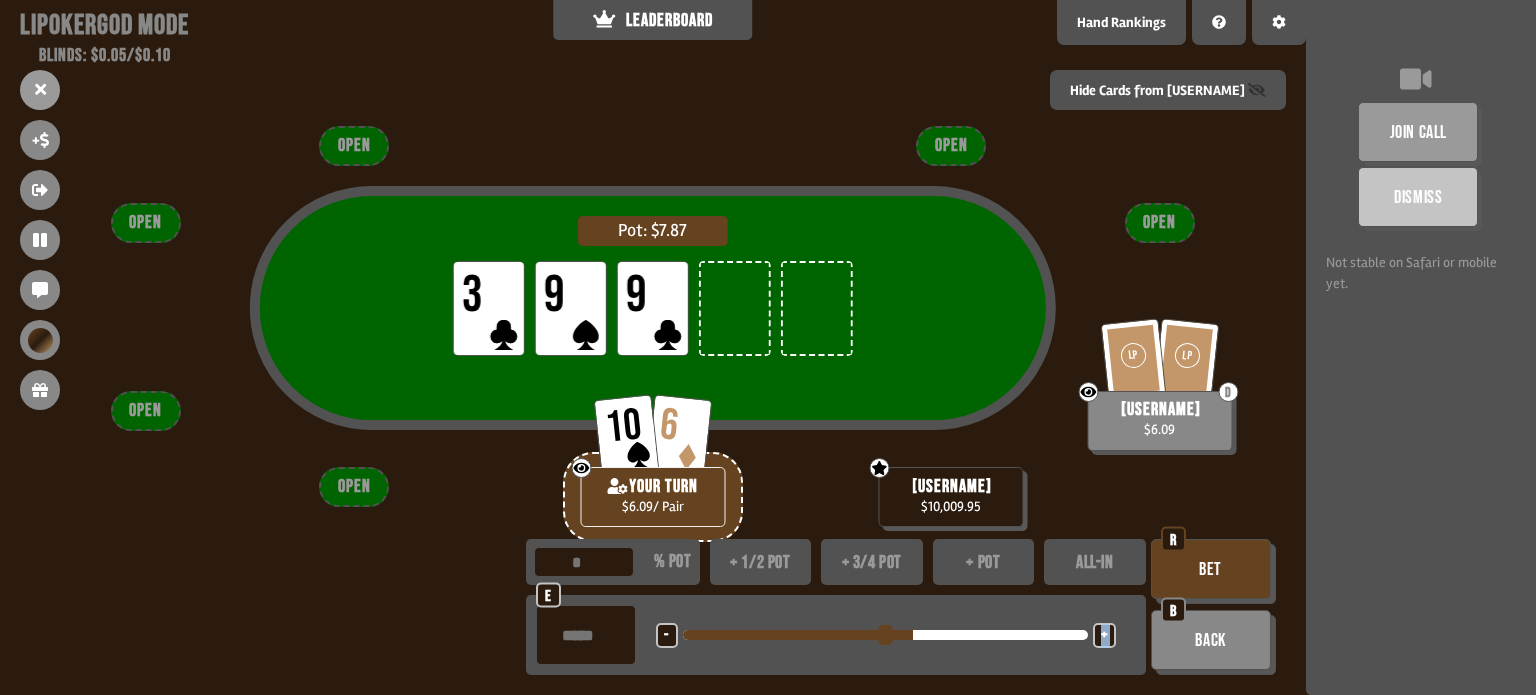 click on "+" at bounding box center (1104, 635) 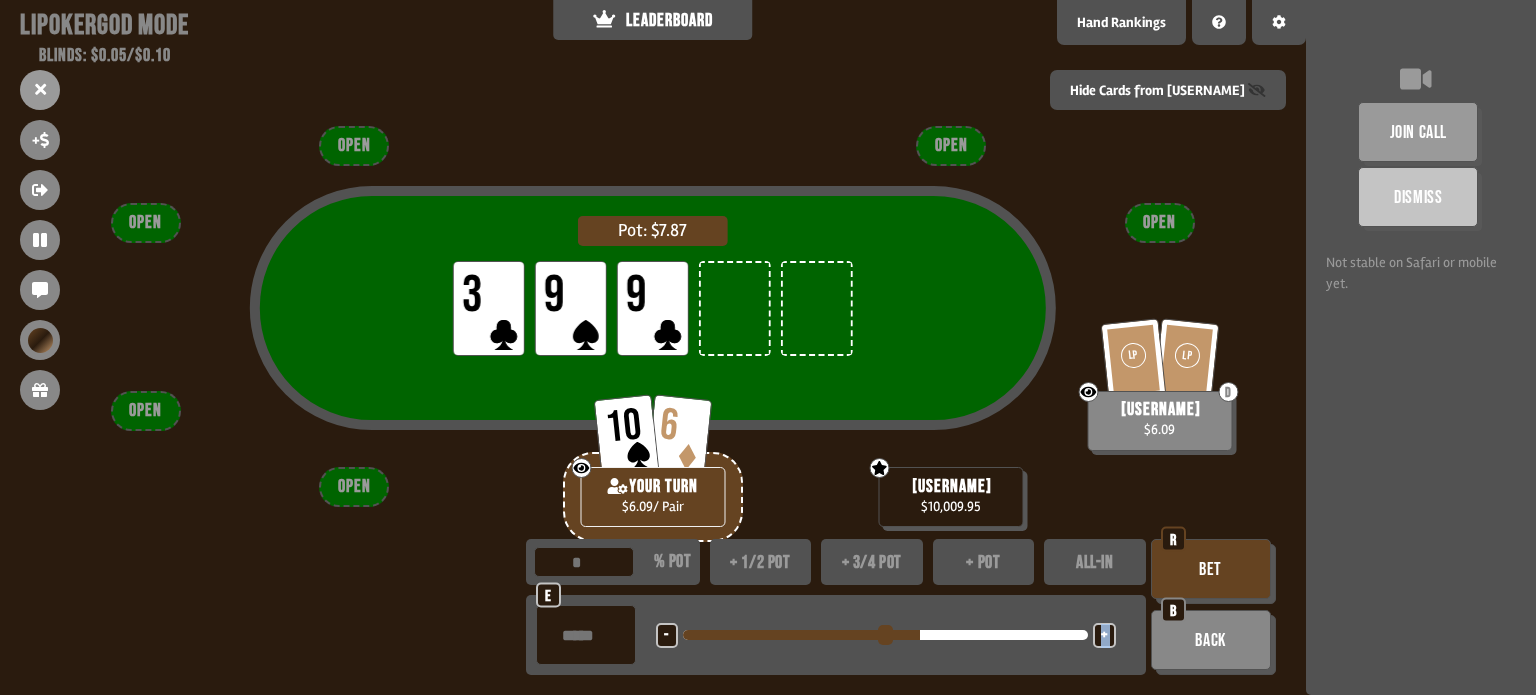 click on "+" at bounding box center [1104, 635] 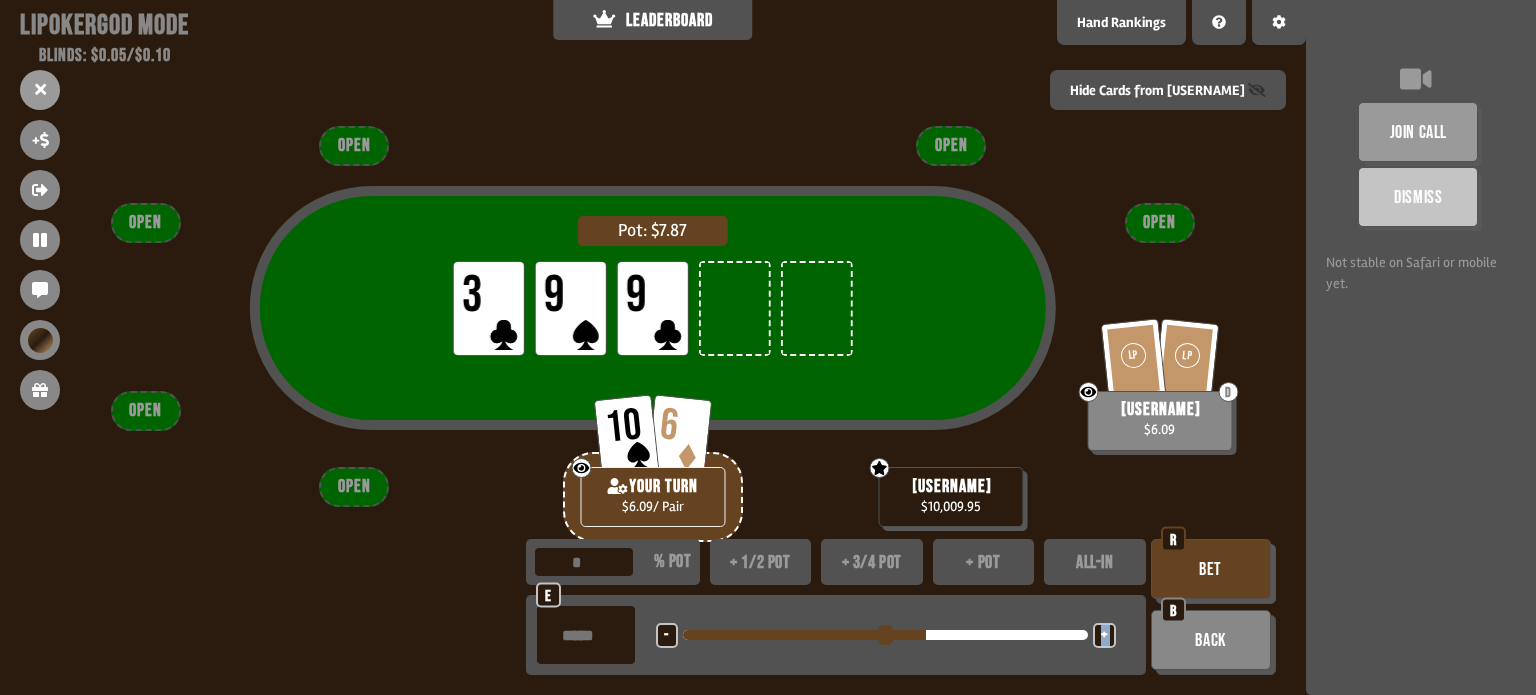 click on "+" at bounding box center [1104, 635] 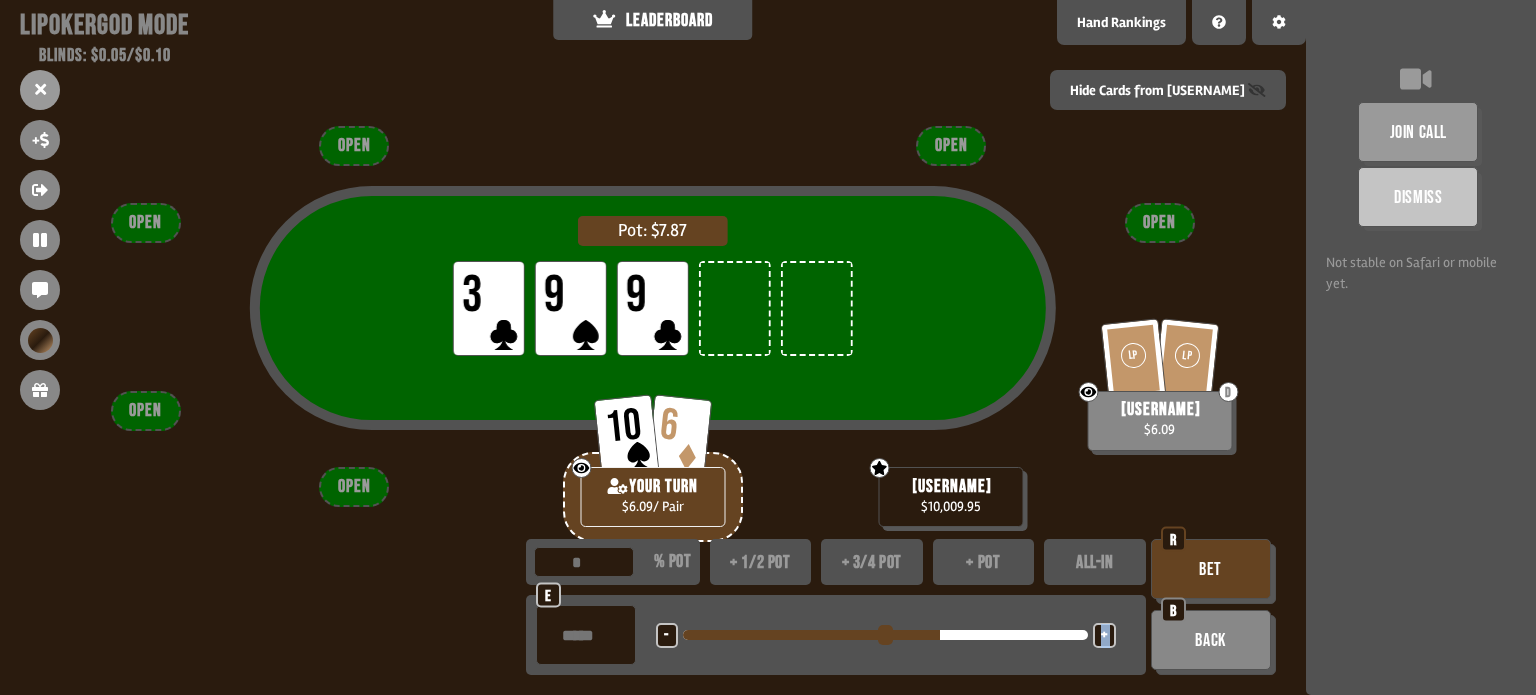 click on "+" at bounding box center [1104, 635] 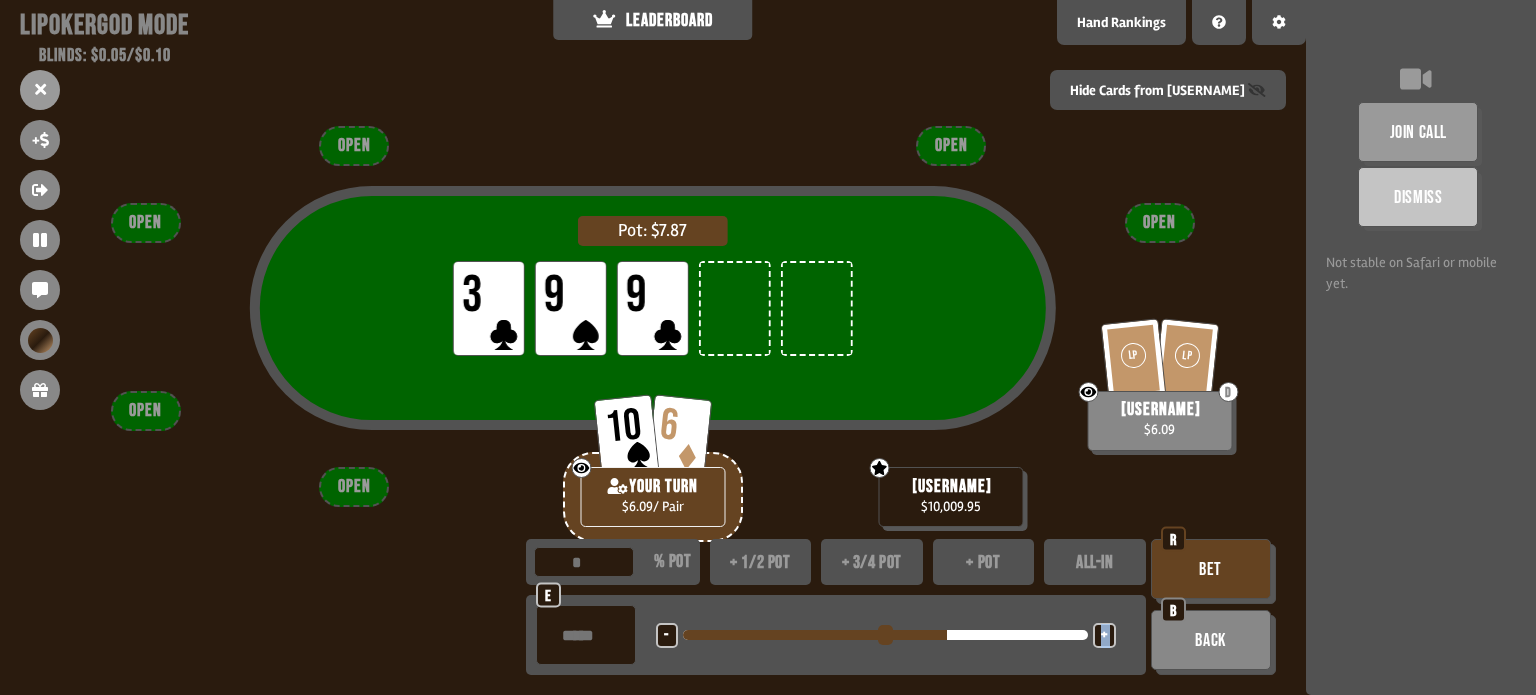 click on "+" at bounding box center [1104, 635] 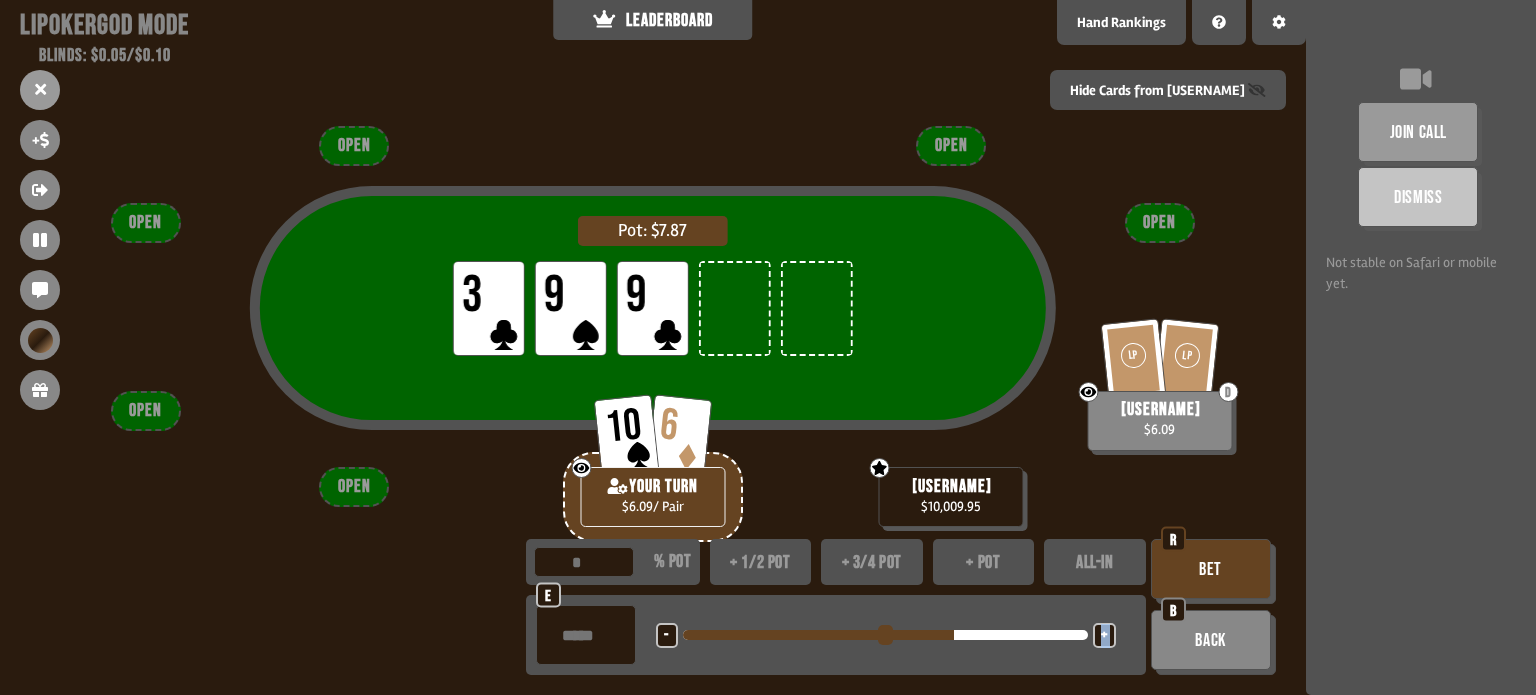click on "+" at bounding box center [1104, 635] 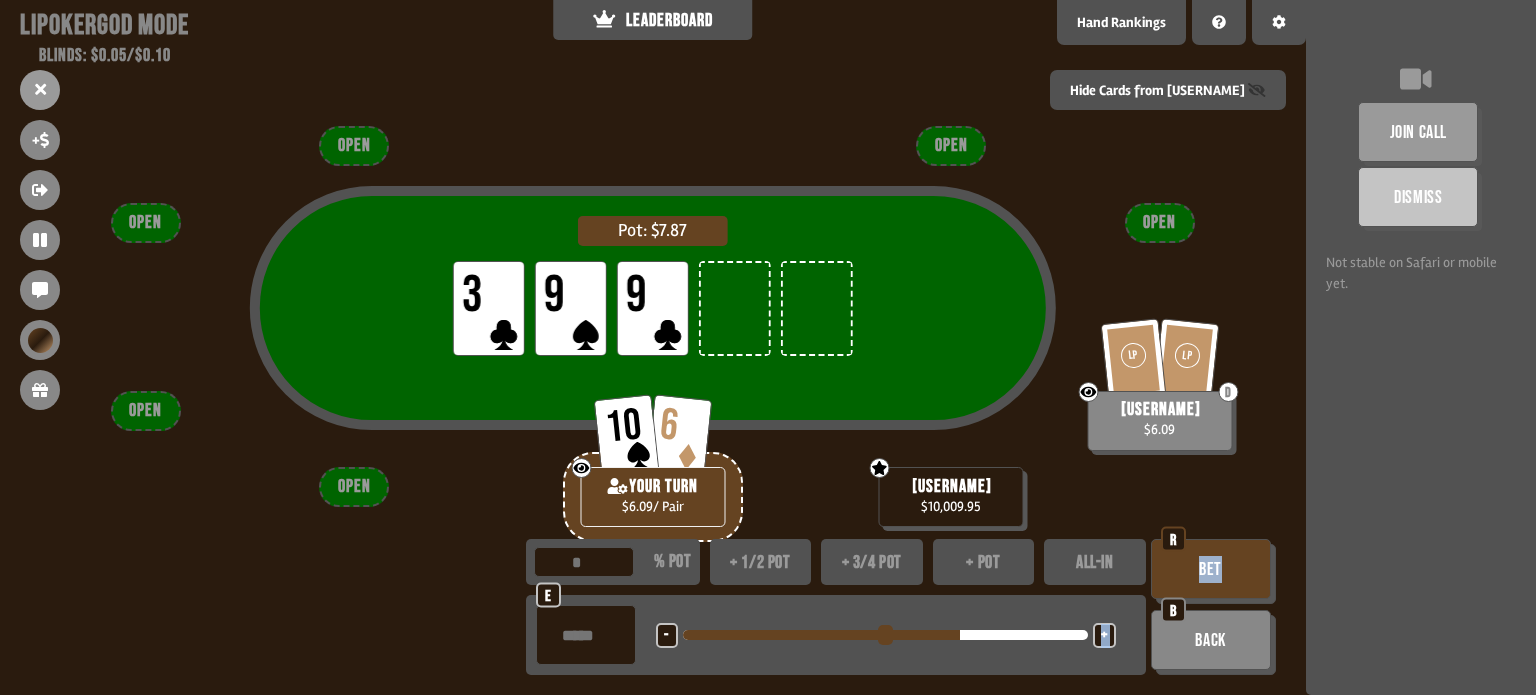 drag, startPoint x: 1098, startPoint y: 634, endPoint x: 1182, endPoint y: 551, distance: 118.08895 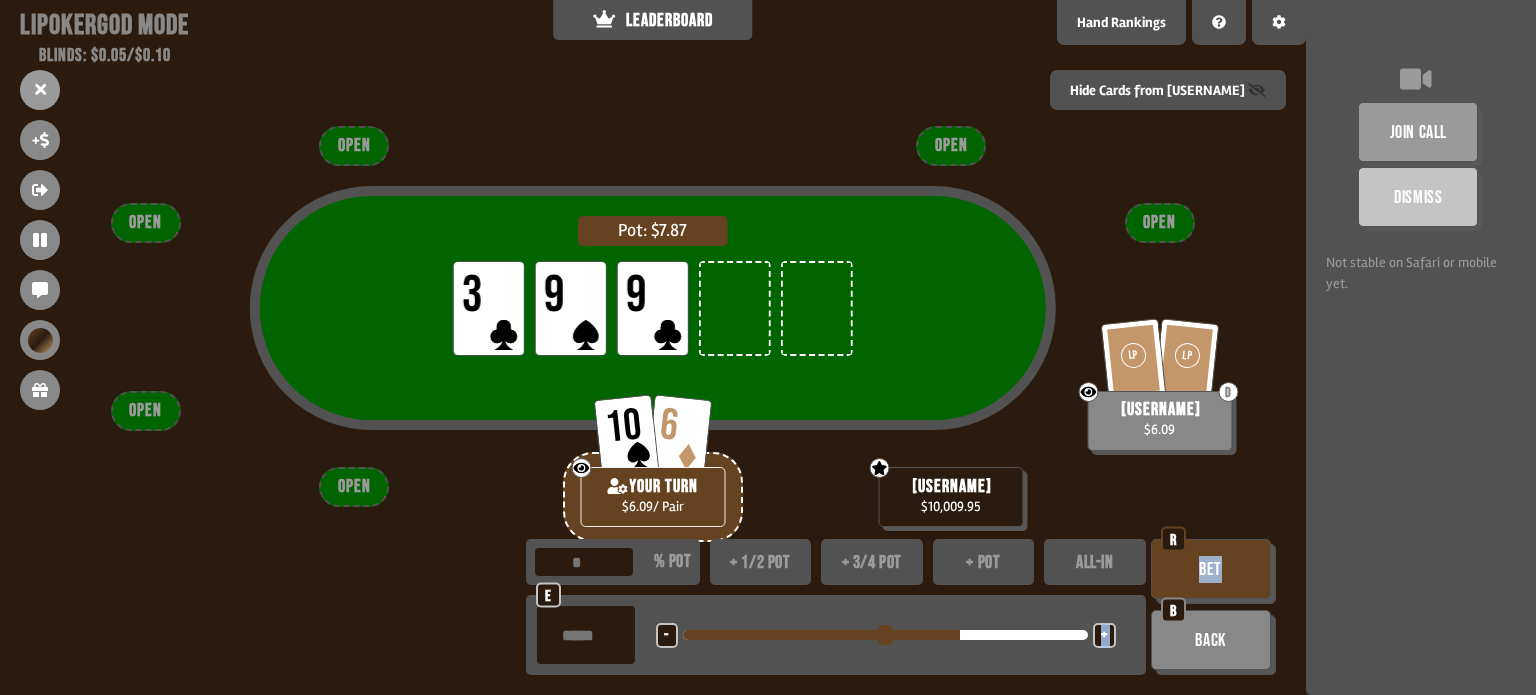 click on "Bet" at bounding box center [1211, 569] 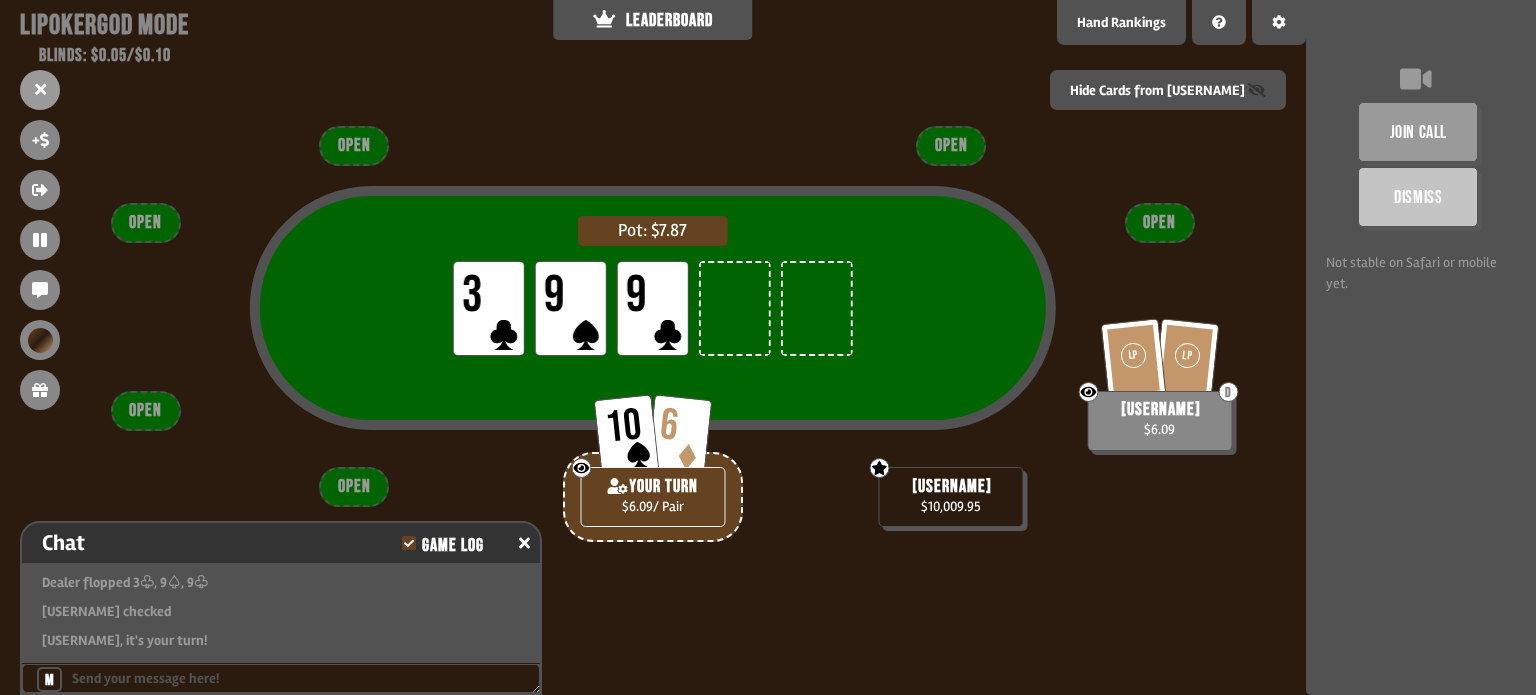 scroll, scrollTop: 728, scrollLeft: 0, axis: vertical 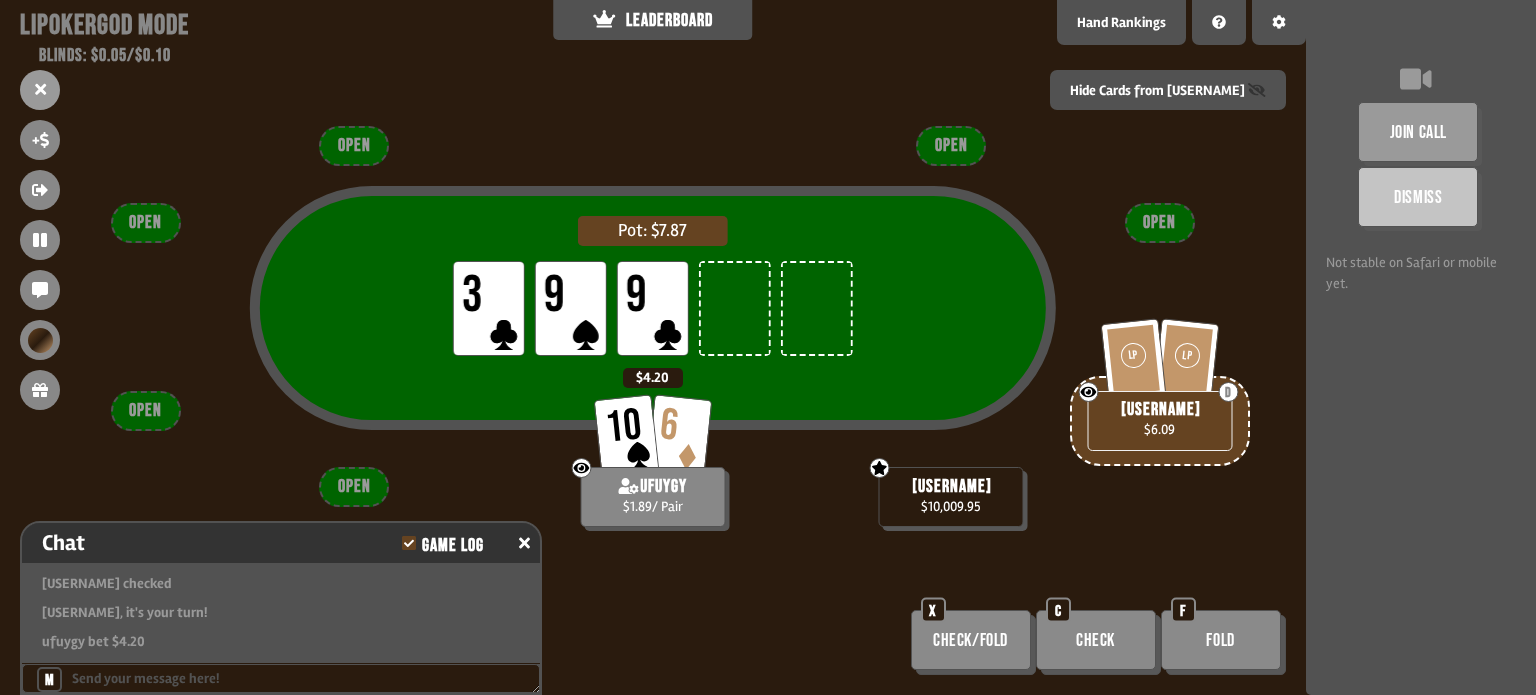 click on "Check" at bounding box center (971, 640) 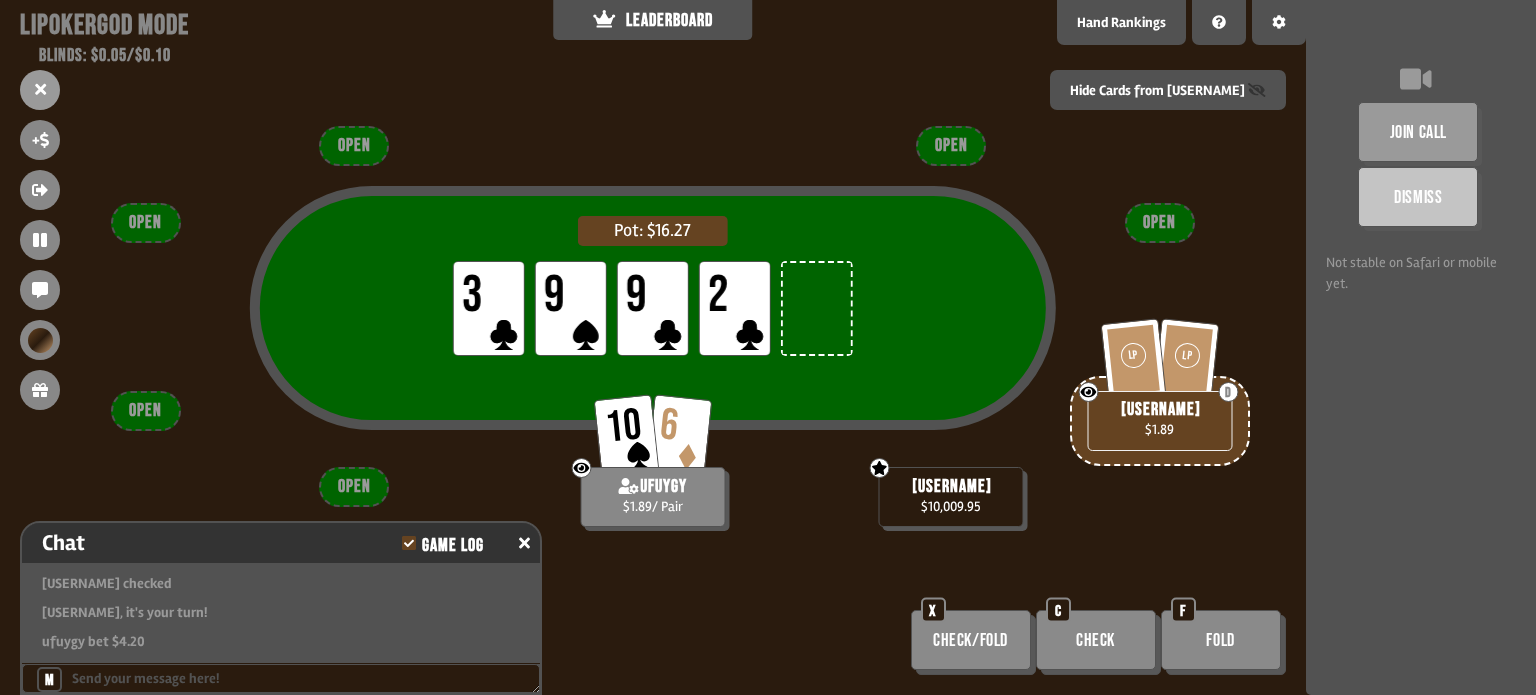 click on "Check" at bounding box center (971, 640) 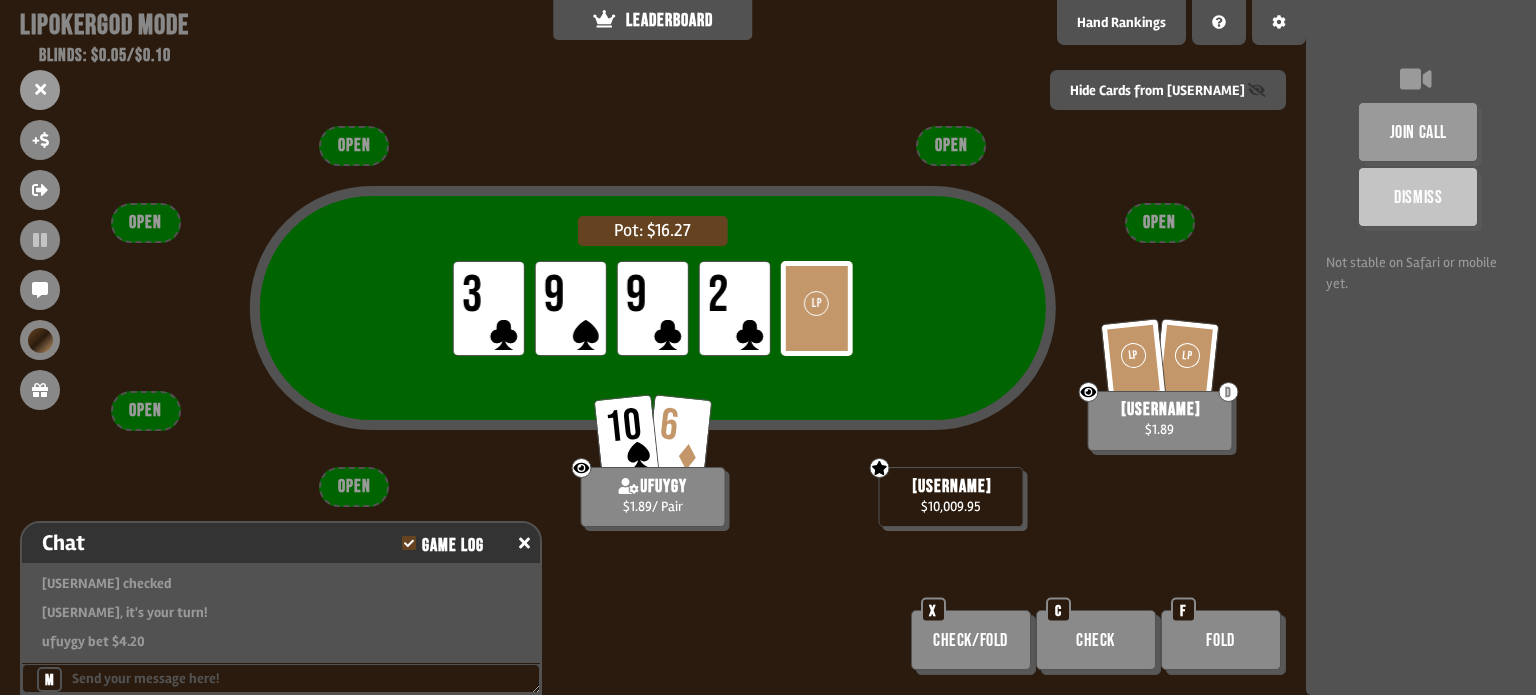 click on "Check" at bounding box center [971, 640] 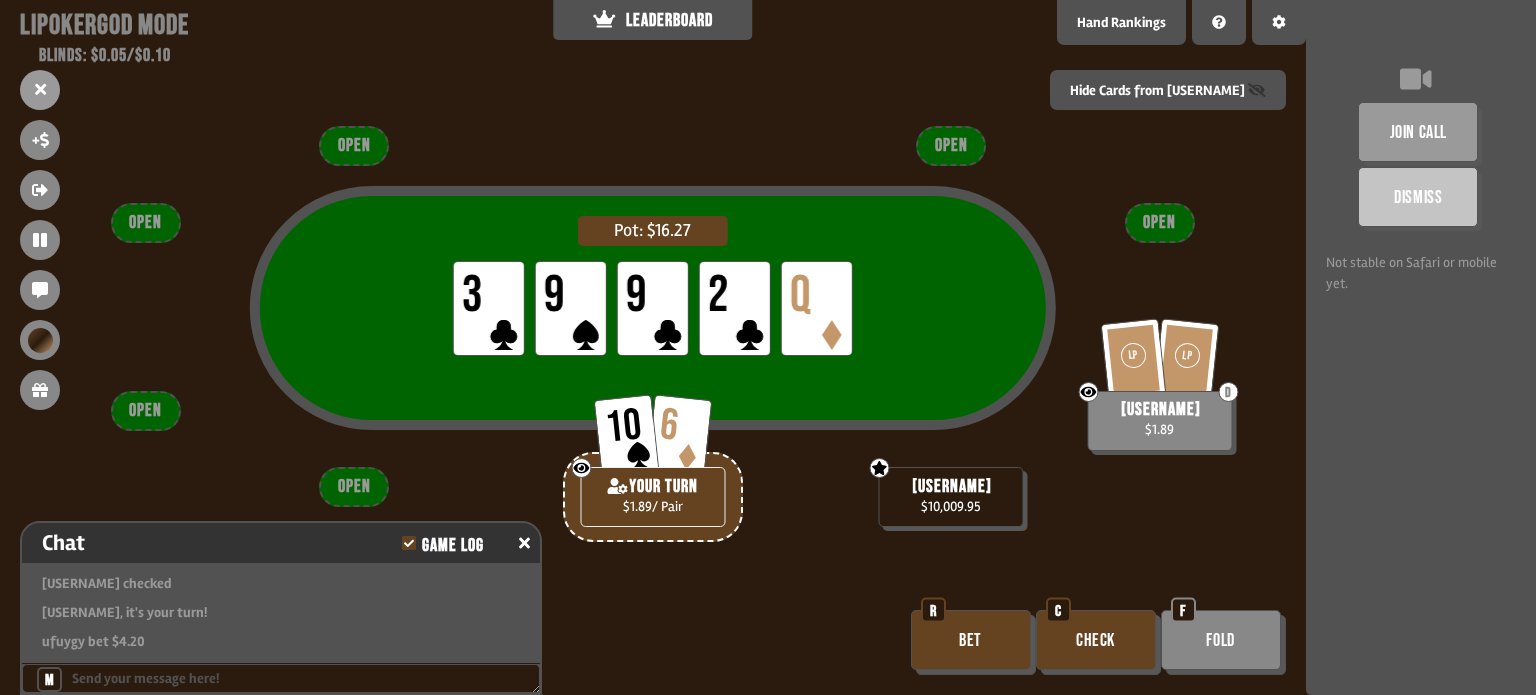 click on "Bet" at bounding box center (971, 640) 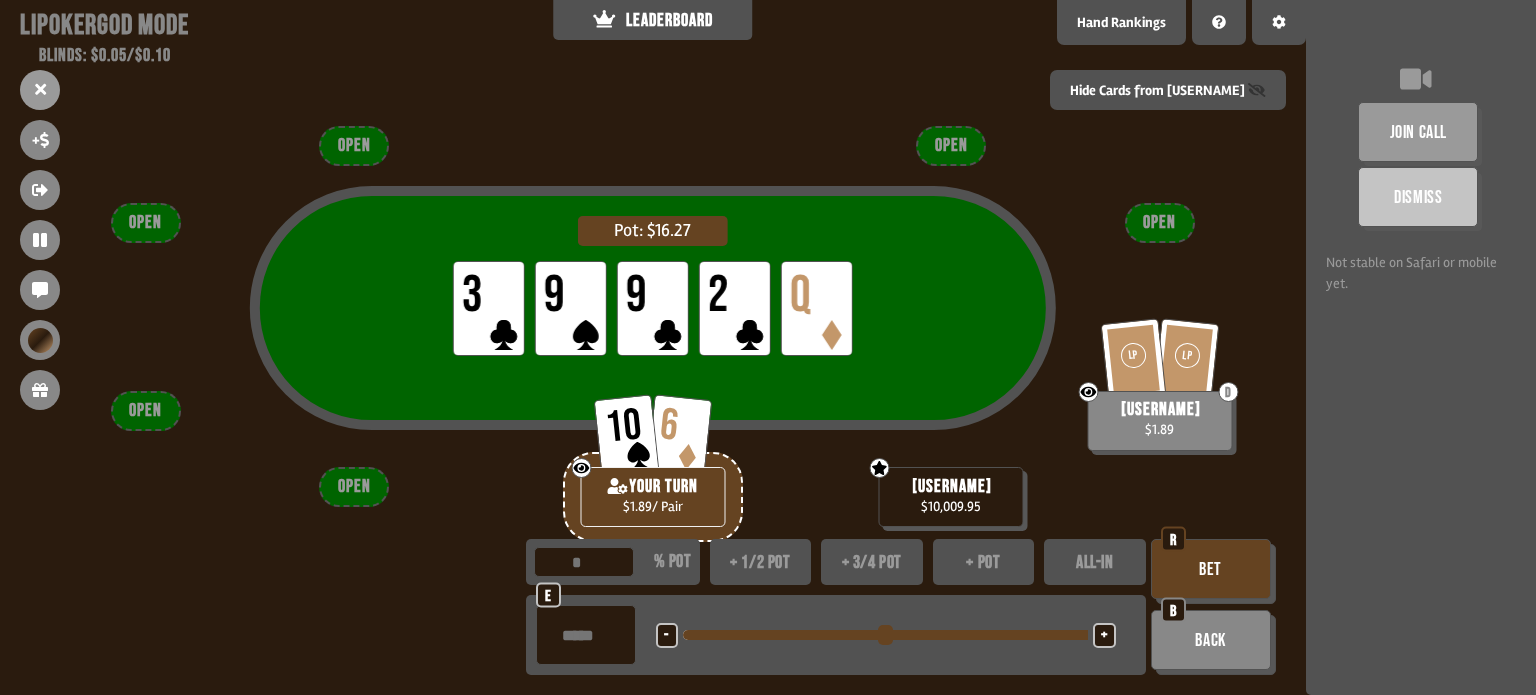 drag, startPoint x: 691, startPoint y: 633, endPoint x: 1201, endPoint y: 688, distance: 512.9571 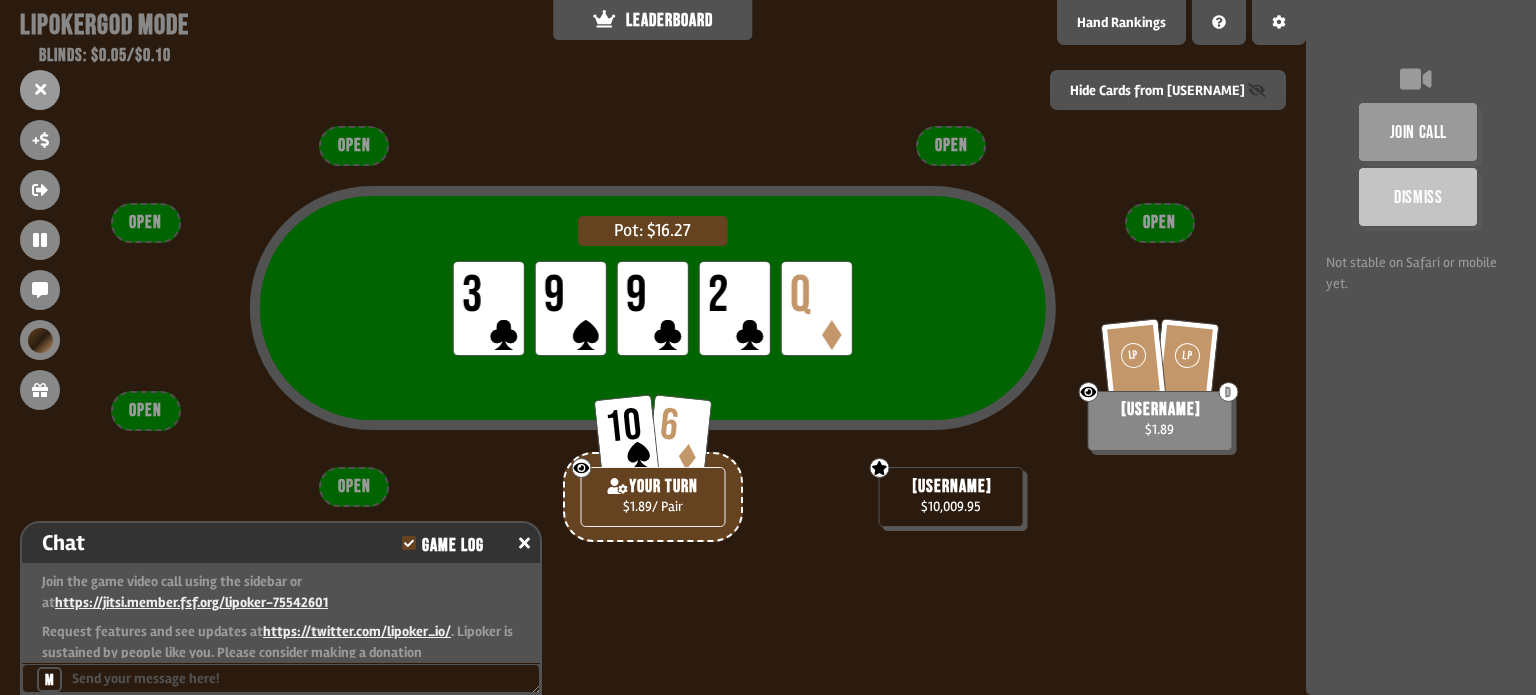 scroll, scrollTop: 960, scrollLeft: 0, axis: vertical 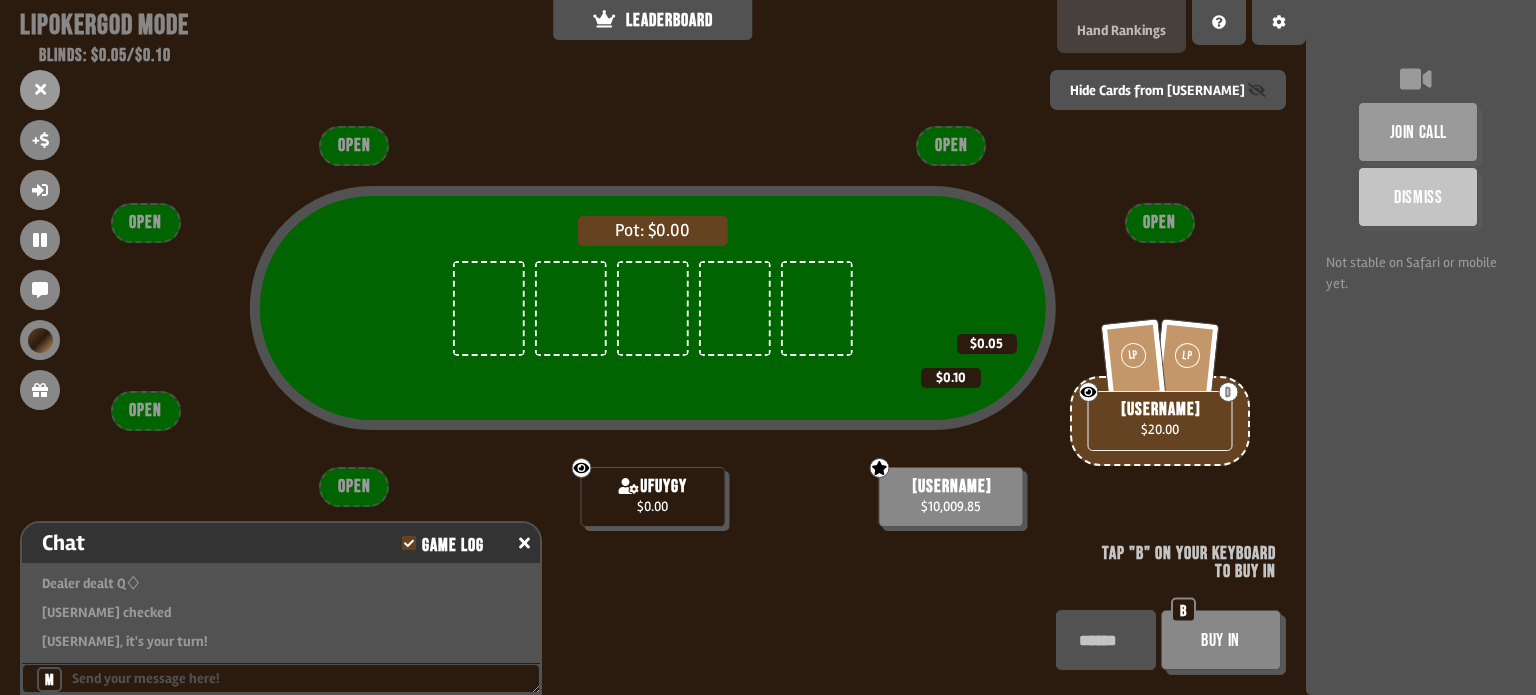 click on "Hand Rankings" at bounding box center [1121, 30] 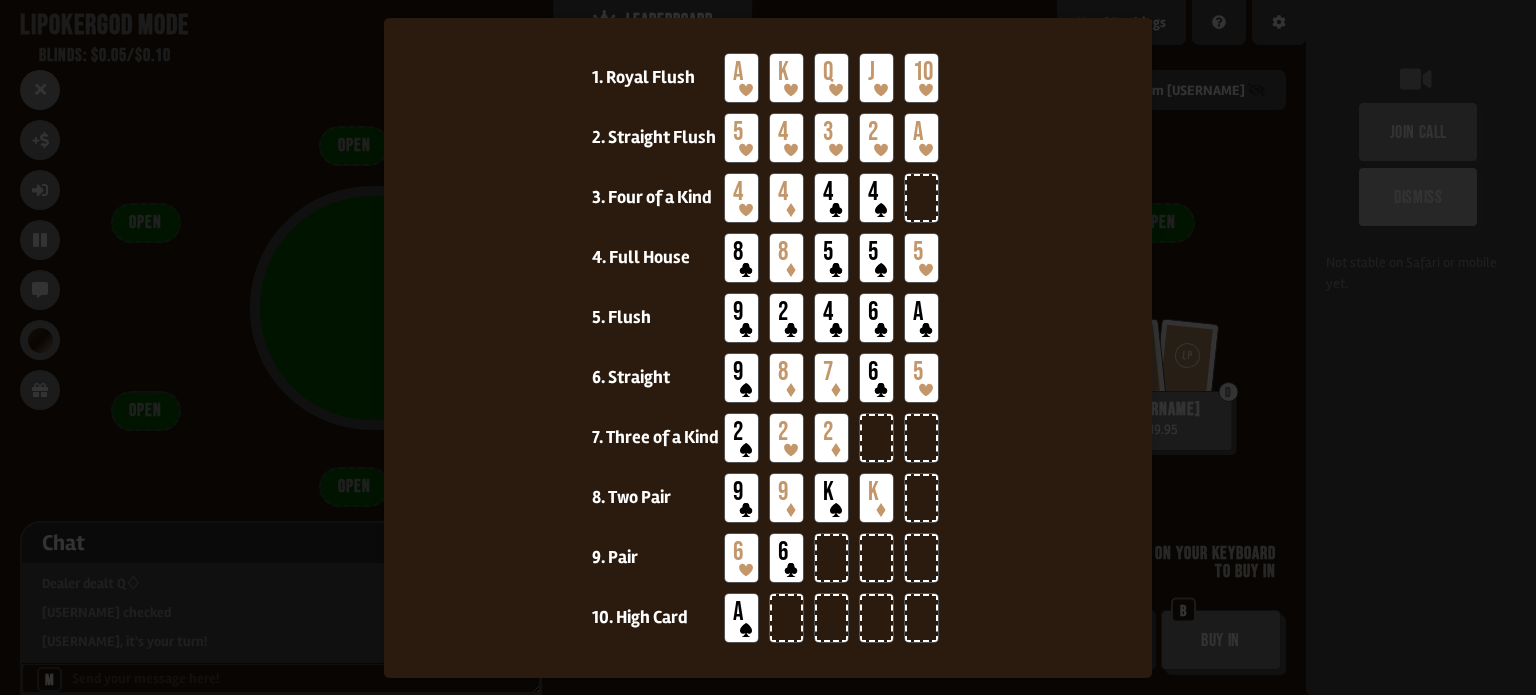 click at bounding box center (768, 347) 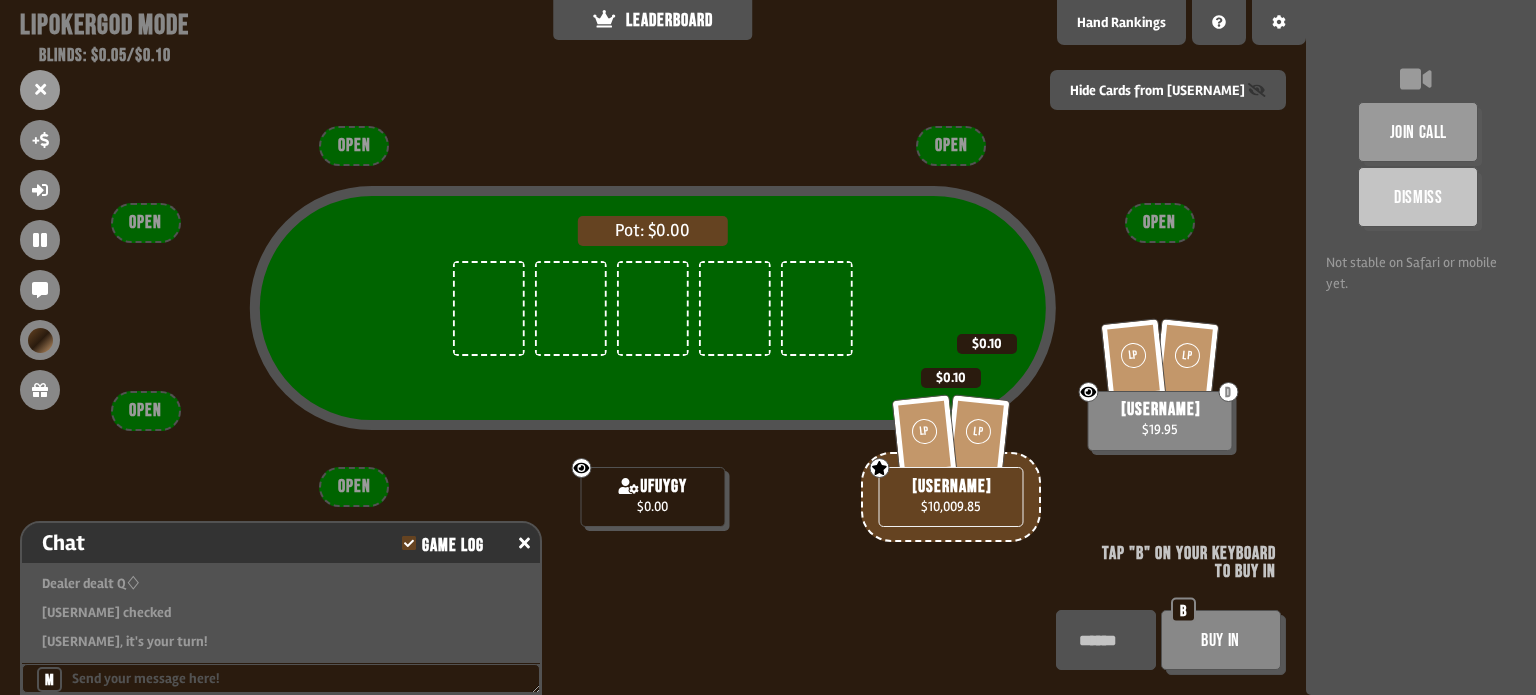click on "Buy In" at bounding box center [1221, 640] 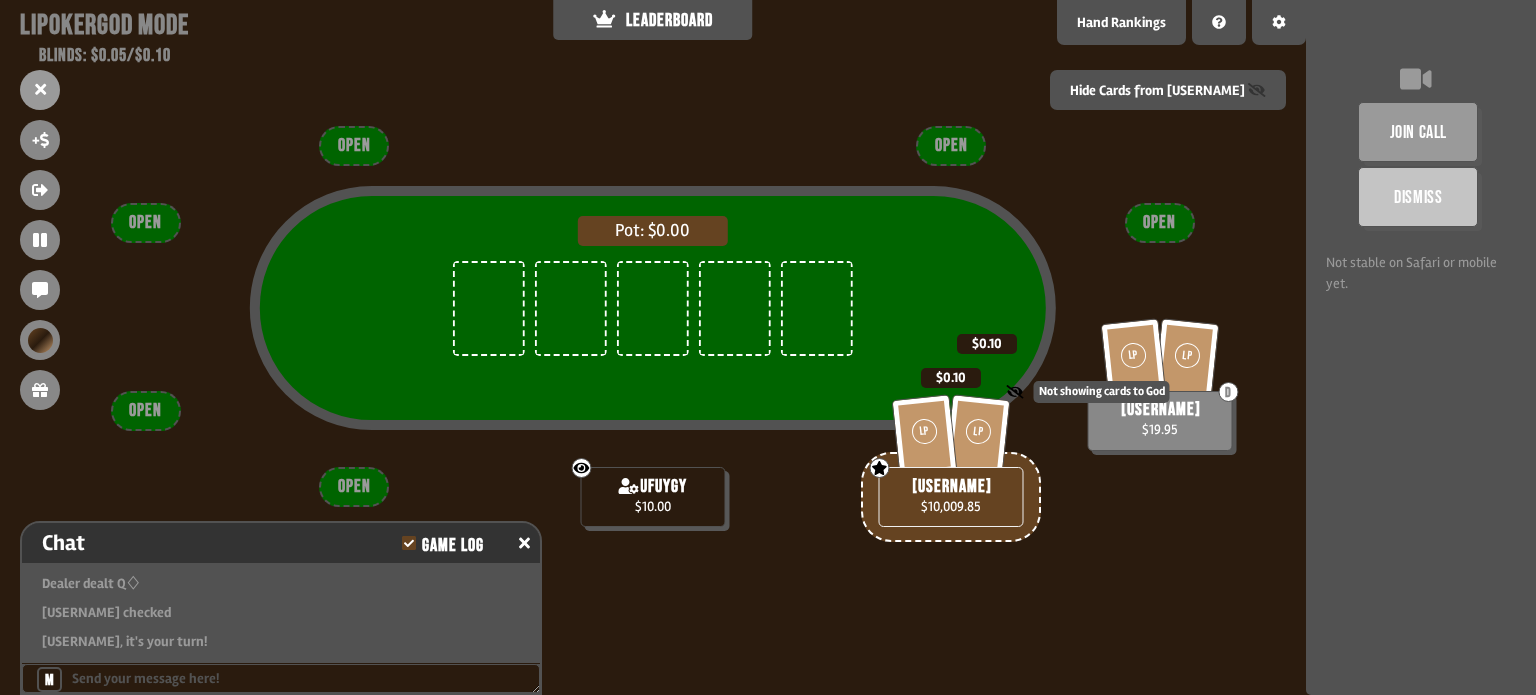 click on "Not showing cards to God" at bounding box center [1088, 392] 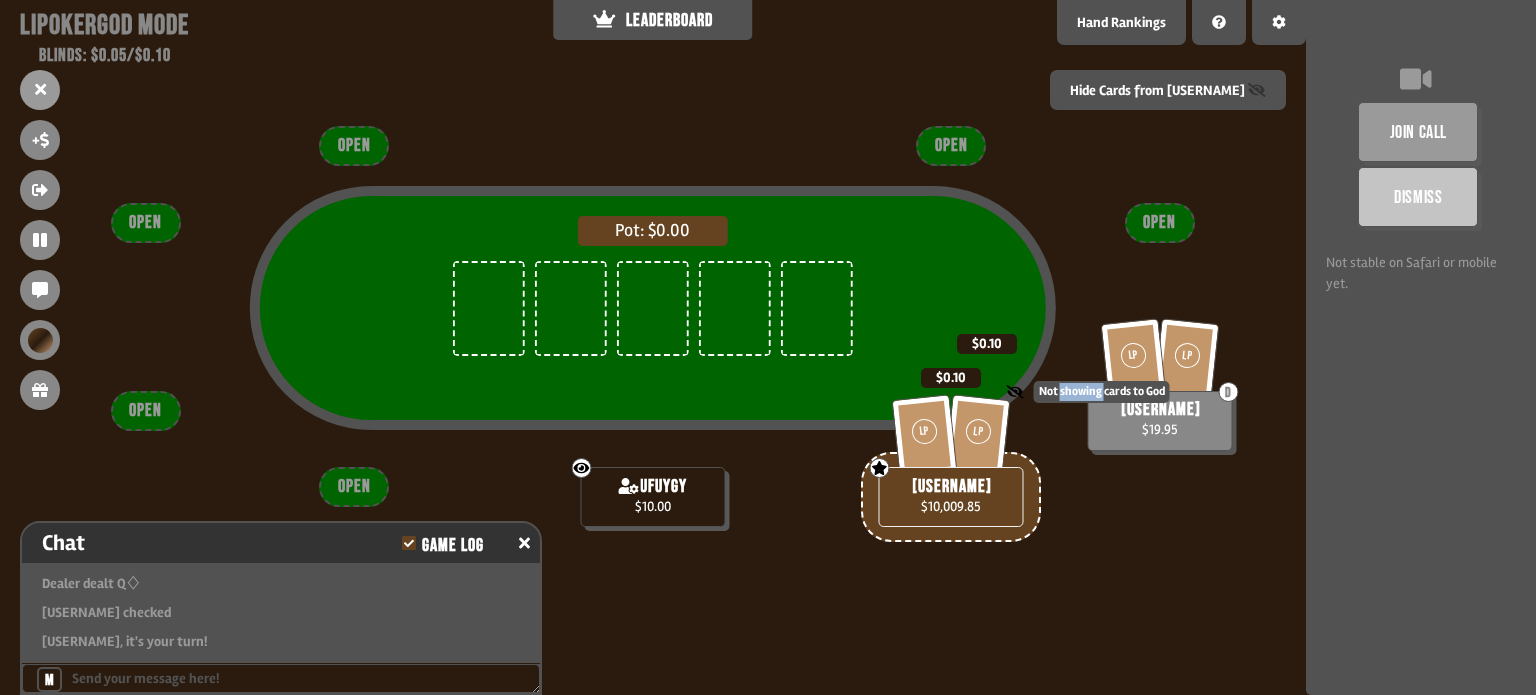 click on "Not showing cards to God" at bounding box center [1088, 392] 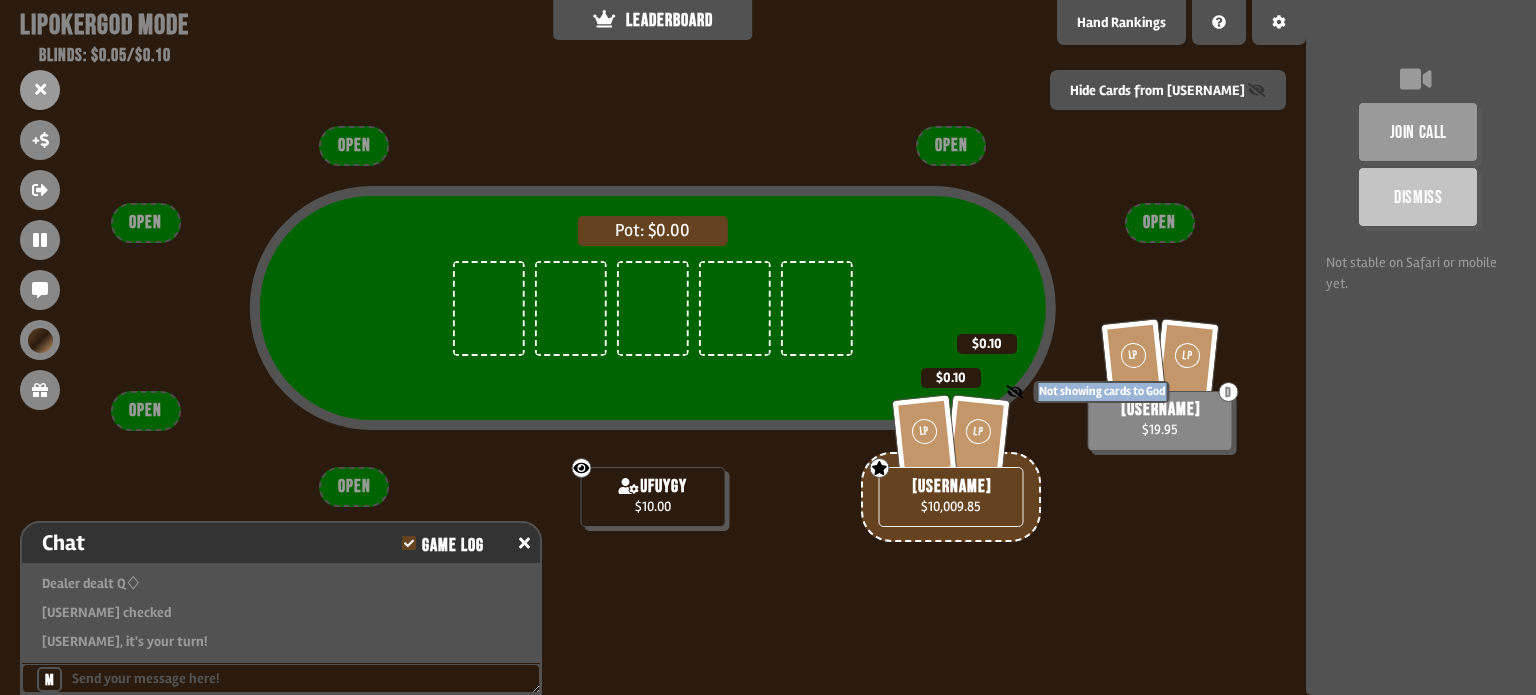 click on "Not showing cards to God" at bounding box center [1088, 392] 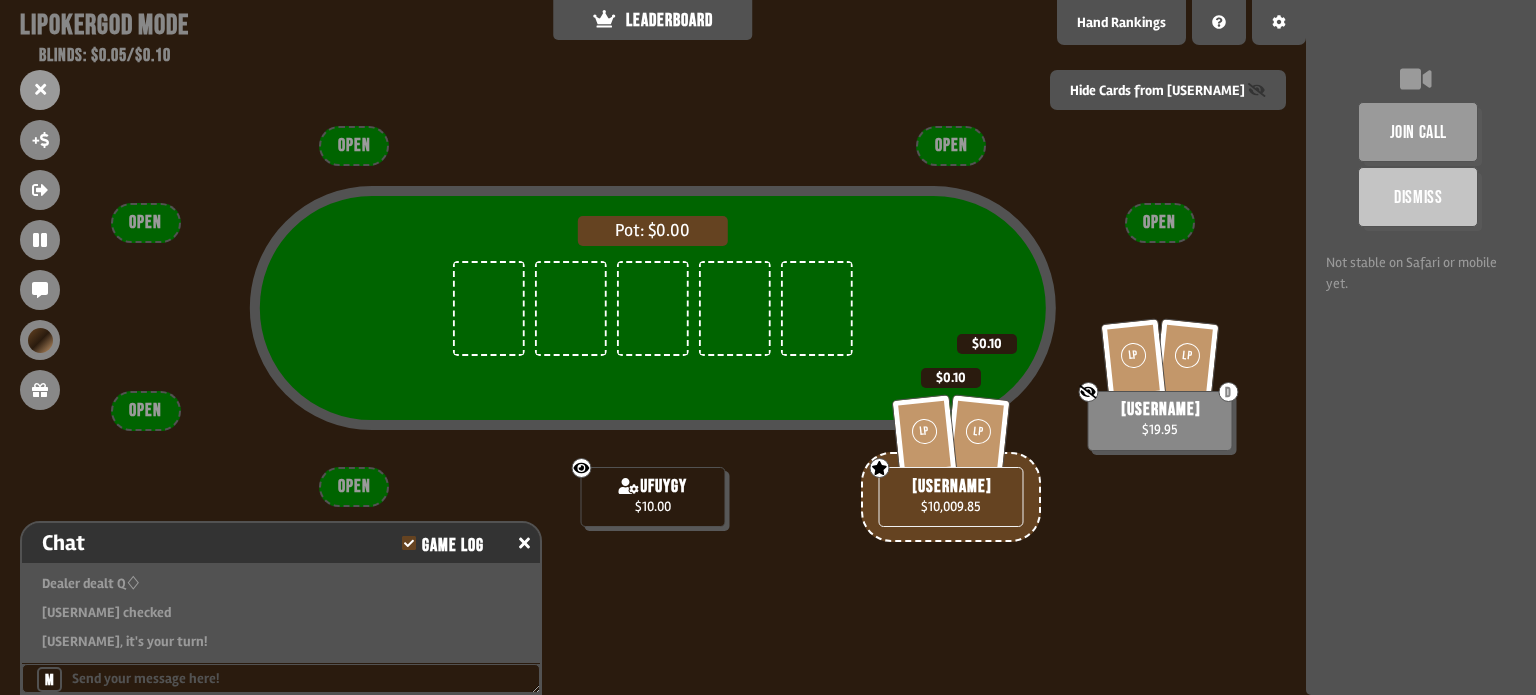 click on "Pot: $0.00" at bounding box center [653, 343] 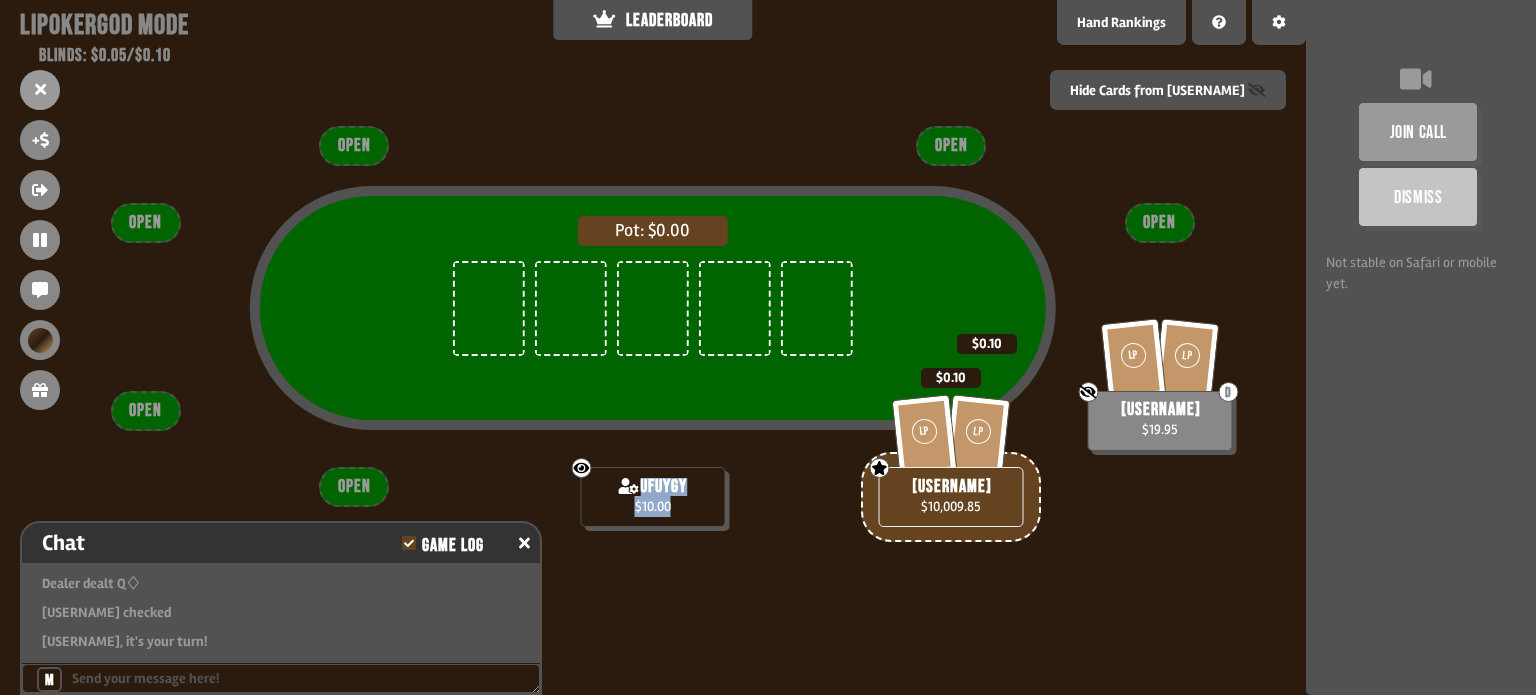 drag, startPoint x: 675, startPoint y: 506, endPoint x: 634, endPoint y: 477, distance: 50.219517 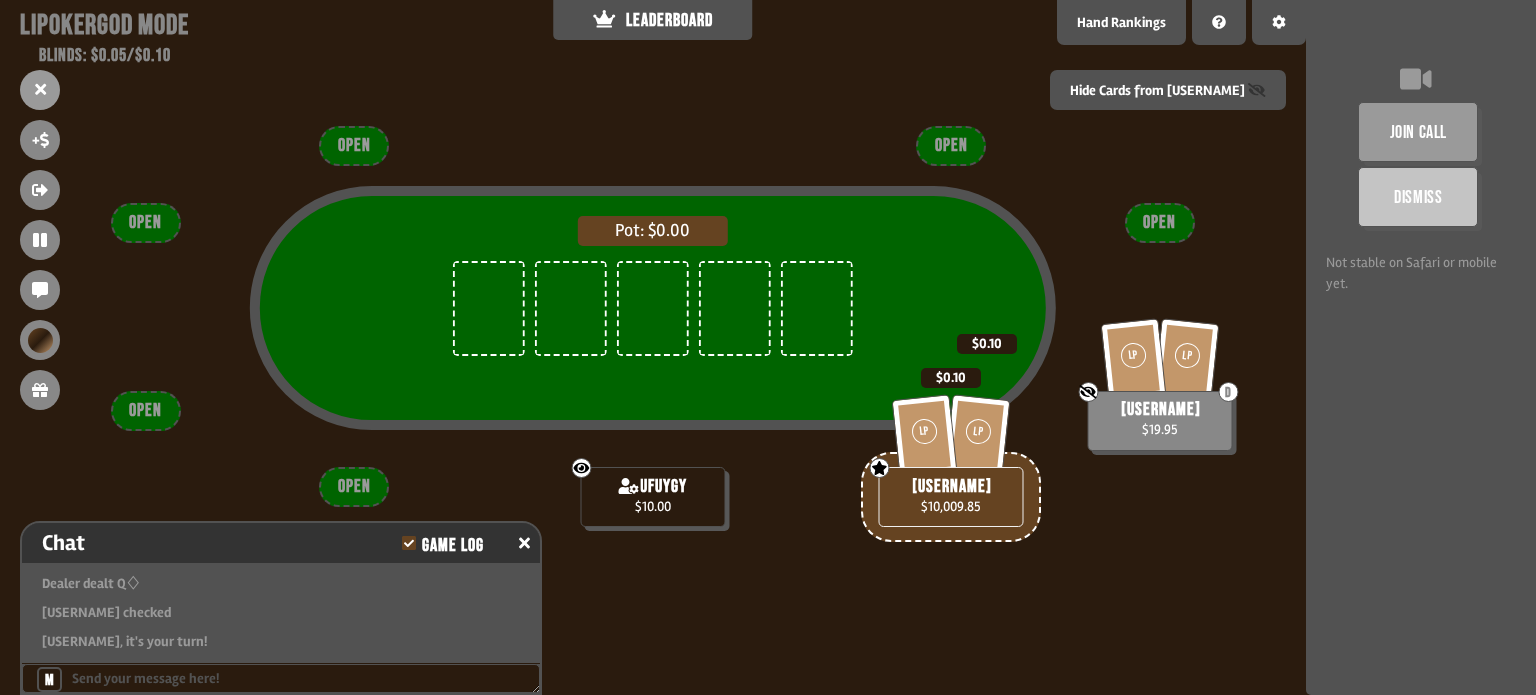 click on "Pot: $0.00   LP LP D Not showing cards to God [USERNAME] $19.95  $0.10  Showing cards to God [USERNAME] $10.00  LP LP God - can see certain player's cards [USERNAME] $10,009.85  $0.10  OPEN OPEN OPEN OPEN OPEN OPEN" at bounding box center [653, 347] 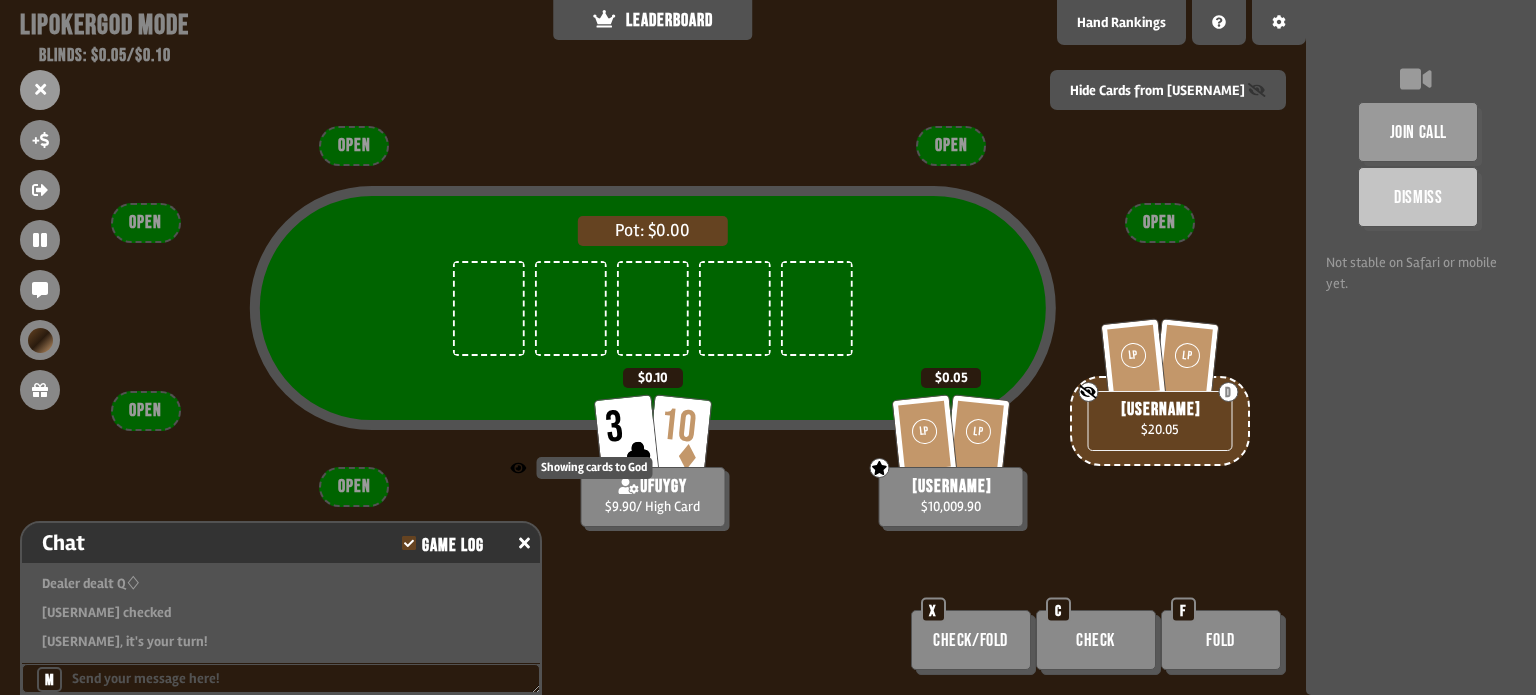 click on "Showing cards to God" at bounding box center [581, 468] 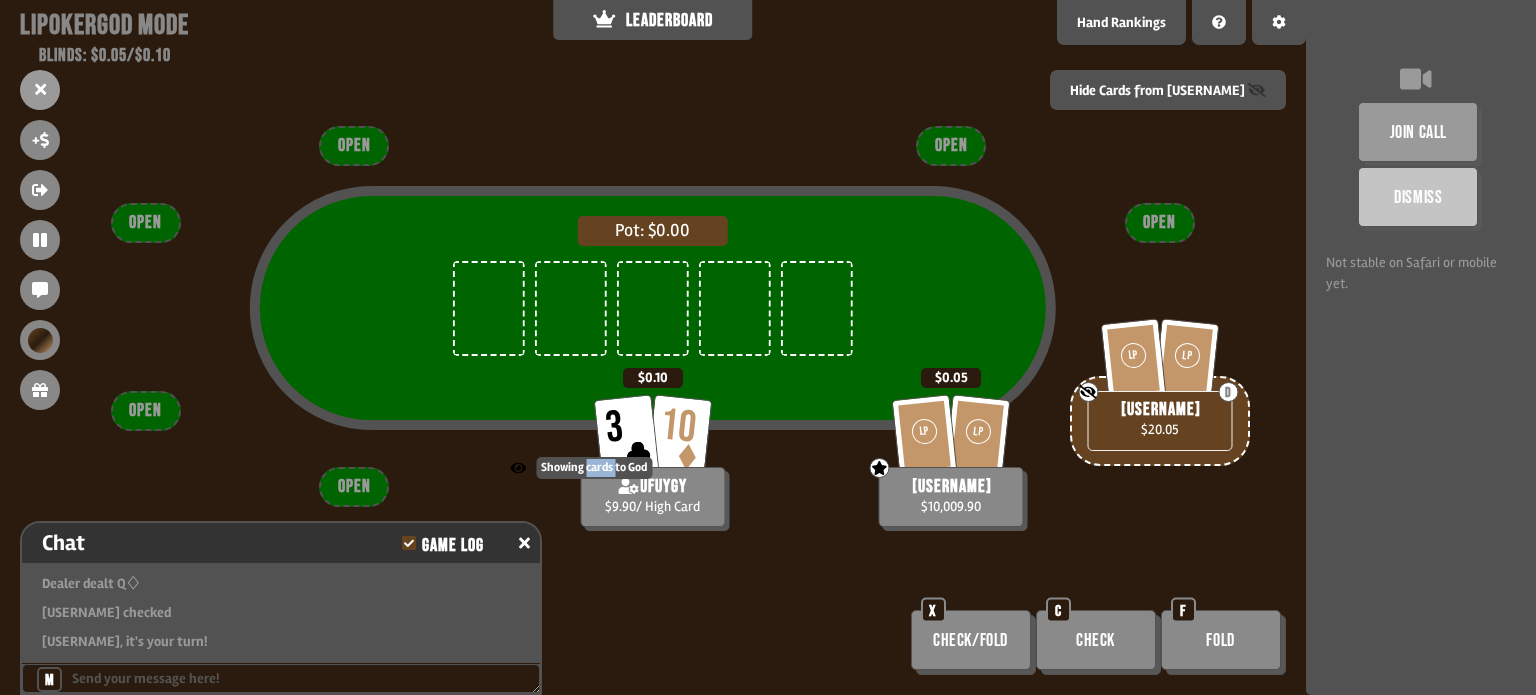 click on "Showing cards to God" at bounding box center (581, 468) 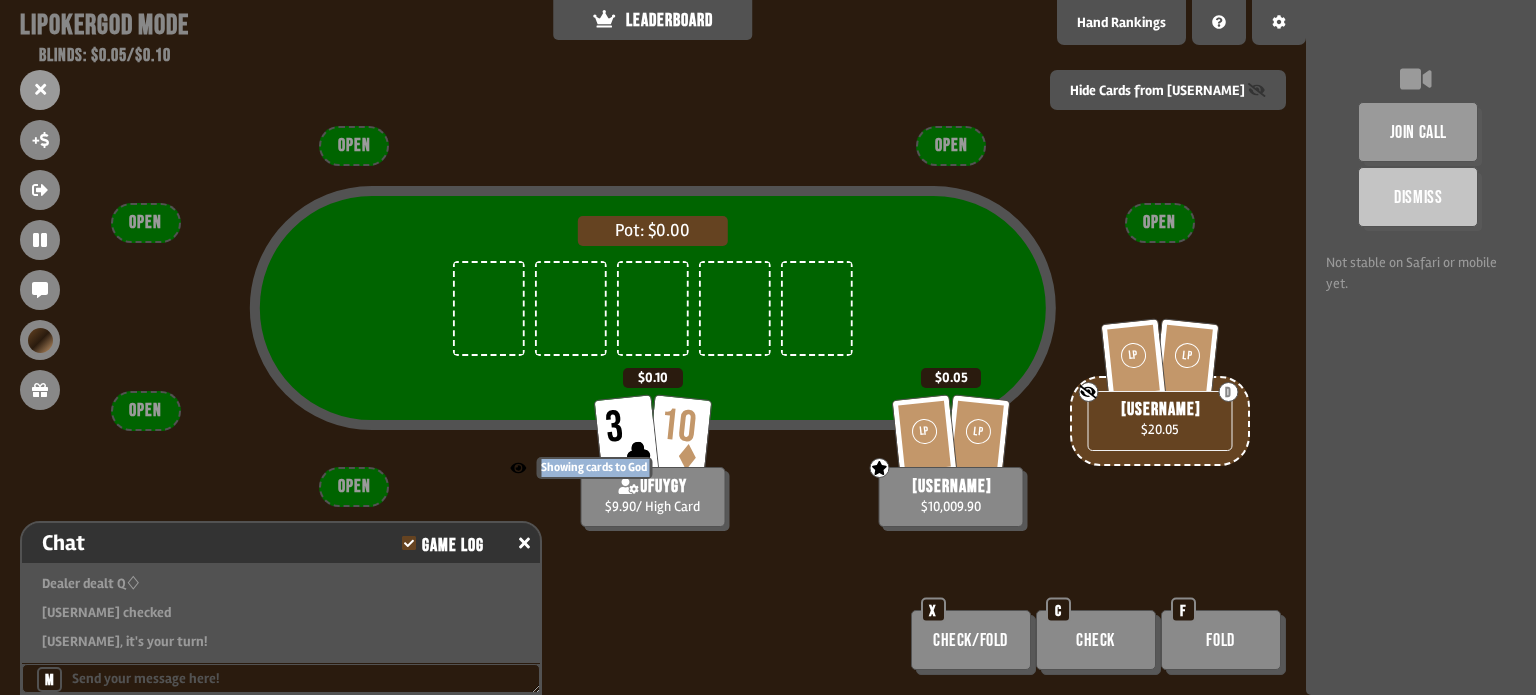 click on "Showing cards to God" at bounding box center [581, 468] 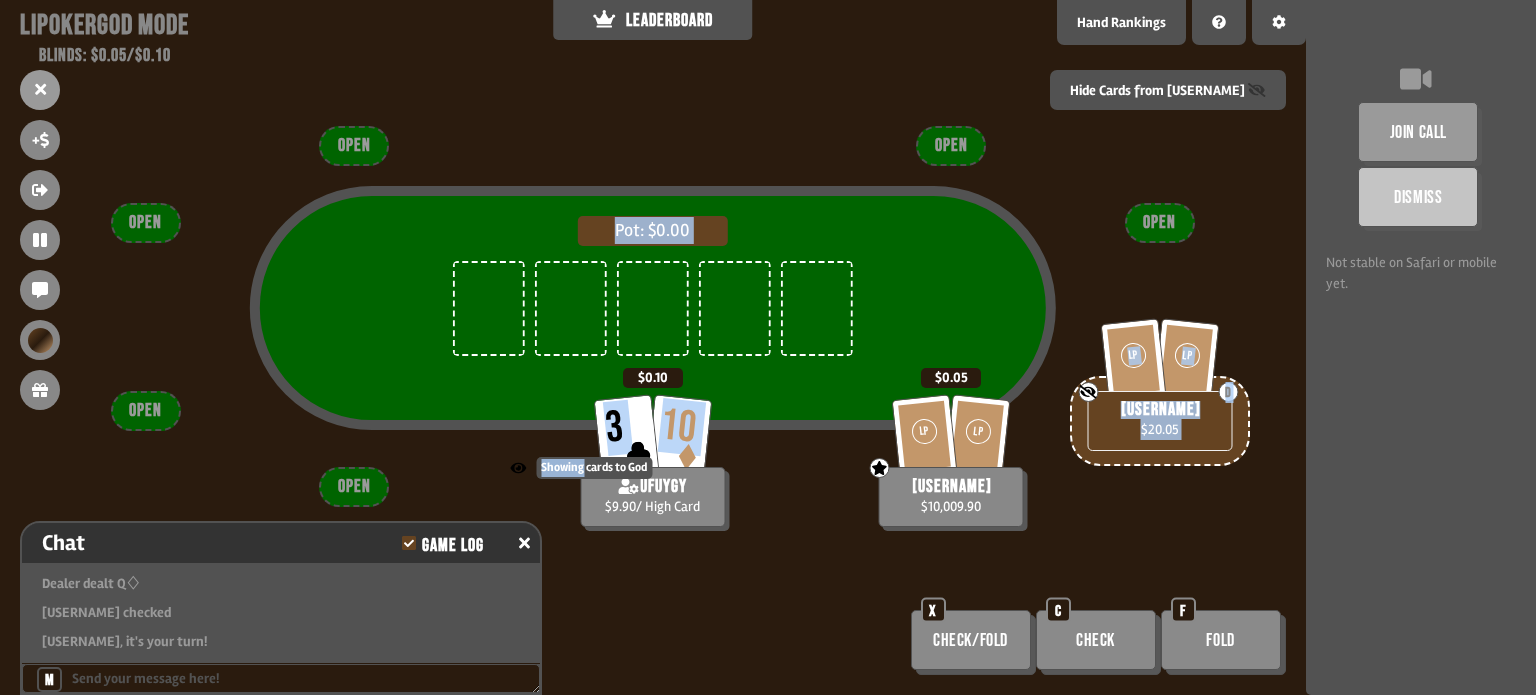 drag, startPoint x: 523, startPoint y: 511, endPoint x: 583, endPoint y: 469, distance: 73.239334 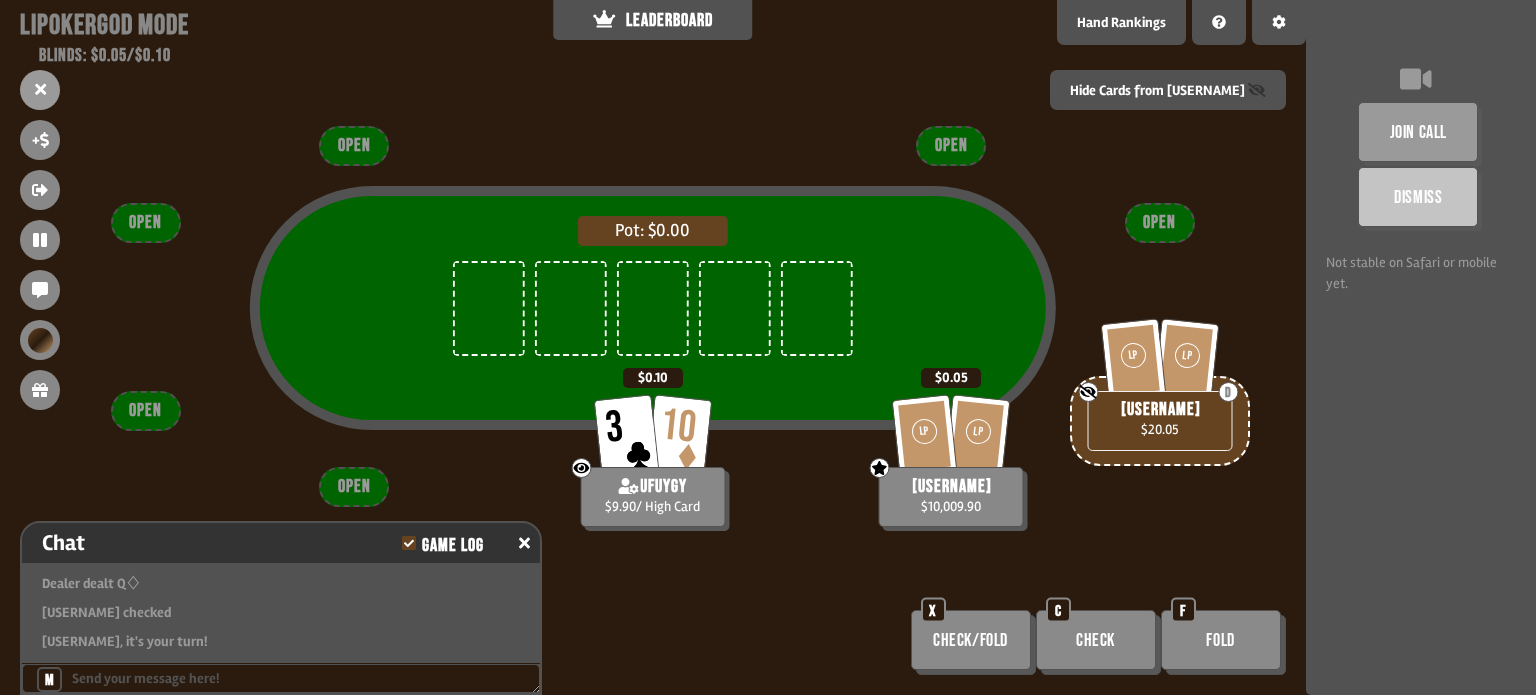 click on "Pot: $0.00" at bounding box center (653, 343) 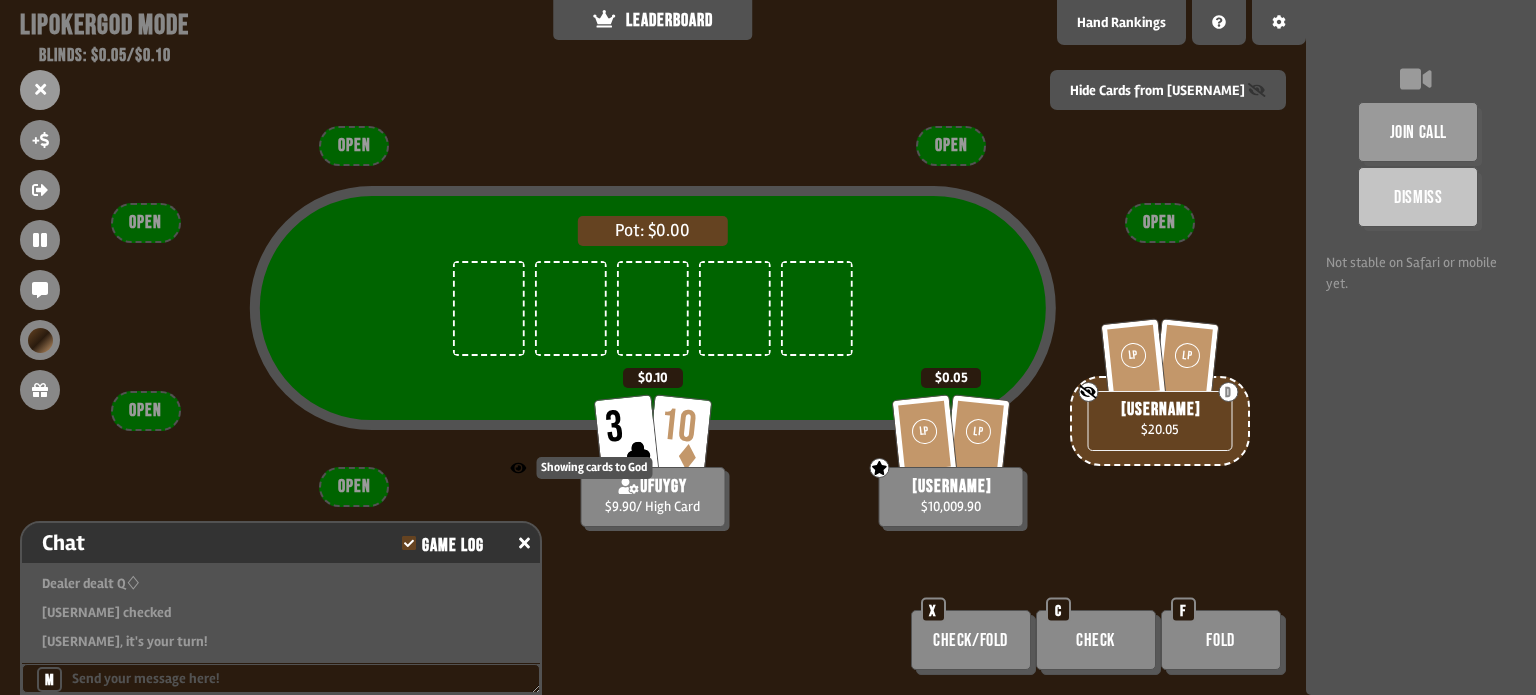 click on "Showing cards to God" at bounding box center (581, 468) 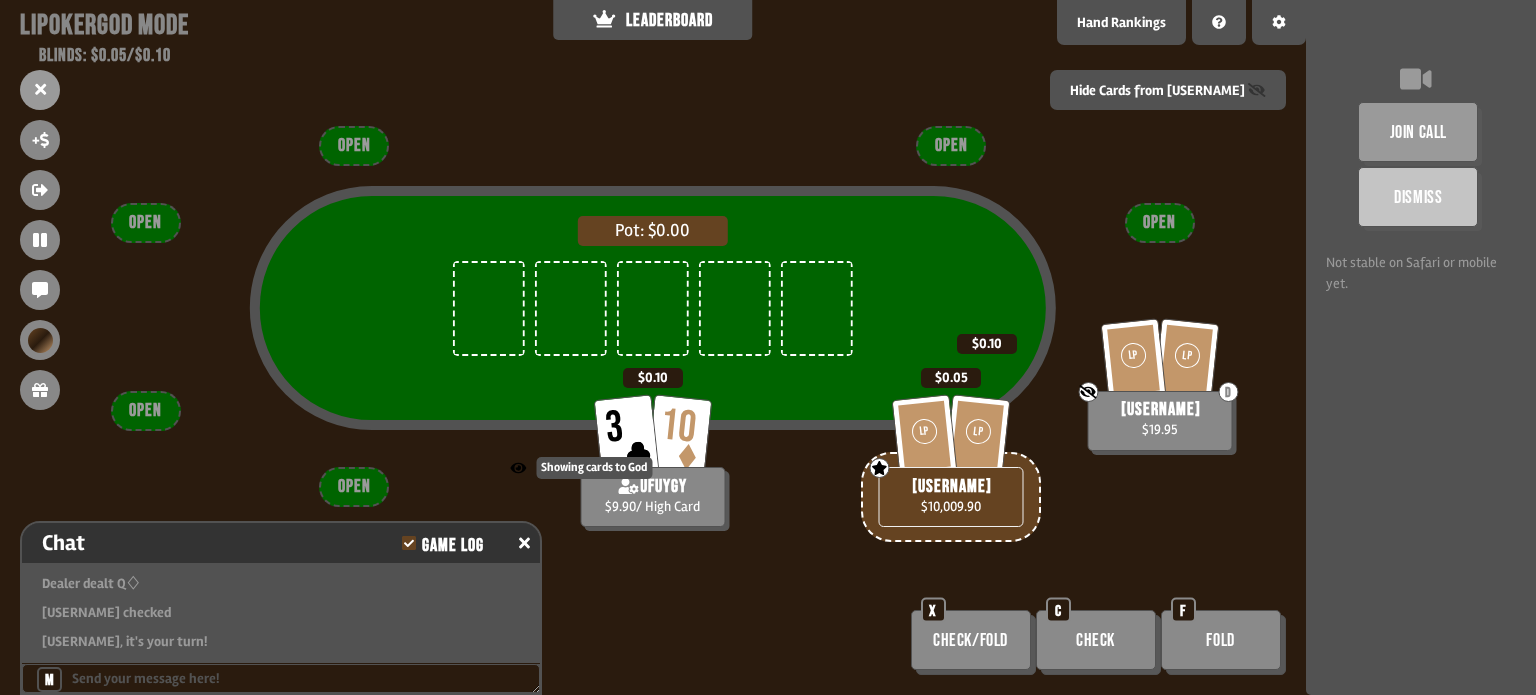 click on "Showing cards to God" at bounding box center [581, 468] 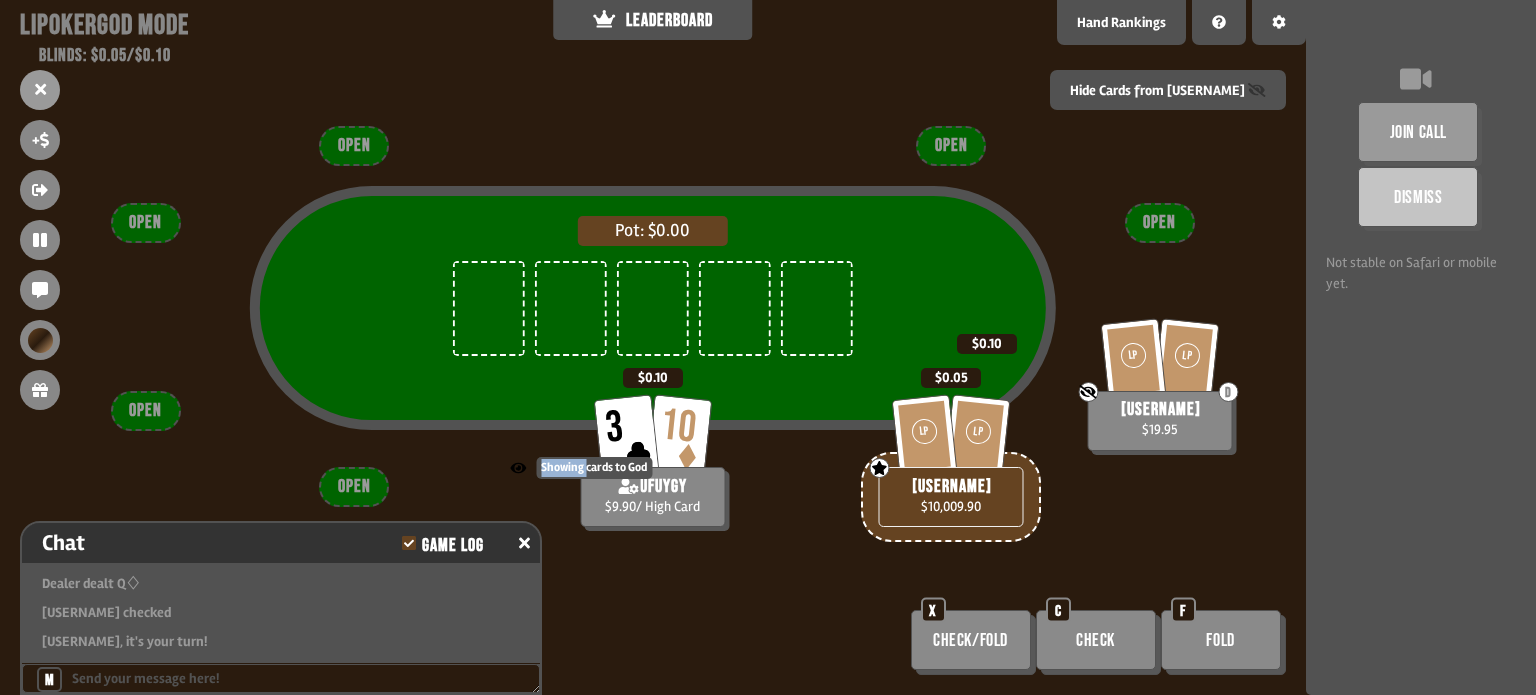 click on "Showing cards to God" at bounding box center (581, 468) 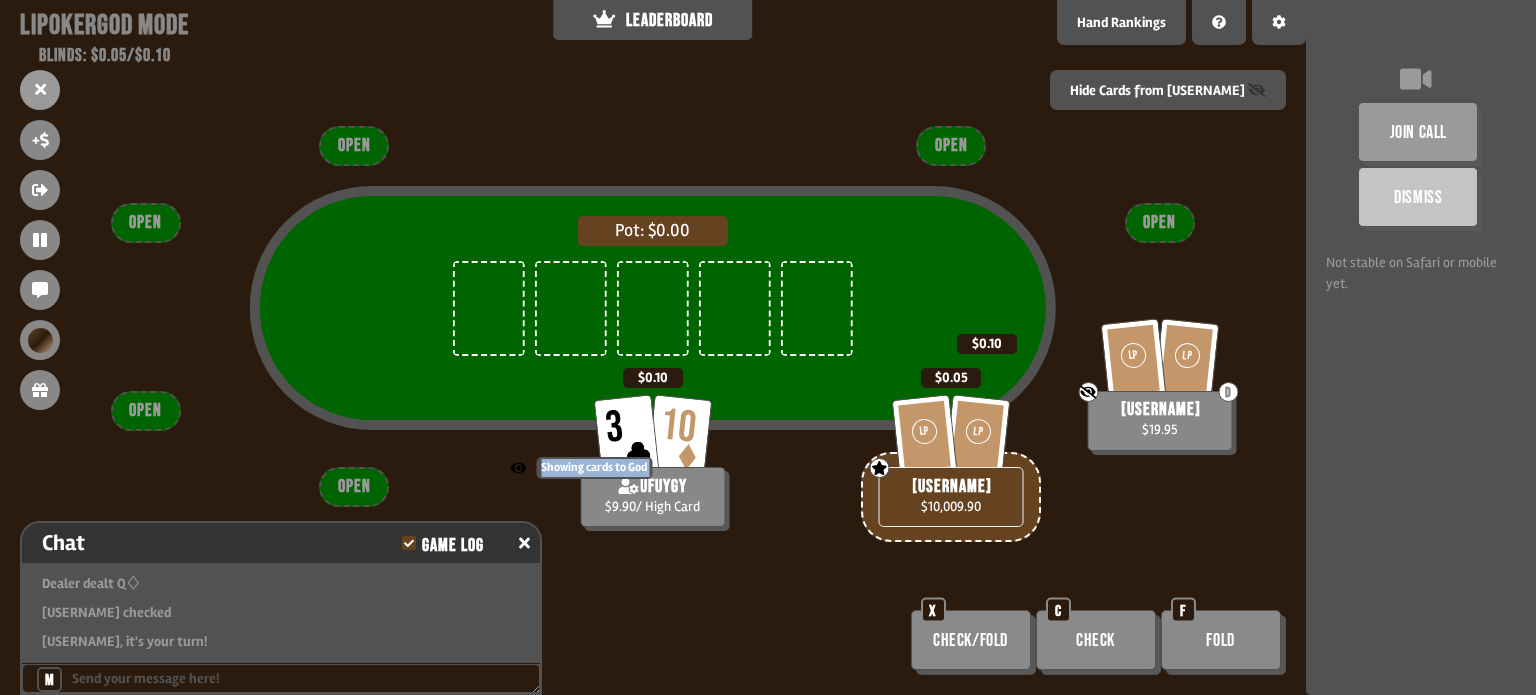 click on "Showing cards to God" at bounding box center (581, 468) 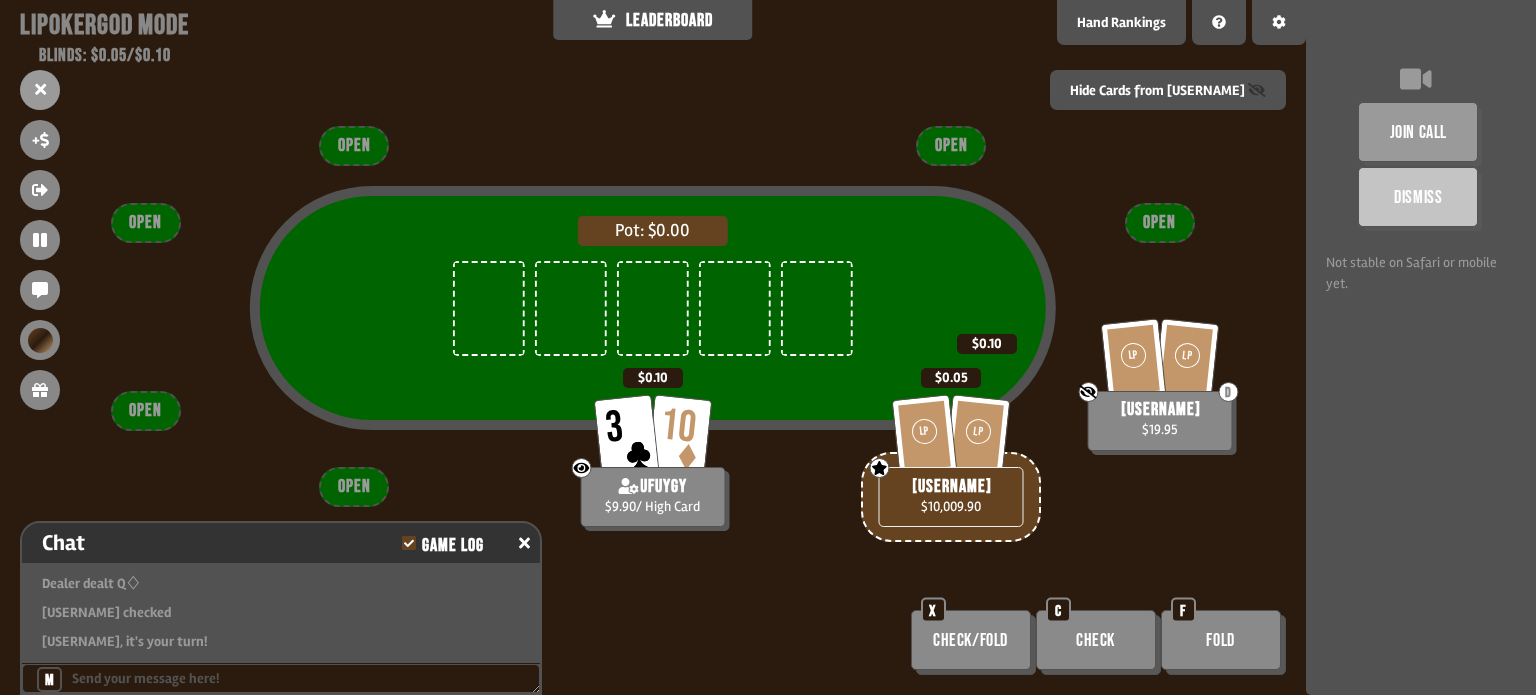 click on "Pot: $0.00   LP LP D Not showing cards to God [USERNAME] $19.95  $0.10  3 10 Showing cards to God [USERNAME] $9.90   / High Card $0.10  LP LP God - can see certain player's cards [USERNAME] $10,009.90  $0.05  OPEN OPEN OPEN OPEN OPEN OPEN Check/Fold X Check C Fold F" at bounding box center [653, 347] 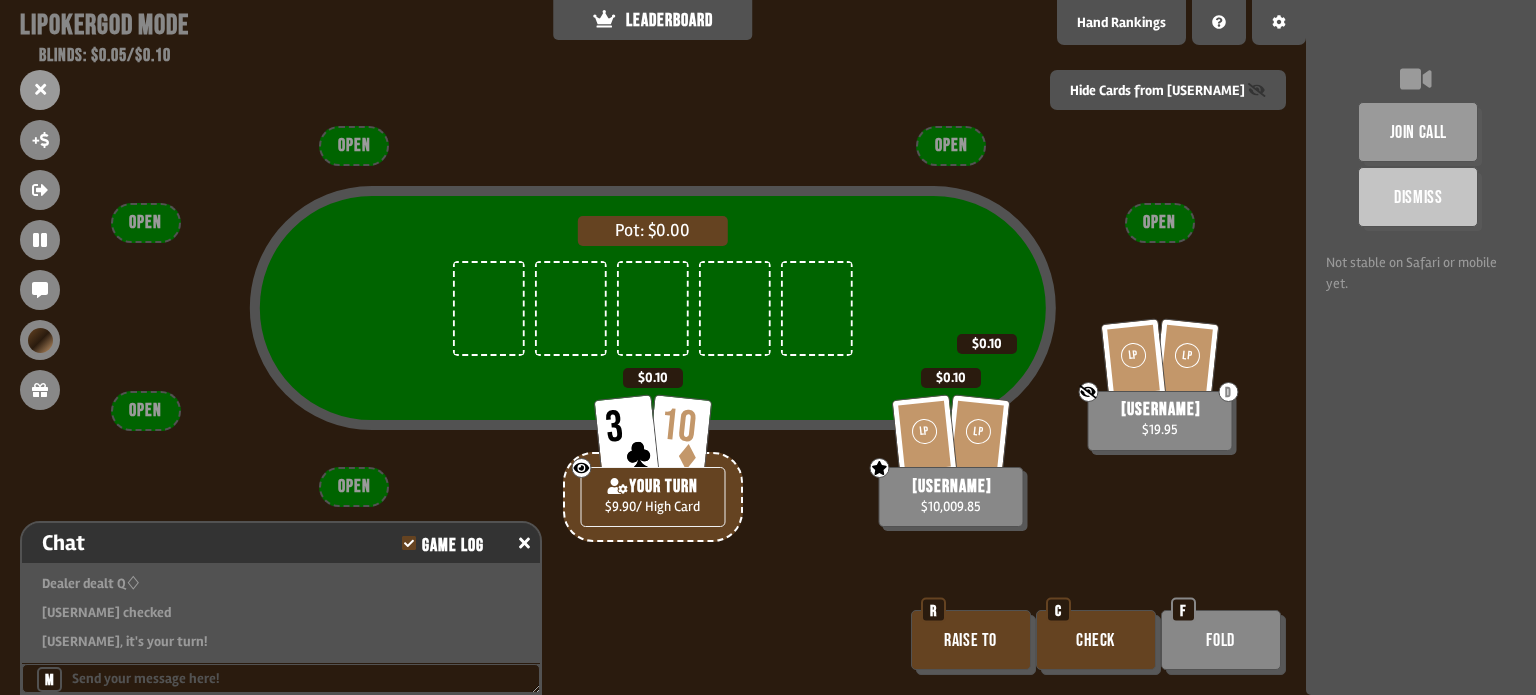 click on "Raise to" at bounding box center (971, 640) 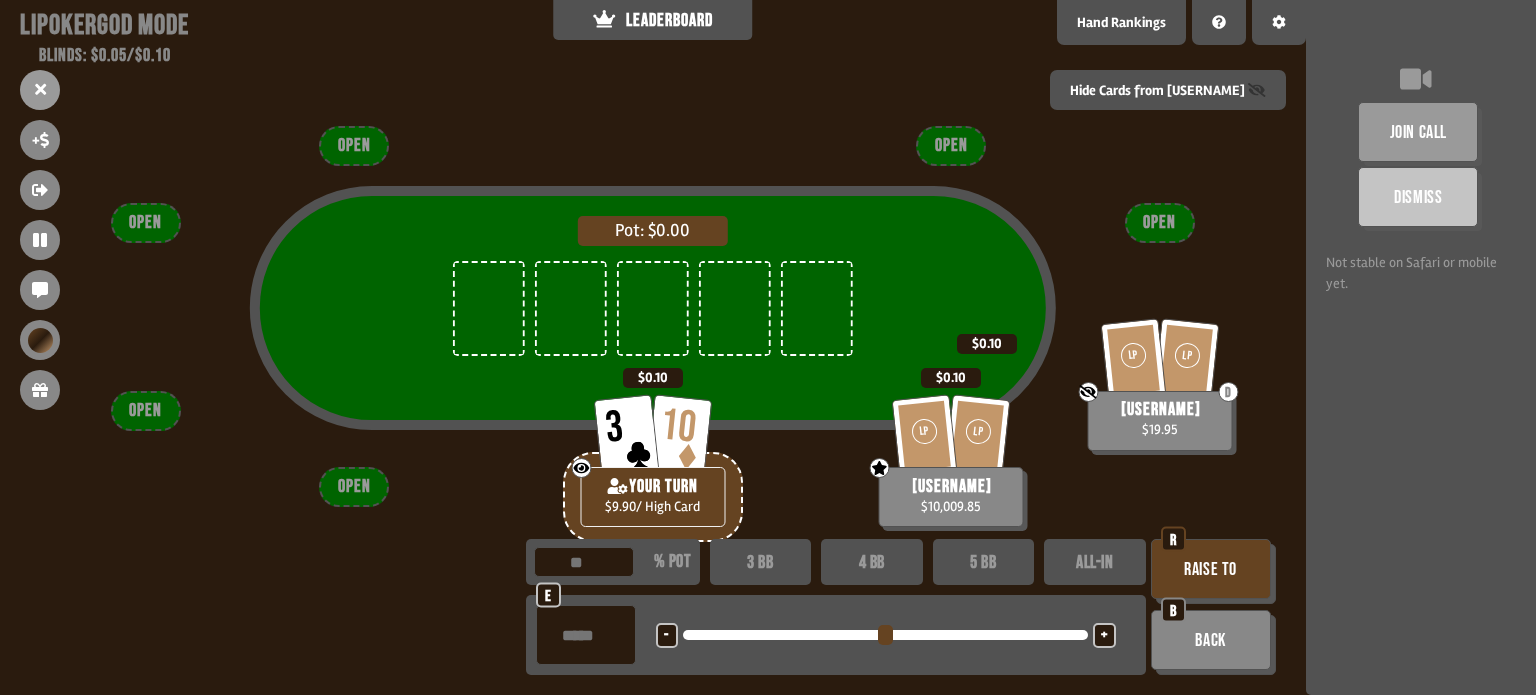 click on "+" at bounding box center [1104, 635] 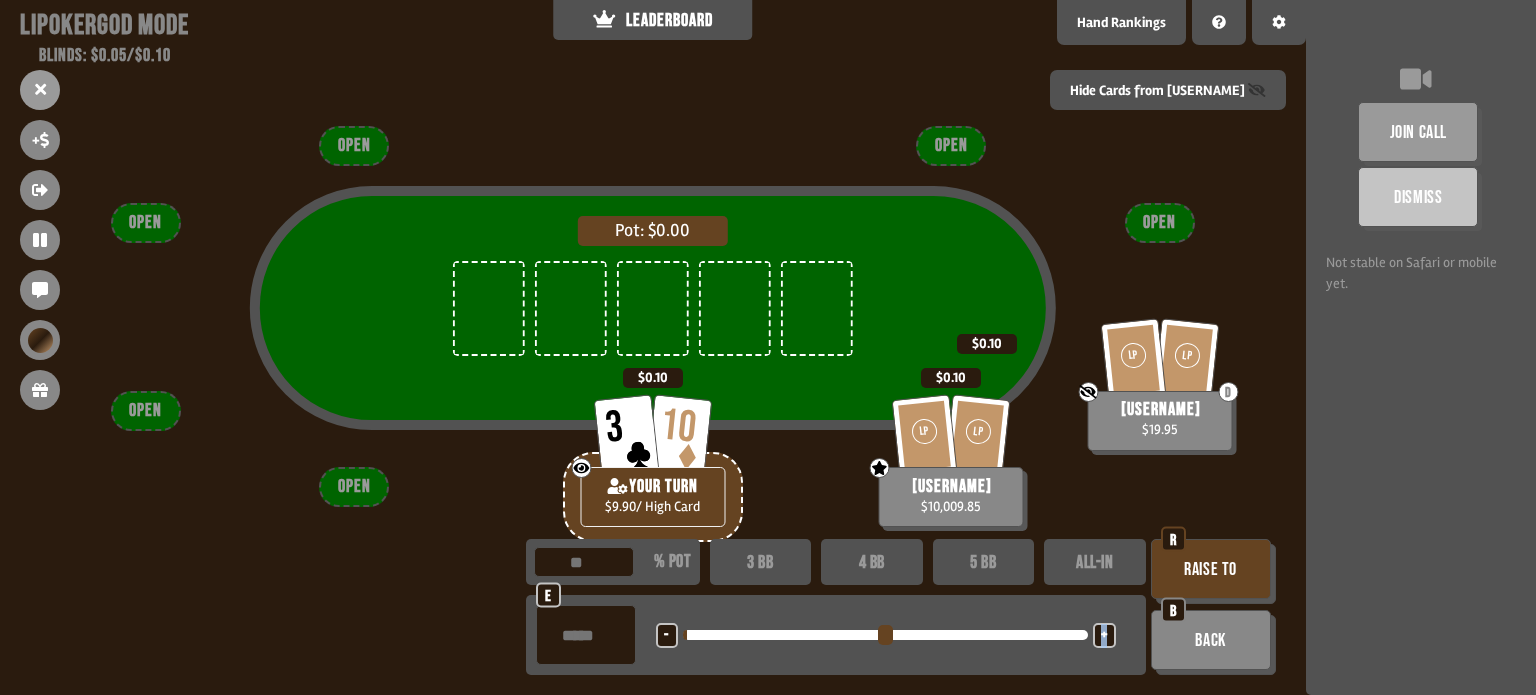 click on "+" at bounding box center (1104, 635) 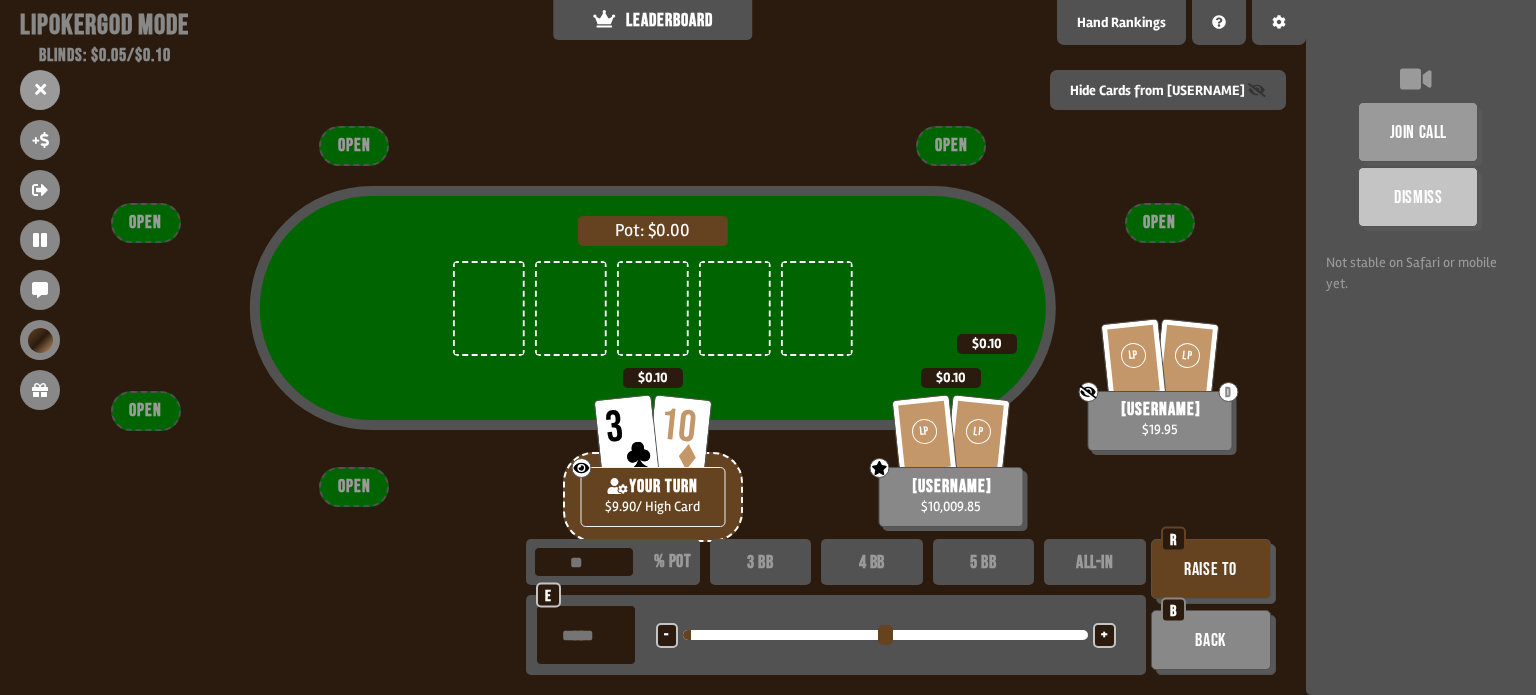 click on "-" at bounding box center (667, 635) 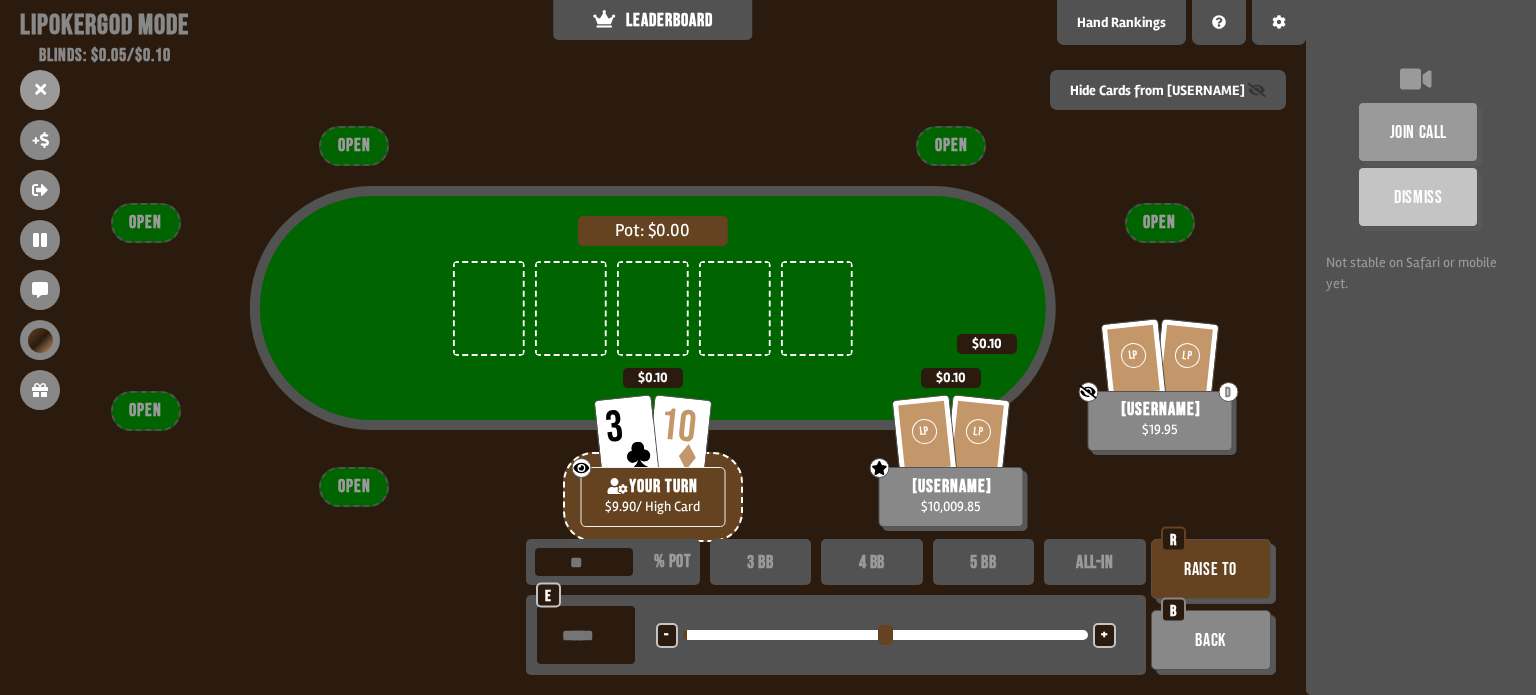 click on "Raise to" at bounding box center [1211, 569] 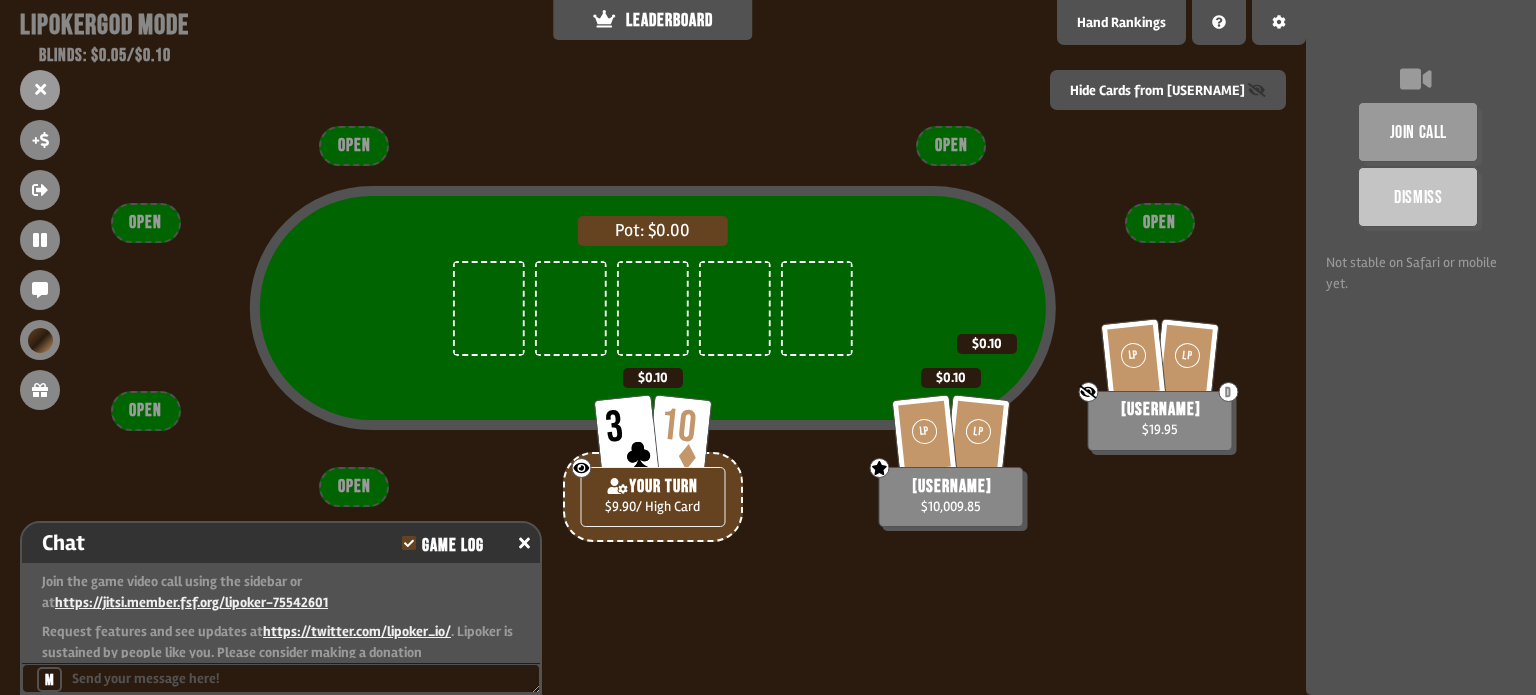 scroll, scrollTop: 1454, scrollLeft: 0, axis: vertical 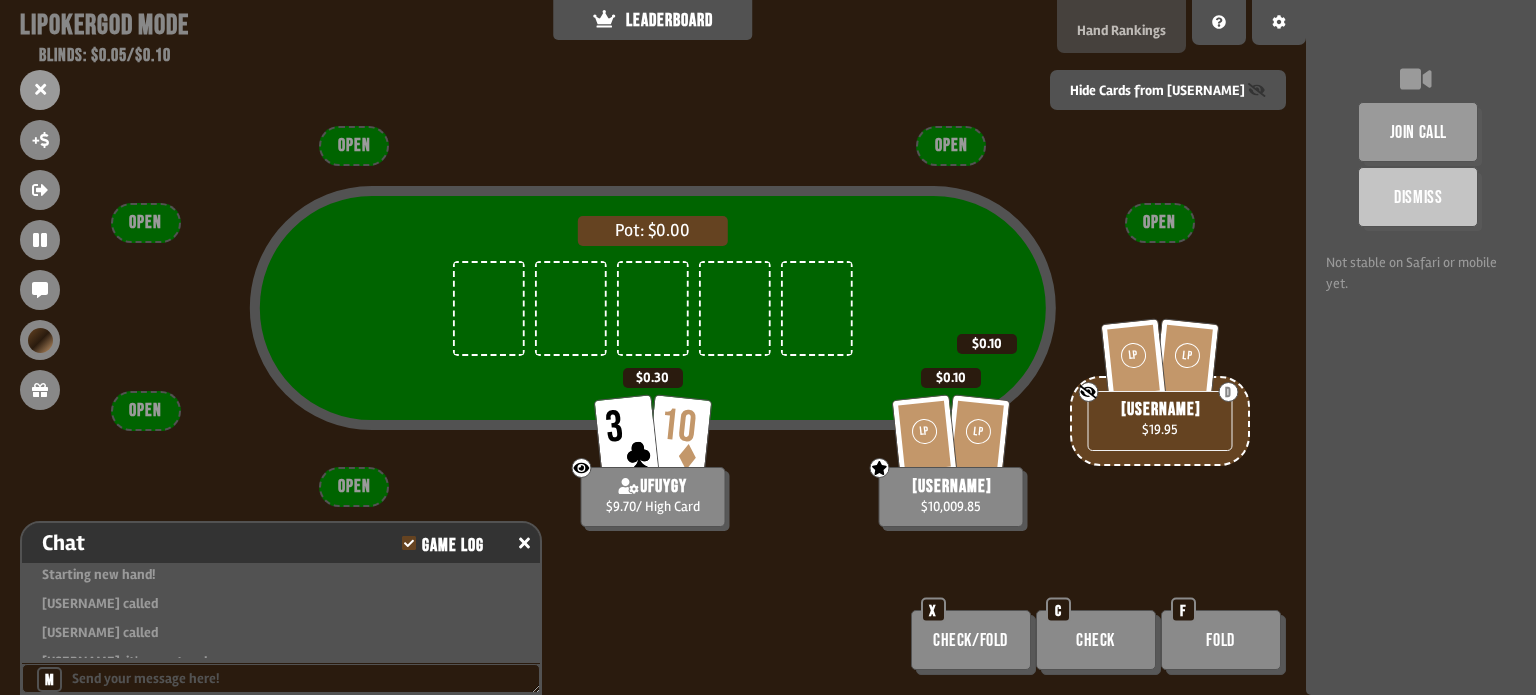 click on "Hand Rankings" at bounding box center [1121, 30] 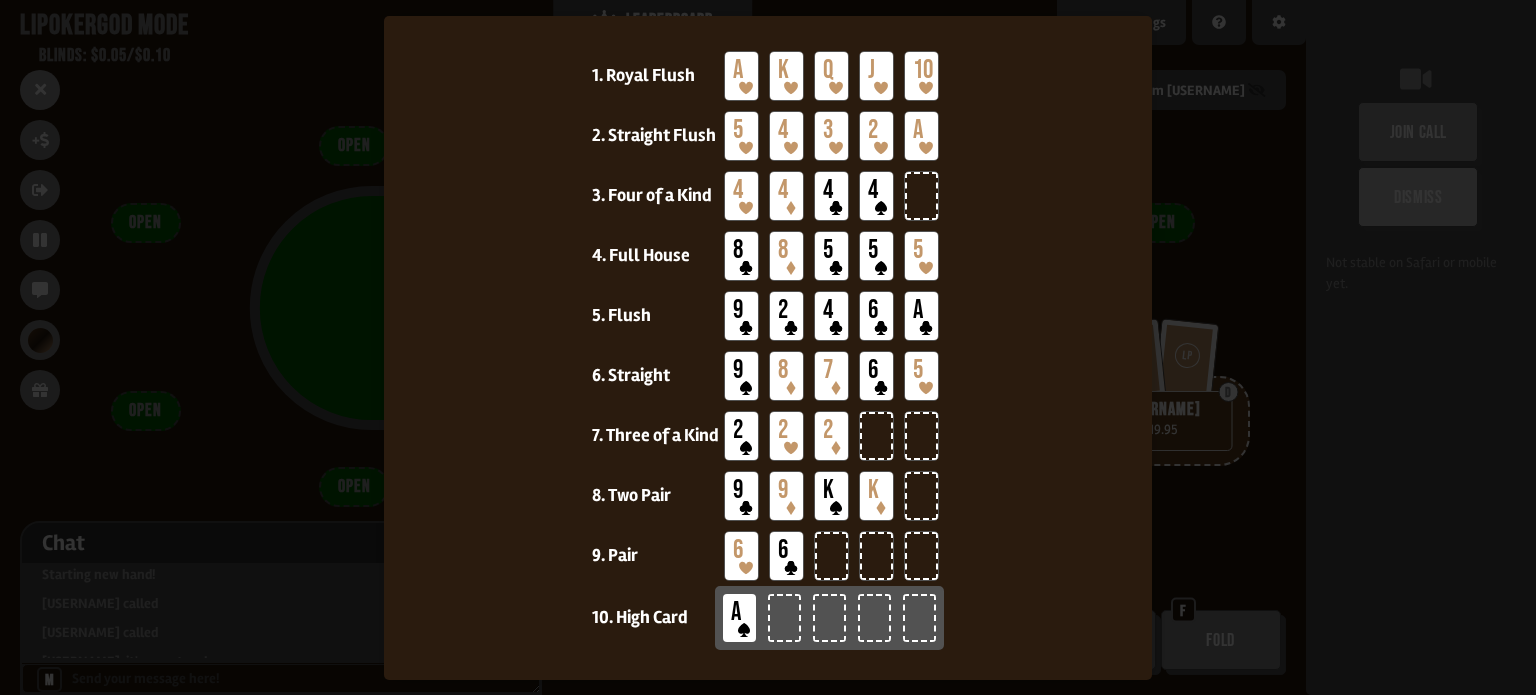click at bounding box center (768, 347) 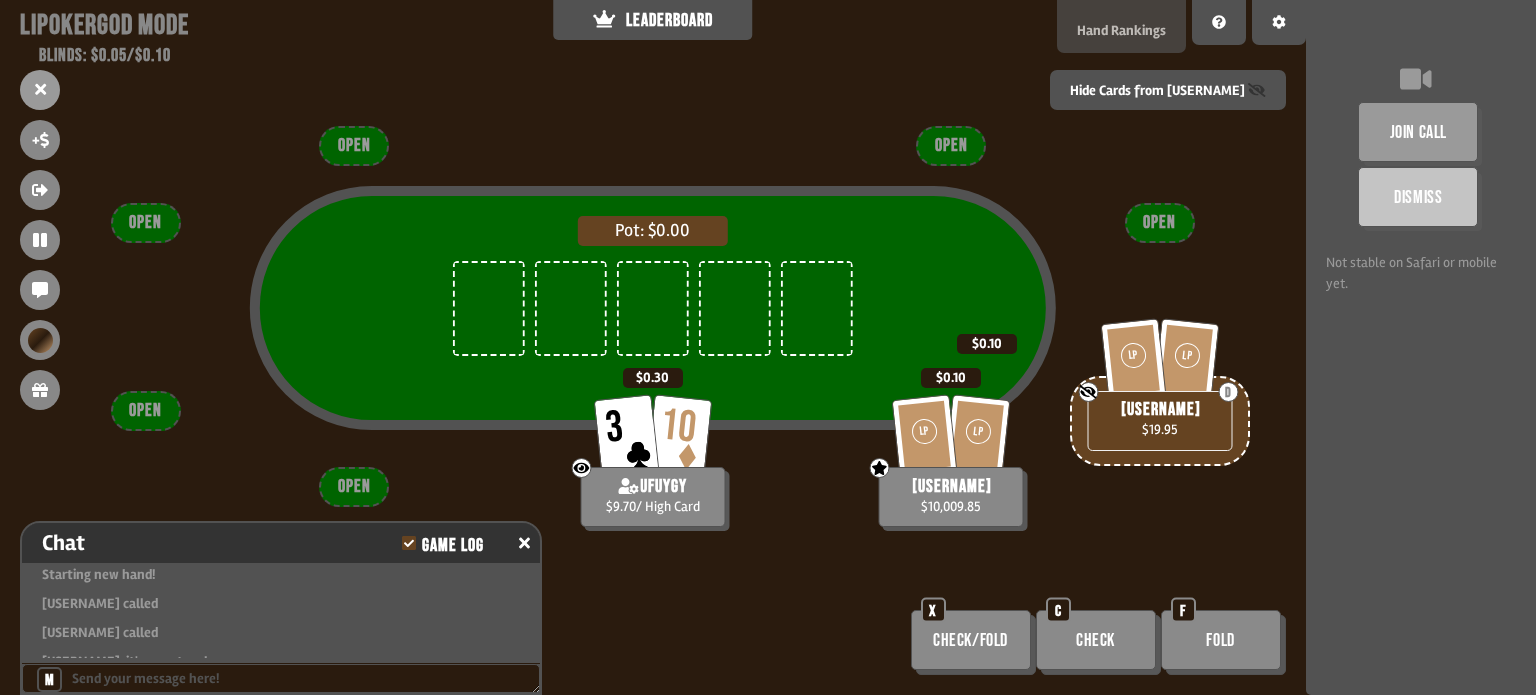 click on "Hand Rankings" at bounding box center [1121, 30] 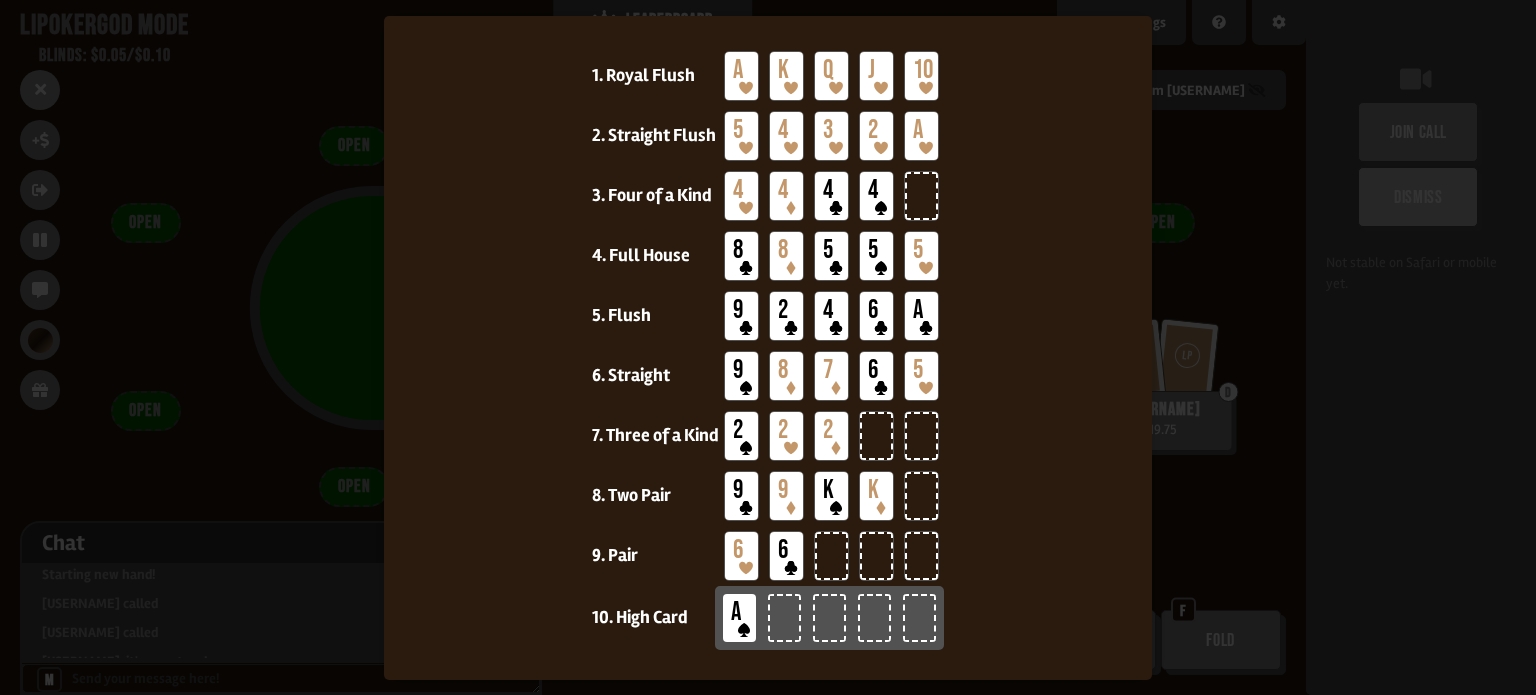 click at bounding box center (768, 347) 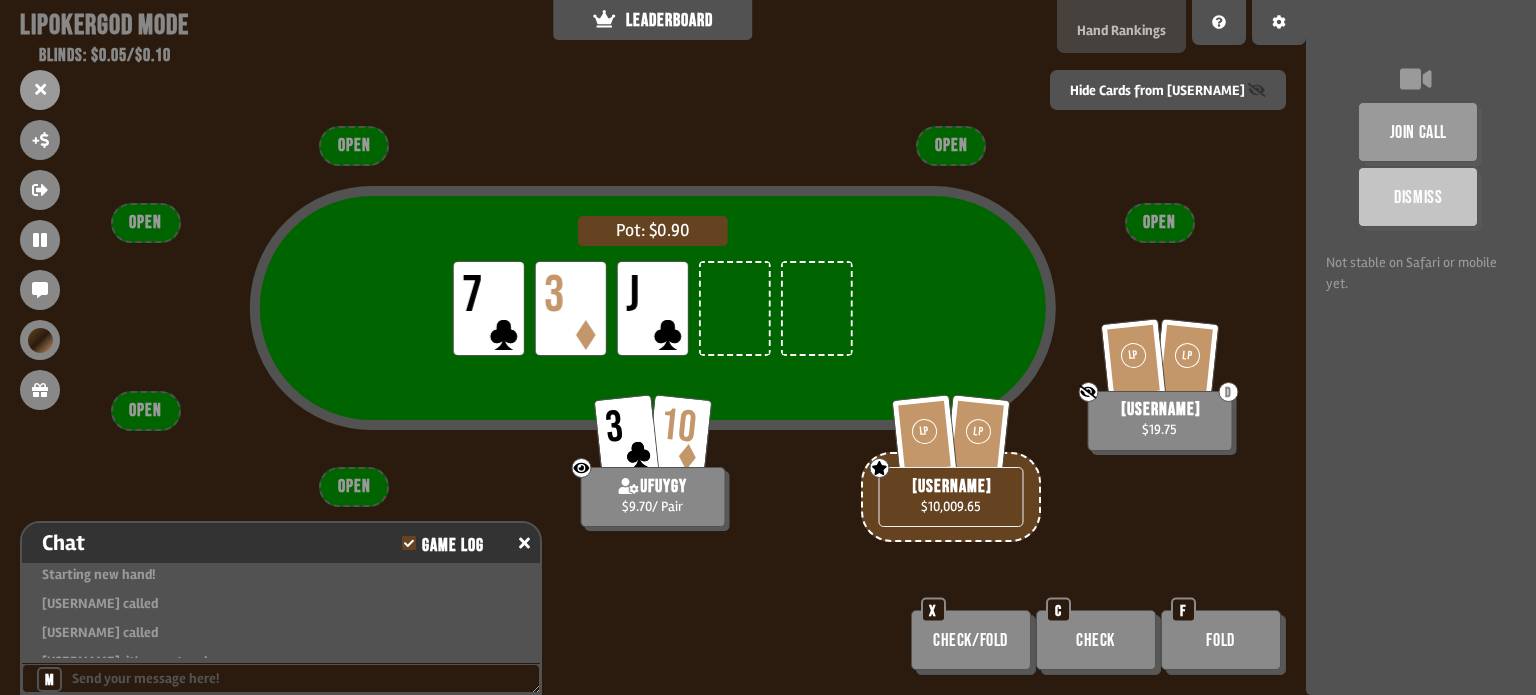 click on "Hand Rankings" at bounding box center (1121, 26) 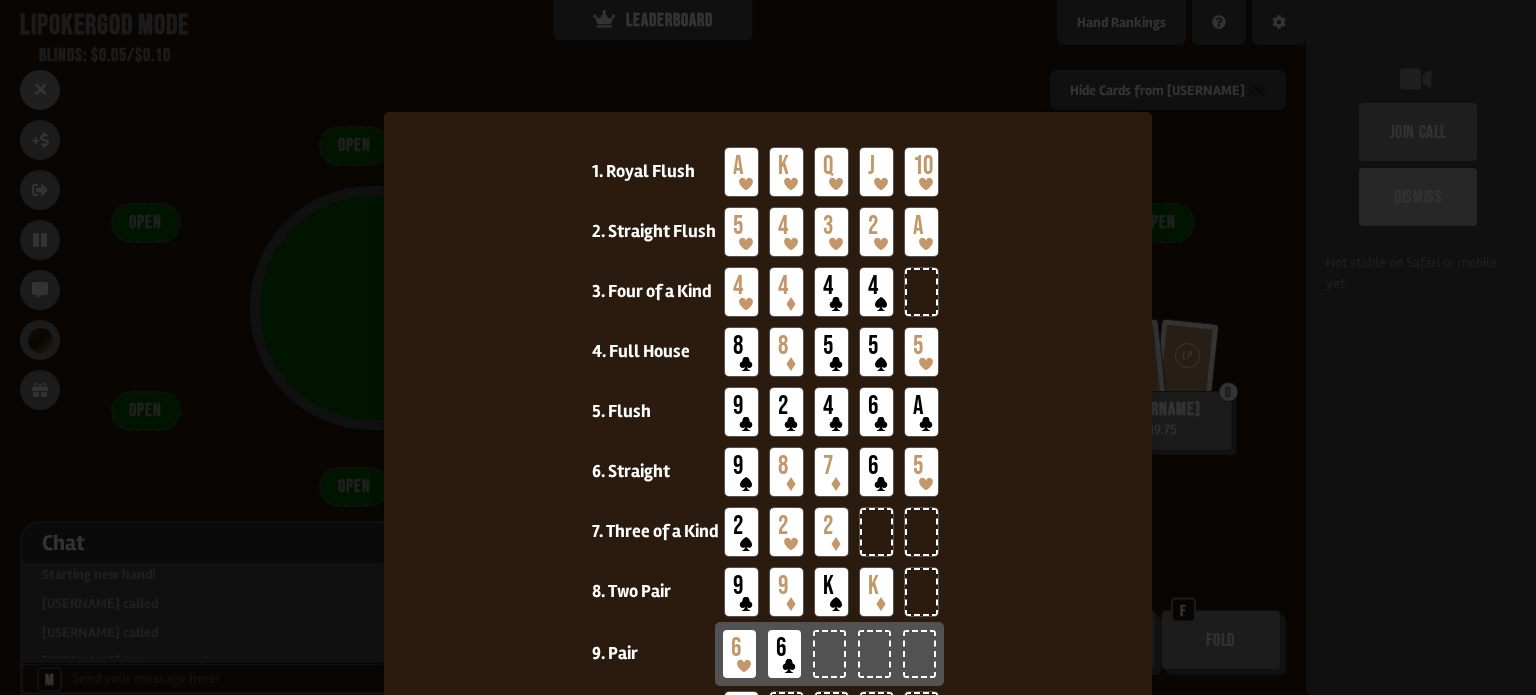 scroll, scrollTop: 0, scrollLeft: 0, axis: both 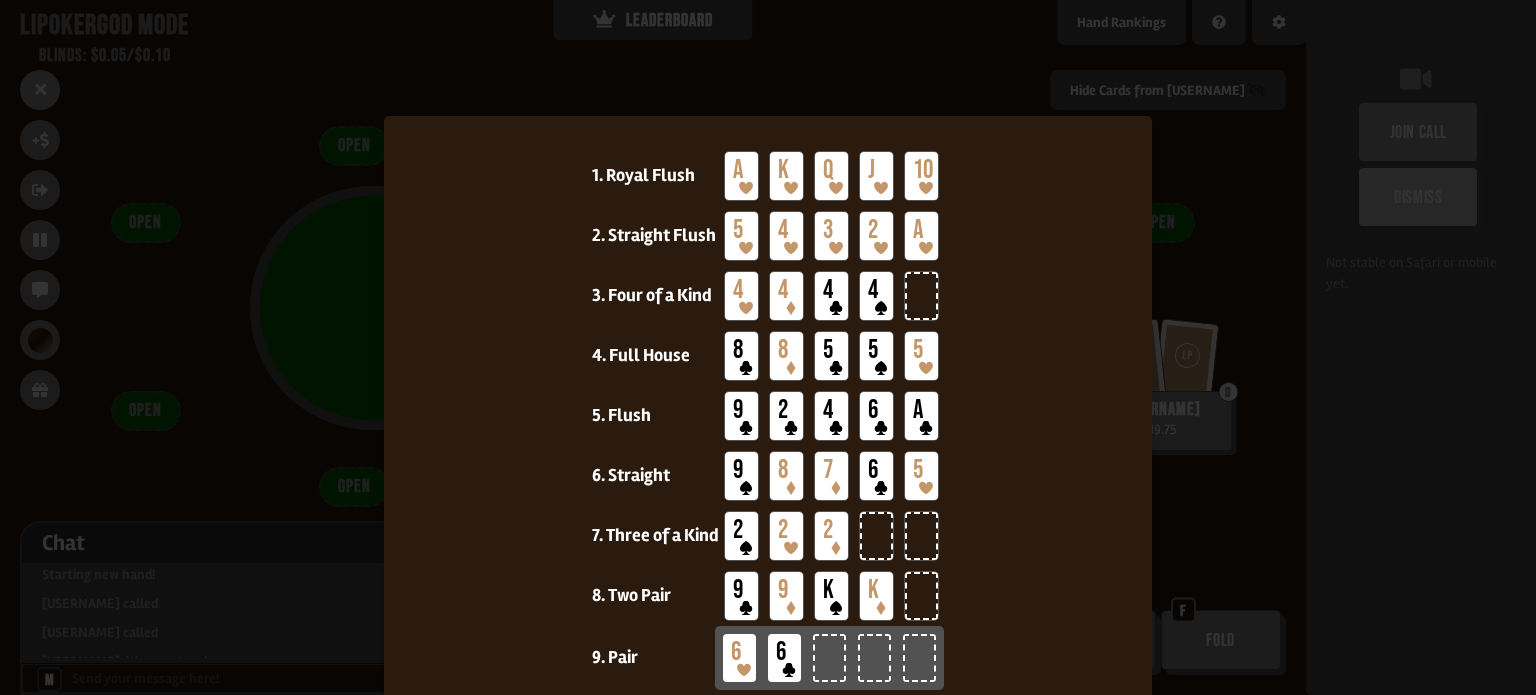 click at bounding box center (768, 347) 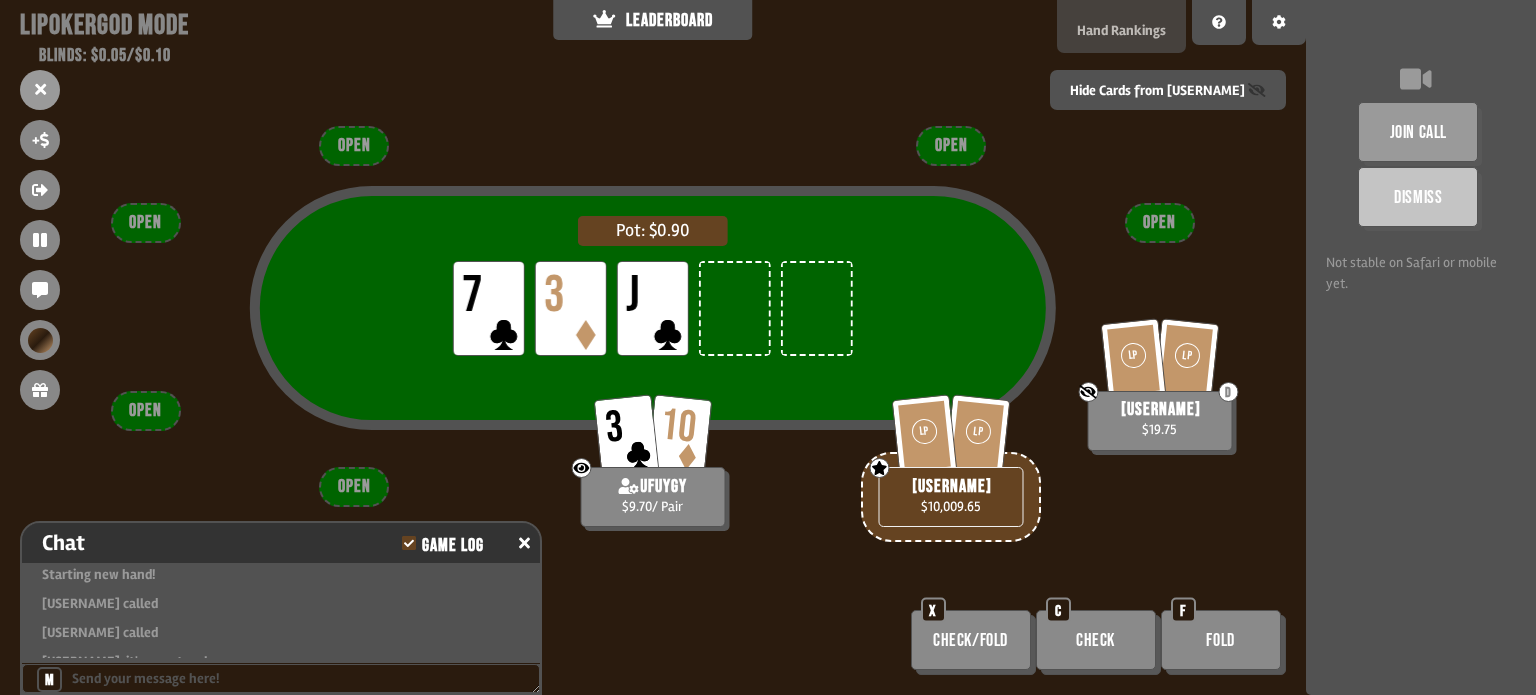 click on "Hand Rankings" at bounding box center [1121, 26] 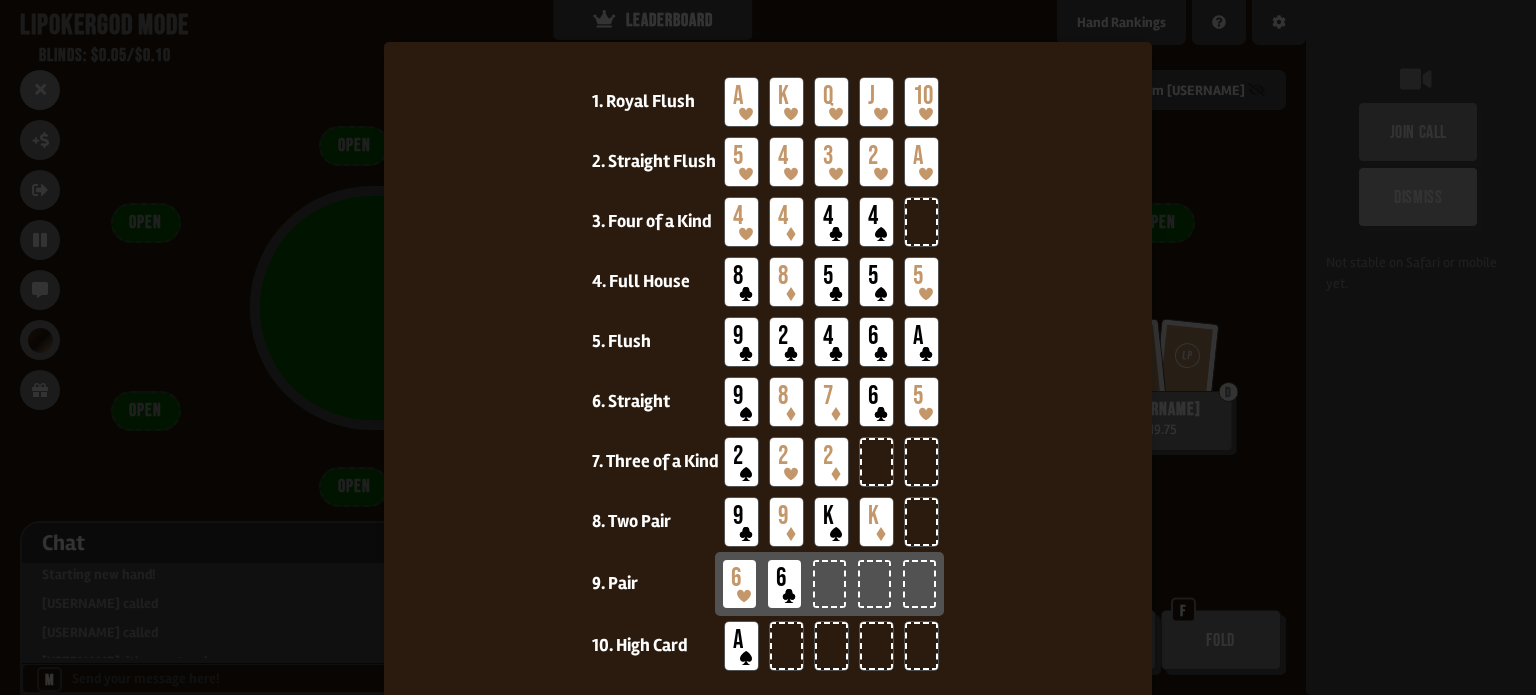 scroll, scrollTop: 76, scrollLeft: 0, axis: vertical 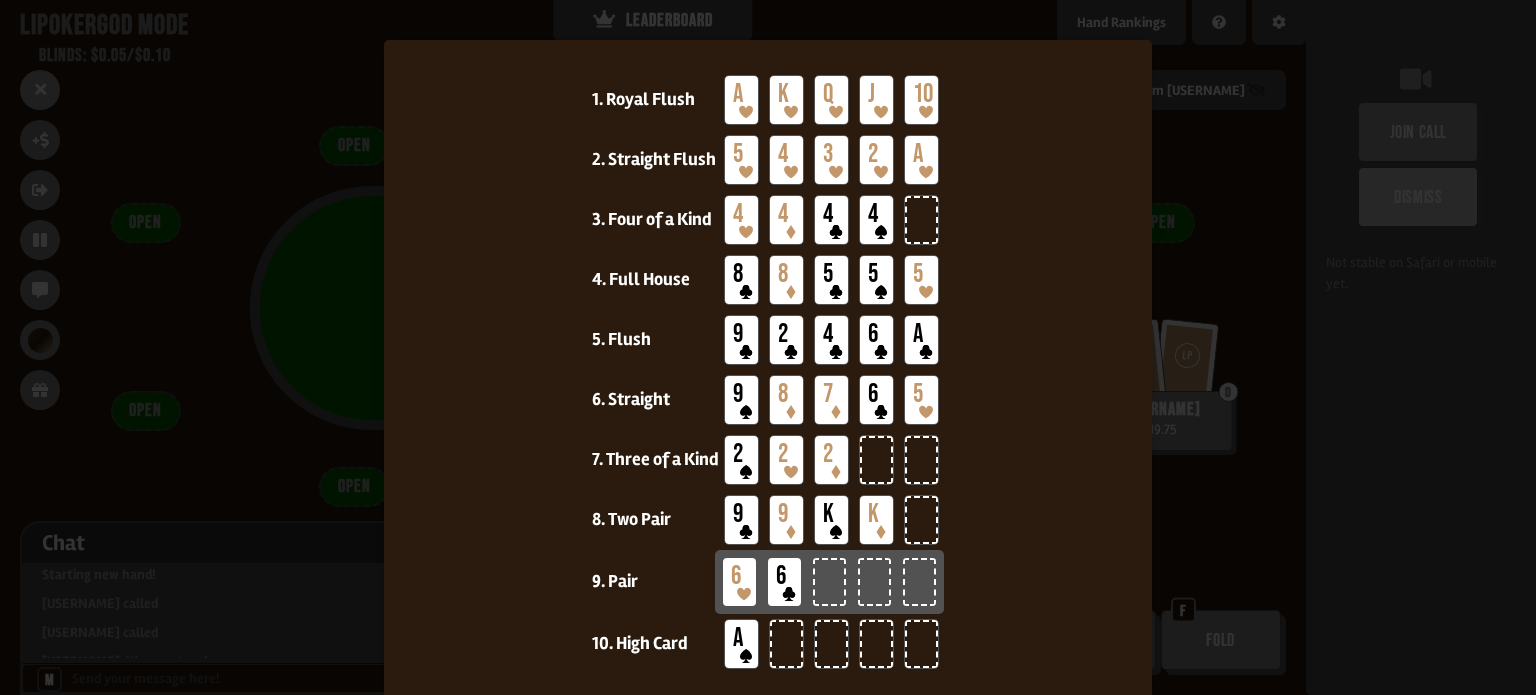 click at bounding box center (768, 347) 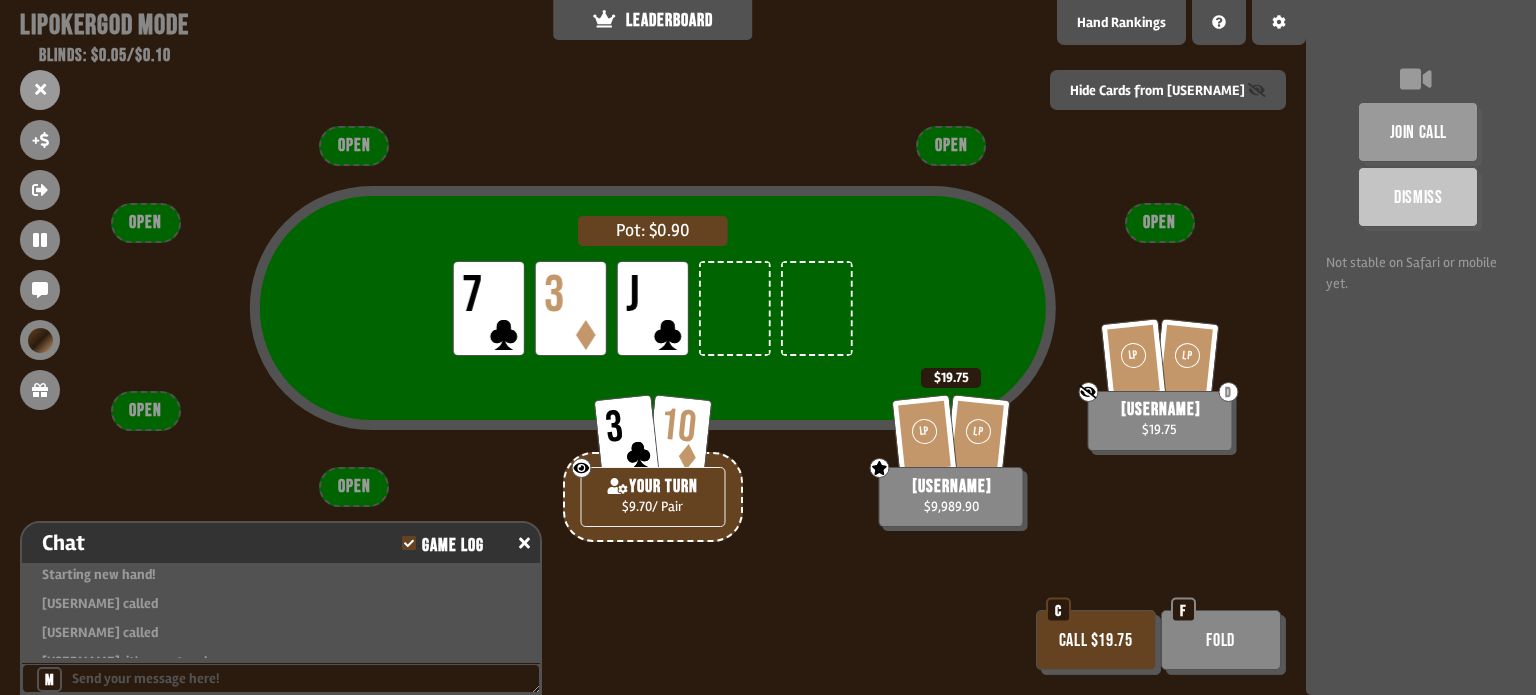 click on "Call $19.75" at bounding box center [1096, 640] 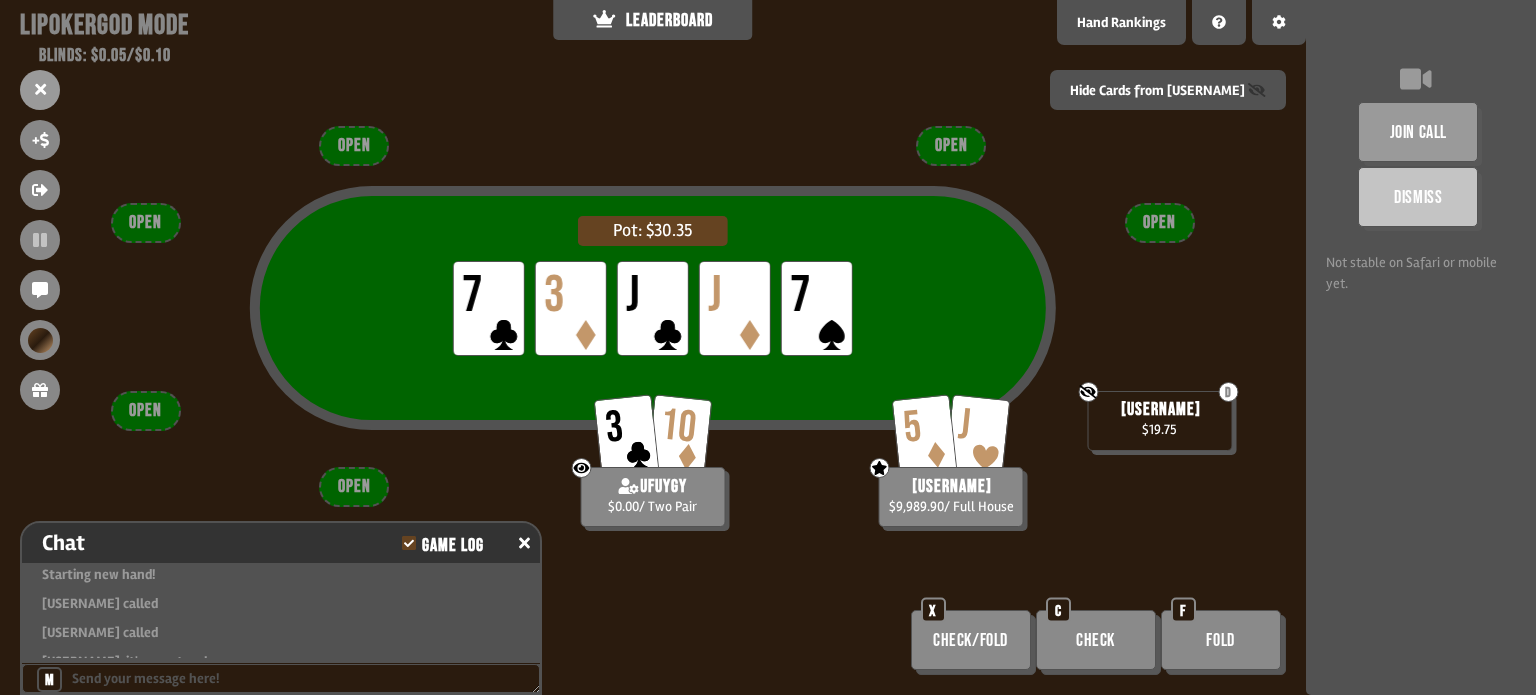 click on "Check" at bounding box center [971, 640] 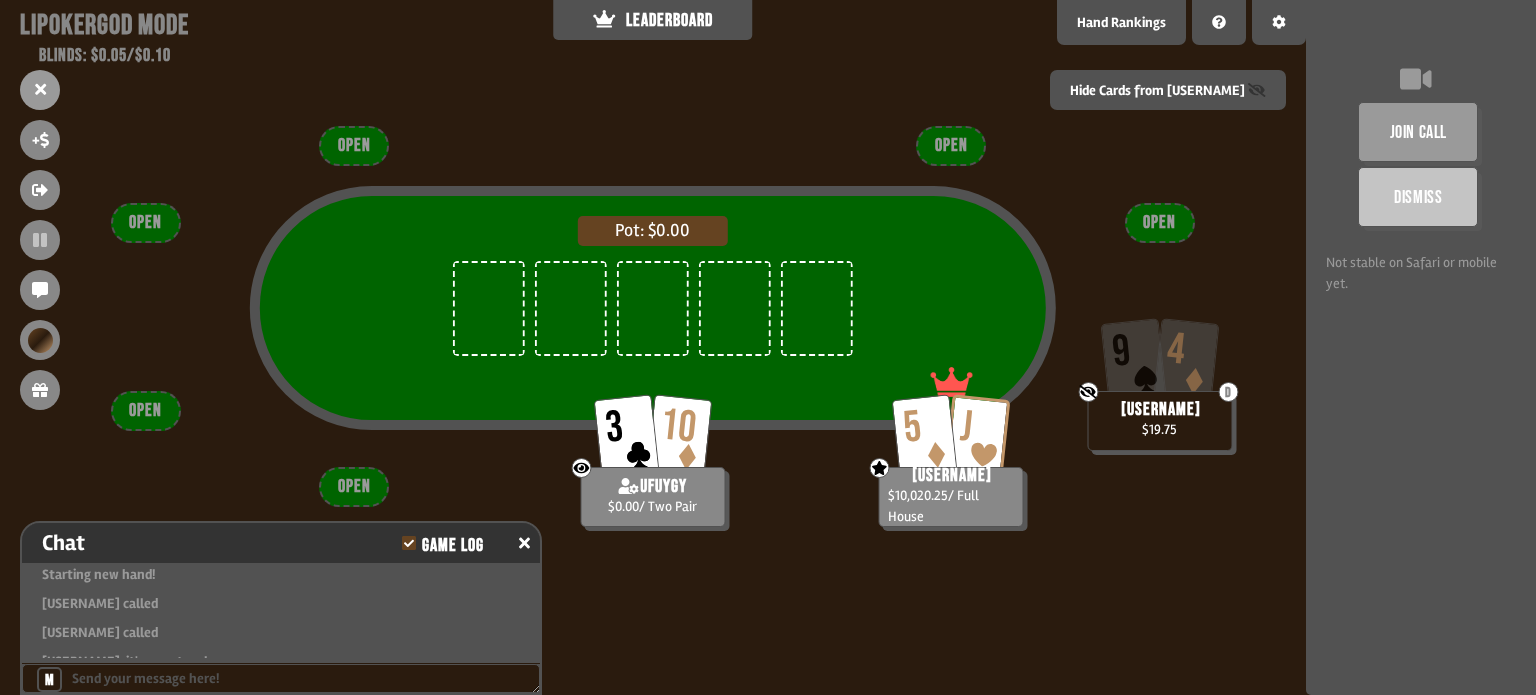 scroll, scrollTop: 77, scrollLeft: 0, axis: vertical 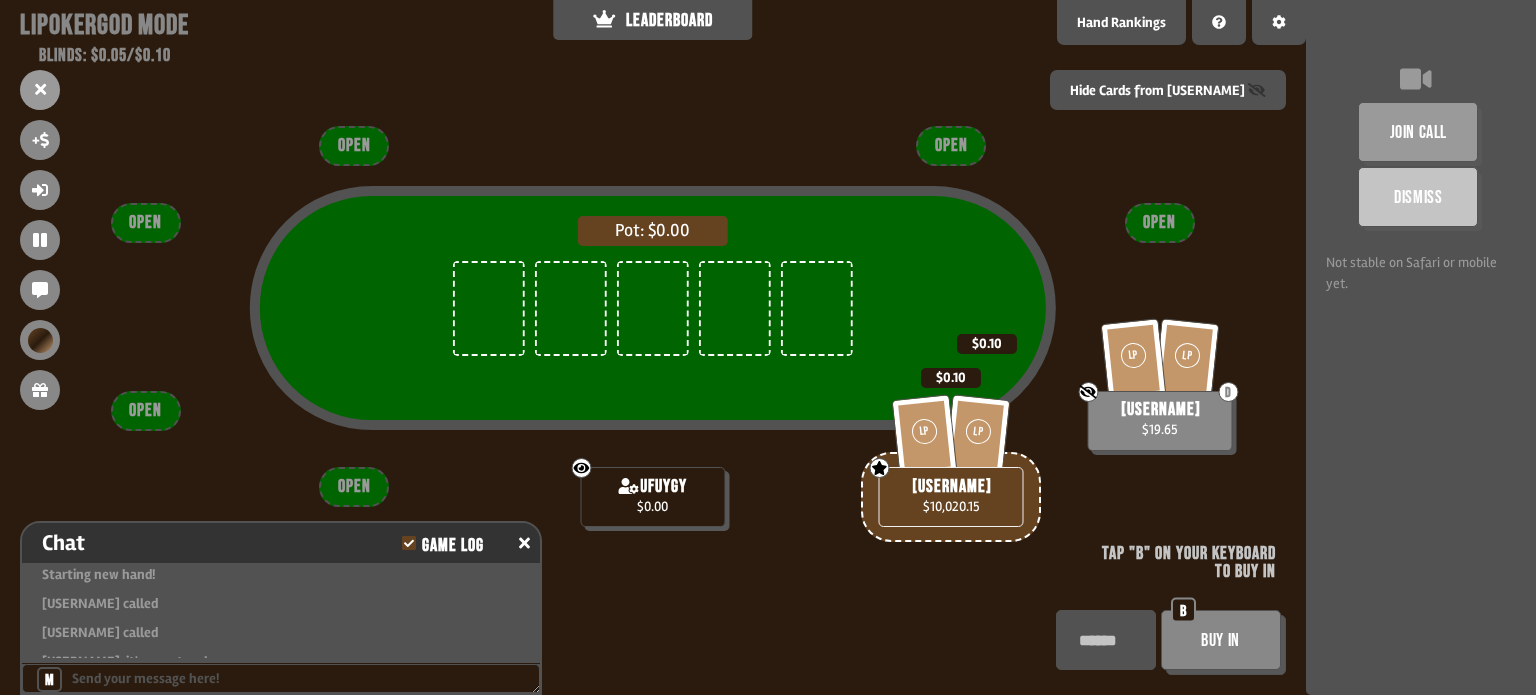 click on "Buy In" at bounding box center (1221, 640) 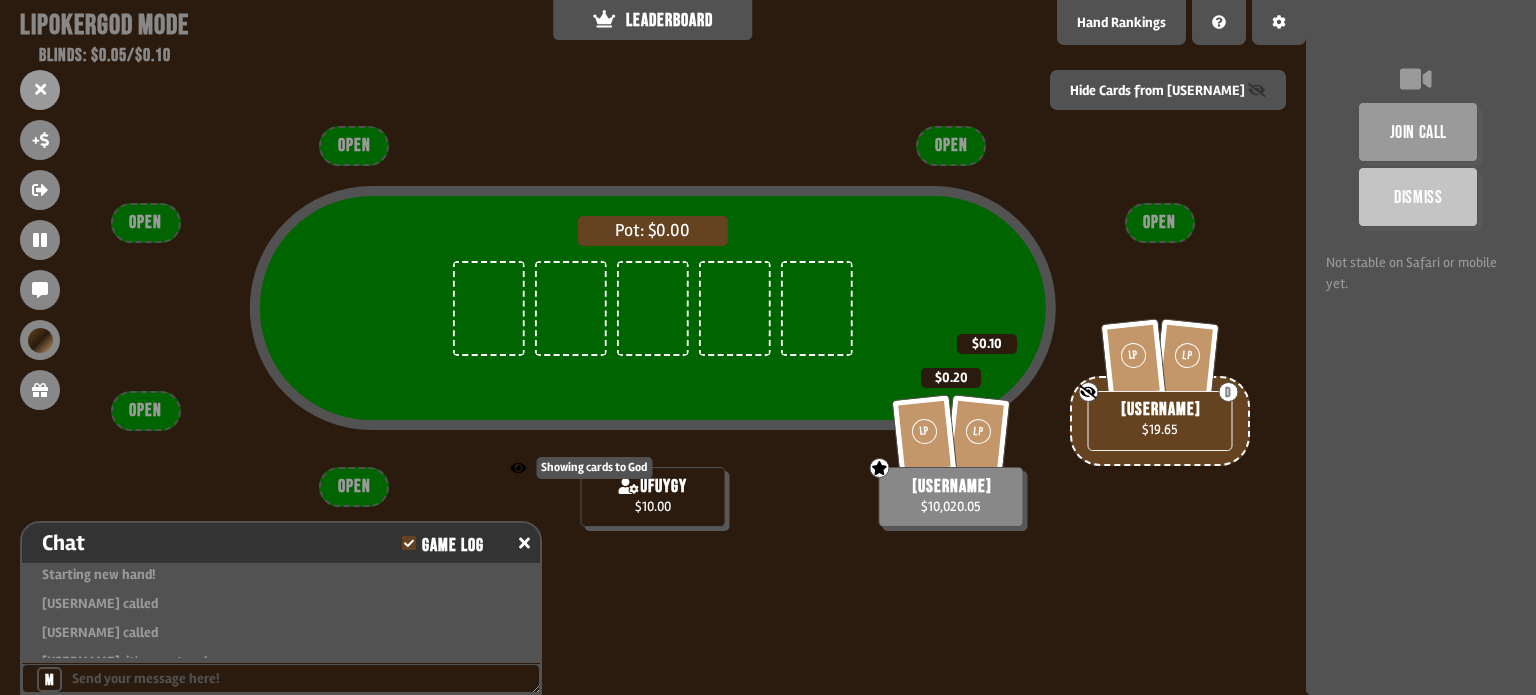 click on "Showing cards to God" at bounding box center (581, 468) 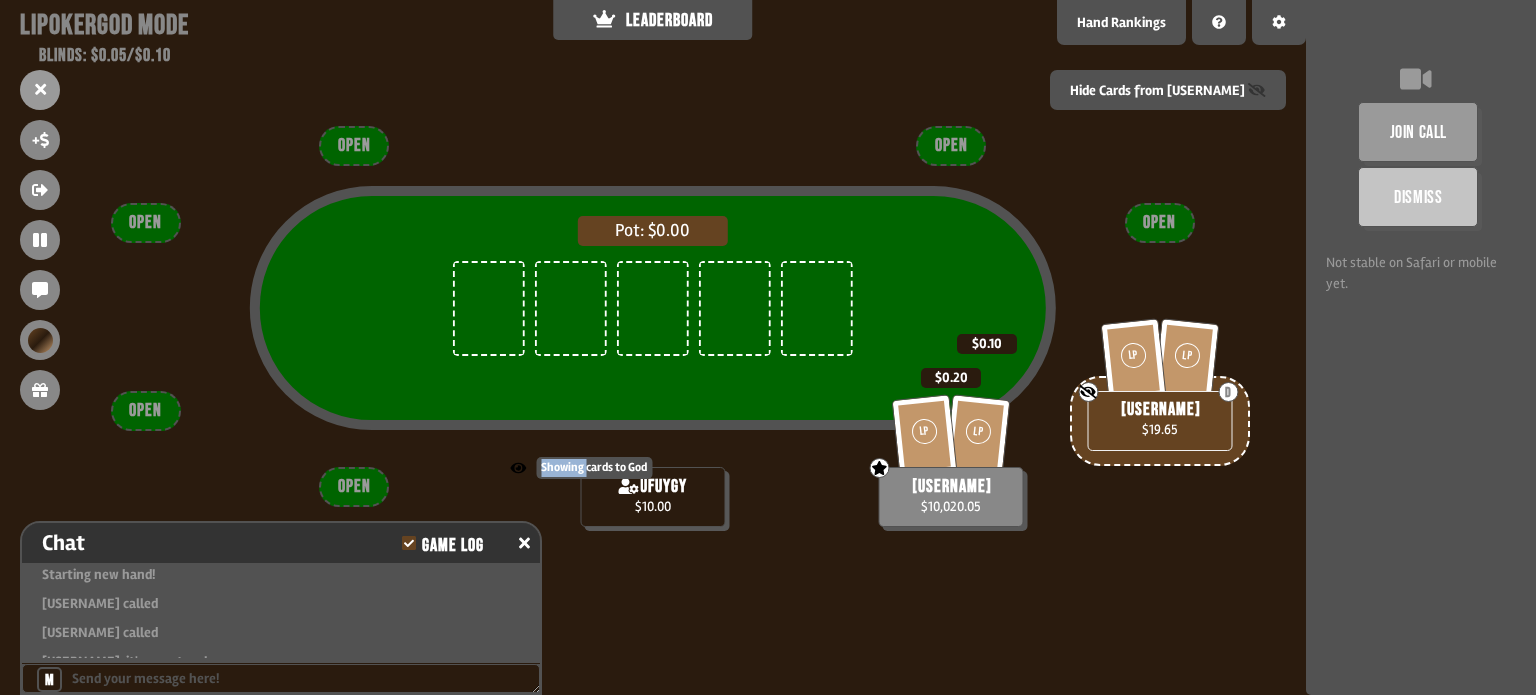 click on "Showing cards to God" at bounding box center (581, 468) 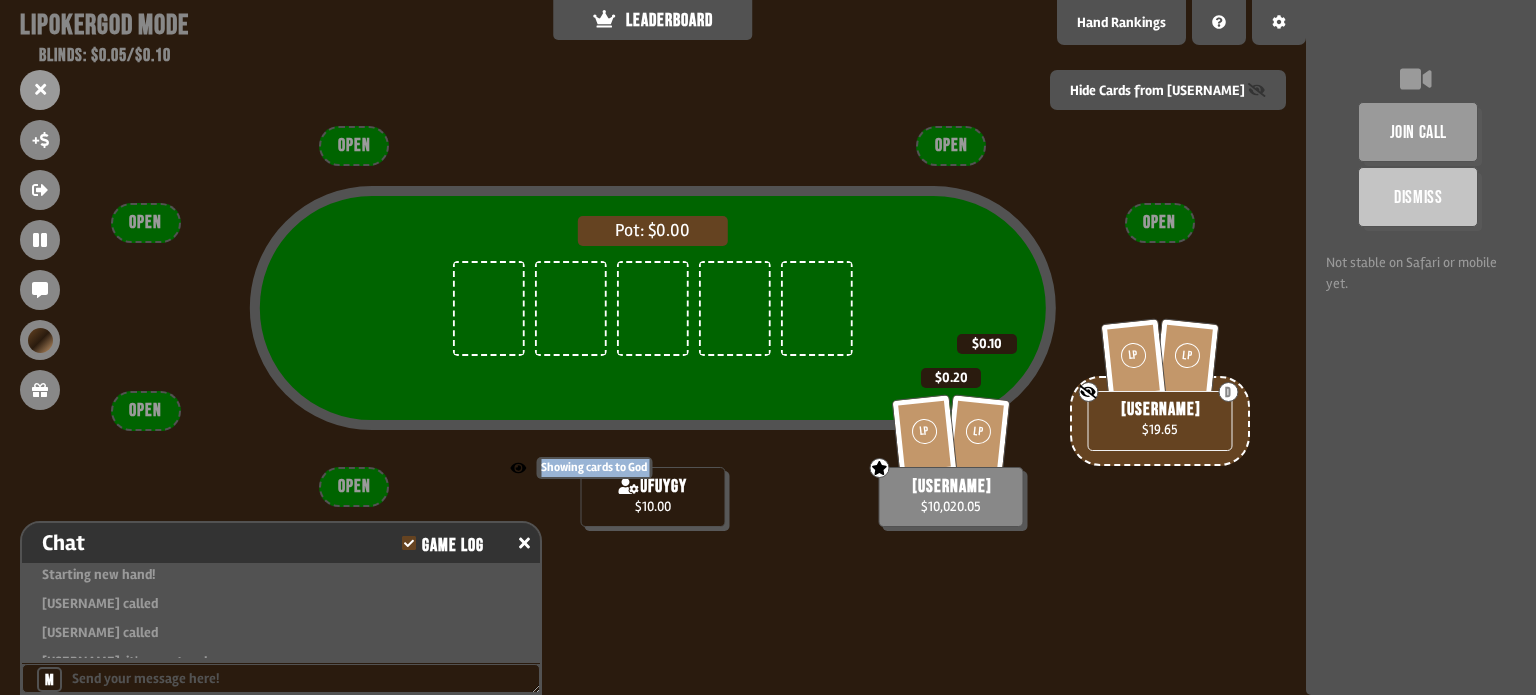click on "Showing cards to God" at bounding box center (581, 468) 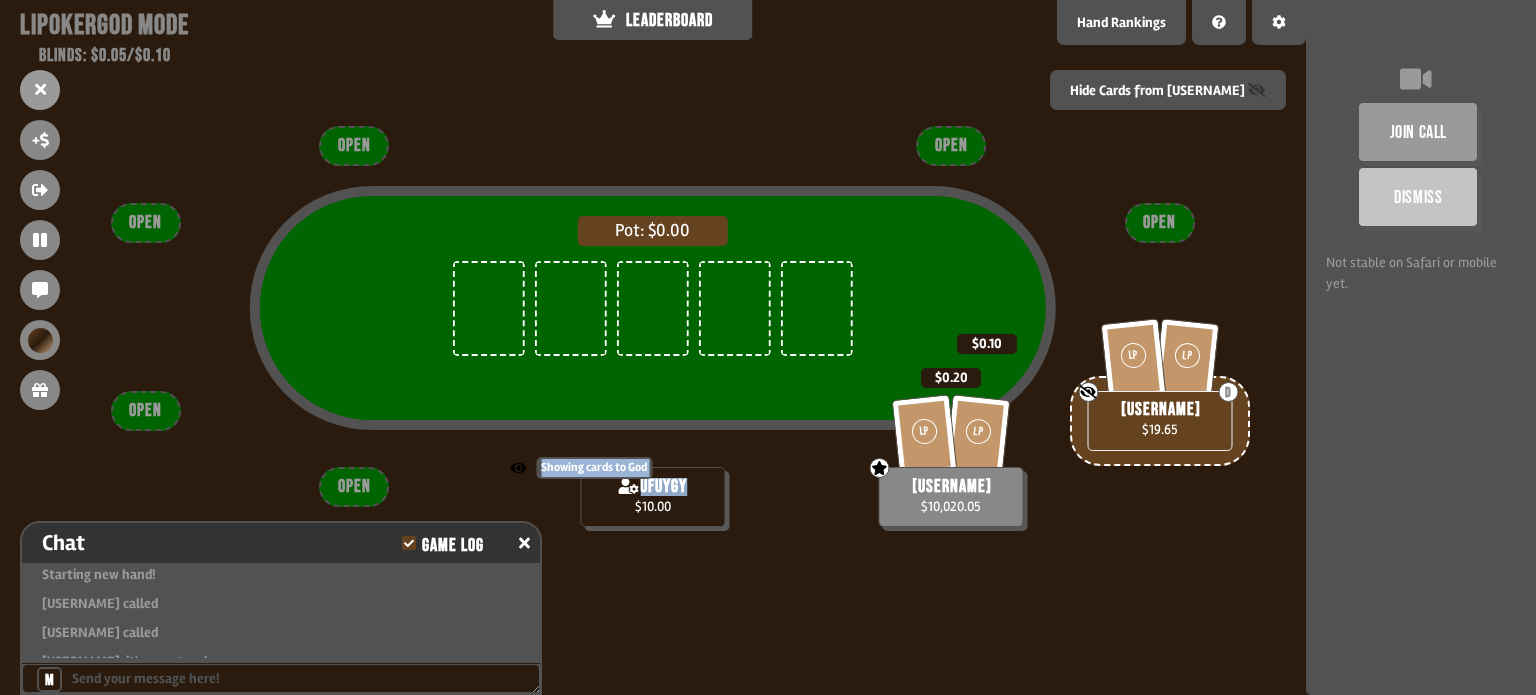 drag, startPoint x: 576, startPoint y: 463, endPoint x: 583, endPoint y: 471, distance: 10.630146 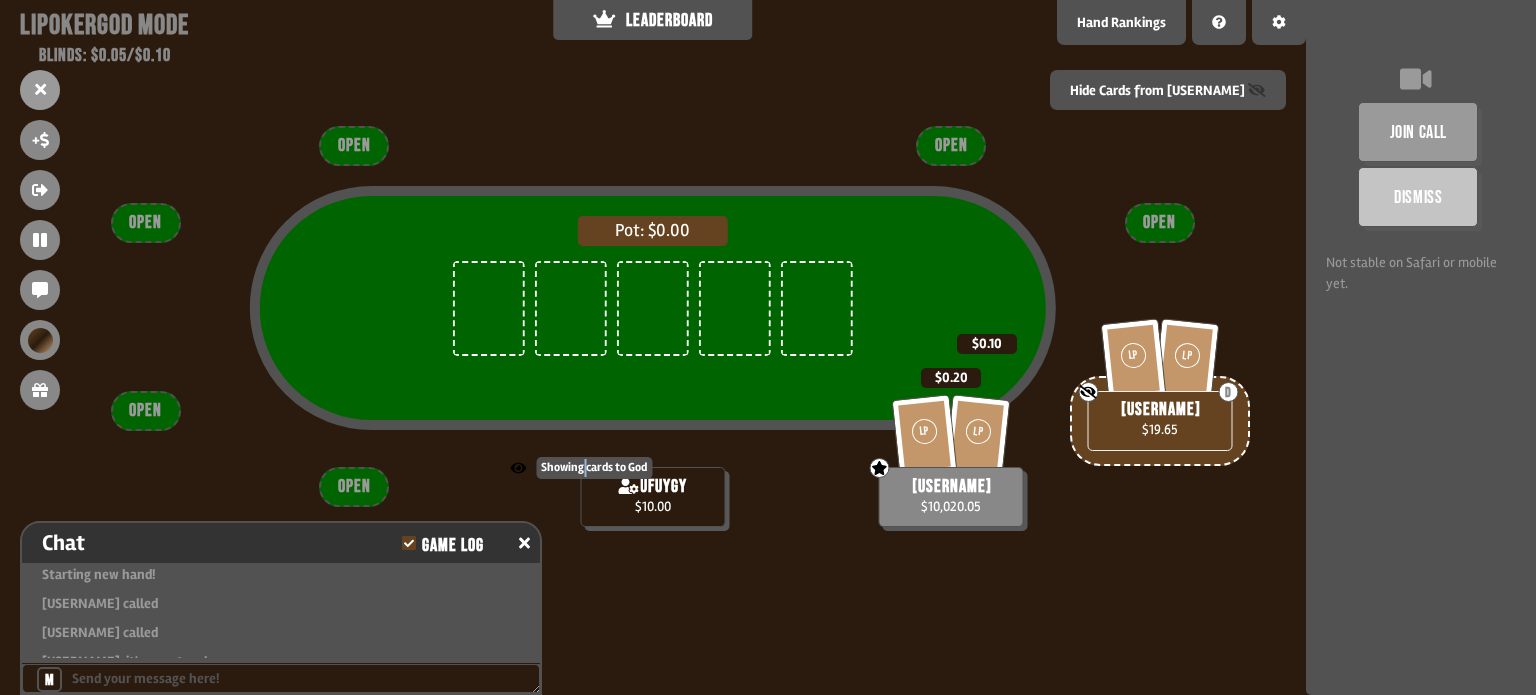 click on "Showing cards to God" at bounding box center [581, 468] 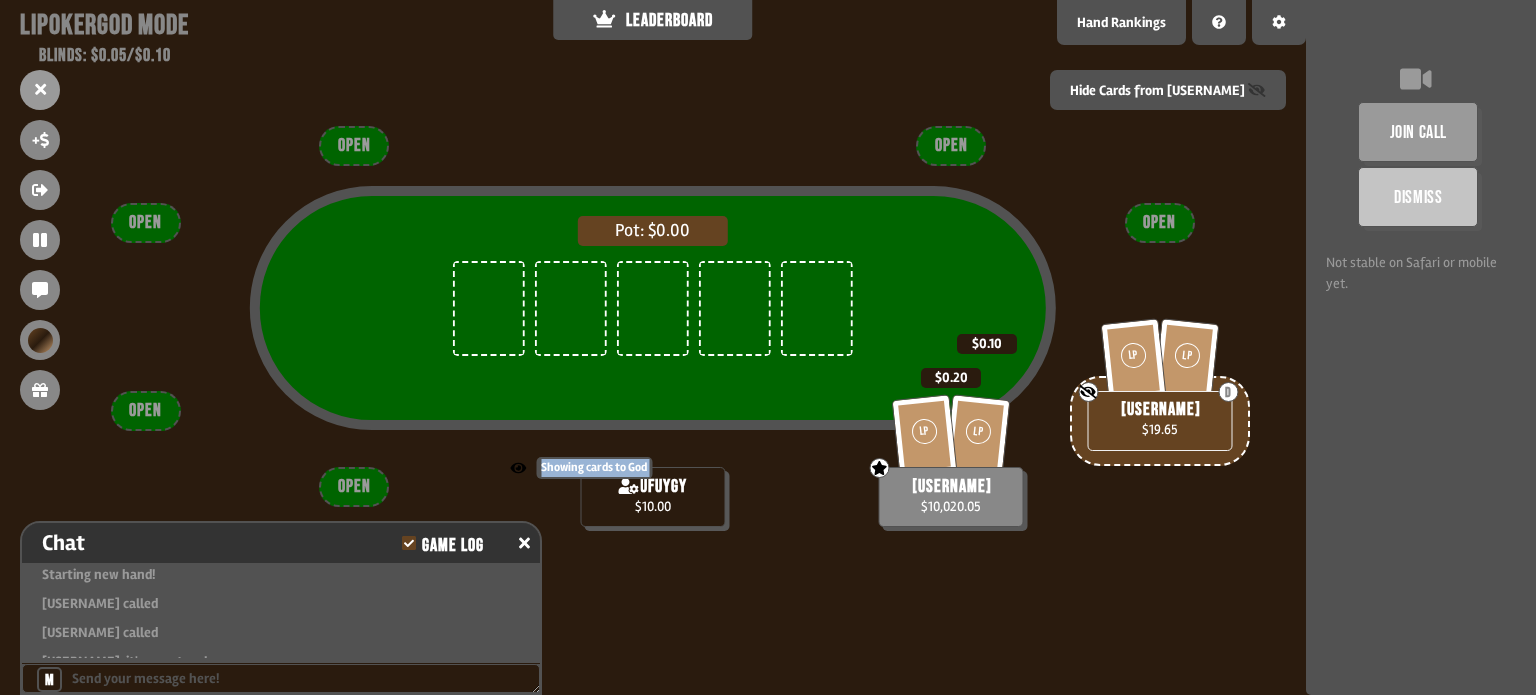 click on "Showing cards to God" at bounding box center (581, 468) 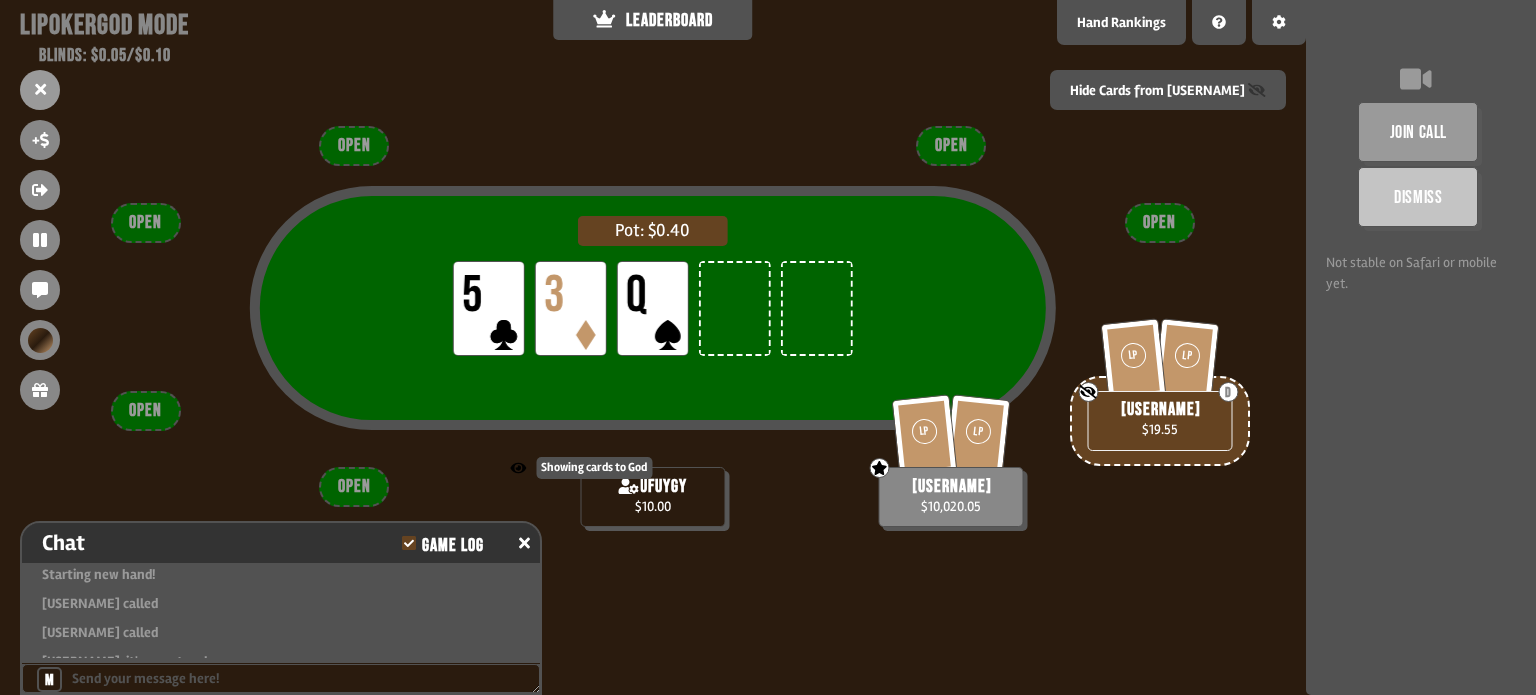 click on "Showing cards to God" at bounding box center [581, 468] 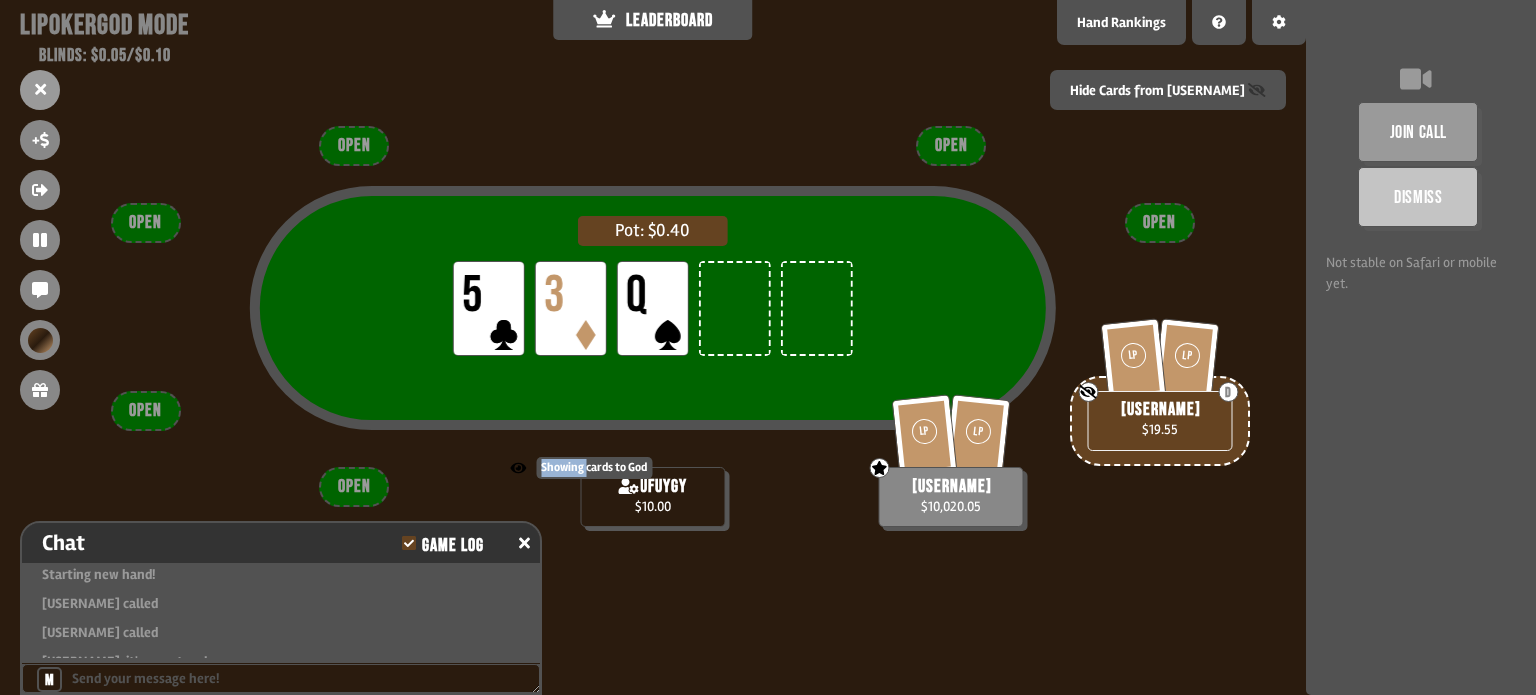 click on "Showing cards to God" at bounding box center (581, 468) 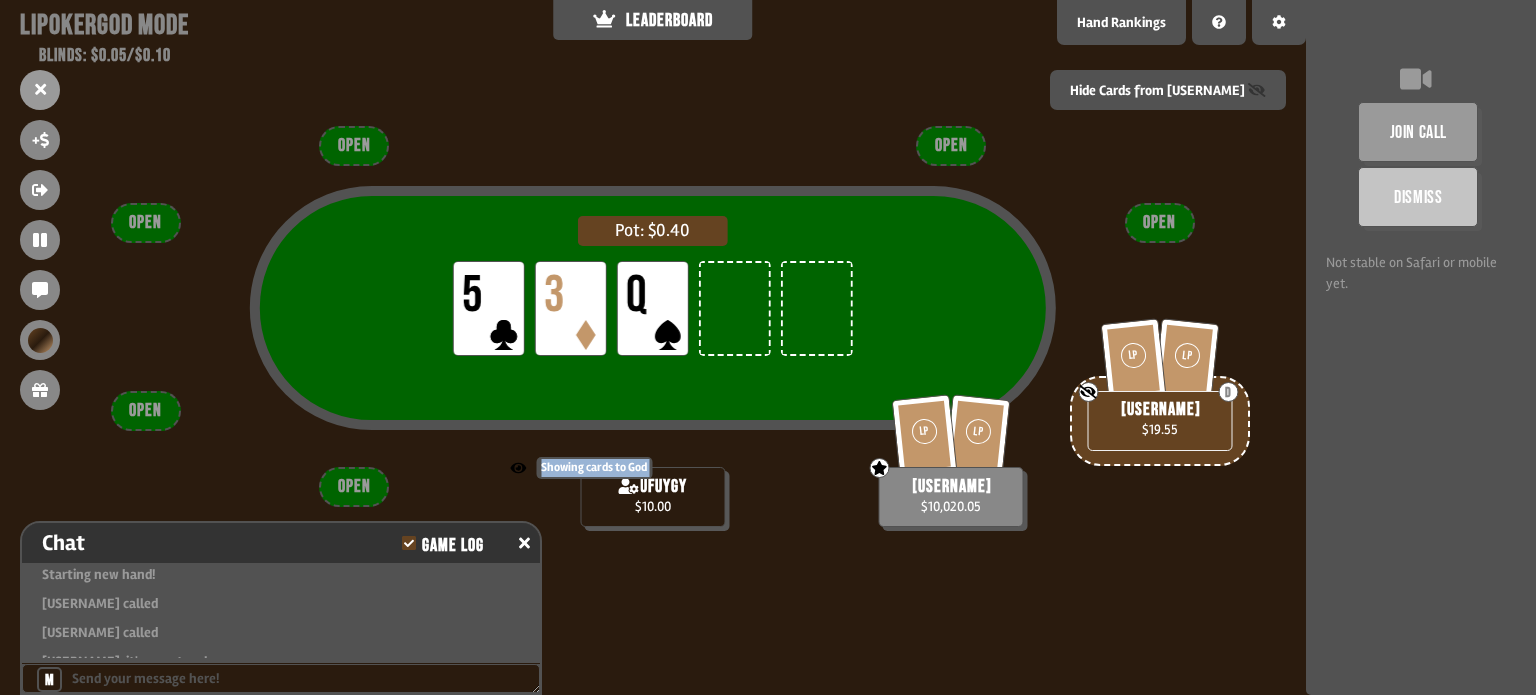 click on "Showing cards to God" at bounding box center (581, 468) 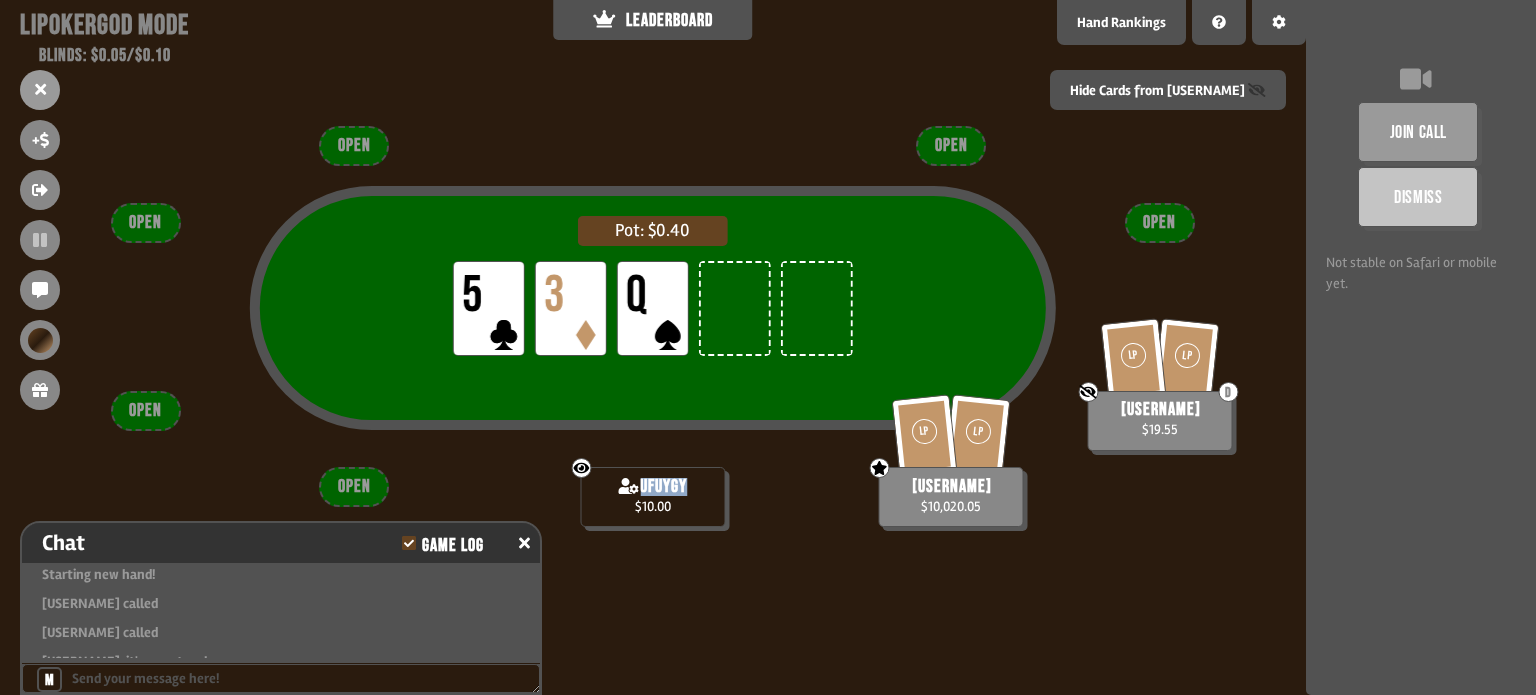 drag, startPoint x: 580, startPoint y: 471, endPoint x: 587, endPoint y: 486, distance: 16.552946 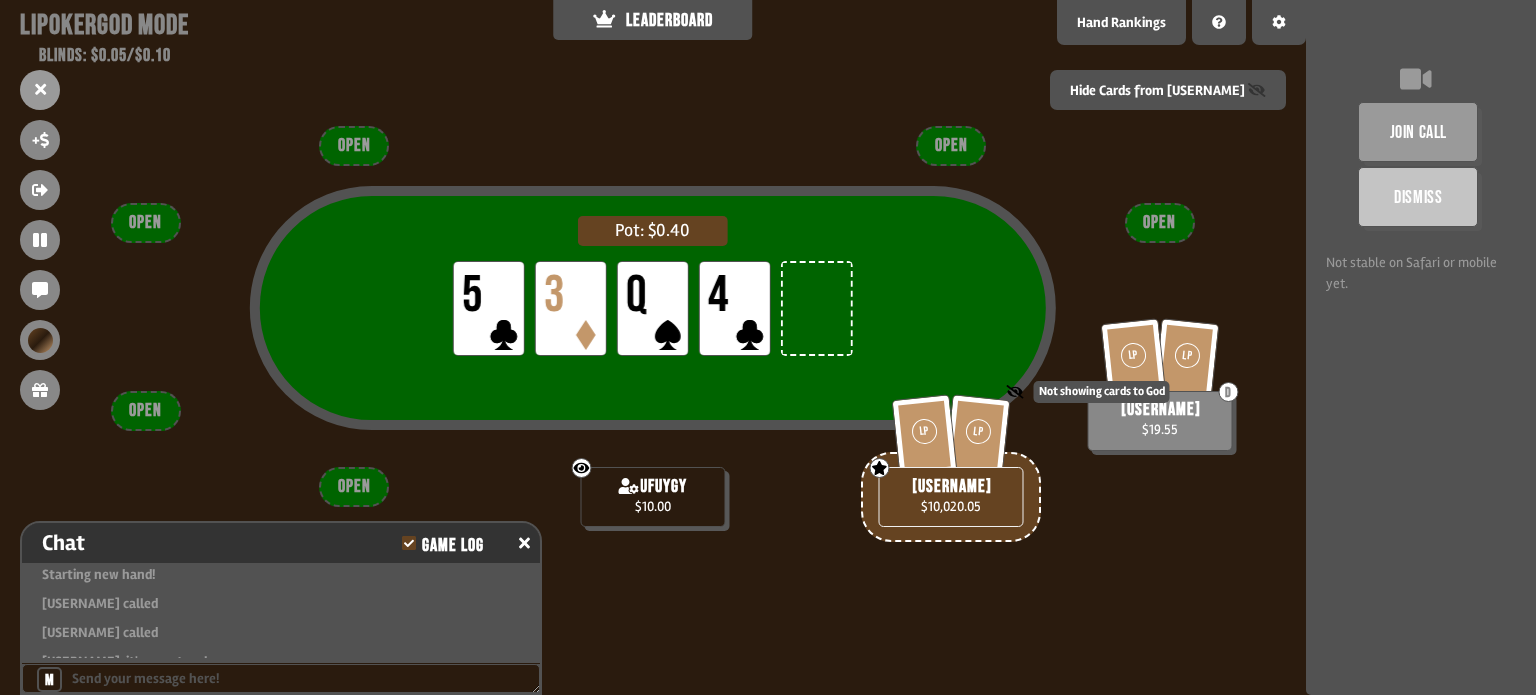 click on "Not showing cards to God" at bounding box center (1088, 392) 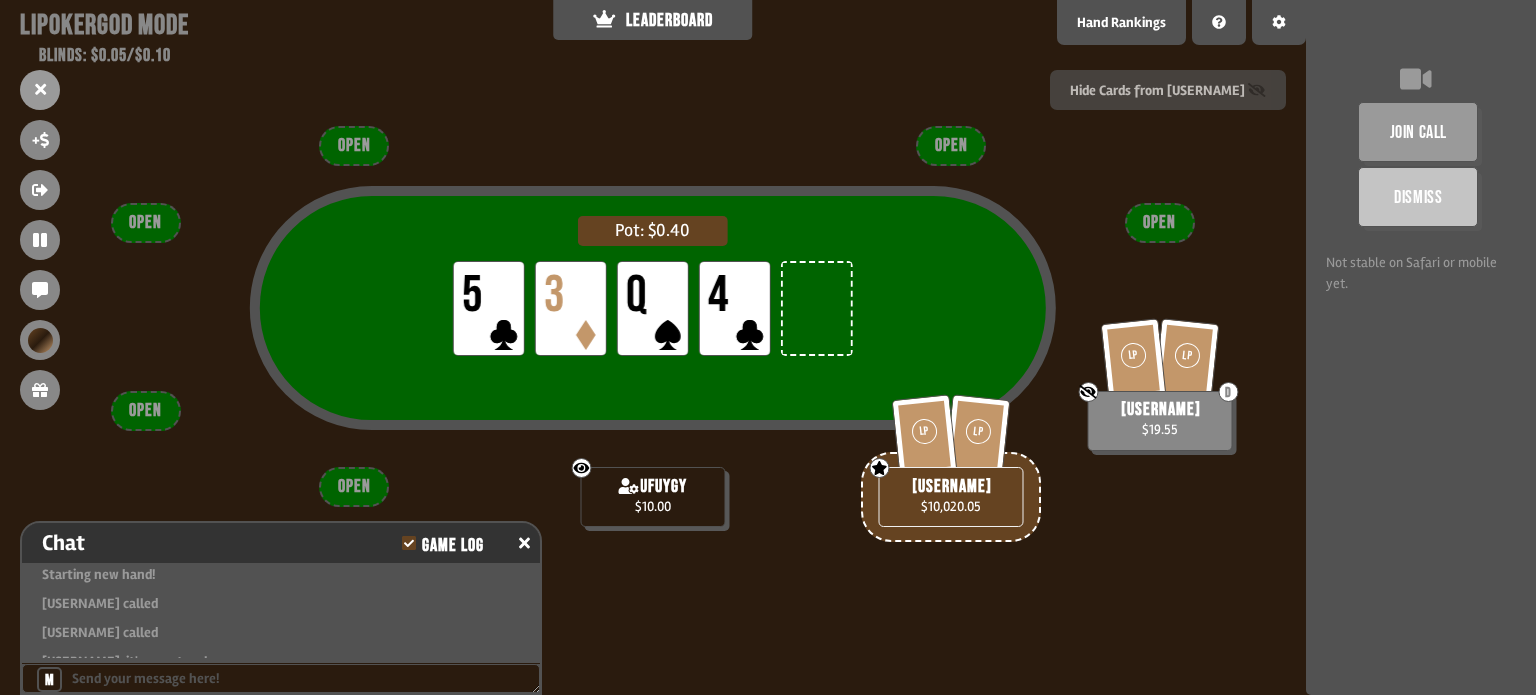click on "Hide Cards from [USERNAME]" at bounding box center (1168, 89) 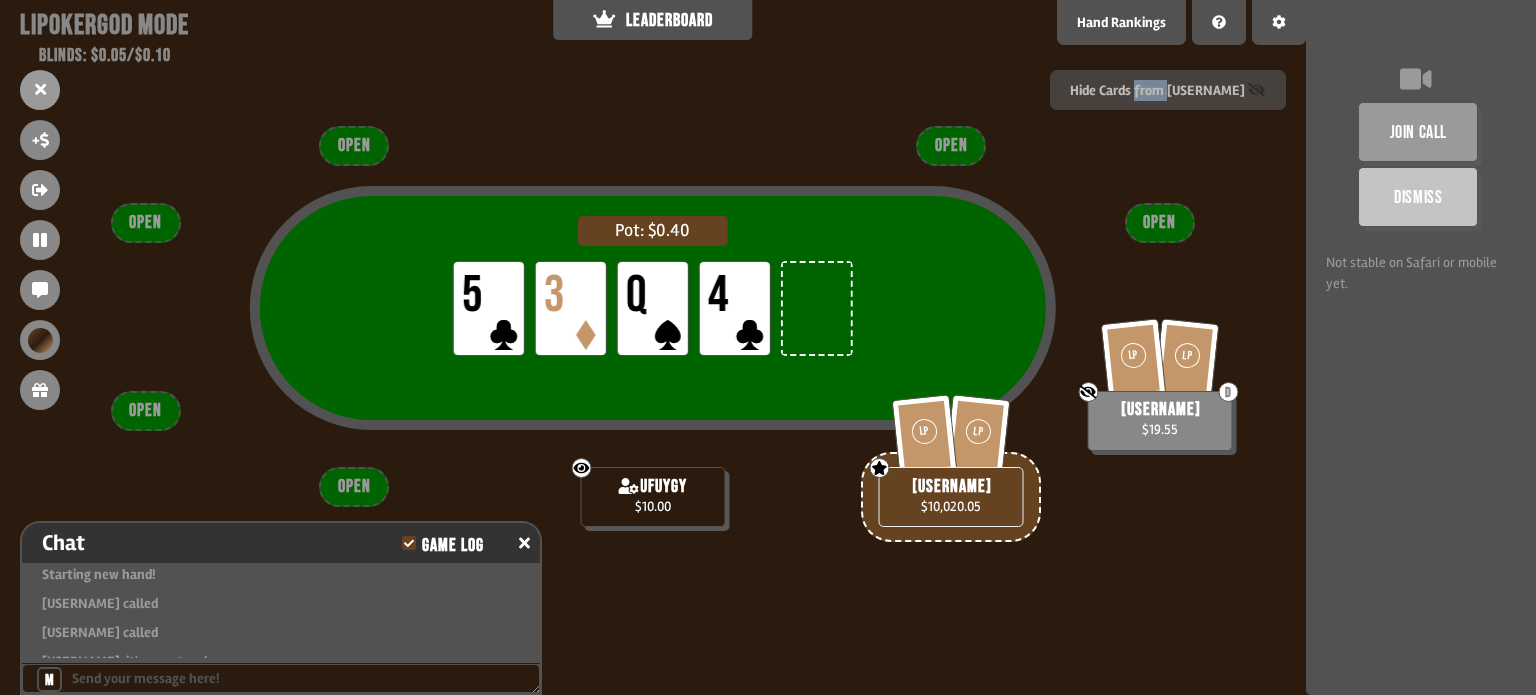 click on "Hide Cards from [USERNAME]" at bounding box center [1168, 89] 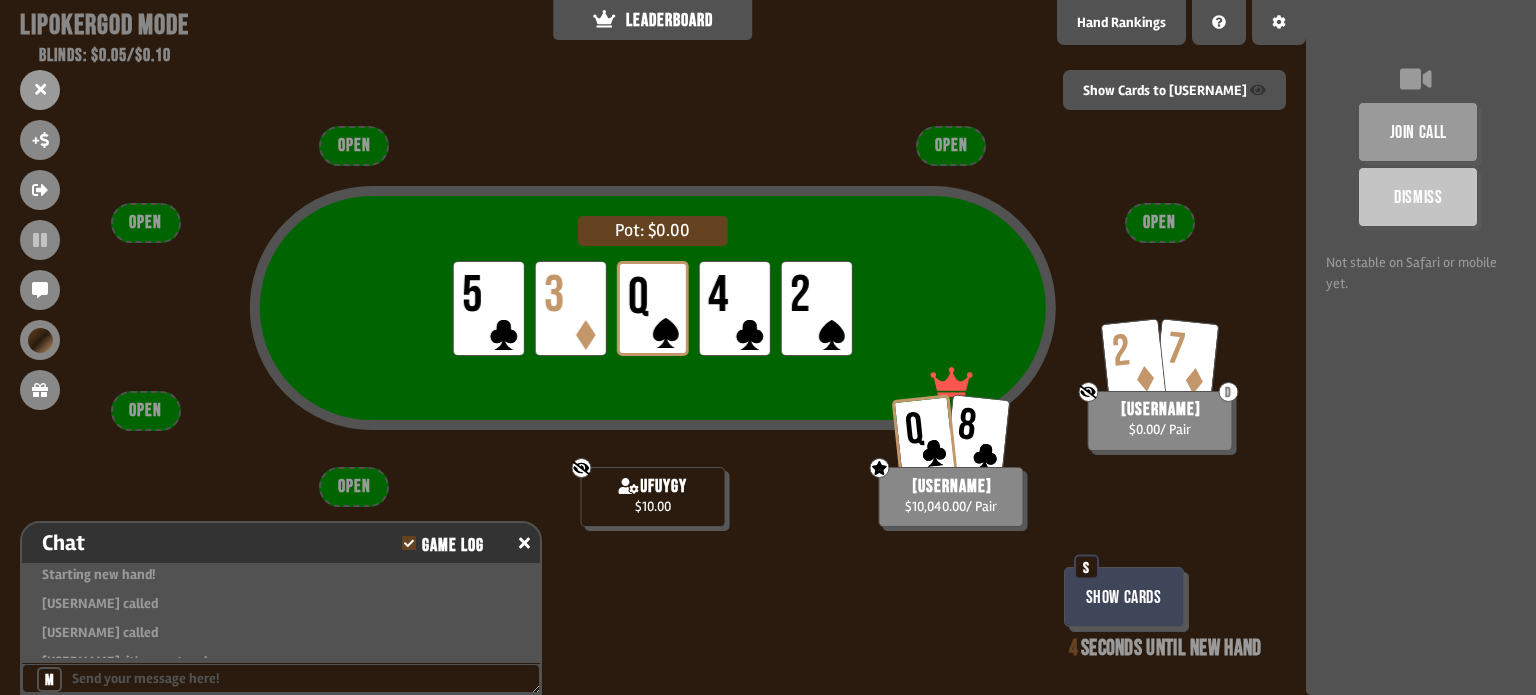 click on "Show Cards" at bounding box center [1124, 597] 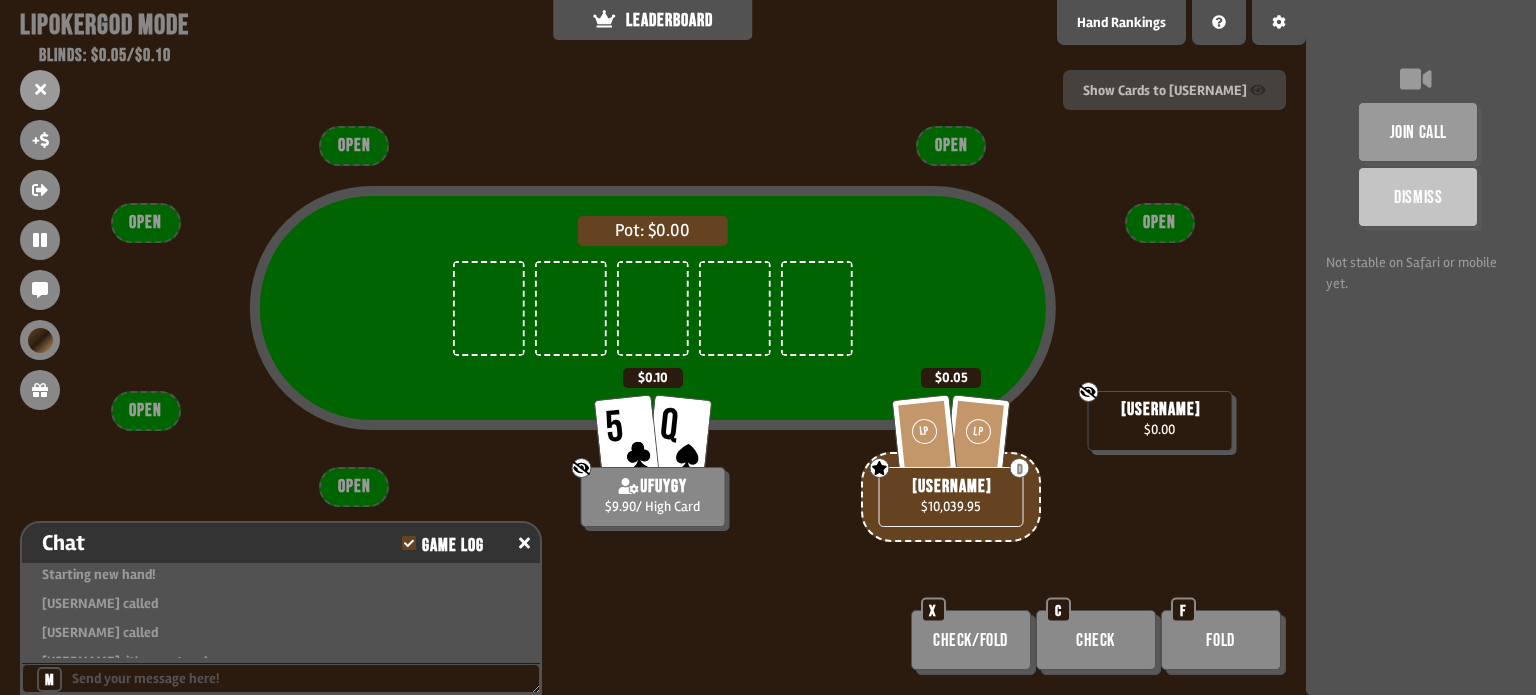 scroll, scrollTop: 76, scrollLeft: 0, axis: vertical 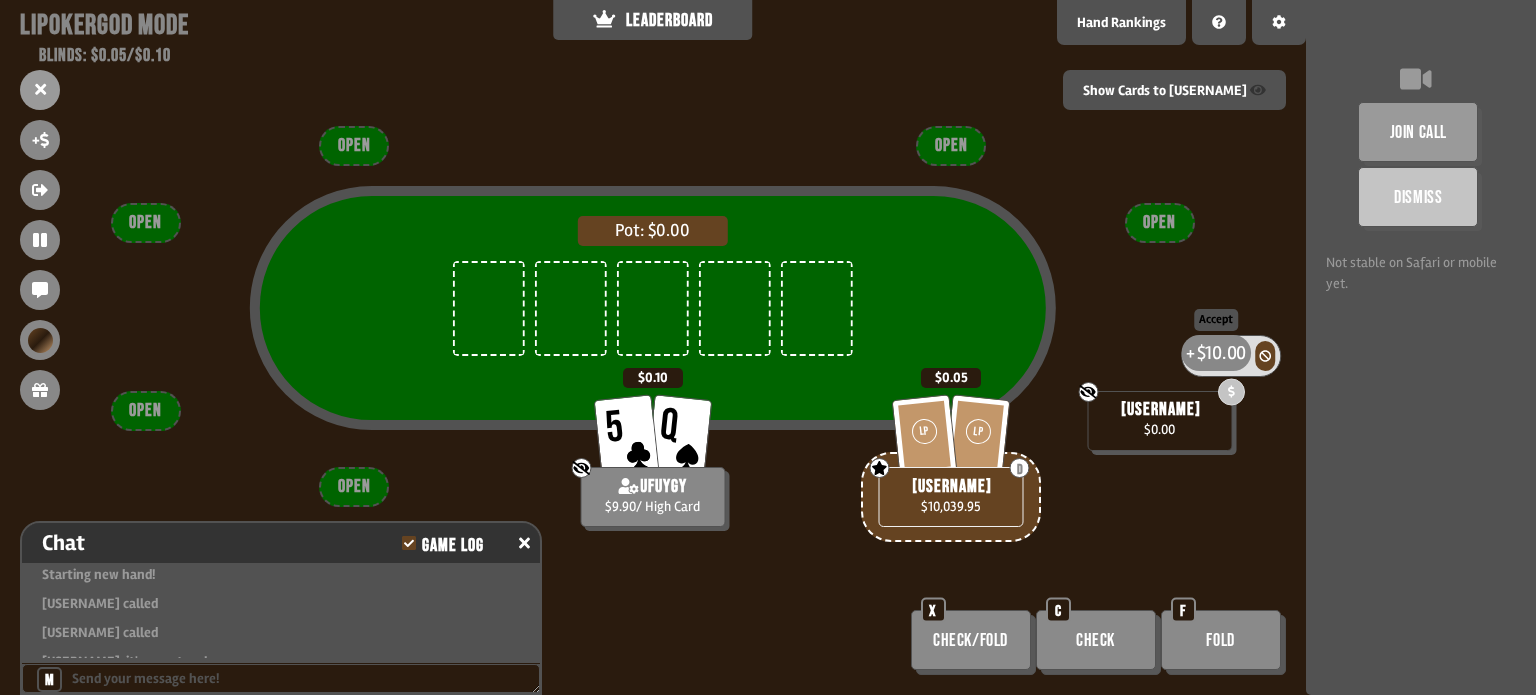 click on "$10.00" at bounding box center [1221, 352] 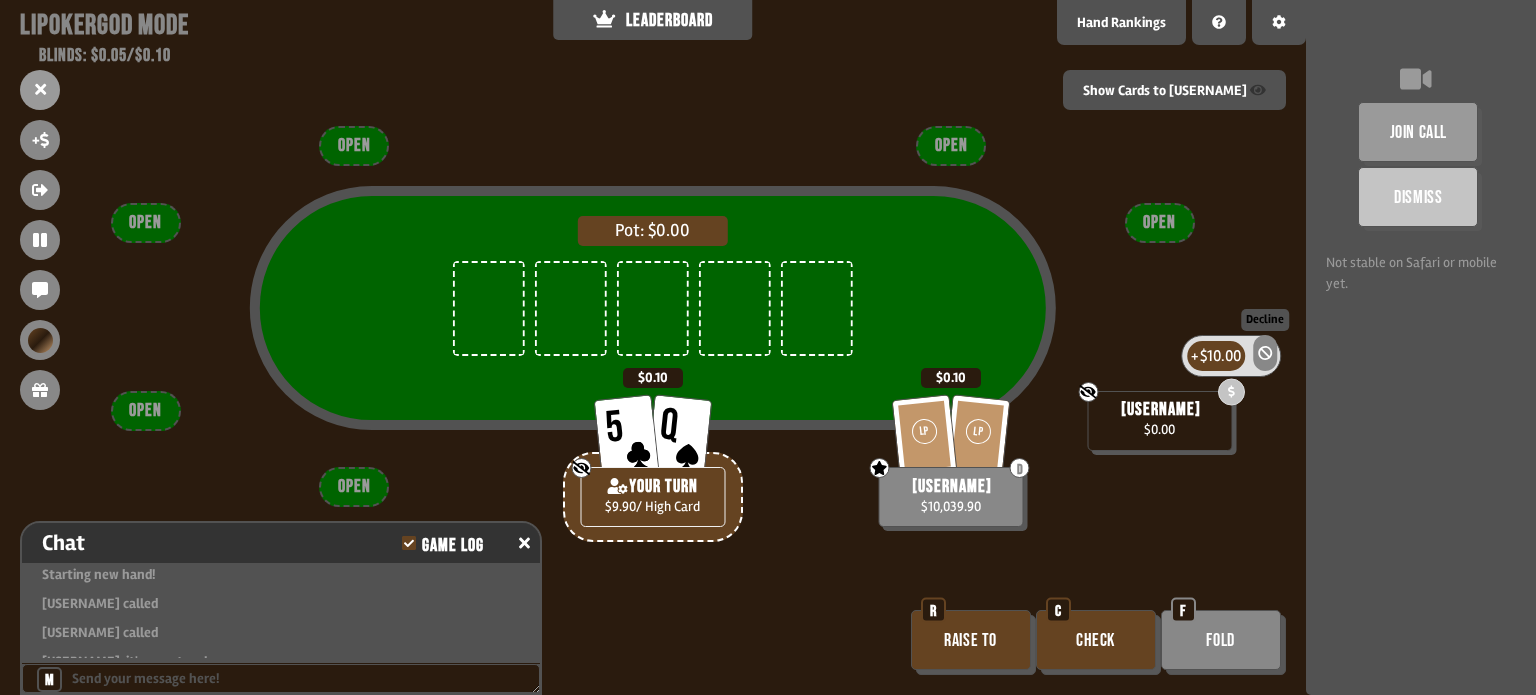 click at bounding box center (1265, 353) 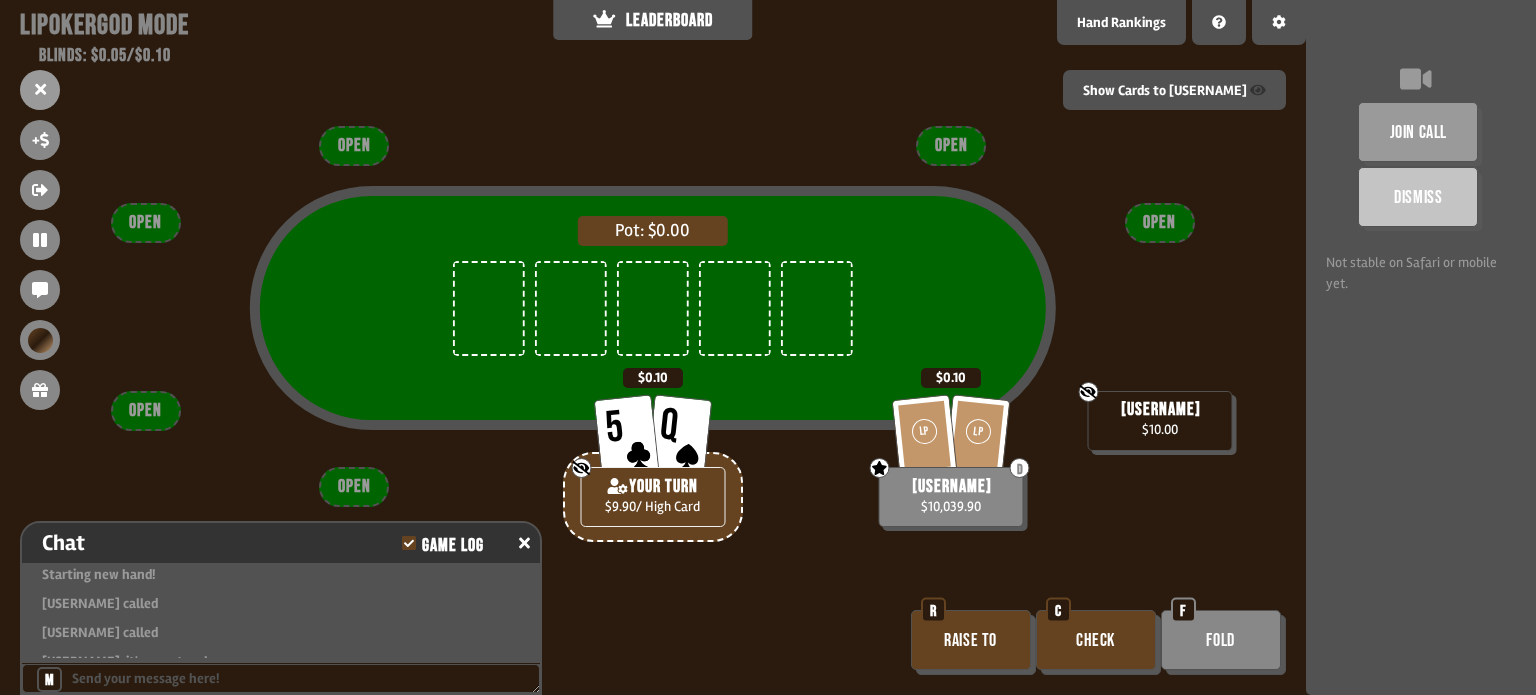 click on "Check" at bounding box center [1096, 640] 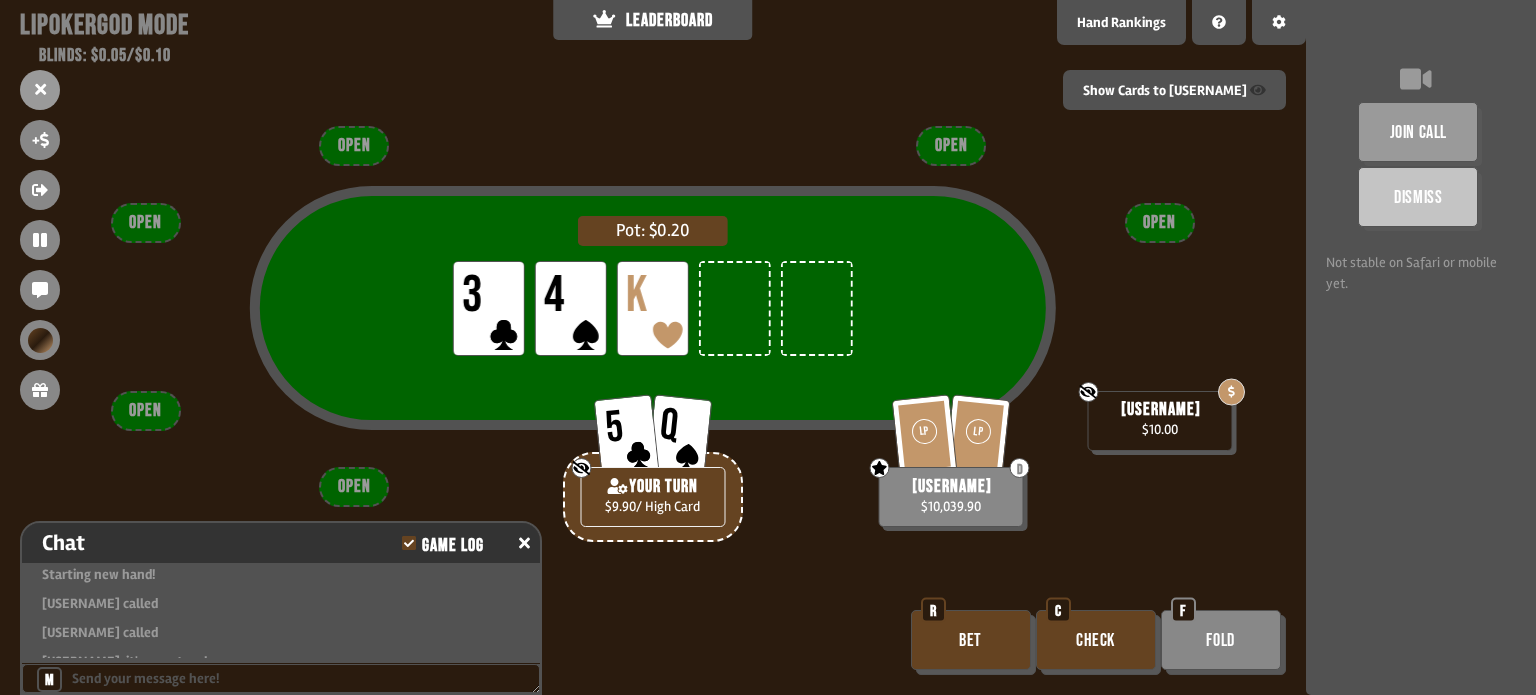 click on "Check" at bounding box center (1096, 640) 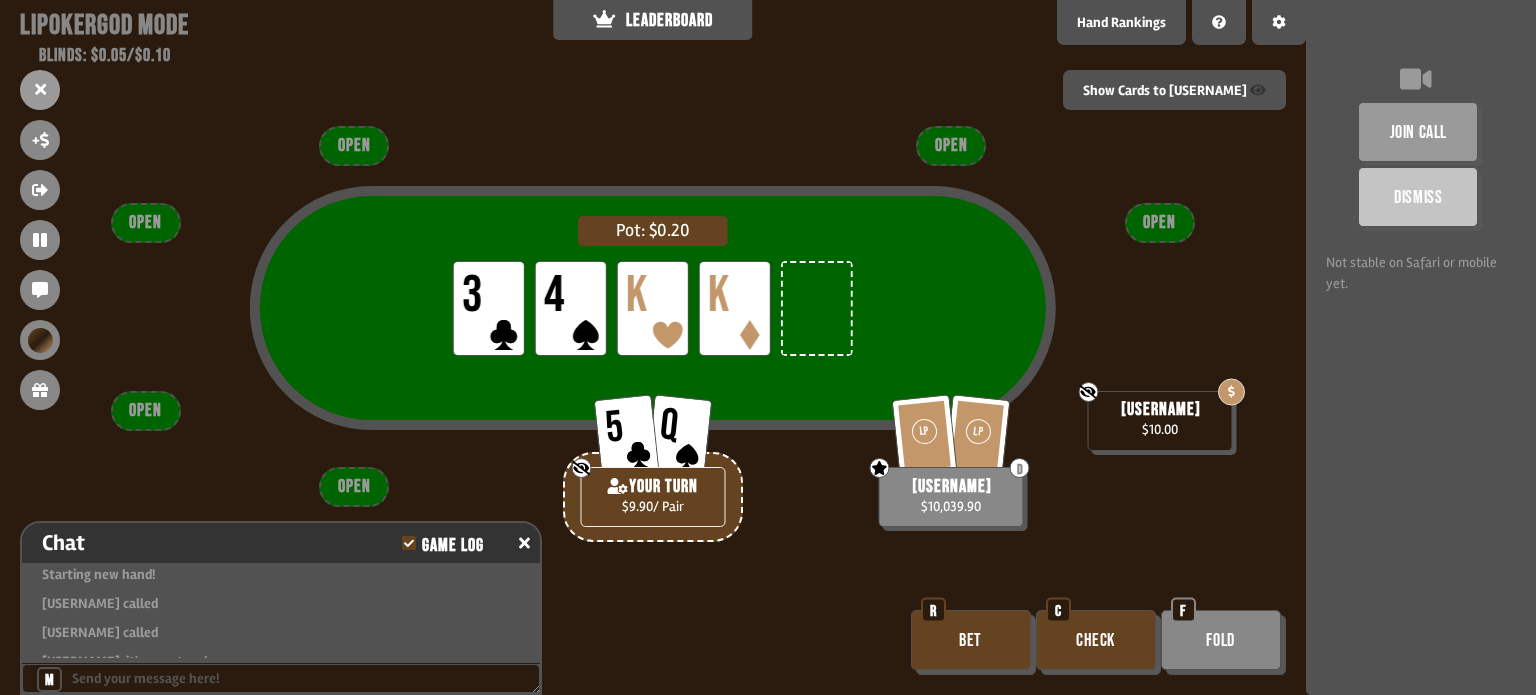 click on "Fold" at bounding box center (1221, 640) 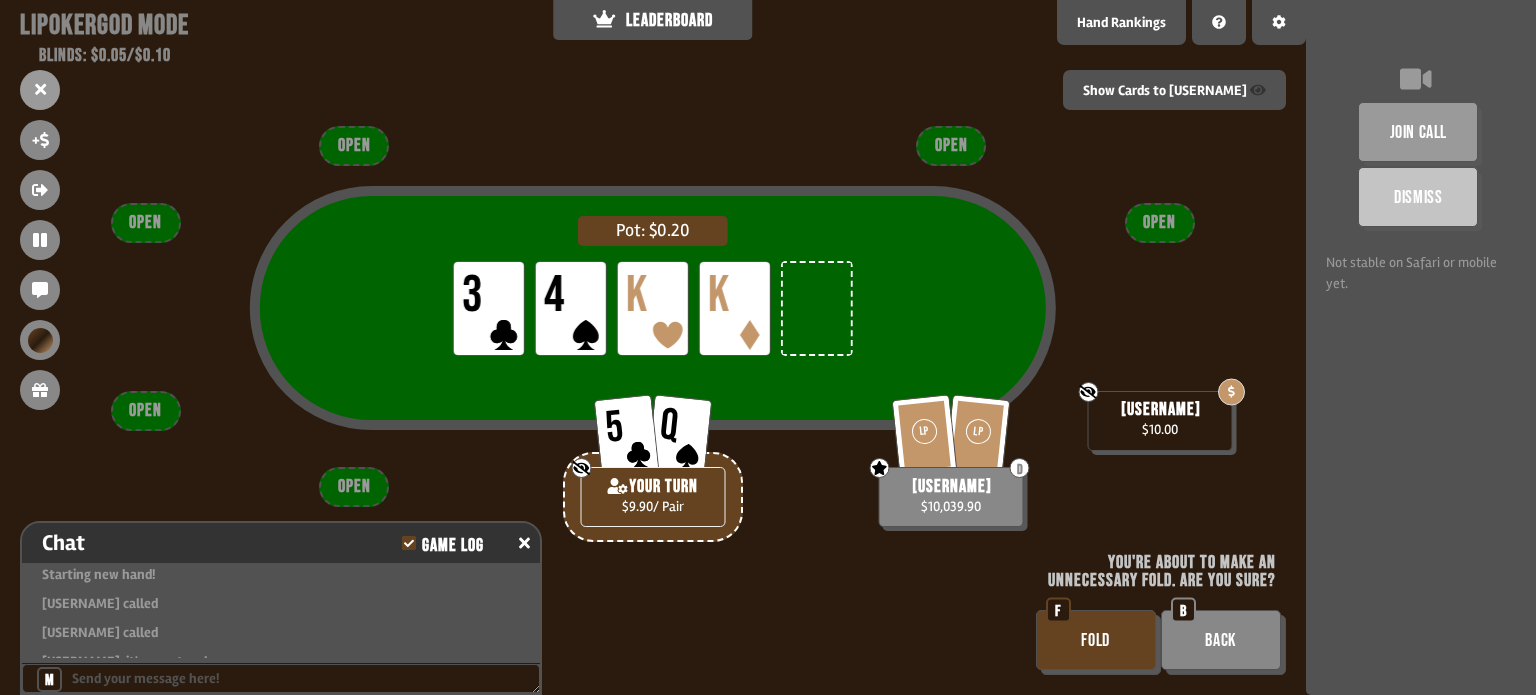 click on "FOLD" at bounding box center [1096, 640] 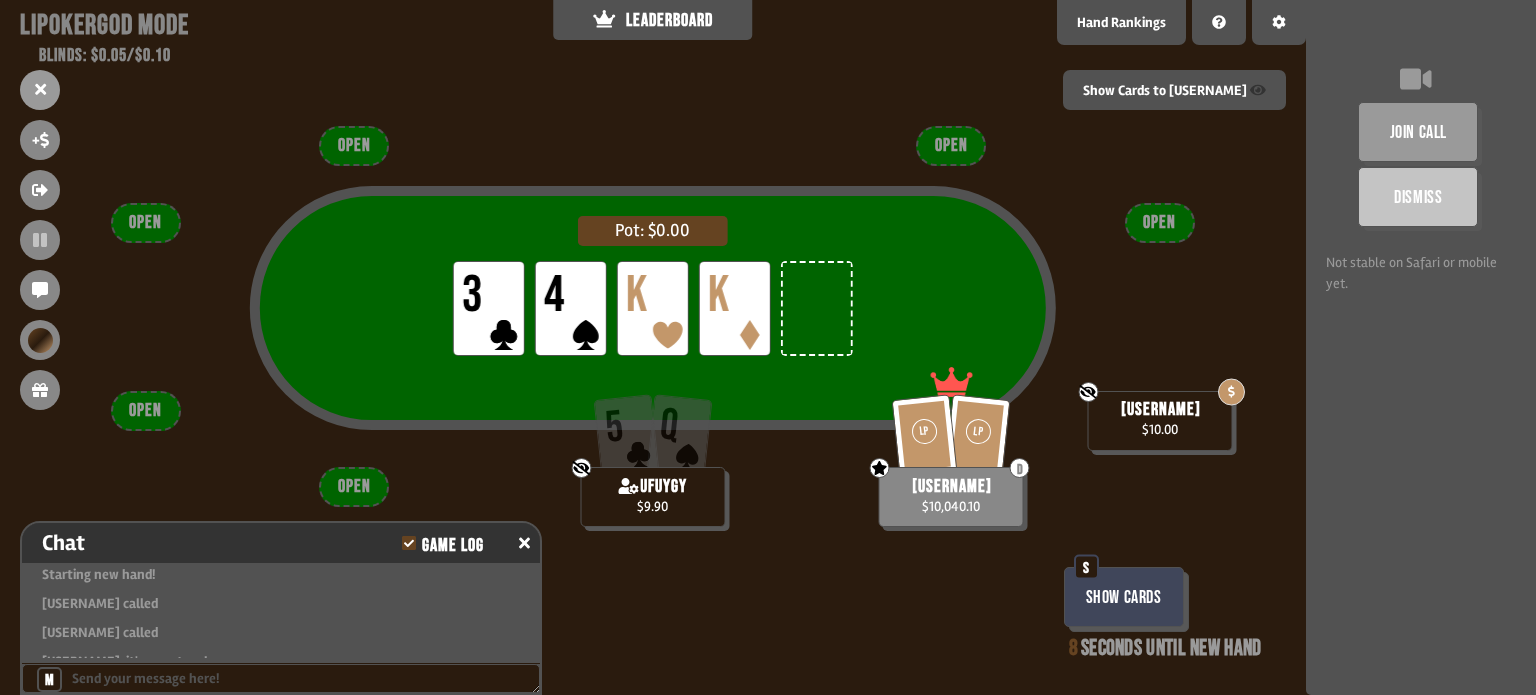 scroll, scrollTop: 77, scrollLeft: 0, axis: vertical 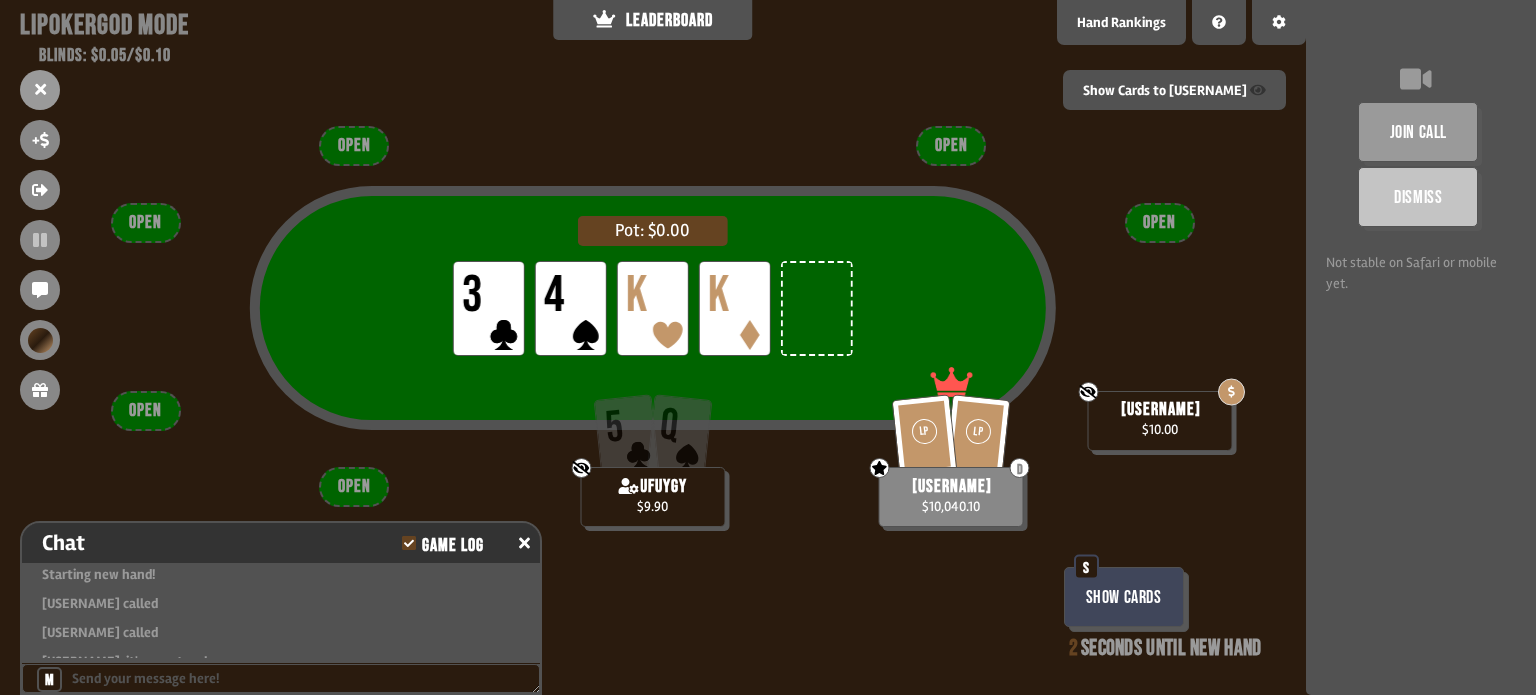 click on "Show Cards" at bounding box center [1124, 597] 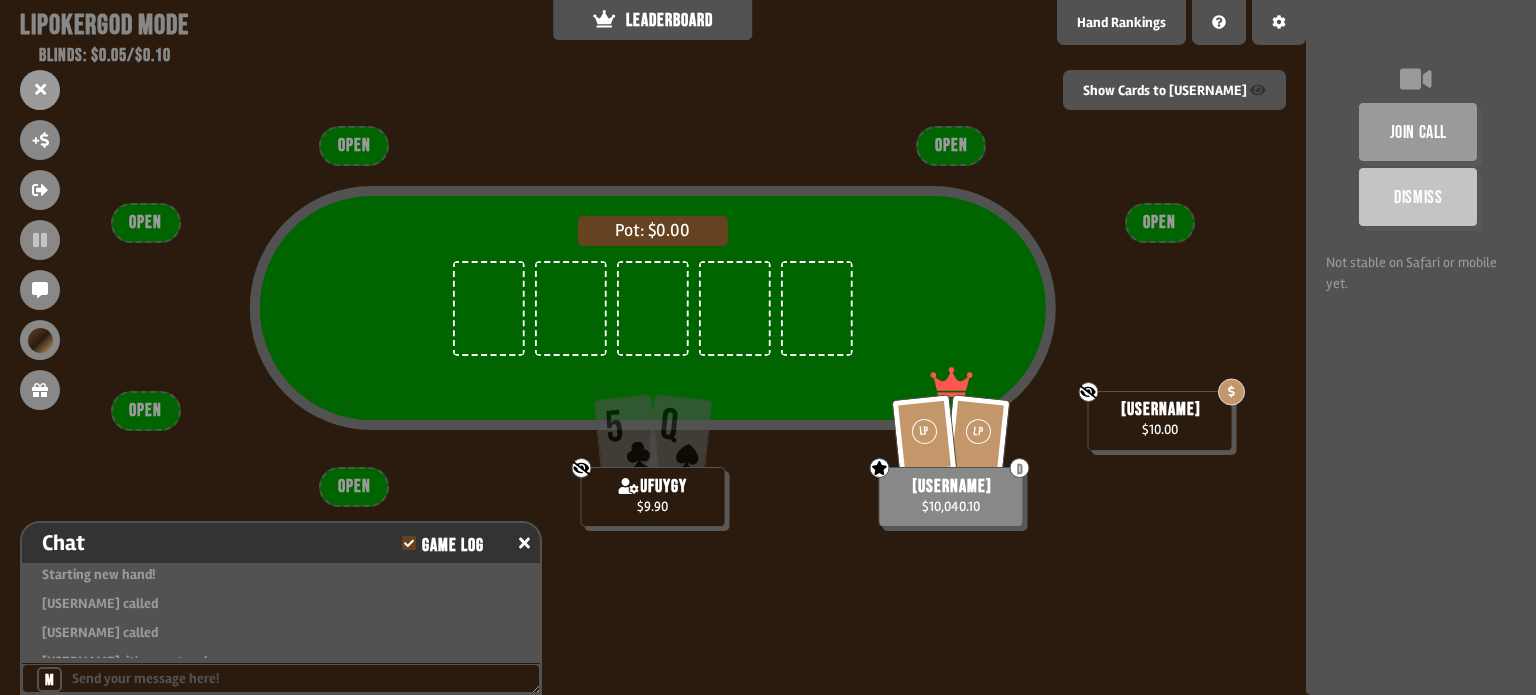 scroll, scrollTop: 76, scrollLeft: 0, axis: vertical 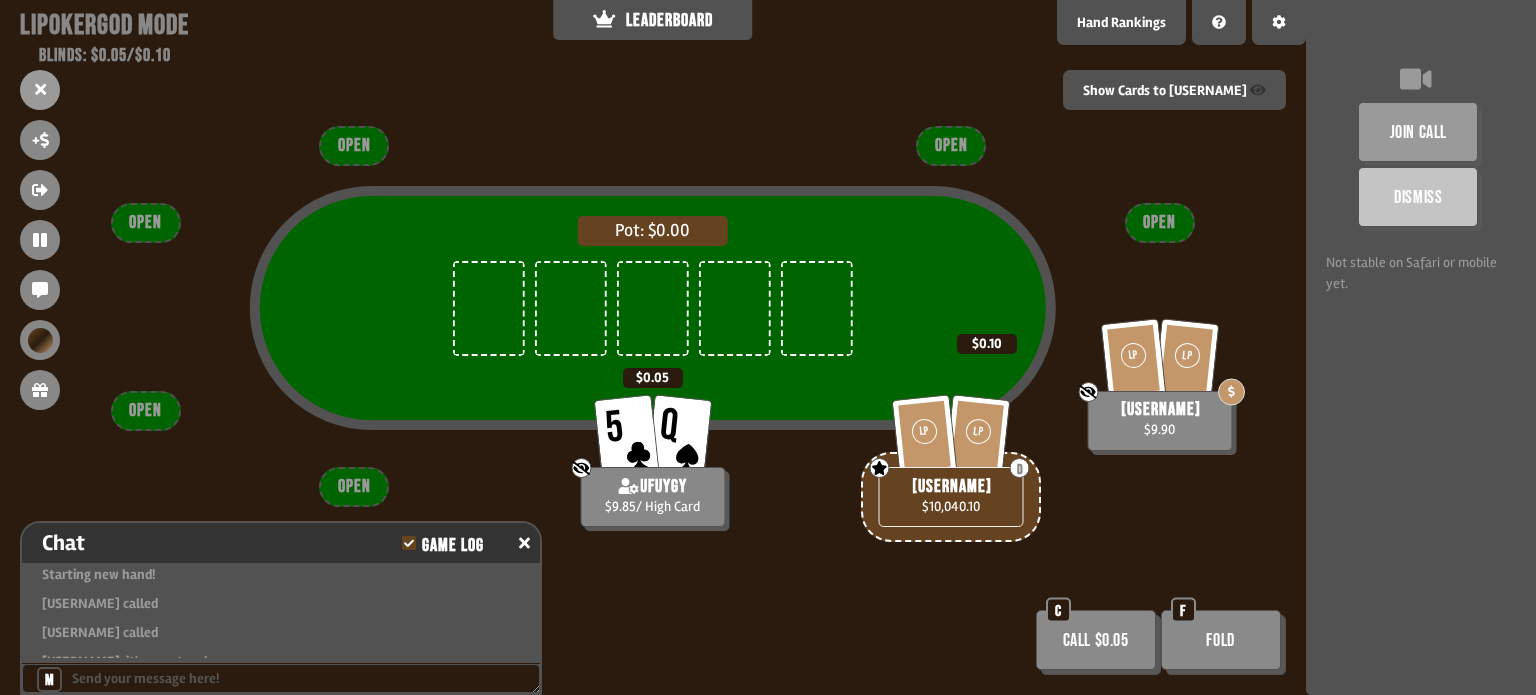 click on "Call $0.05" at bounding box center [1096, 640] 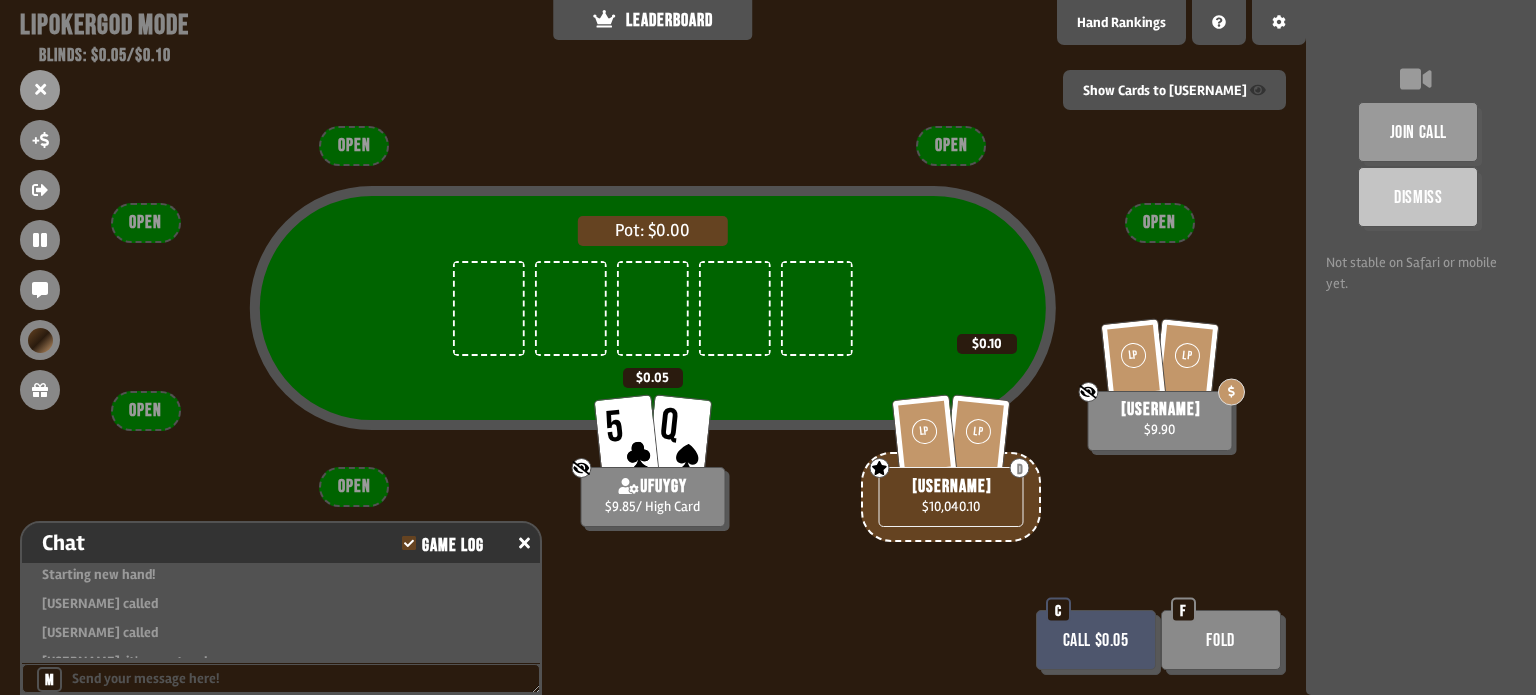 click on "Call $0.05" at bounding box center (1096, 640) 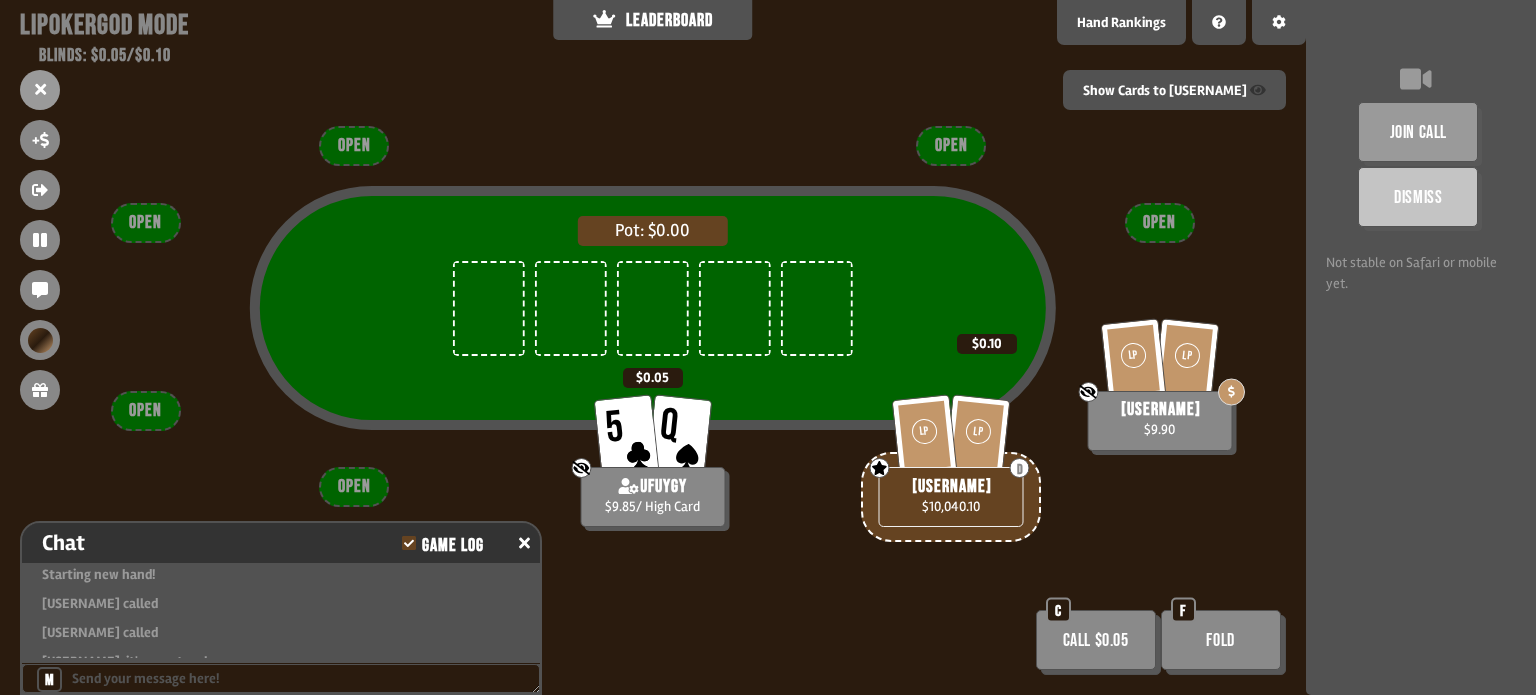 click on "Call $0.05" at bounding box center (1096, 640) 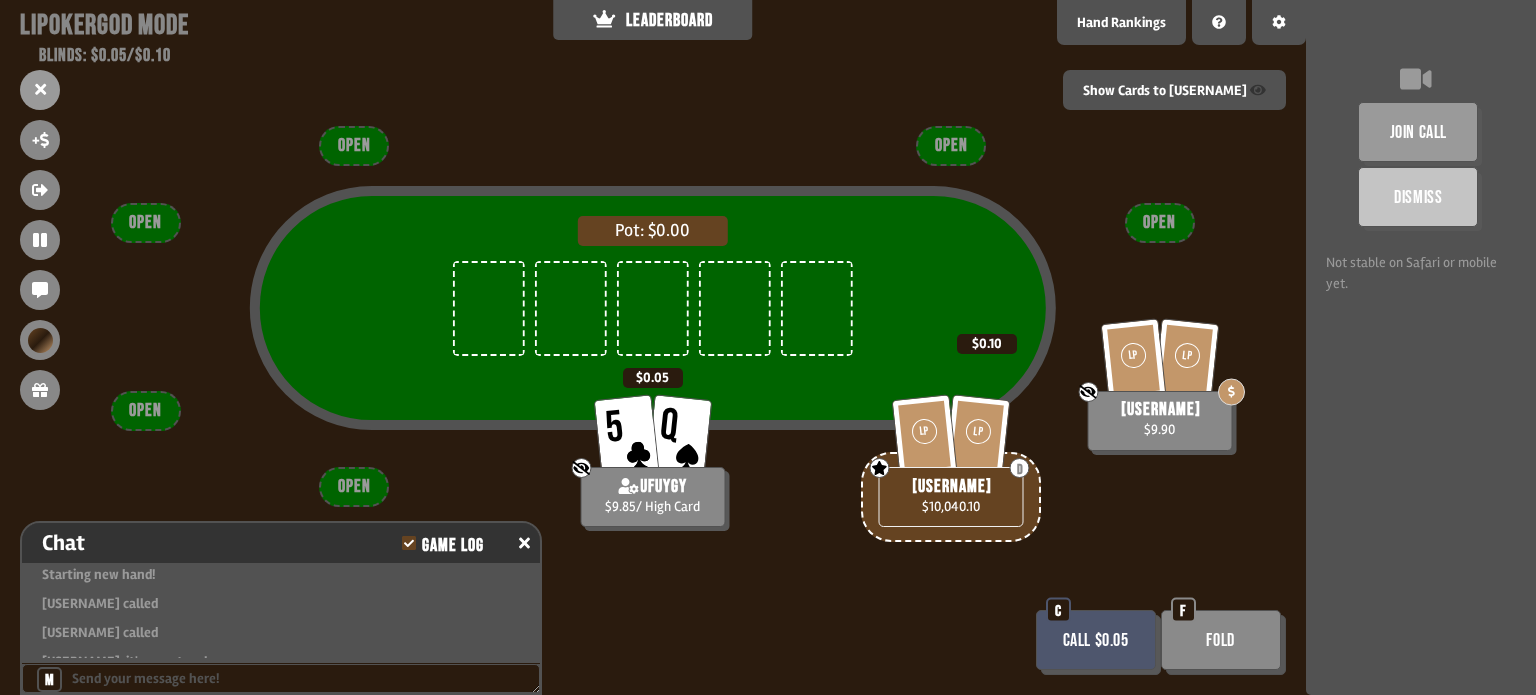 click on "Call $0.05" at bounding box center [1096, 640] 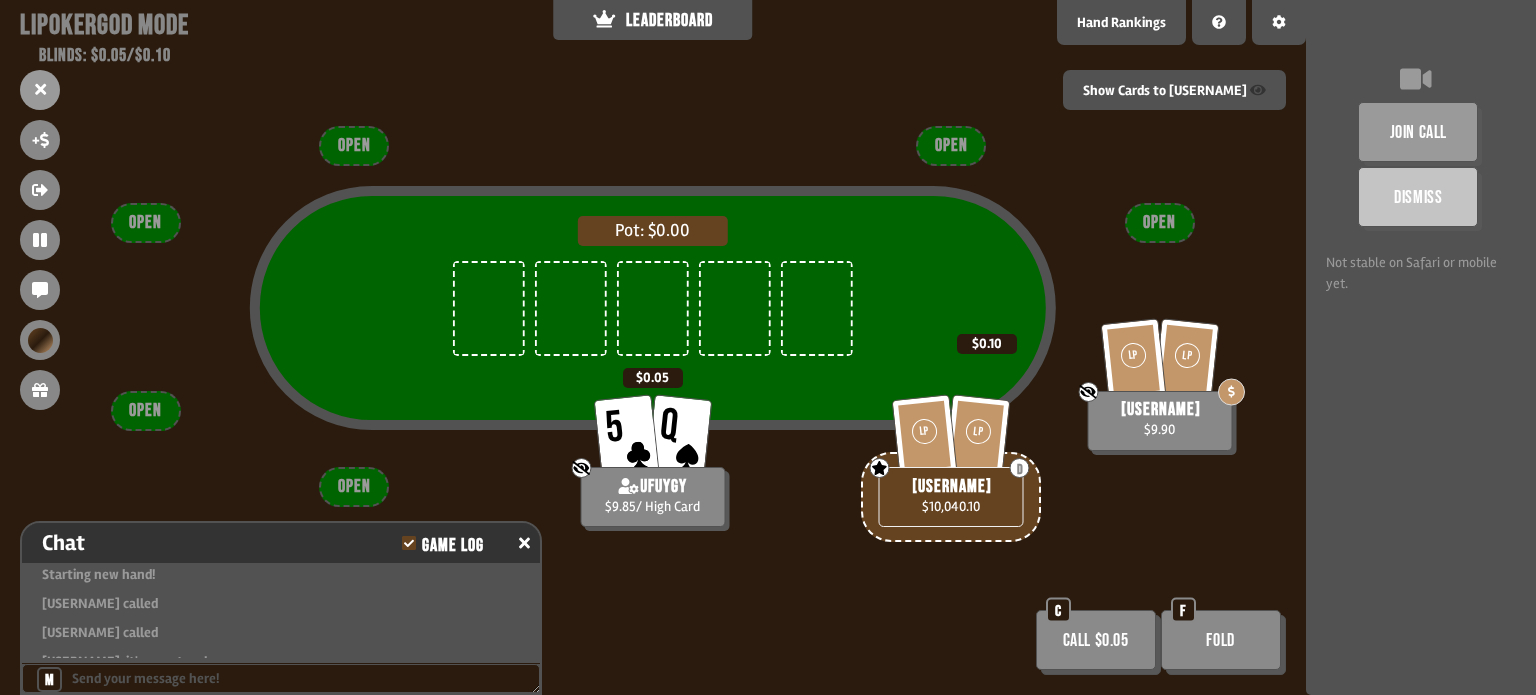 click on "Call $0.05" at bounding box center (1096, 640) 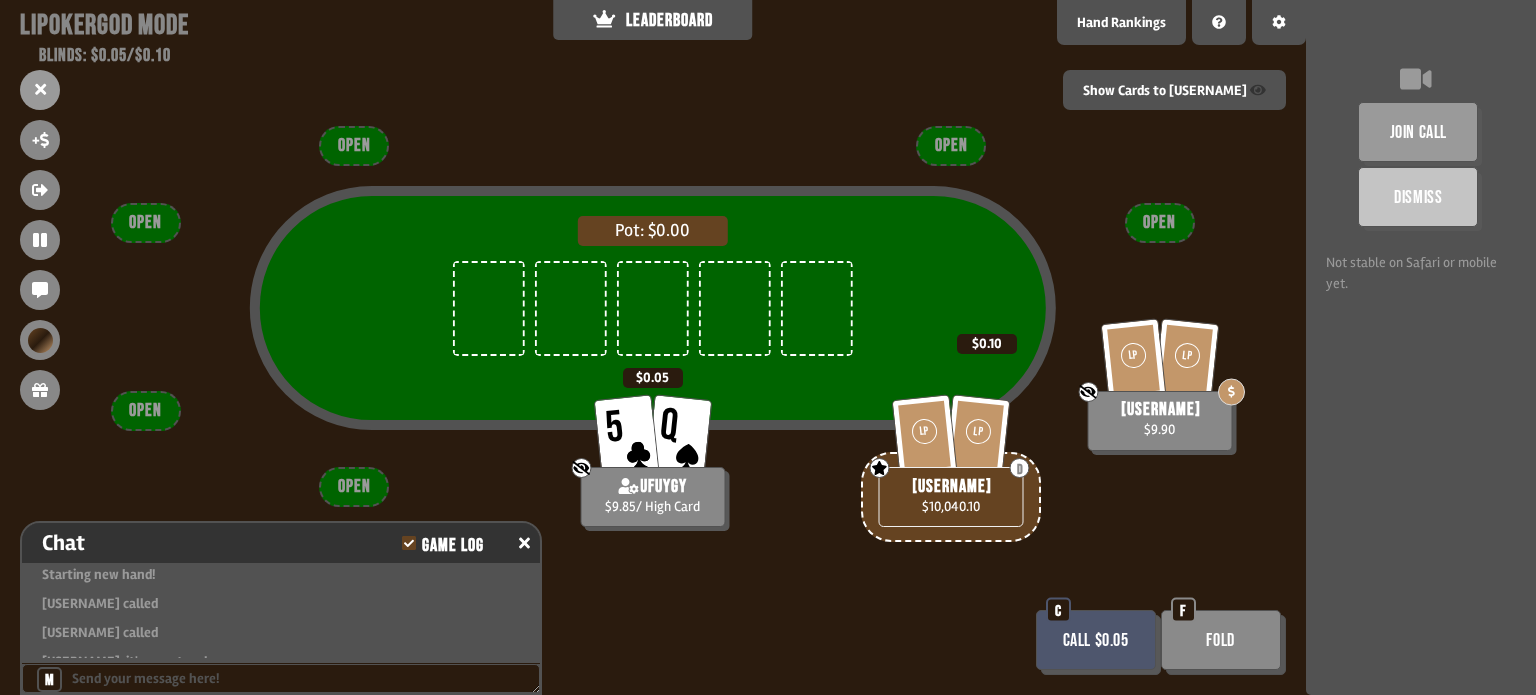 click on "Call $0.05" at bounding box center (1096, 640) 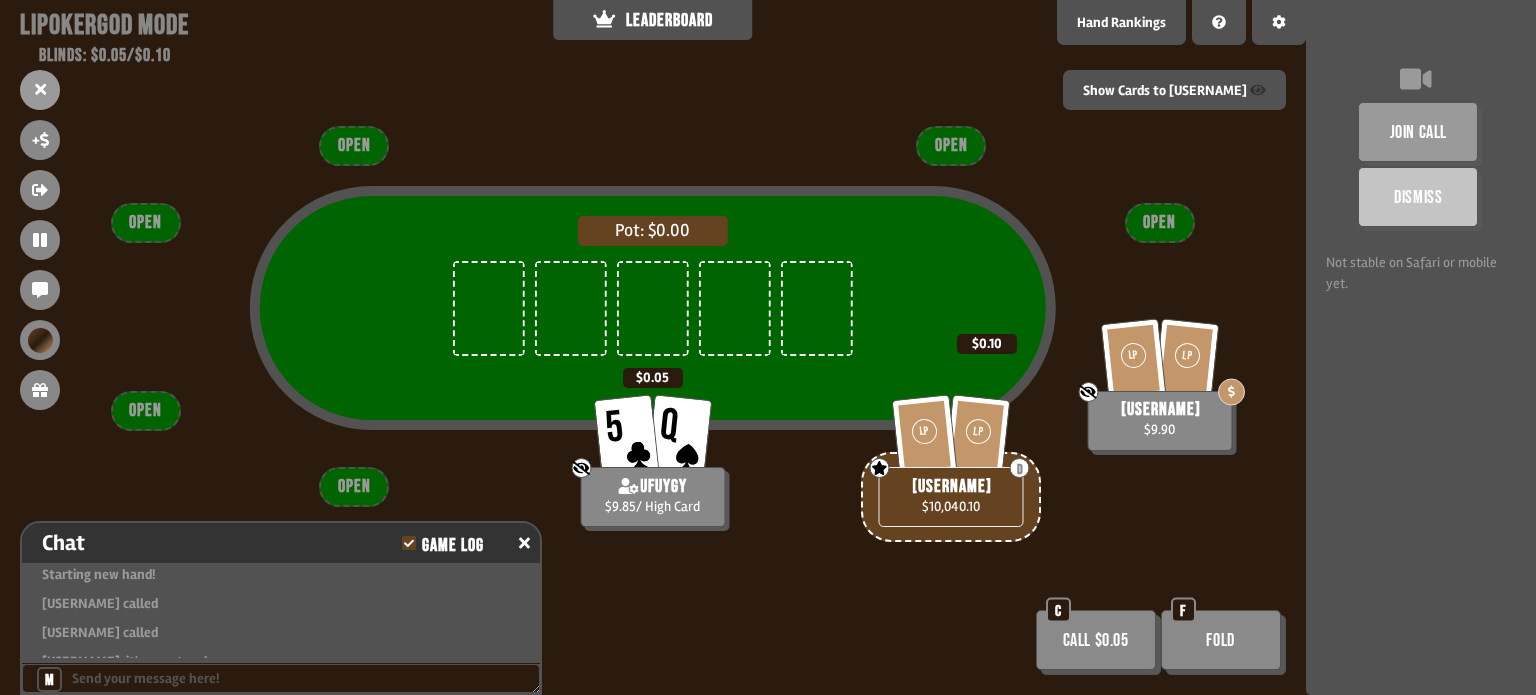 click on "Call $0.05" at bounding box center (1096, 640) 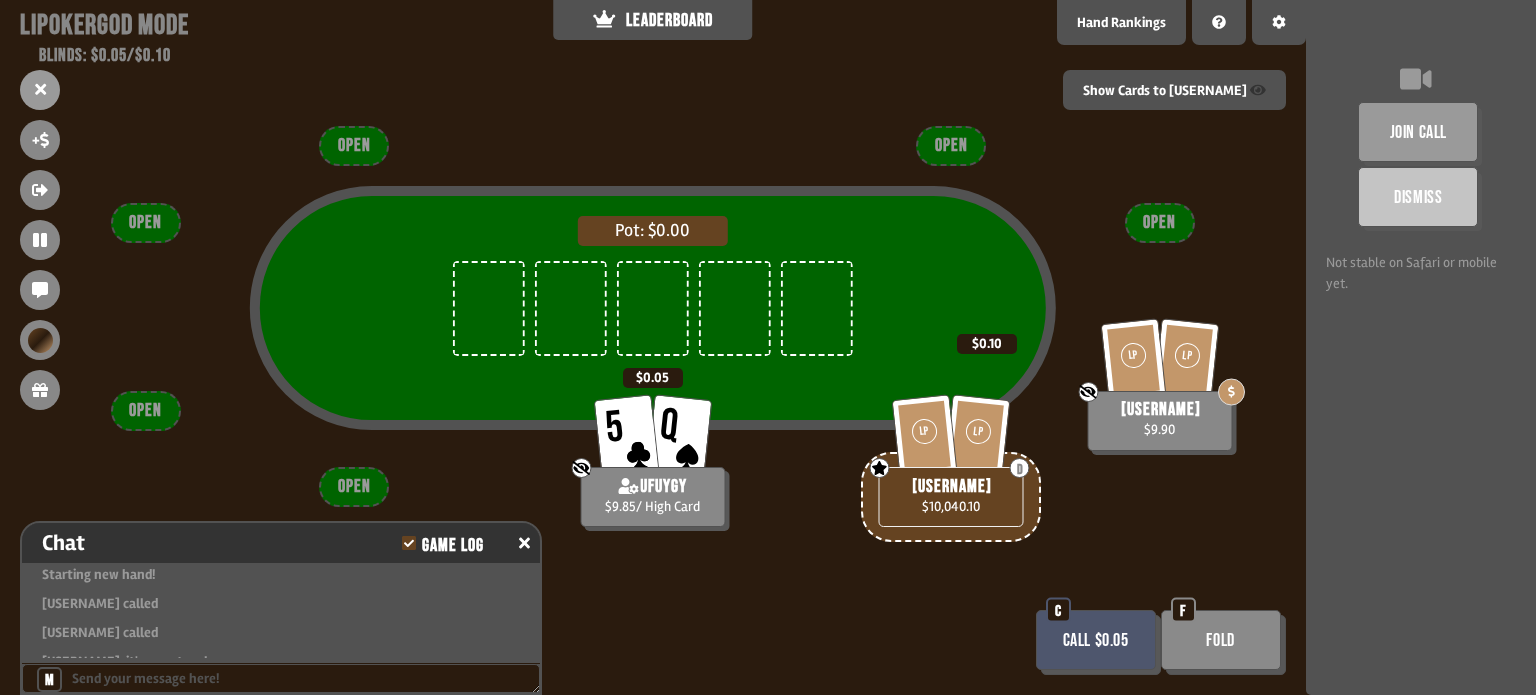 click on "Call $0.05" at bounding box center [1096, 640] 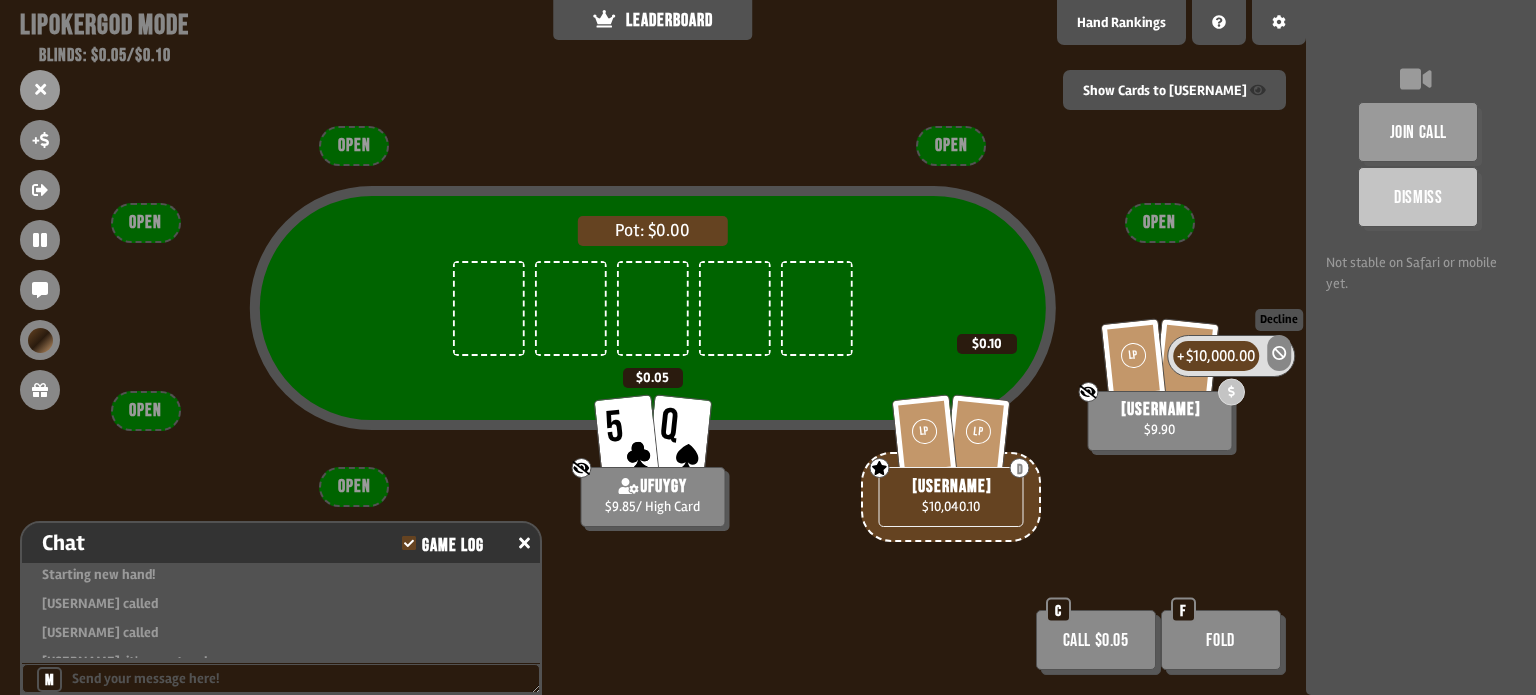 click at bounding box center [1279, 352] 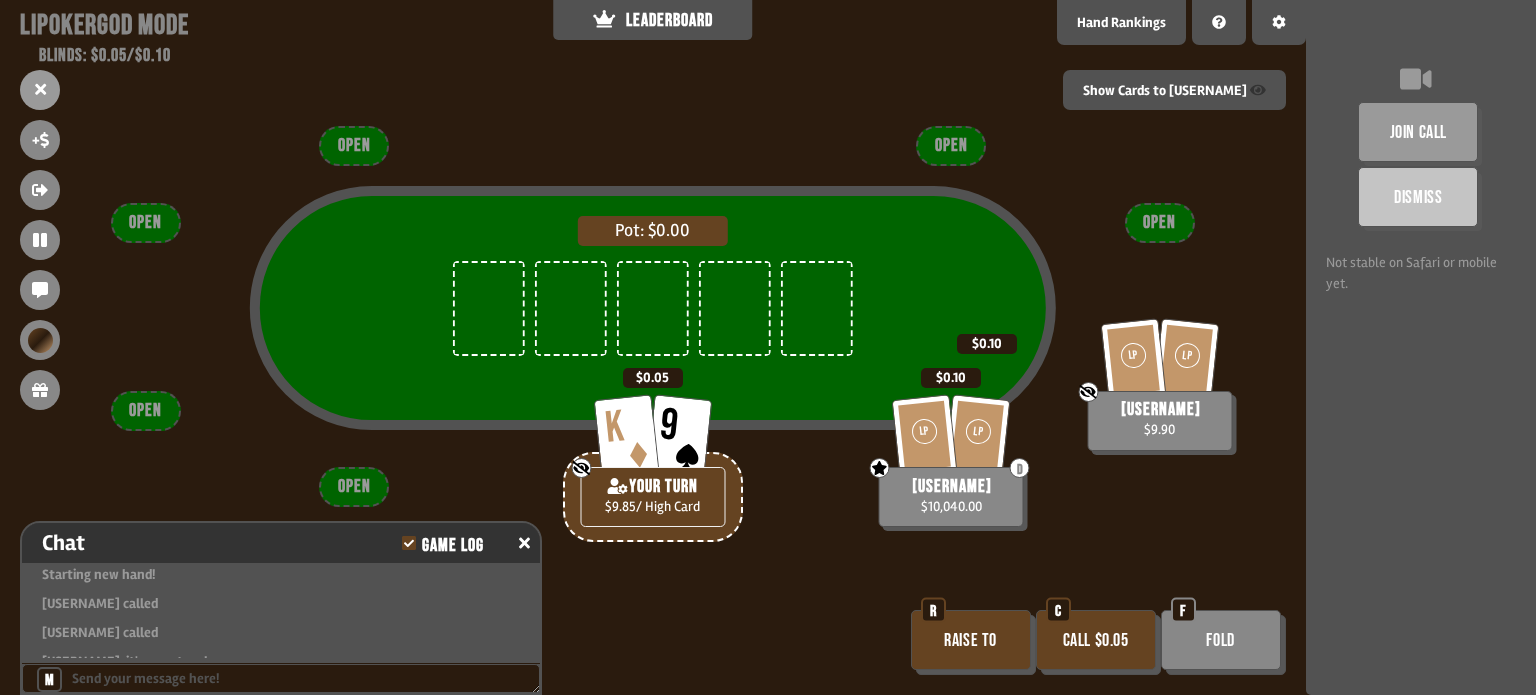 click on "Call $0.05" at bounding box center [1096, 640] 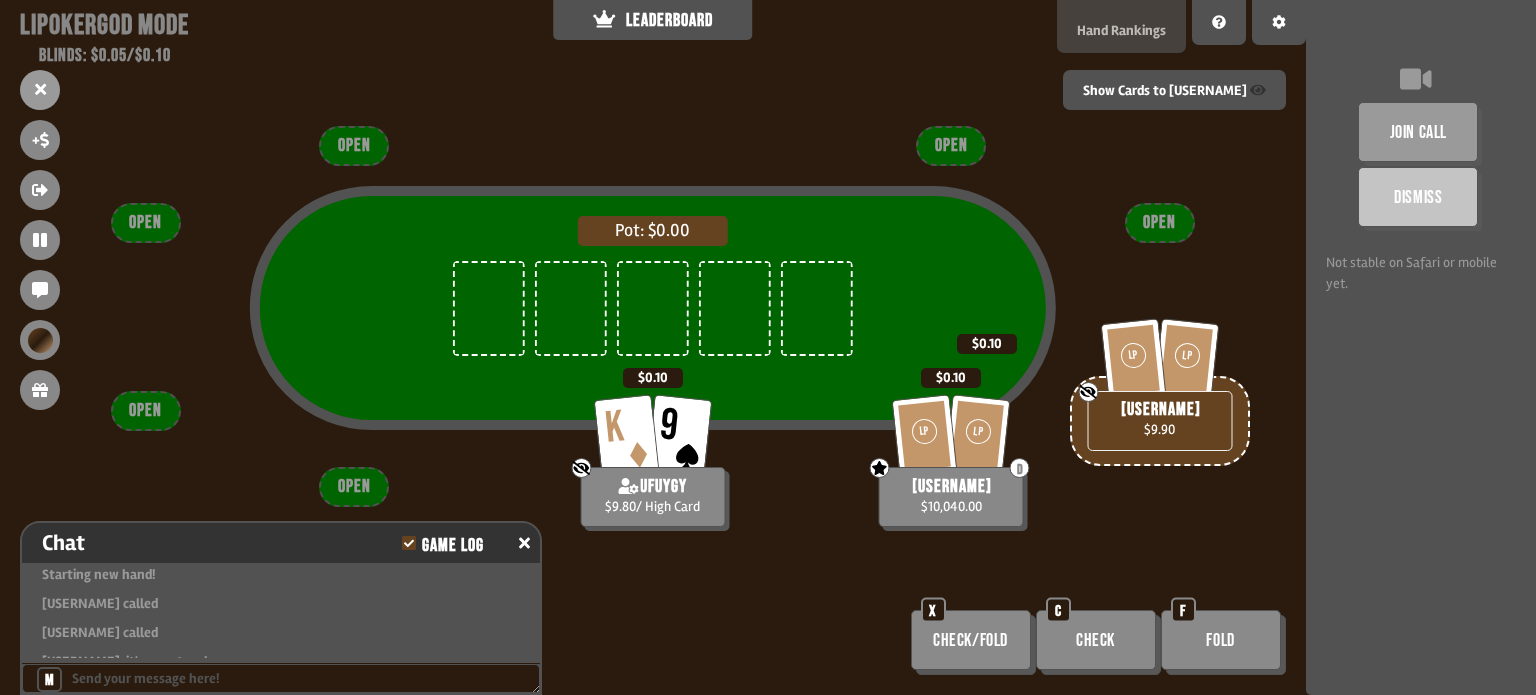 click on "Hand Rankings" at bounding box center [1121, 26] 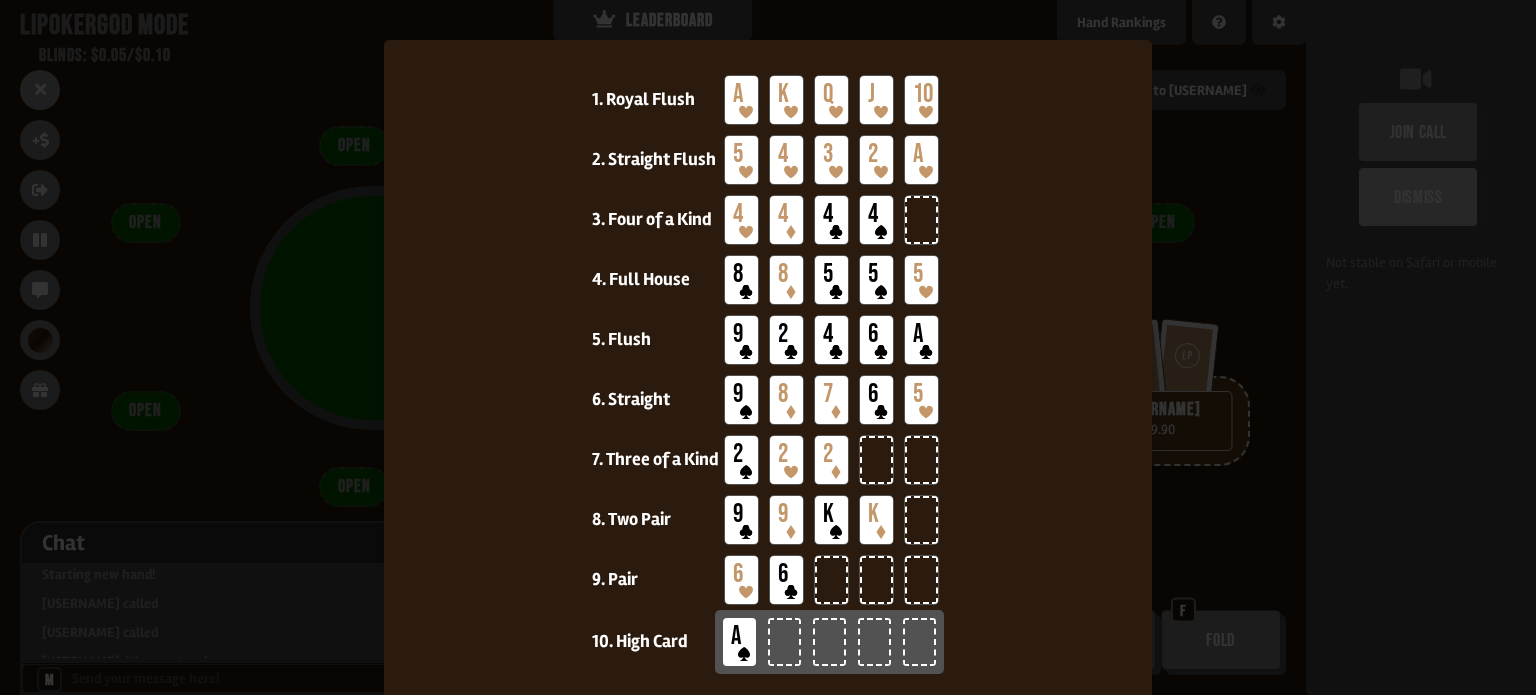 click at bounding box center [768, 347] 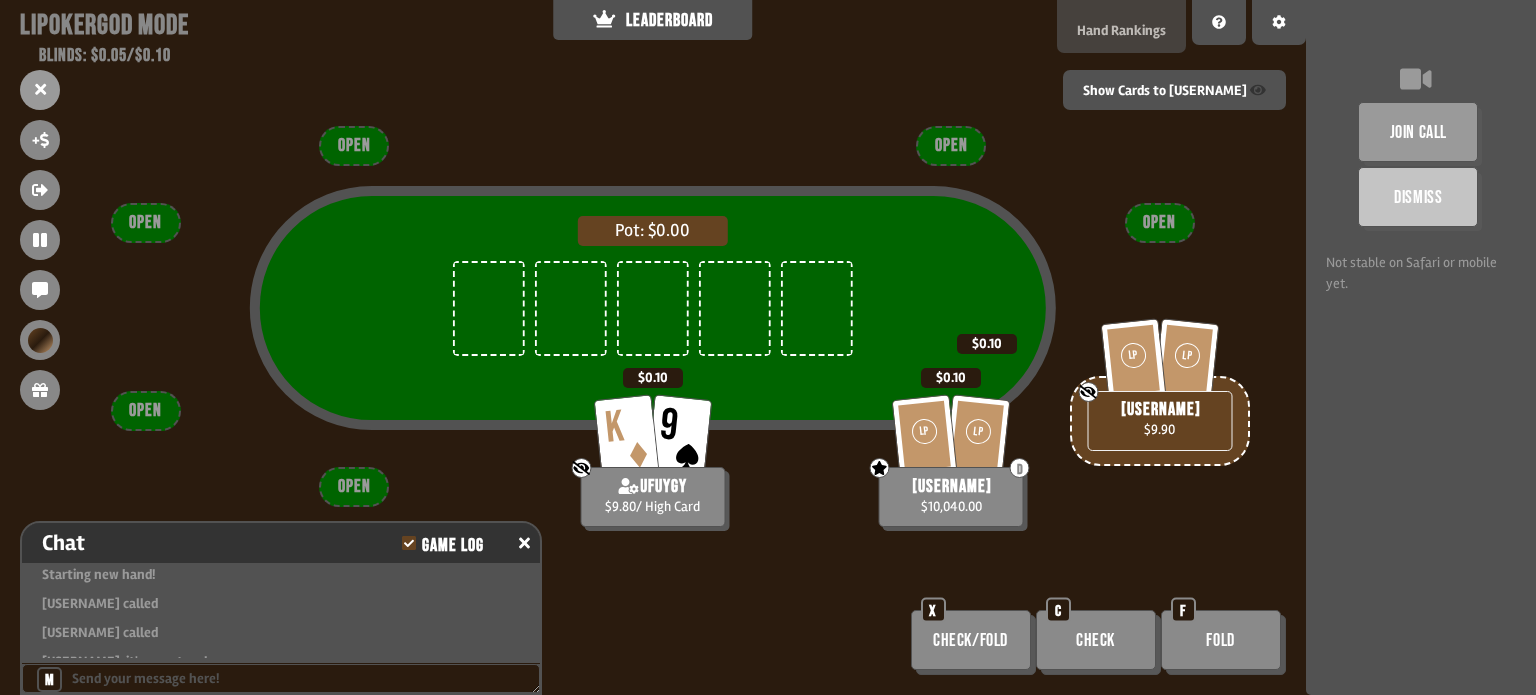 click on "Hand Rankings" at bounding box center (1121, 26) 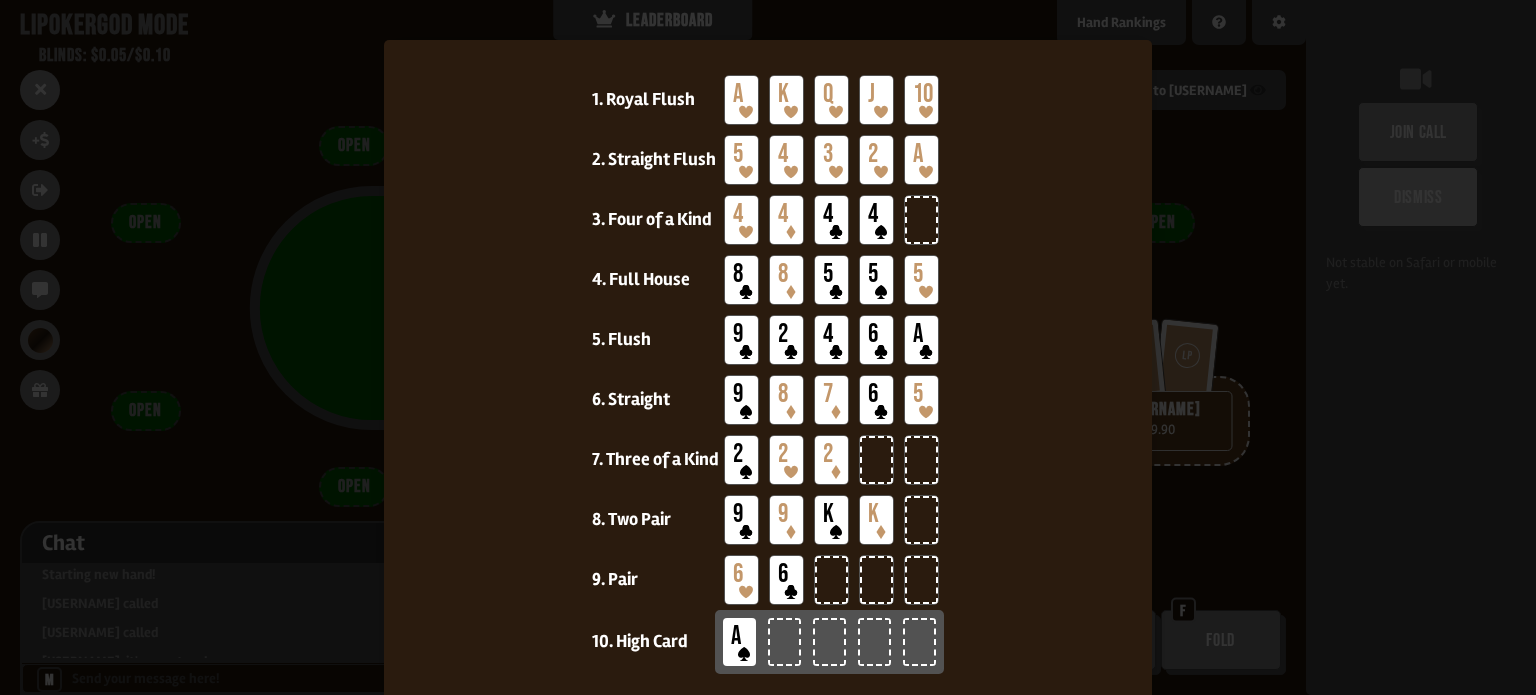 click on "1. Royal Flush A K Q J 10 2. Straight Flush 5 4 3 2 A 3. Four of a Kind 4 4 4 4 4. Full House 8 8 5 5 5 5. Flush 9 2 4 6 A 6. Straight 9 8 7 6 5 7. Three of a Kind 2 2 2 8. Two Pair 9 9 K K 9. Pair 6 6 10. High Card A" at bounding box center [768, 372] 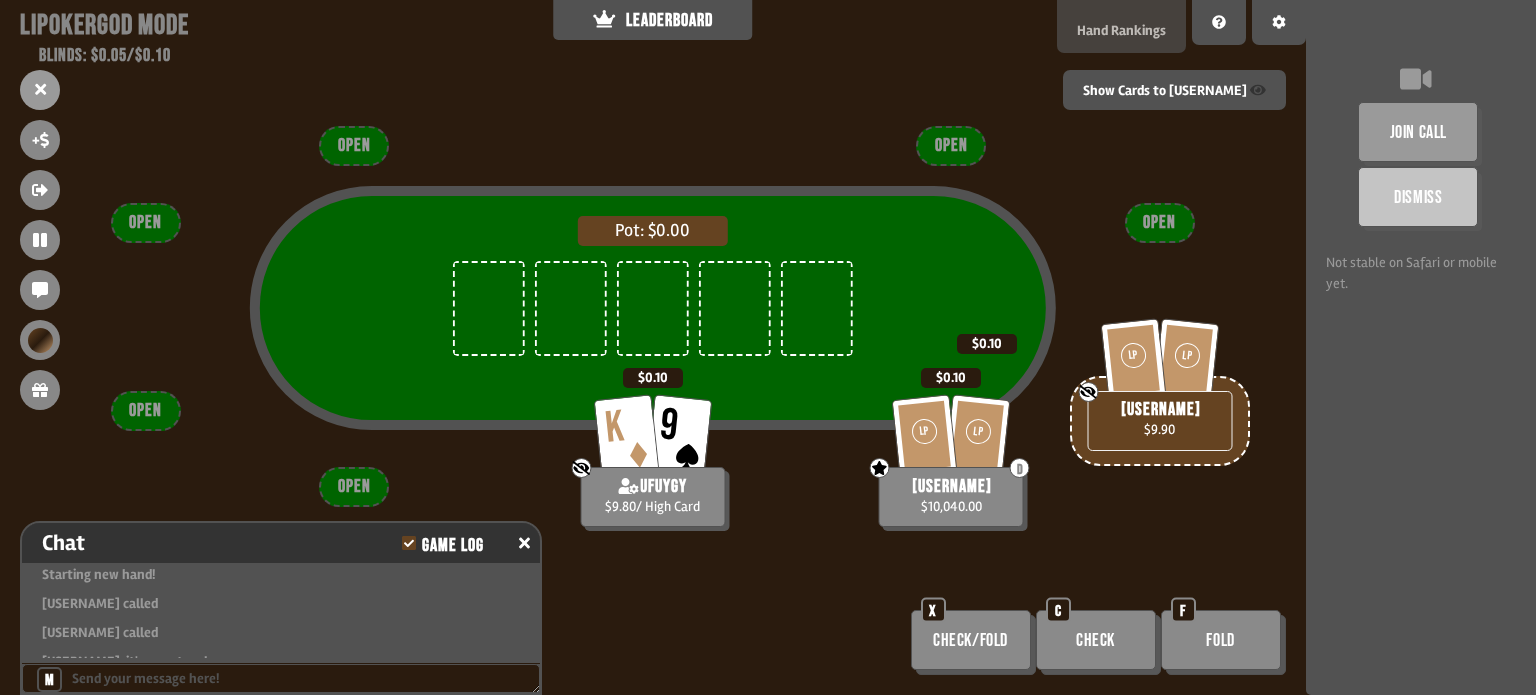 click on "Hand Rankings" at bounding box center [1121, 30] 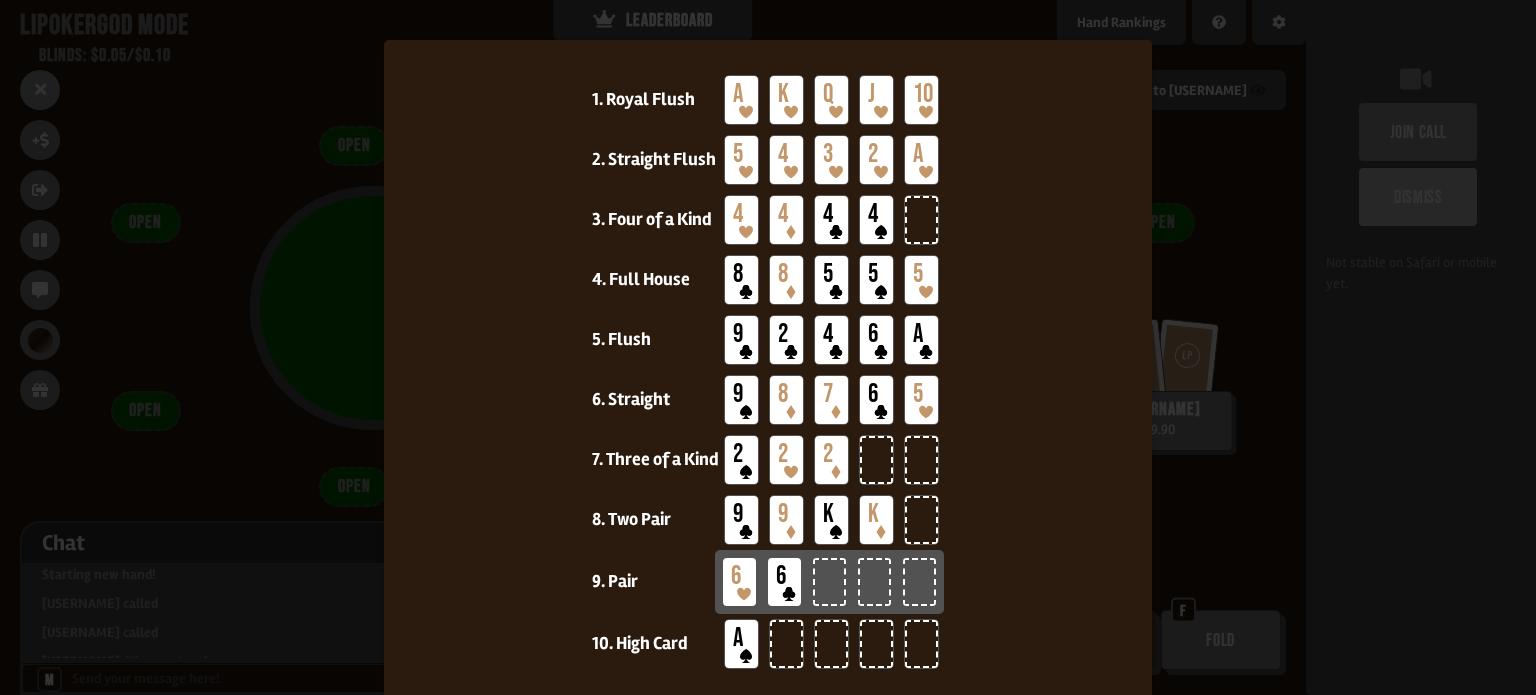 click at bounding box center (768, 347) 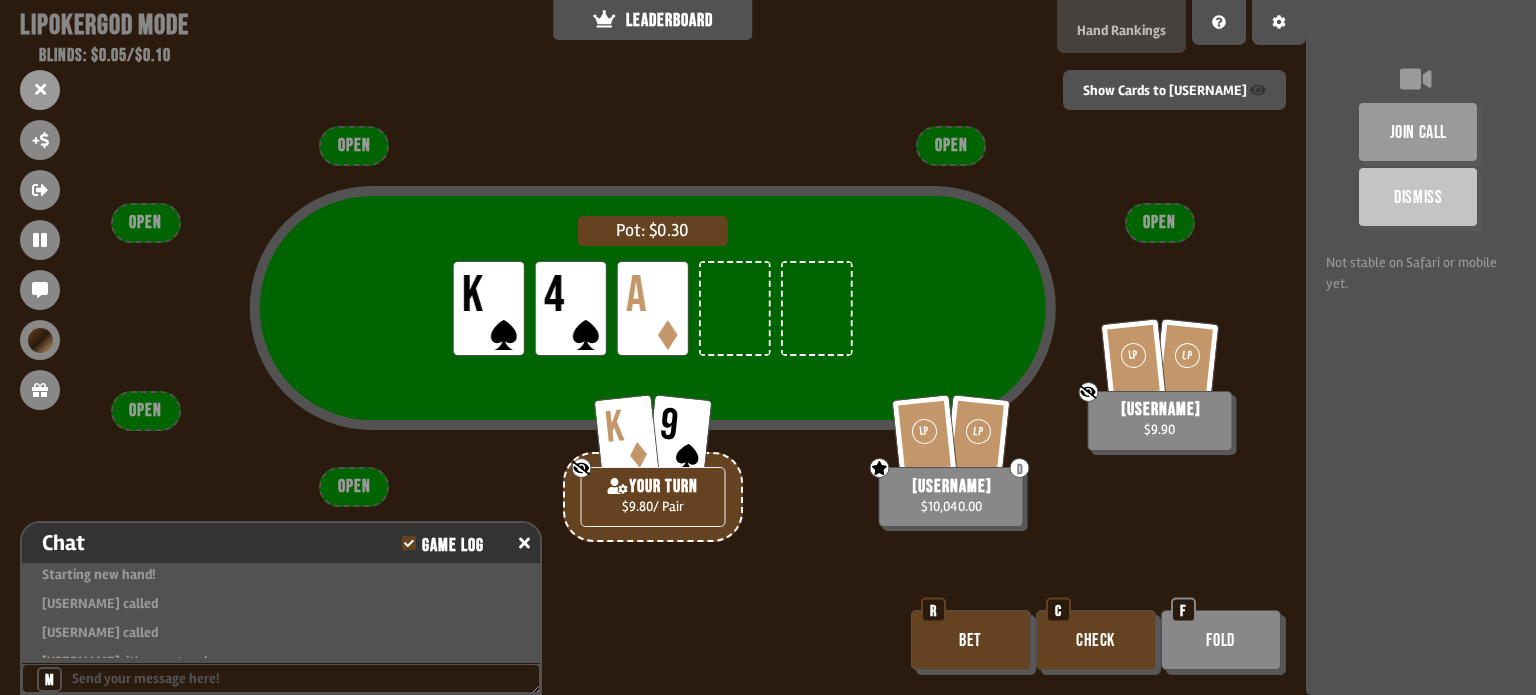 click on "Hand Rankings" at bounding box center (1121, 30) 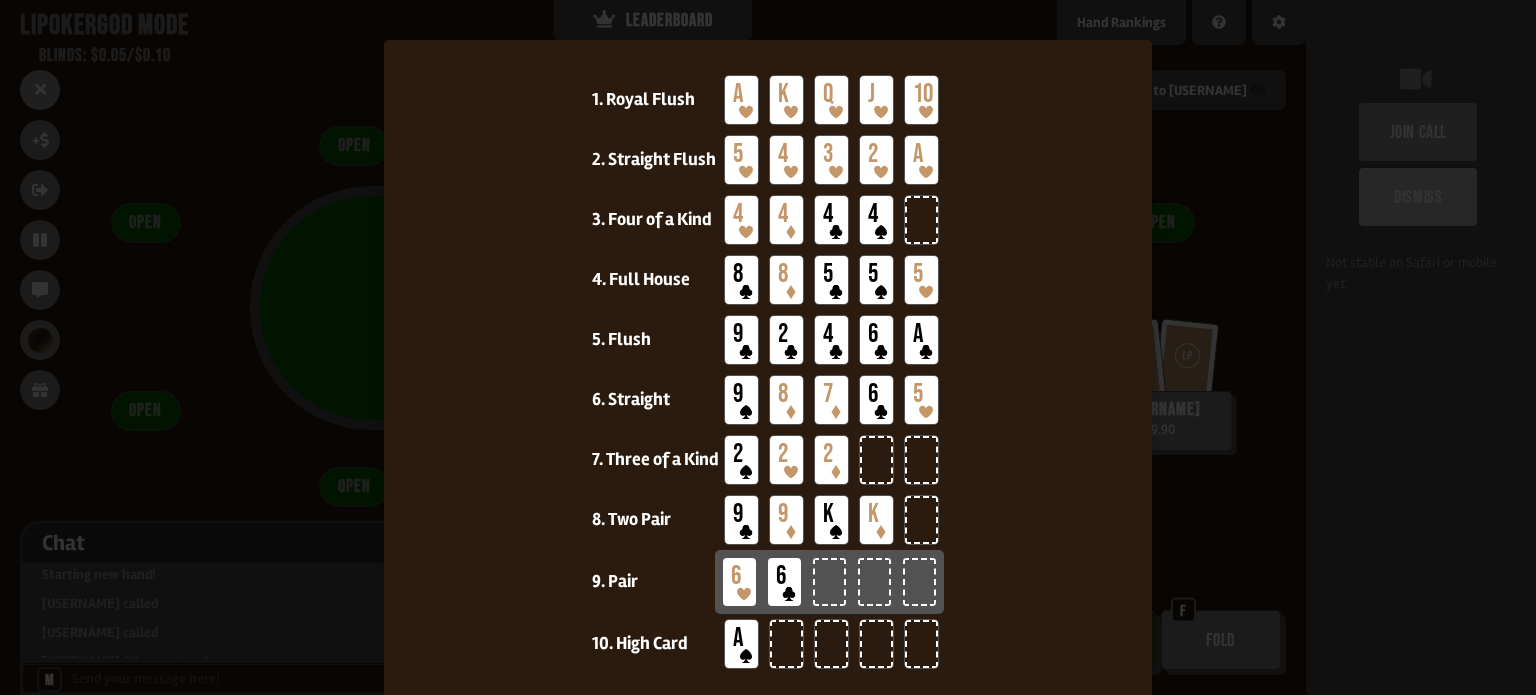 click at bounding box center (768, 347) 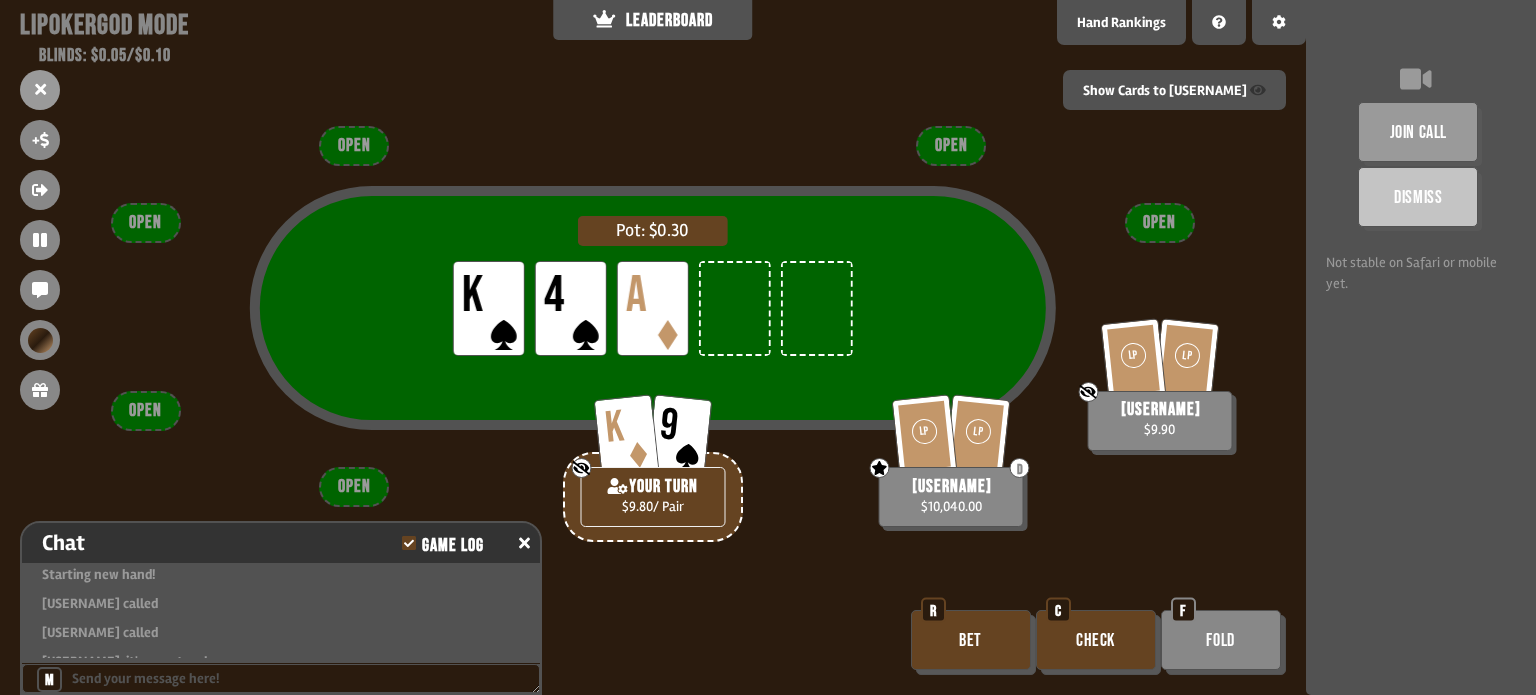 click on "Bet" at bounding box center [971, 640] 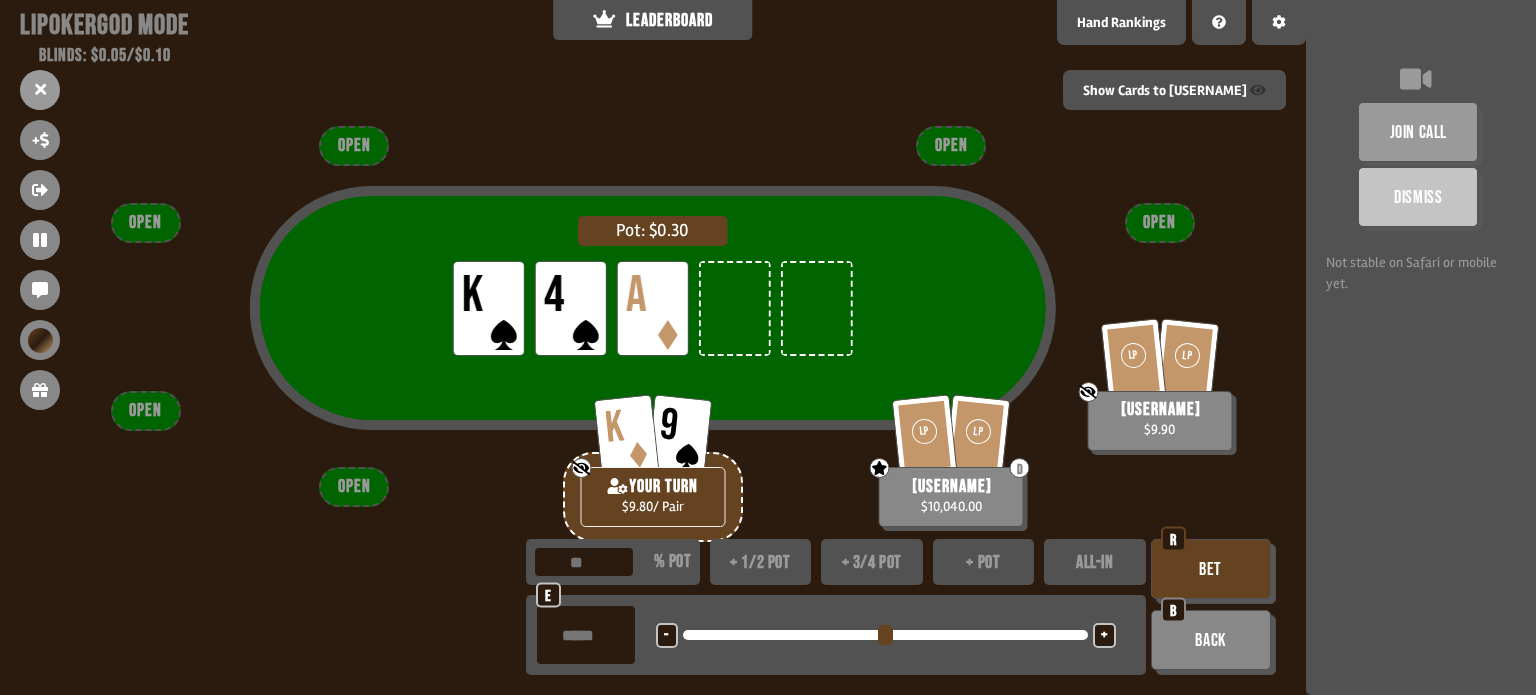 click on "+" at bounding box center [1104, 635] 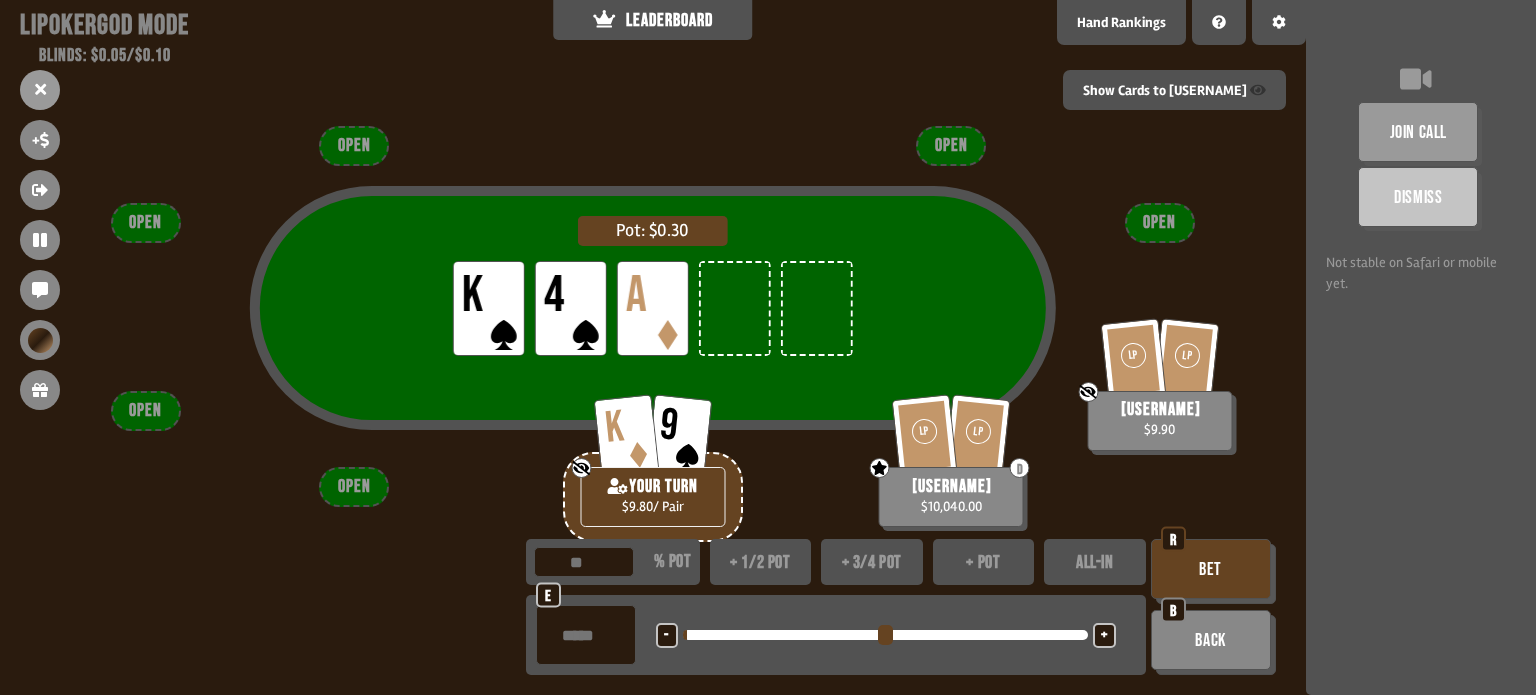 click on "+" at bounding box center (1104, 635) 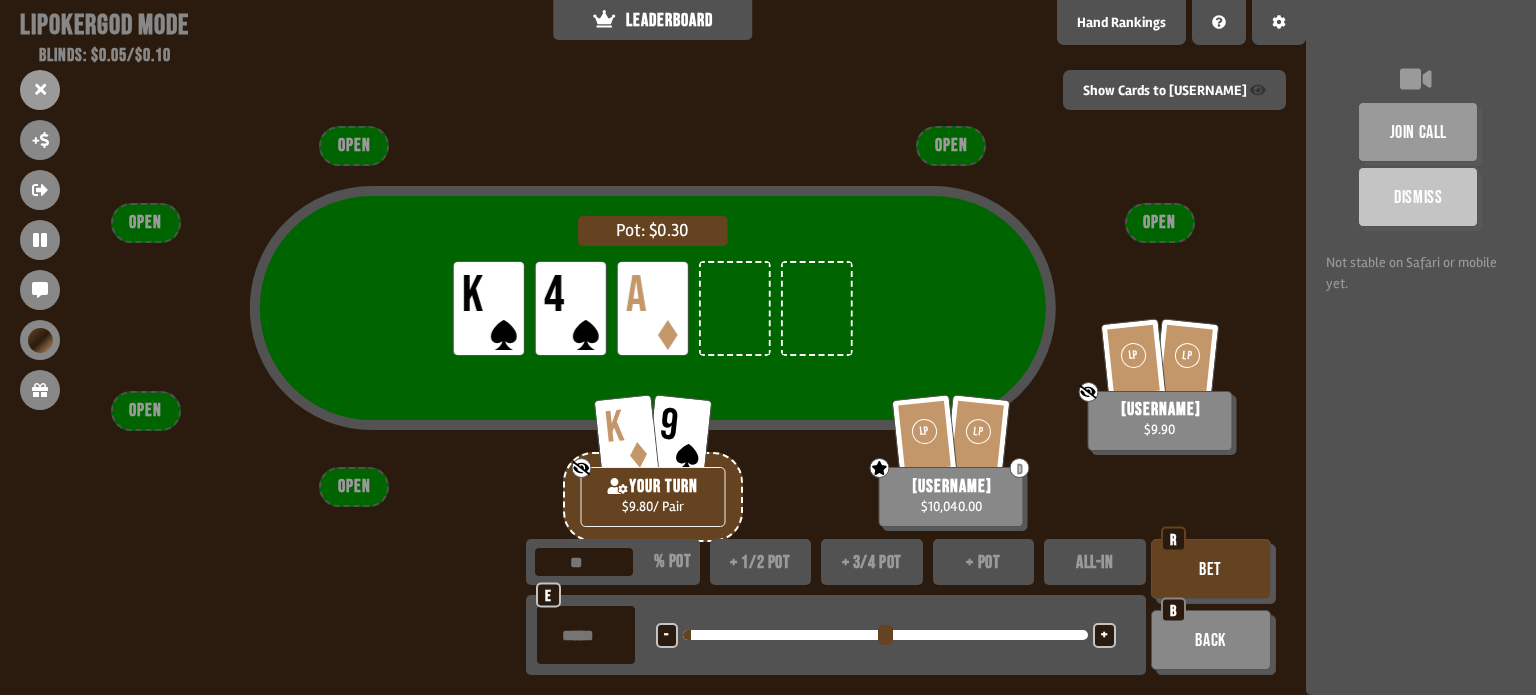 click on "+" at bounding box center (1104, 635) 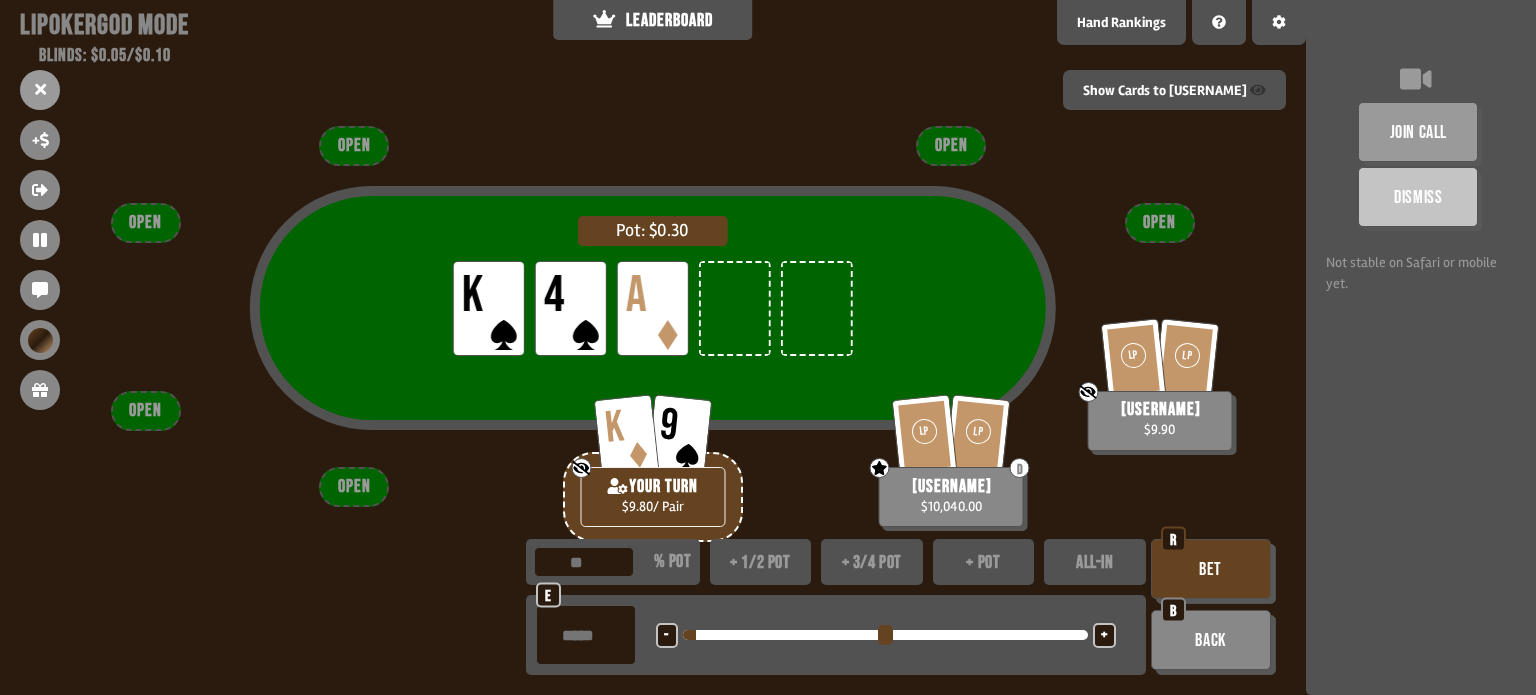 click on "+" at bounding box center [1104, 635] 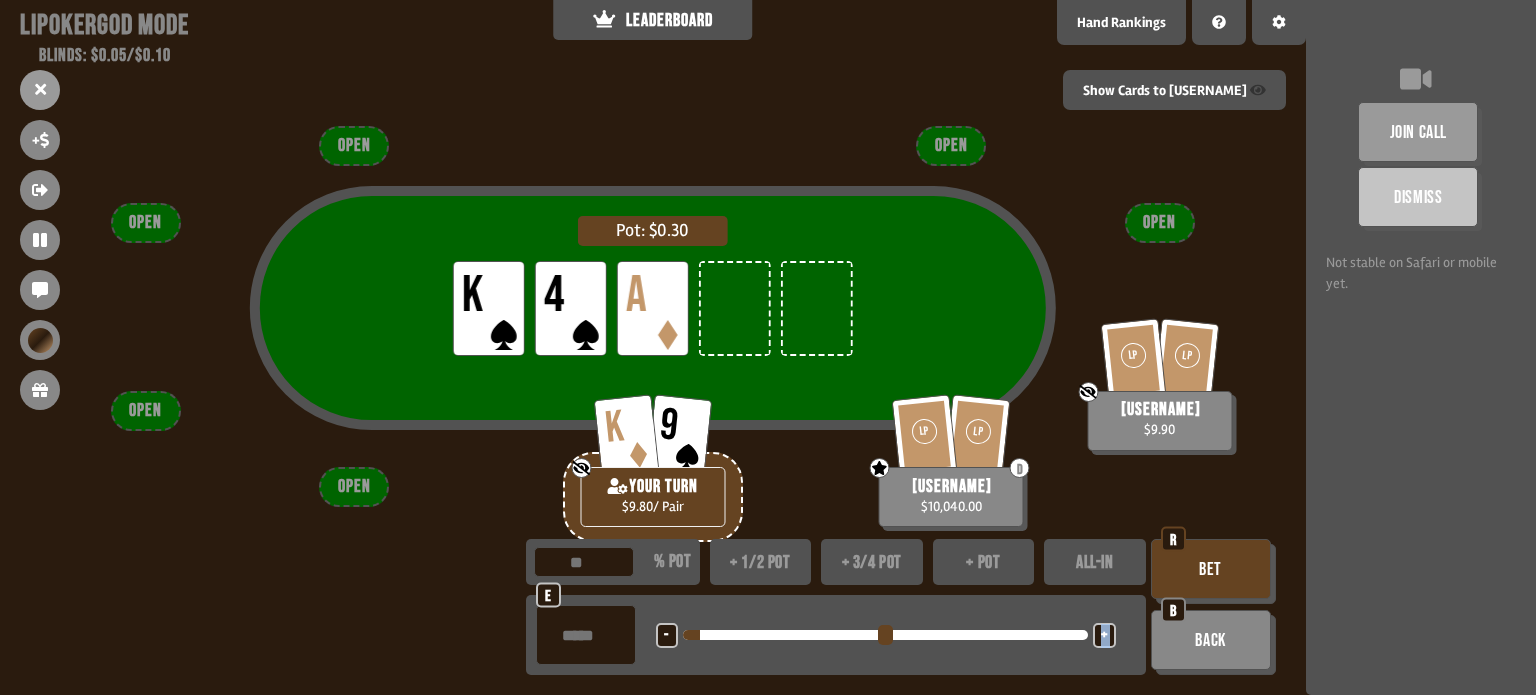 click on "+" at bounding box center [1104, 635] 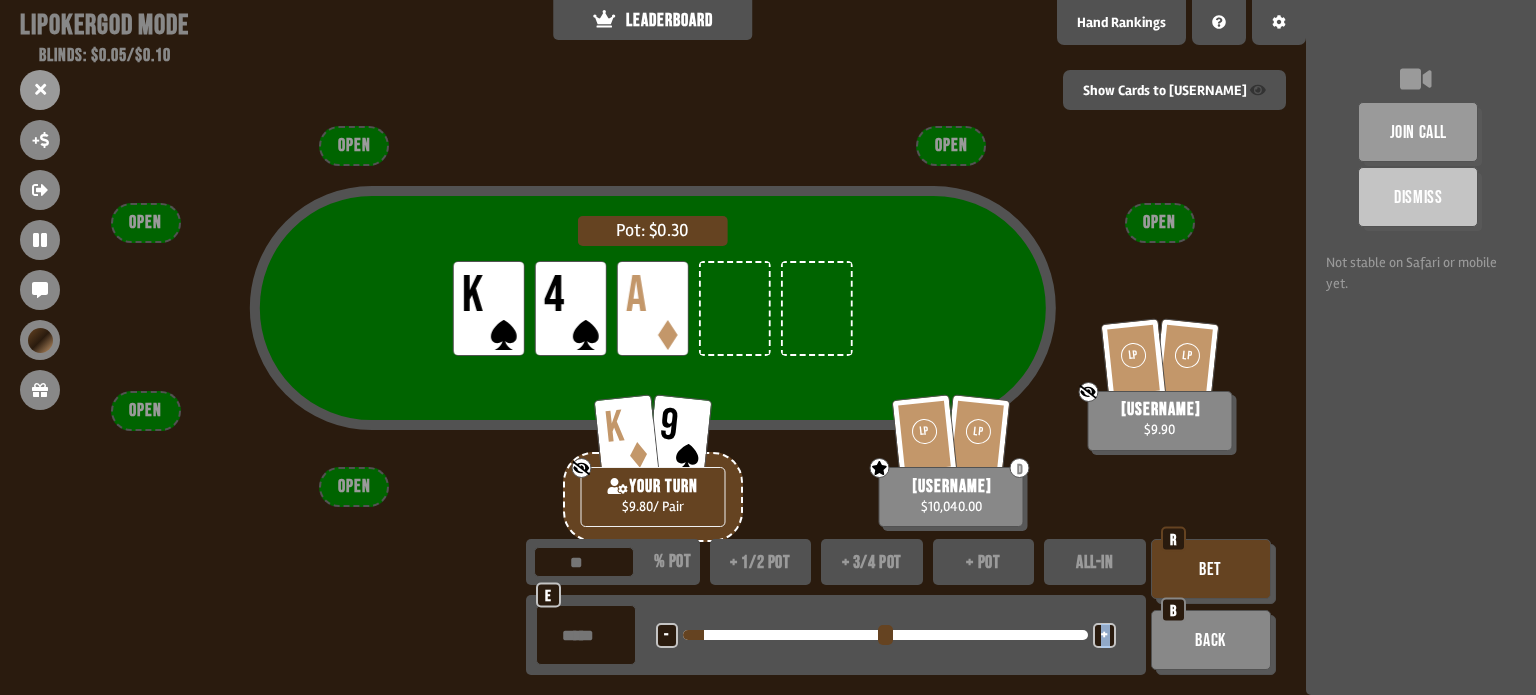click on "+" at bounding box center (1104, 635) 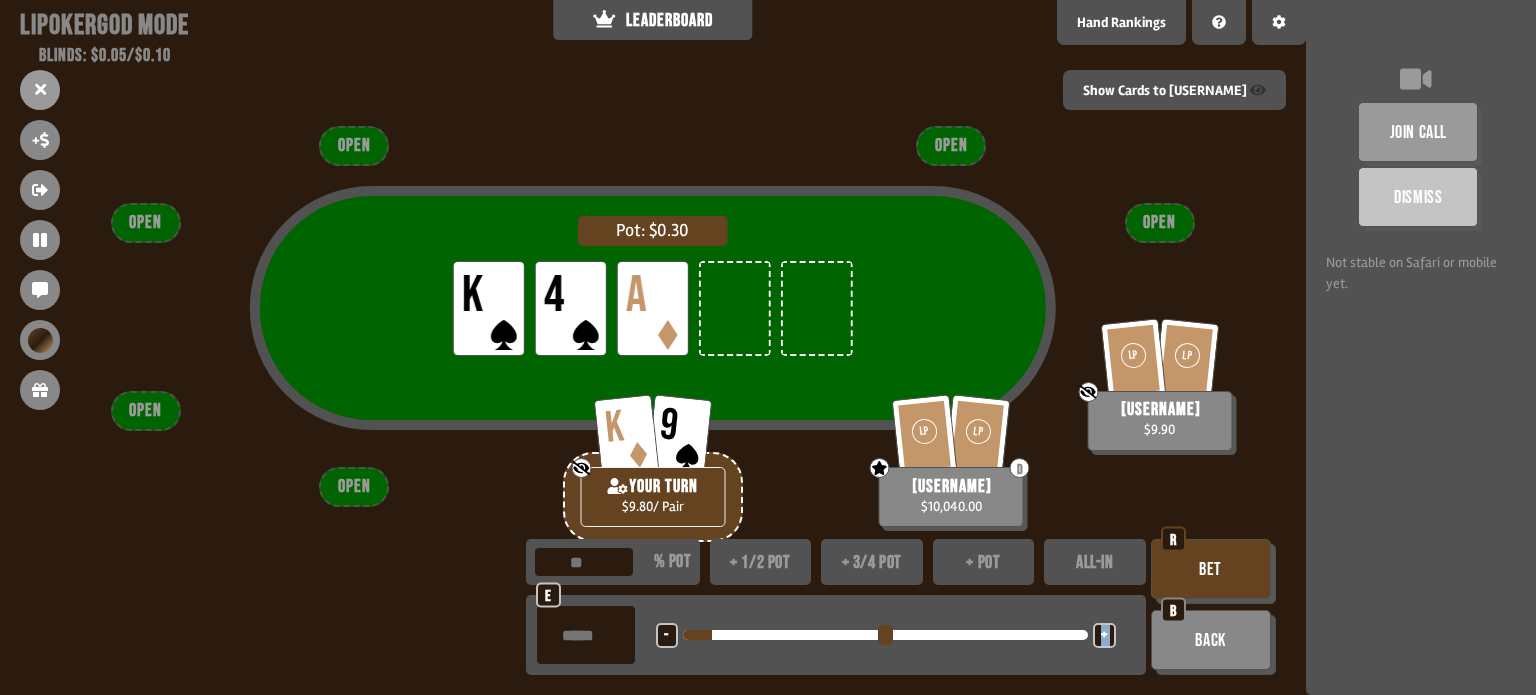 click on "+" at bounding box center (1104, 635) 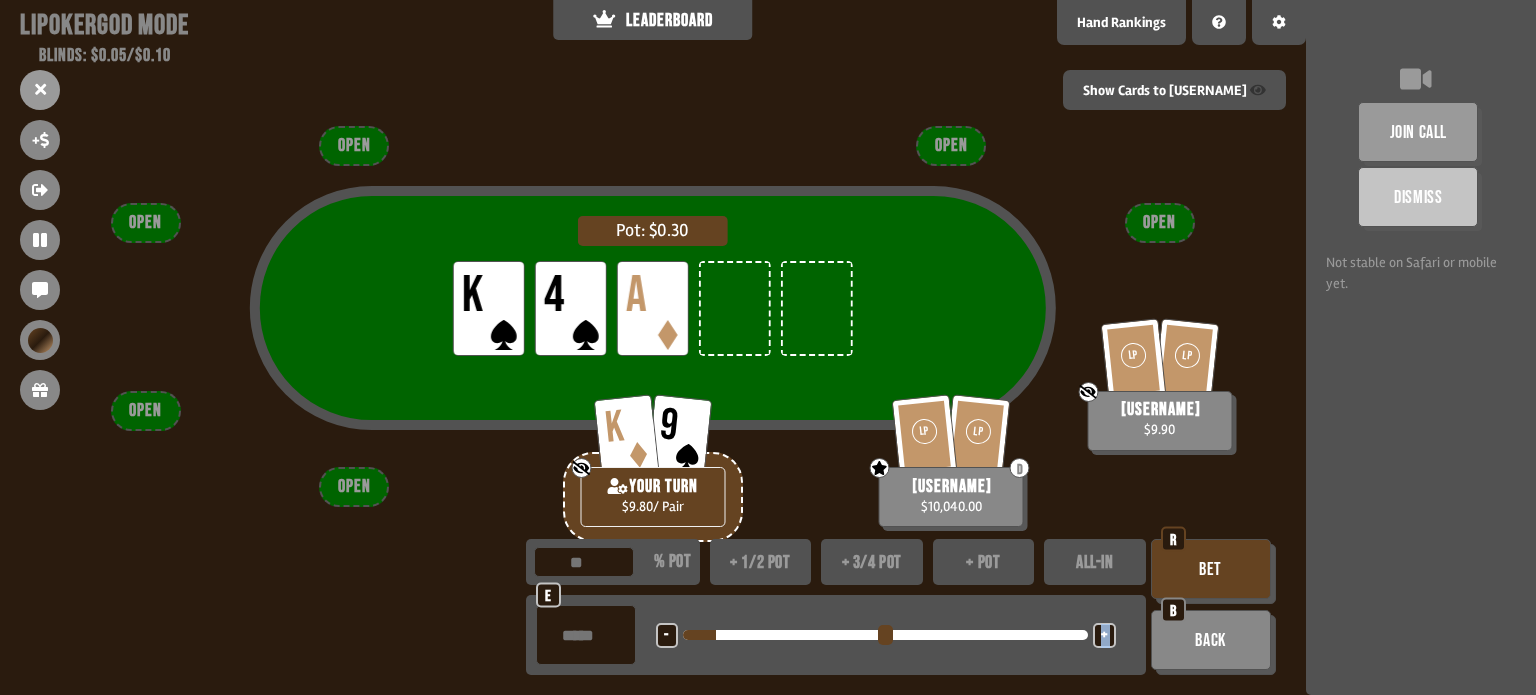 click on "+" at bounding box center (1104, 635) 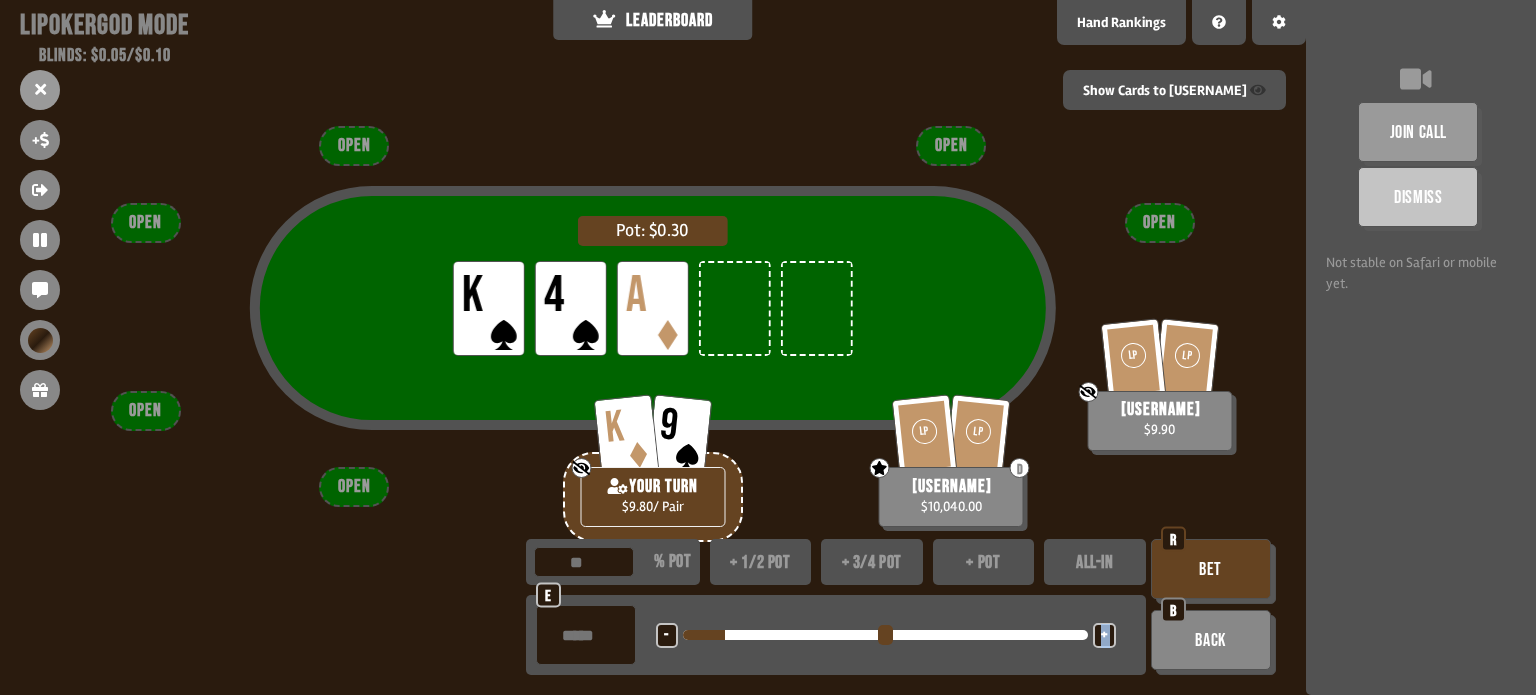 click on "+" at bounding box center (1104, 635) 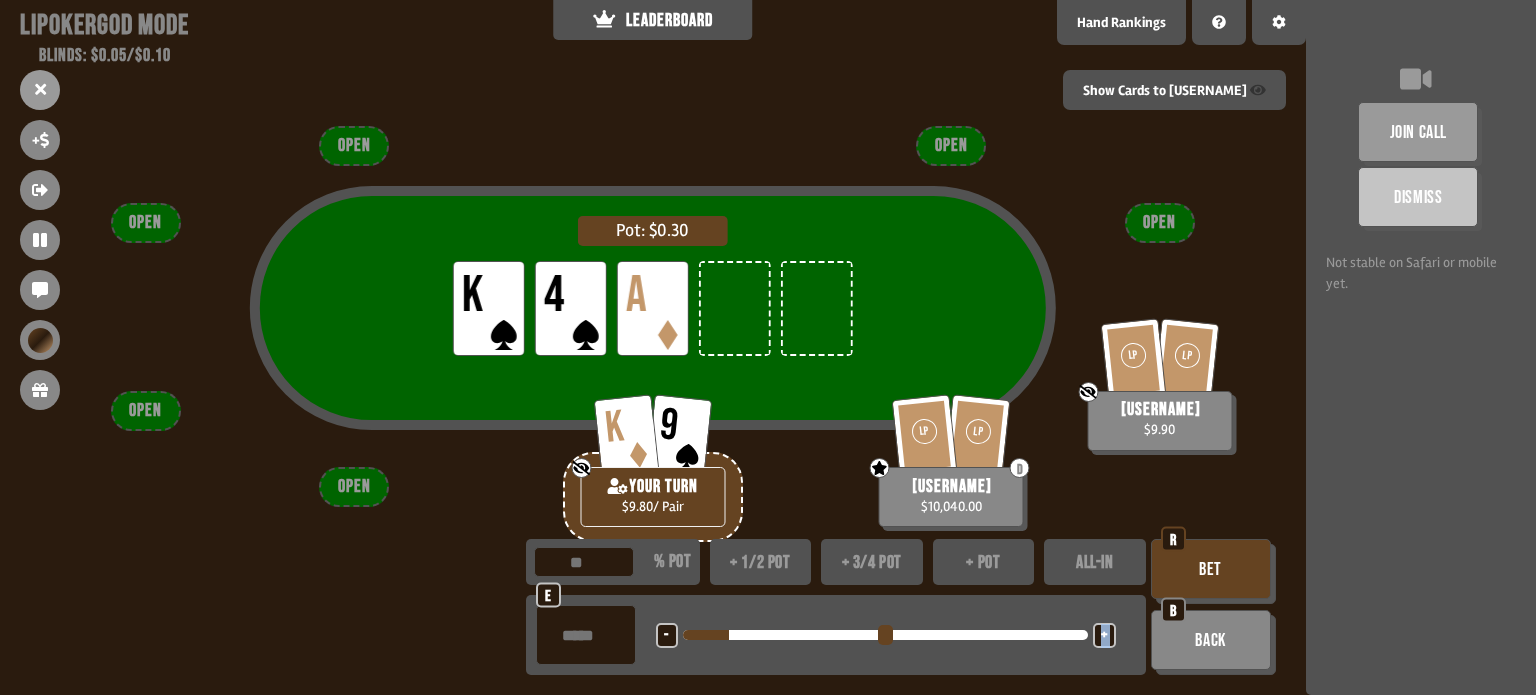 click on "+" at bounding box center (1104, 635) 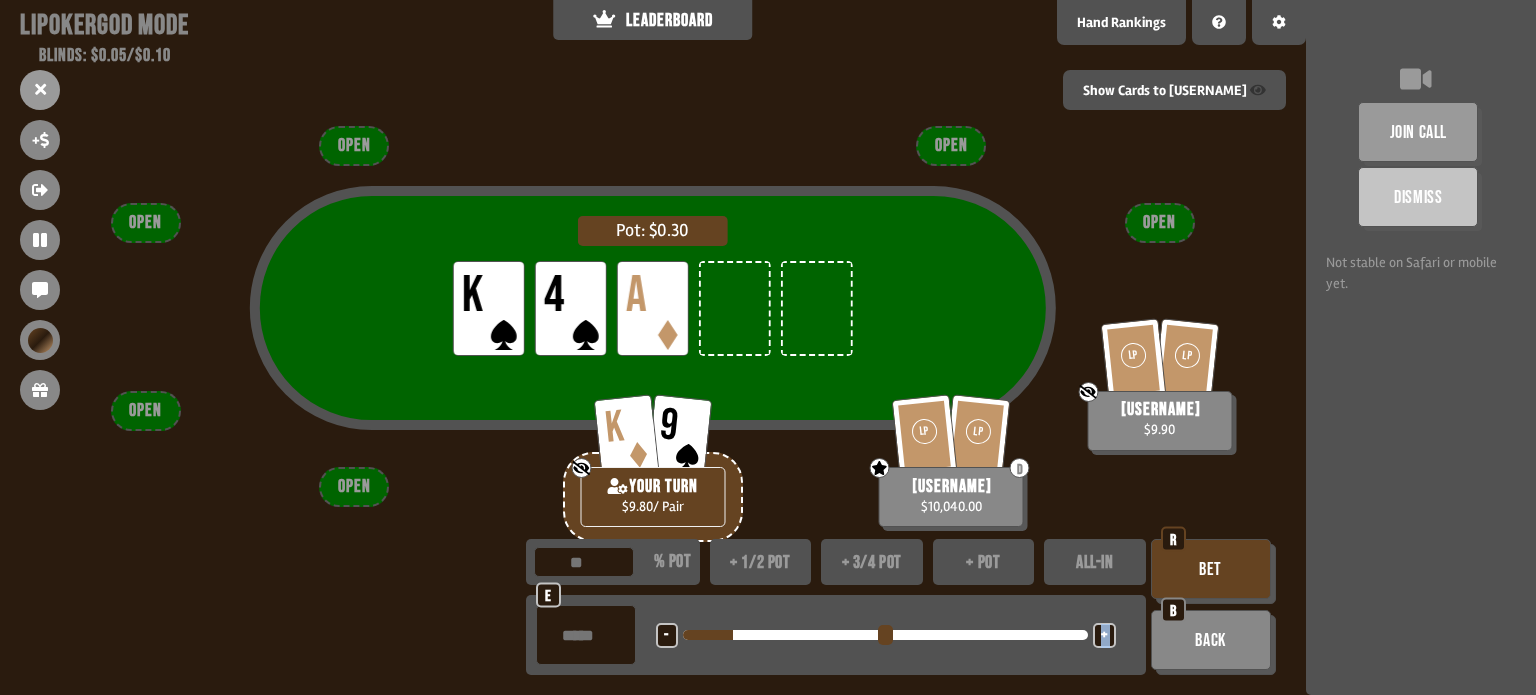 click on "+" at bounding box center (1104, 635) 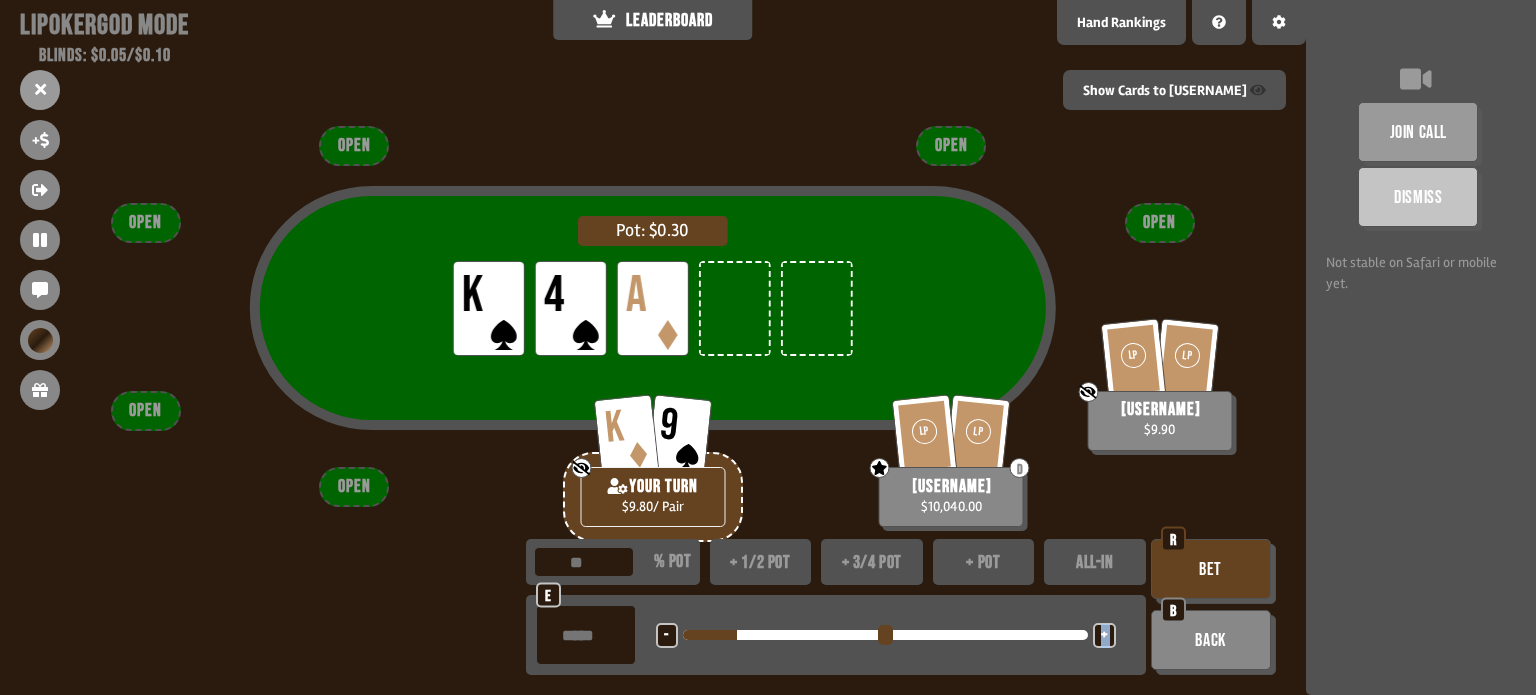 click on "+" at bounding box center [1104, 635] 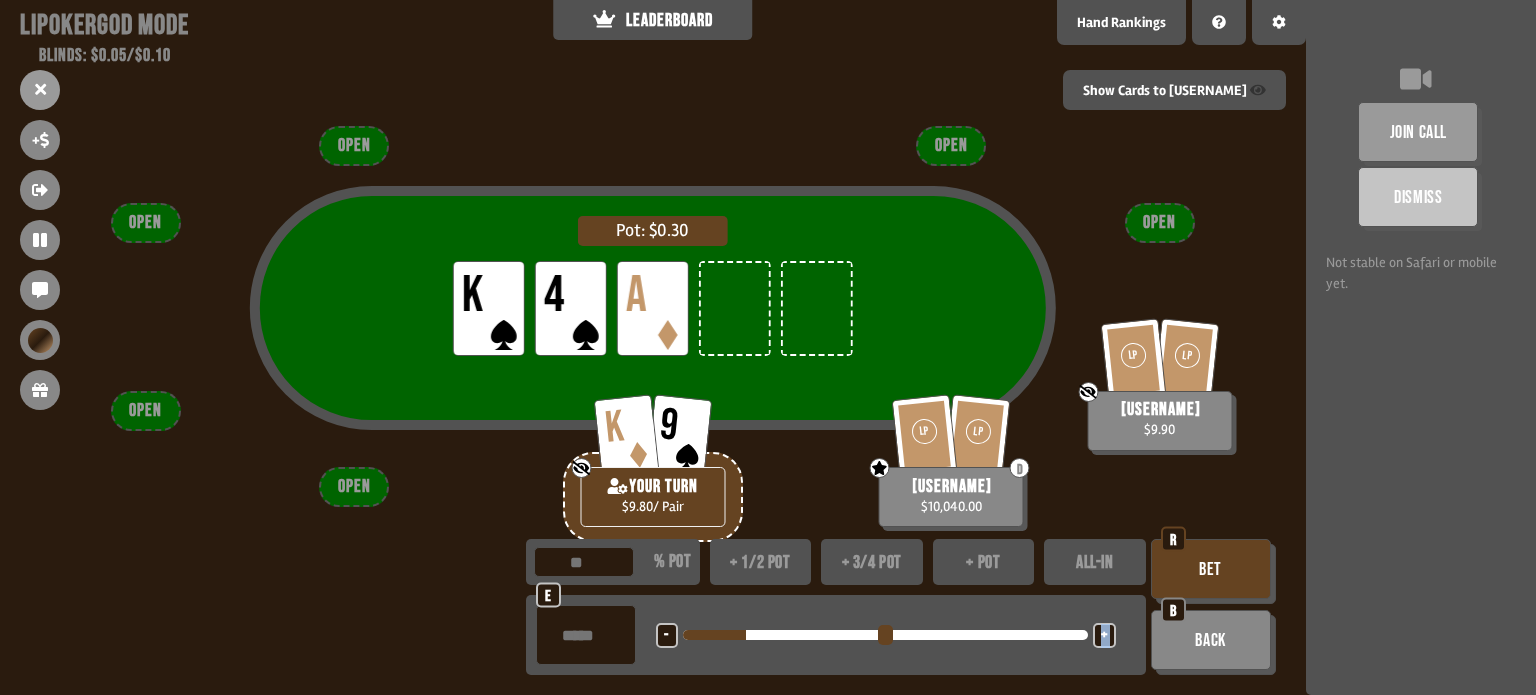 click on "+" at bounding box center [1104, 635] 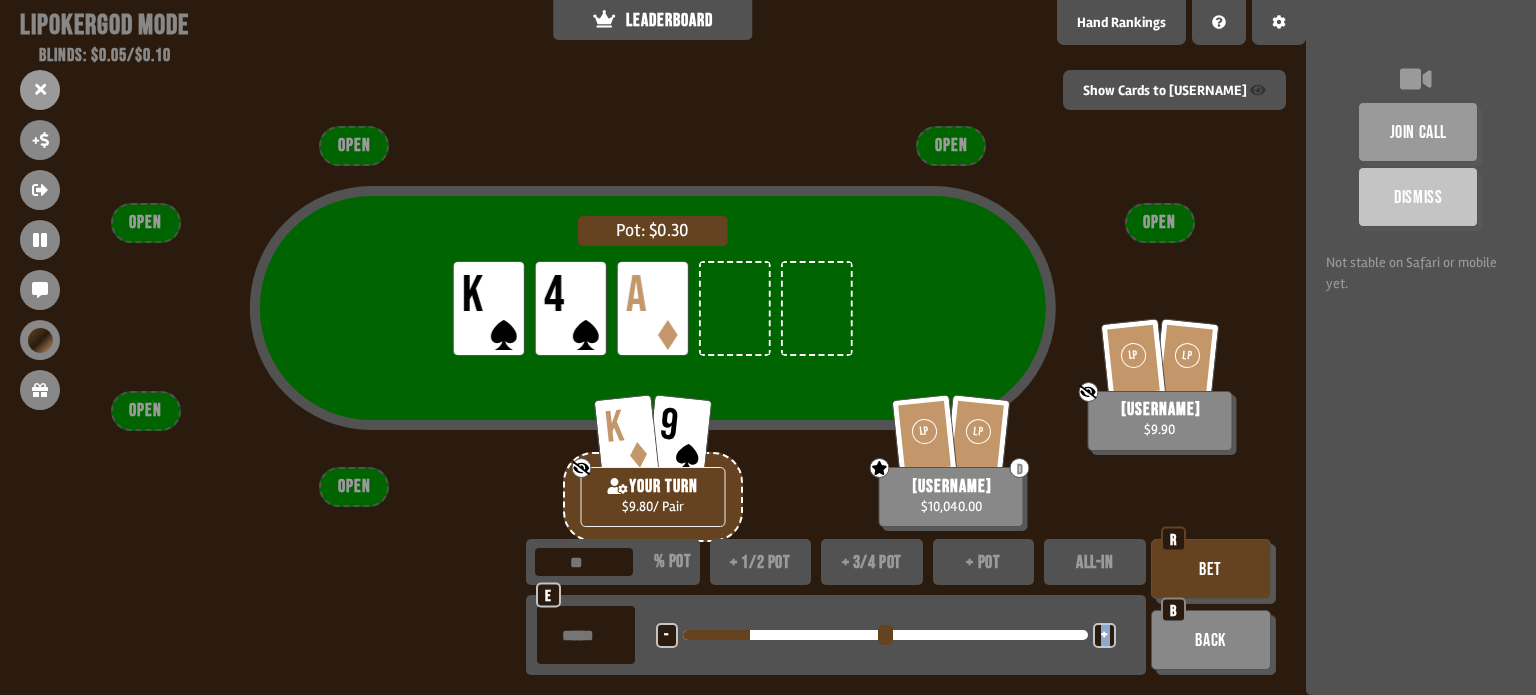 click on "+" at bounding box center (1104, 635) 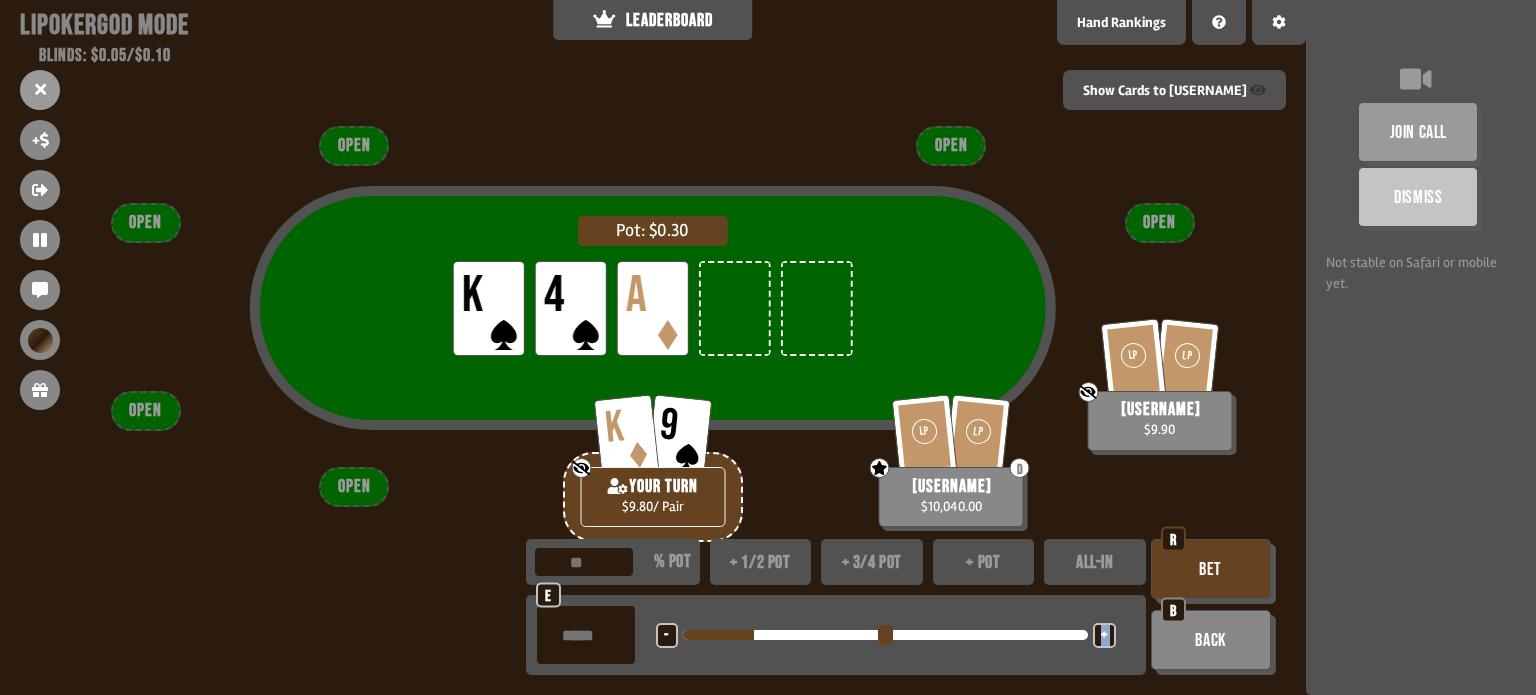 click on "- <LEFT> <DOWN> + <UP> <RIGHT>" at bounding box center [886, 635] 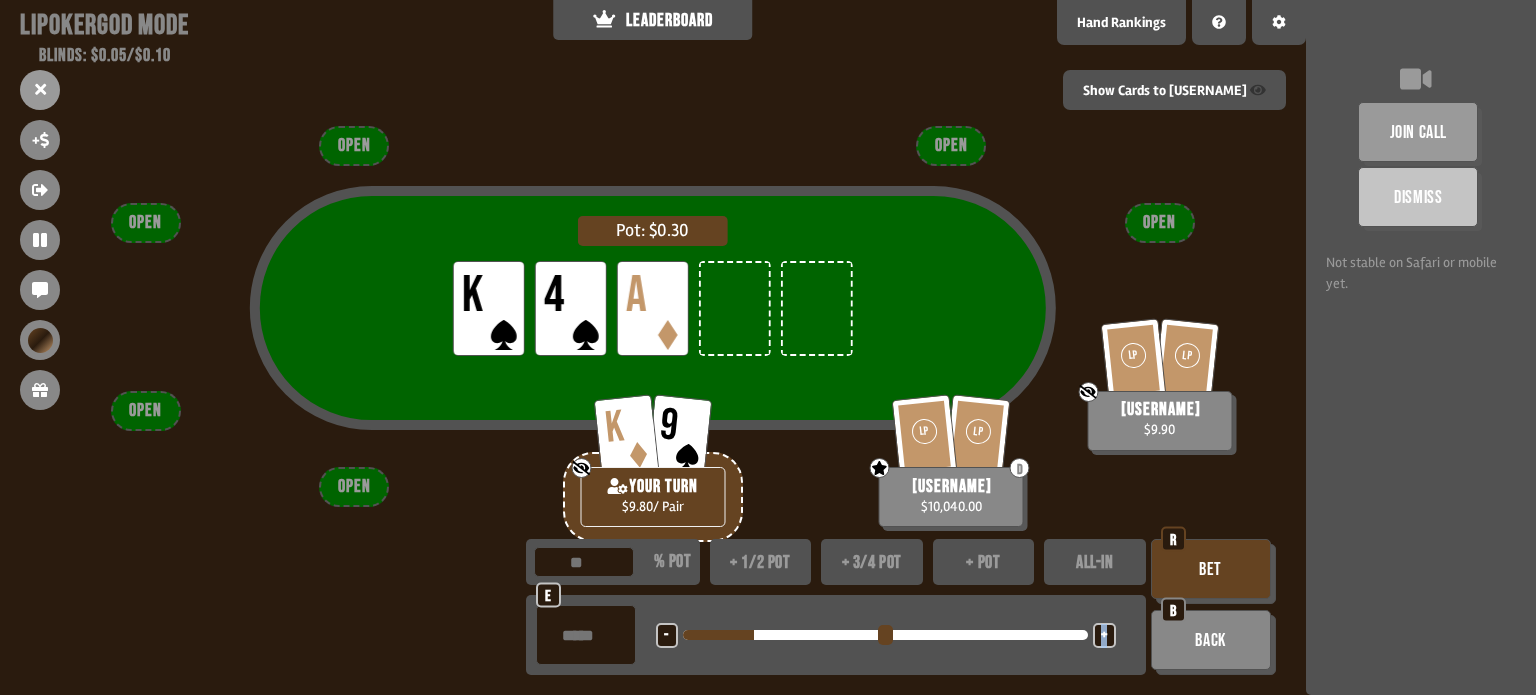 click on "- <LEFT> <DOWN> + <UP> <RIGHT>" at bounding box center (886, 635) 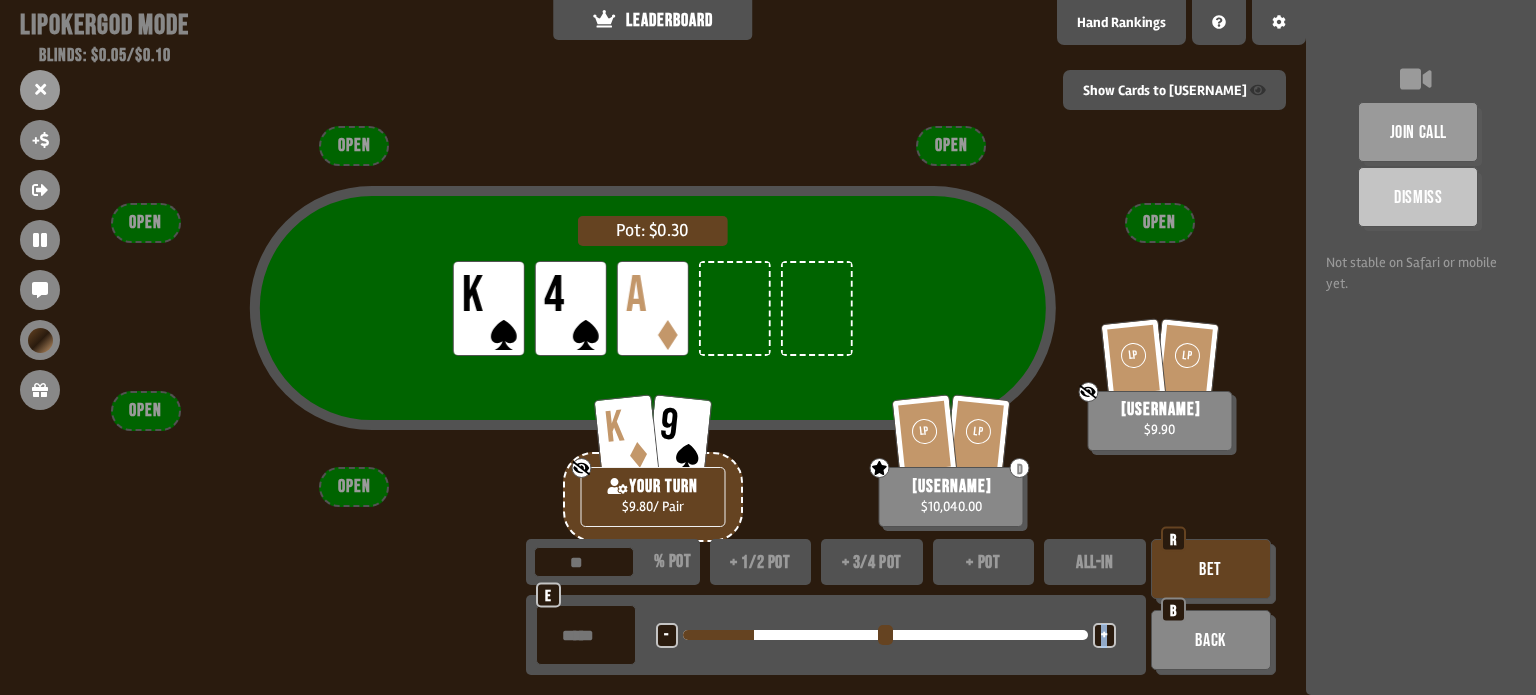 click on "+" at bounding box center (1104, 635) 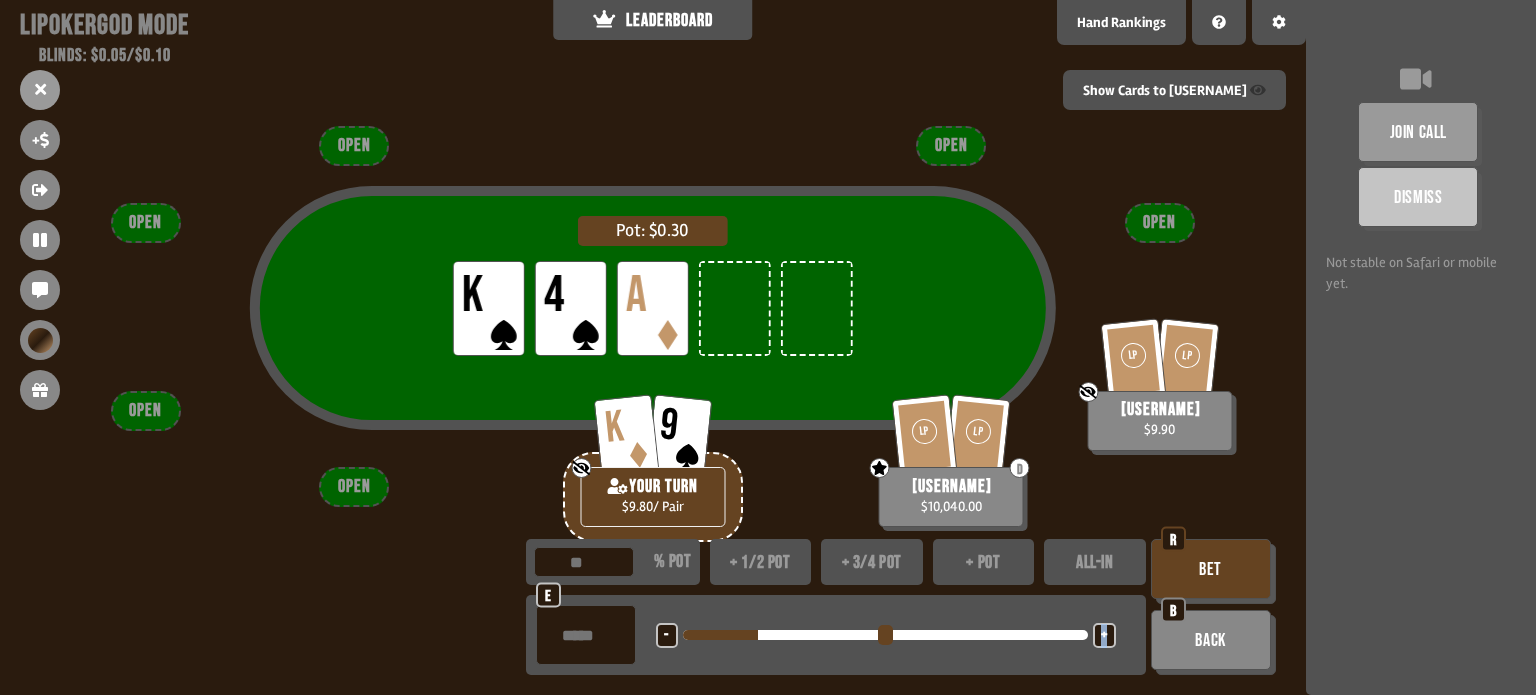 click on "+" at bounding box center [1104, 635] 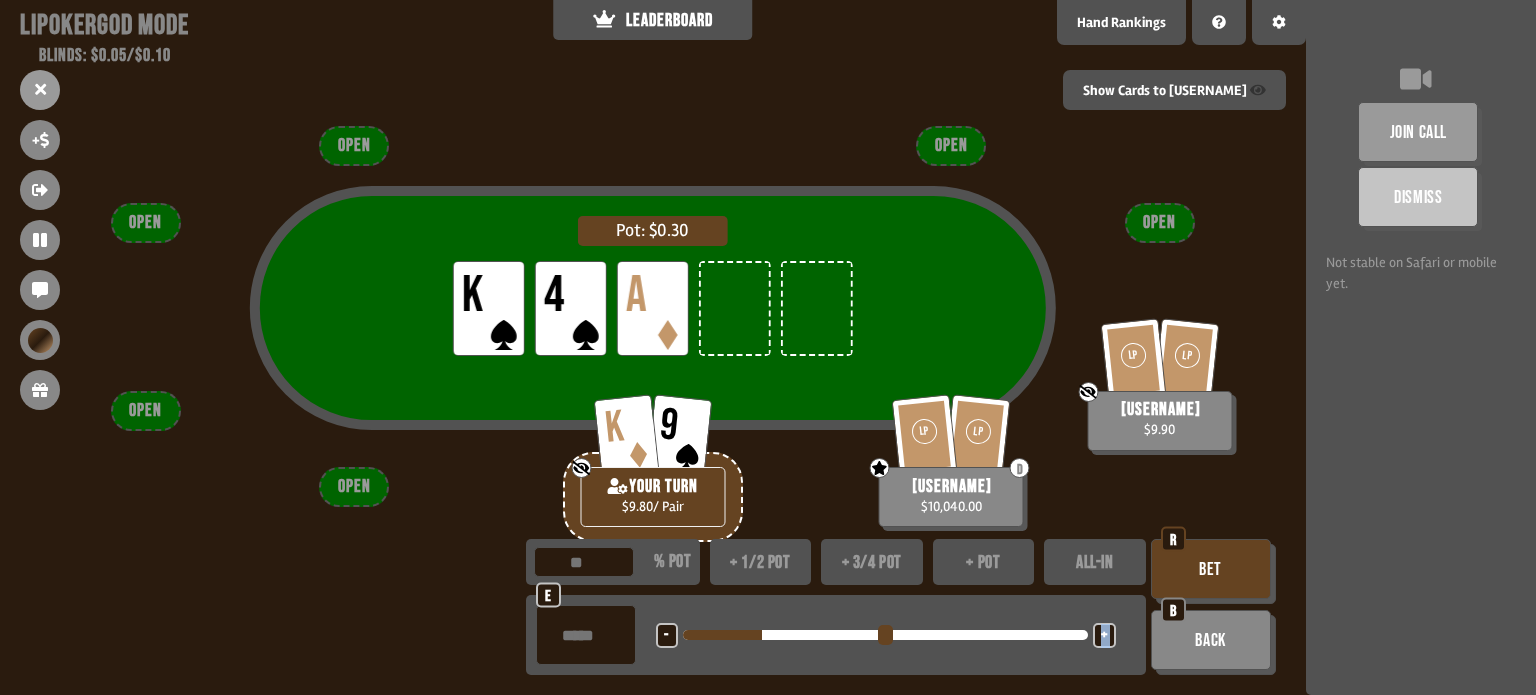 click on "+" at bounding box center [1104, 635] 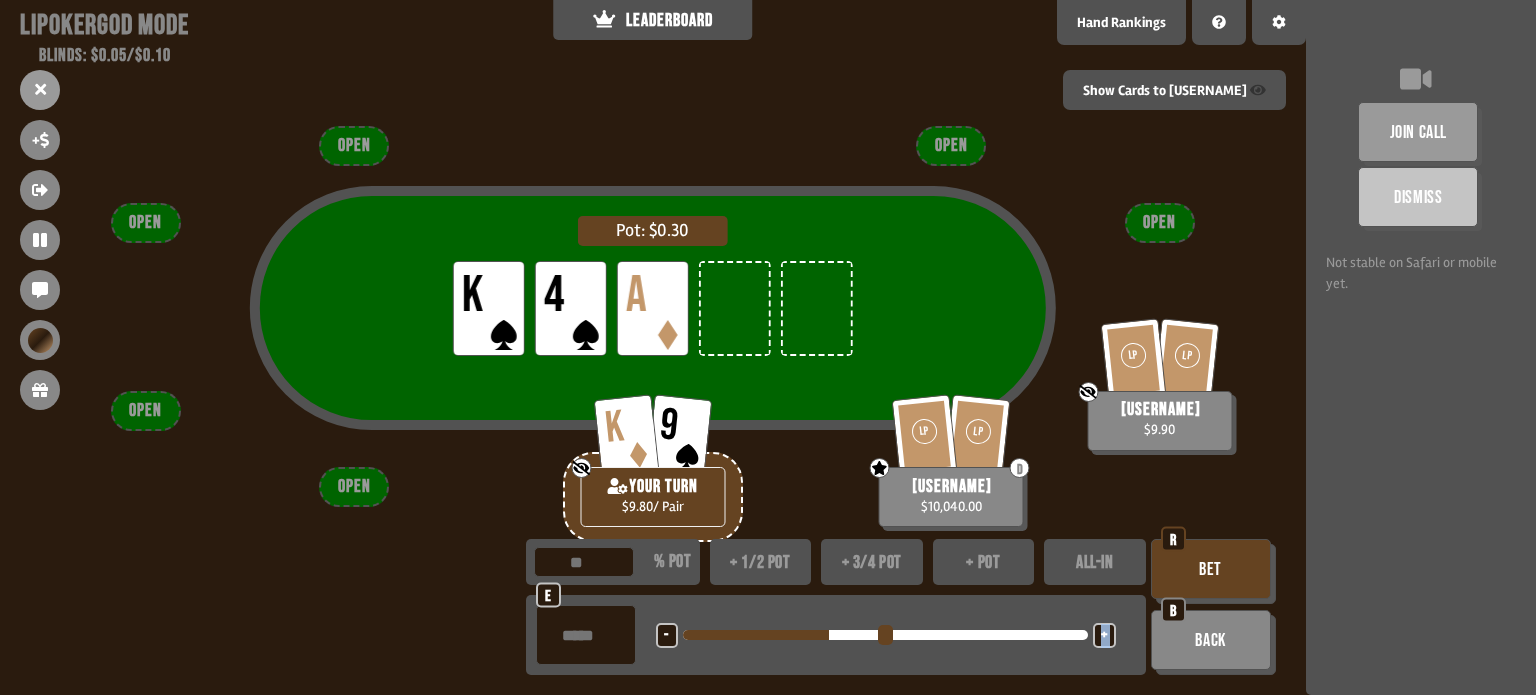 drag, startPoint x: 768, startPoint y: 639, endPoint x: 848, endPoint y: 630, distance: 80.50466 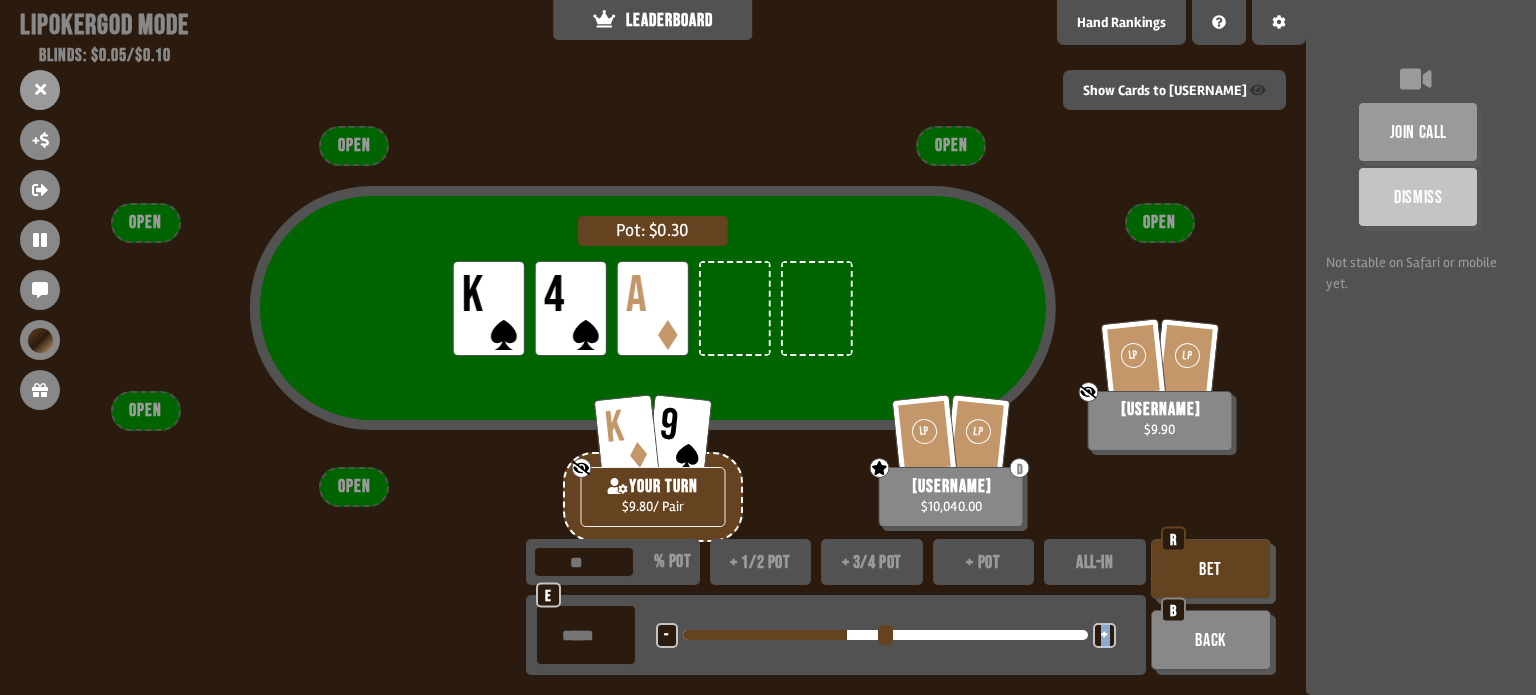 click on "Bet" at bounding box center (1211, 569) 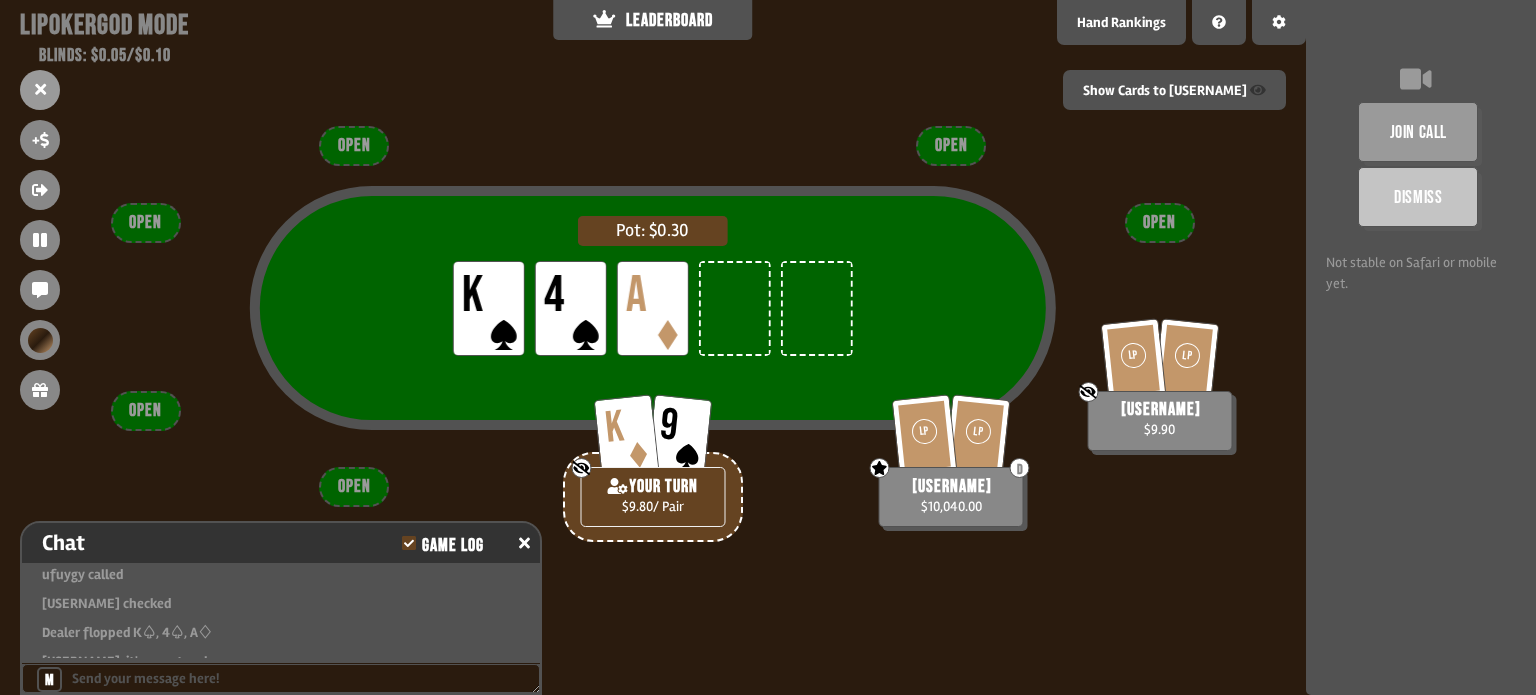 scroll, scrollTop: 2816, scrollLeft: 0, axis: vertical 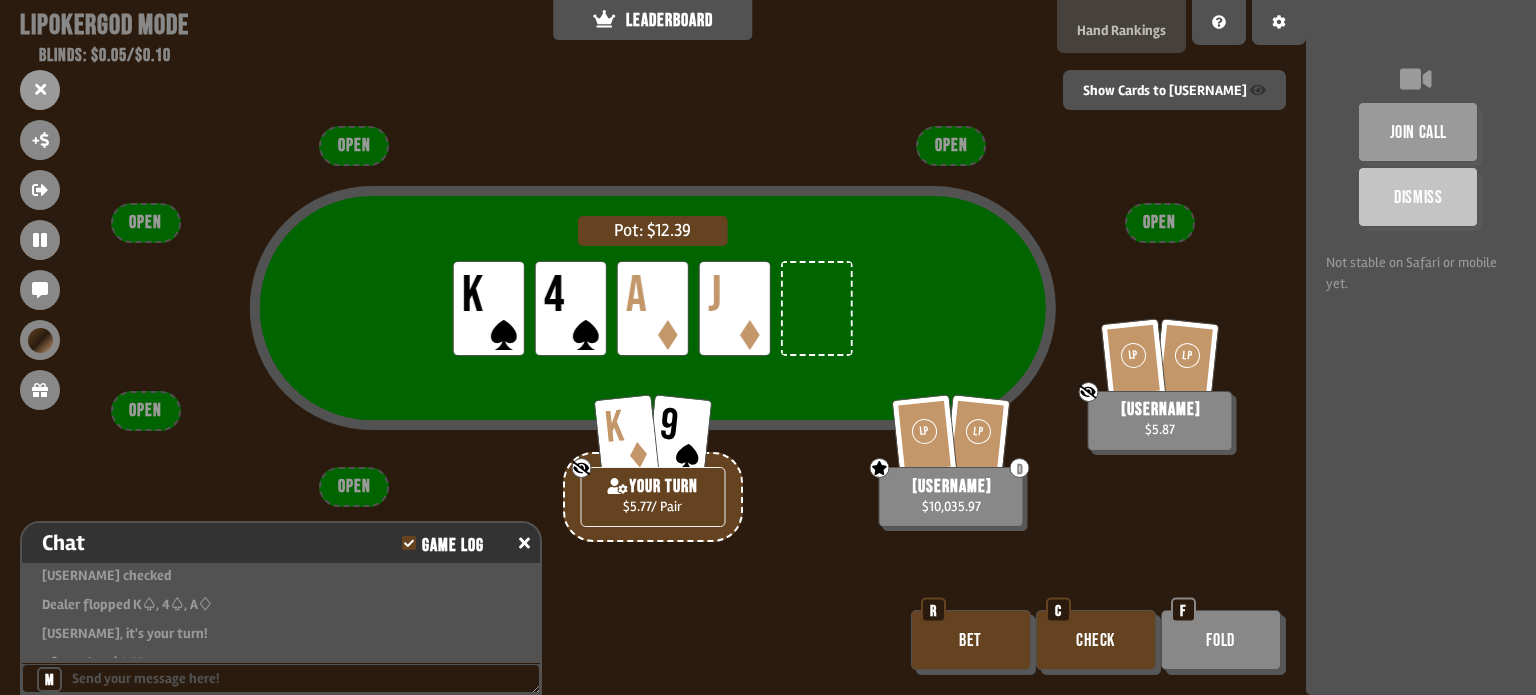 click on "Hand Rankings" at bounding box center (1121, 30) 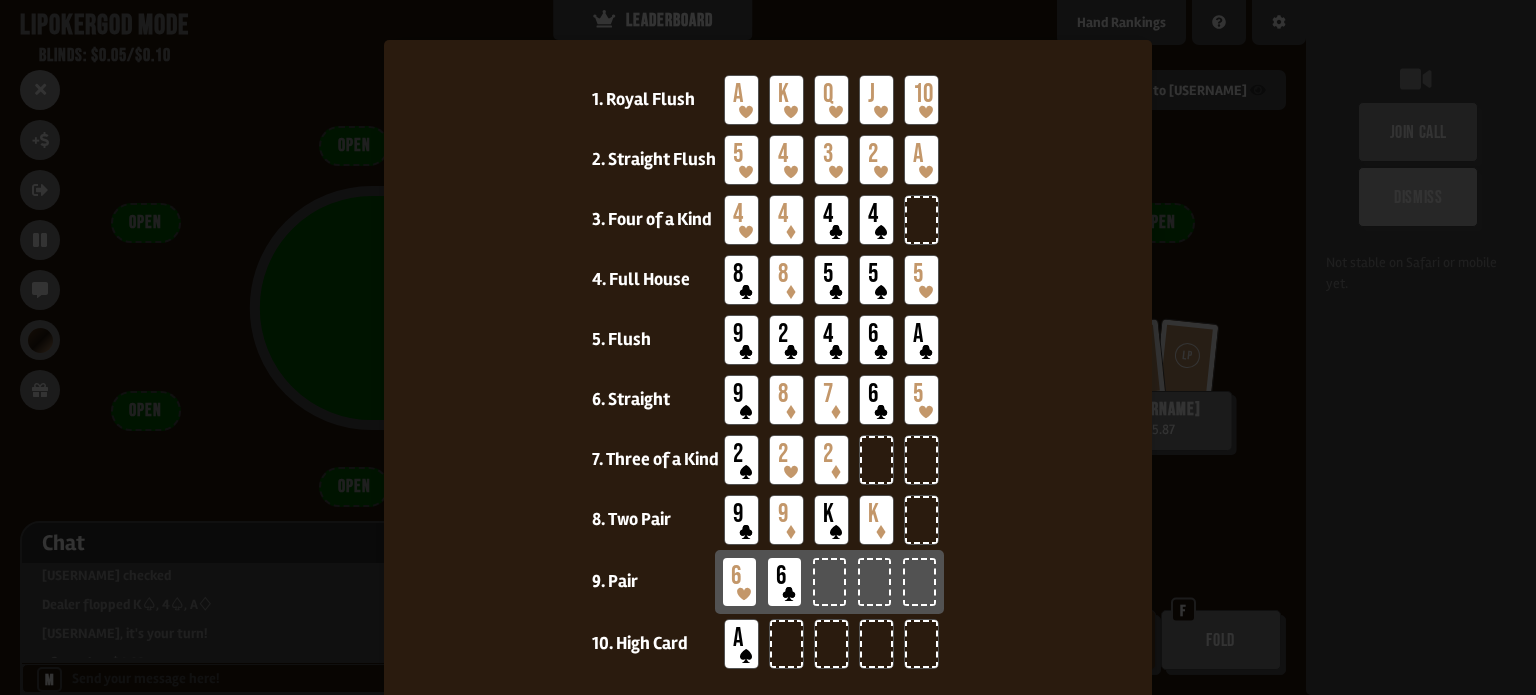 click at bounding box center [768, 347] 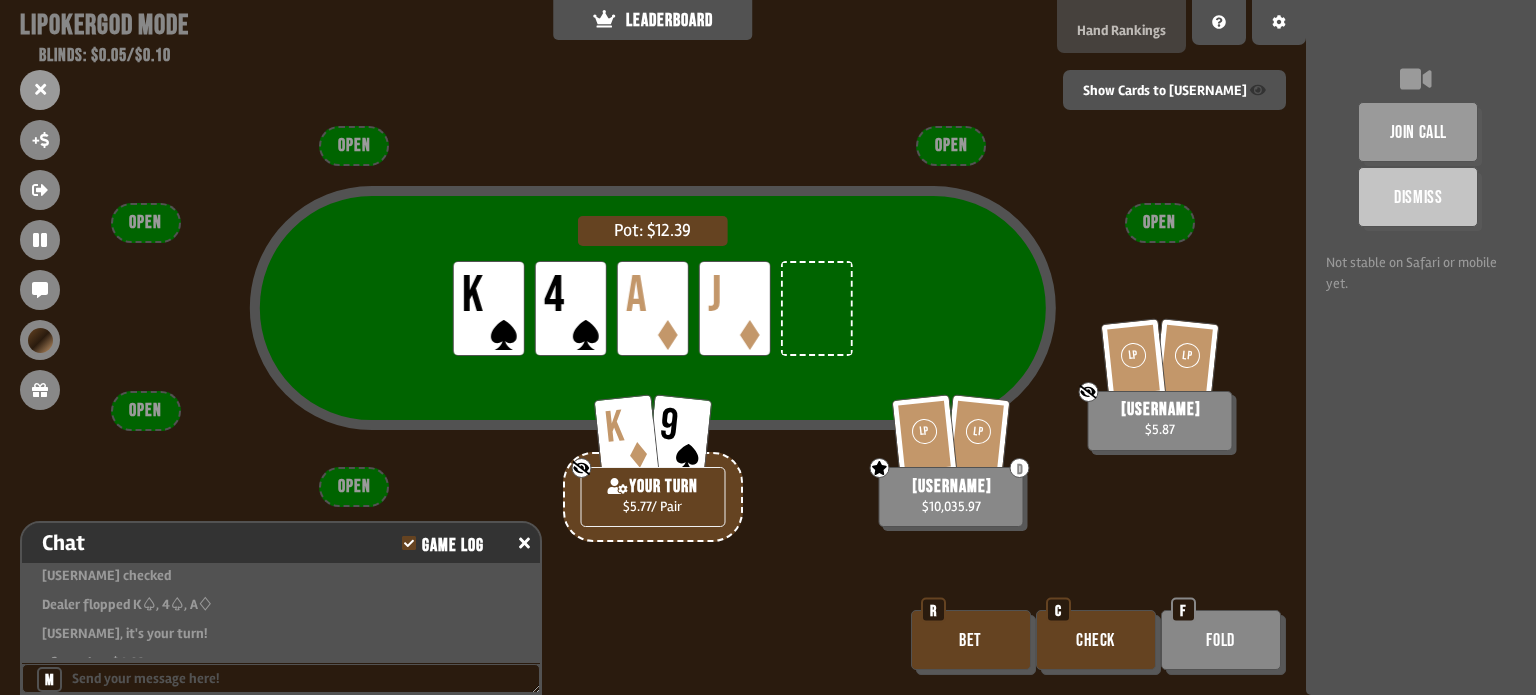click on "Hand Rankings" at bounding box center (1121, 26) 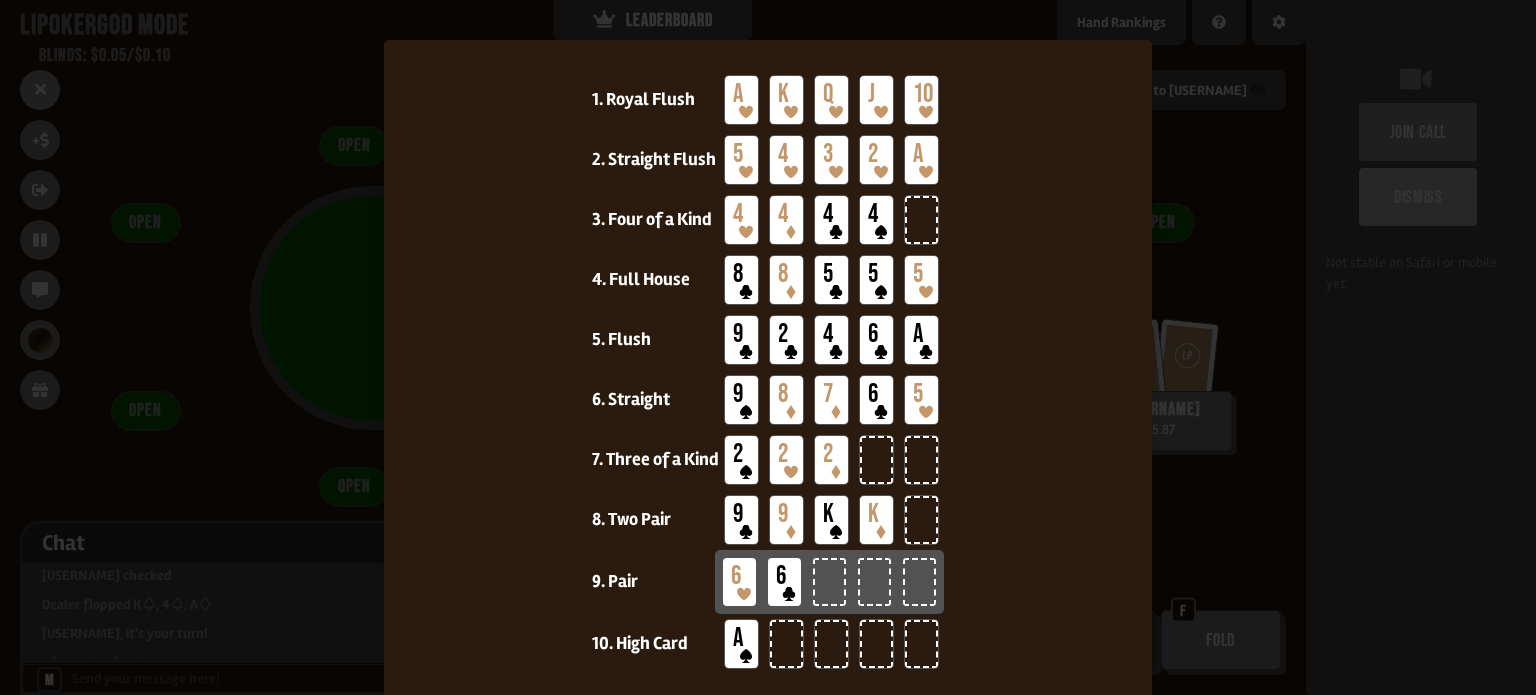 click at bounding box center [768, 347] 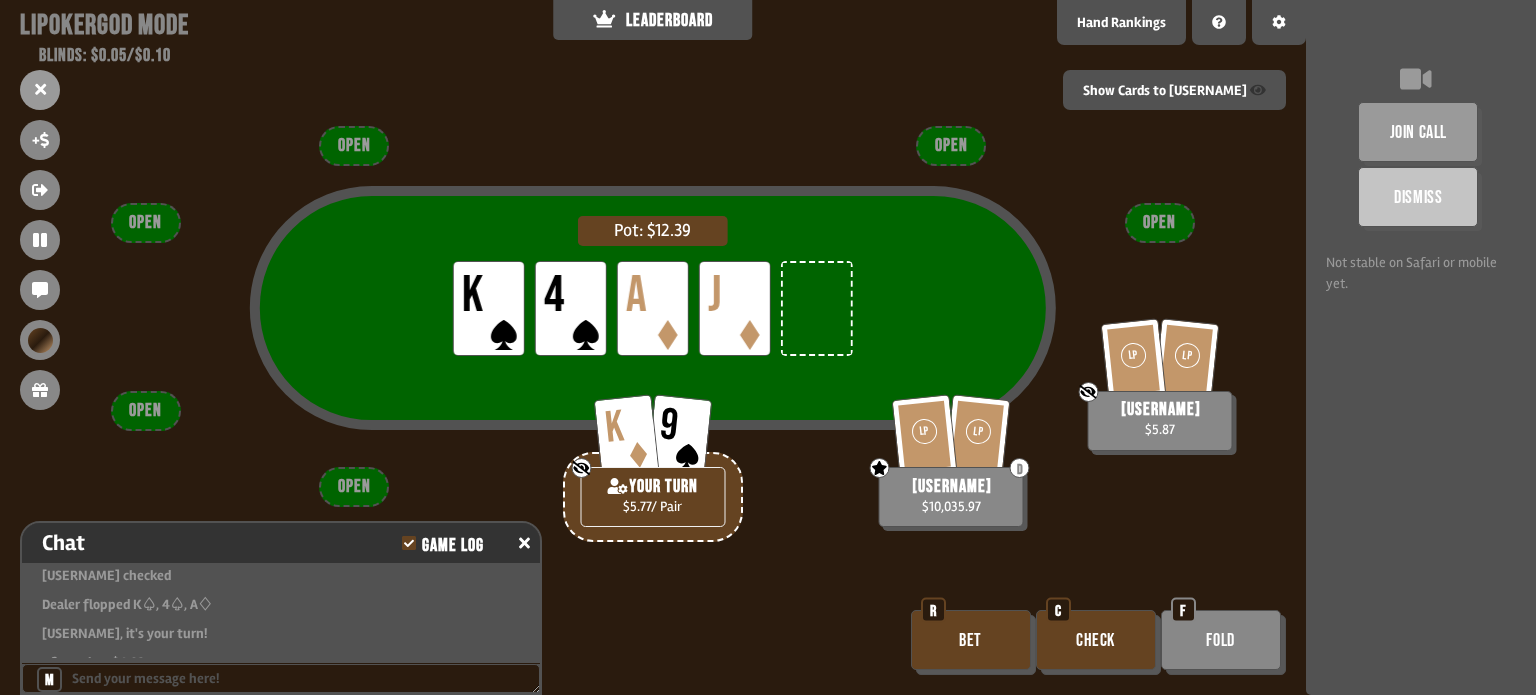 click on "Bet" at bounding box center [971, 640] 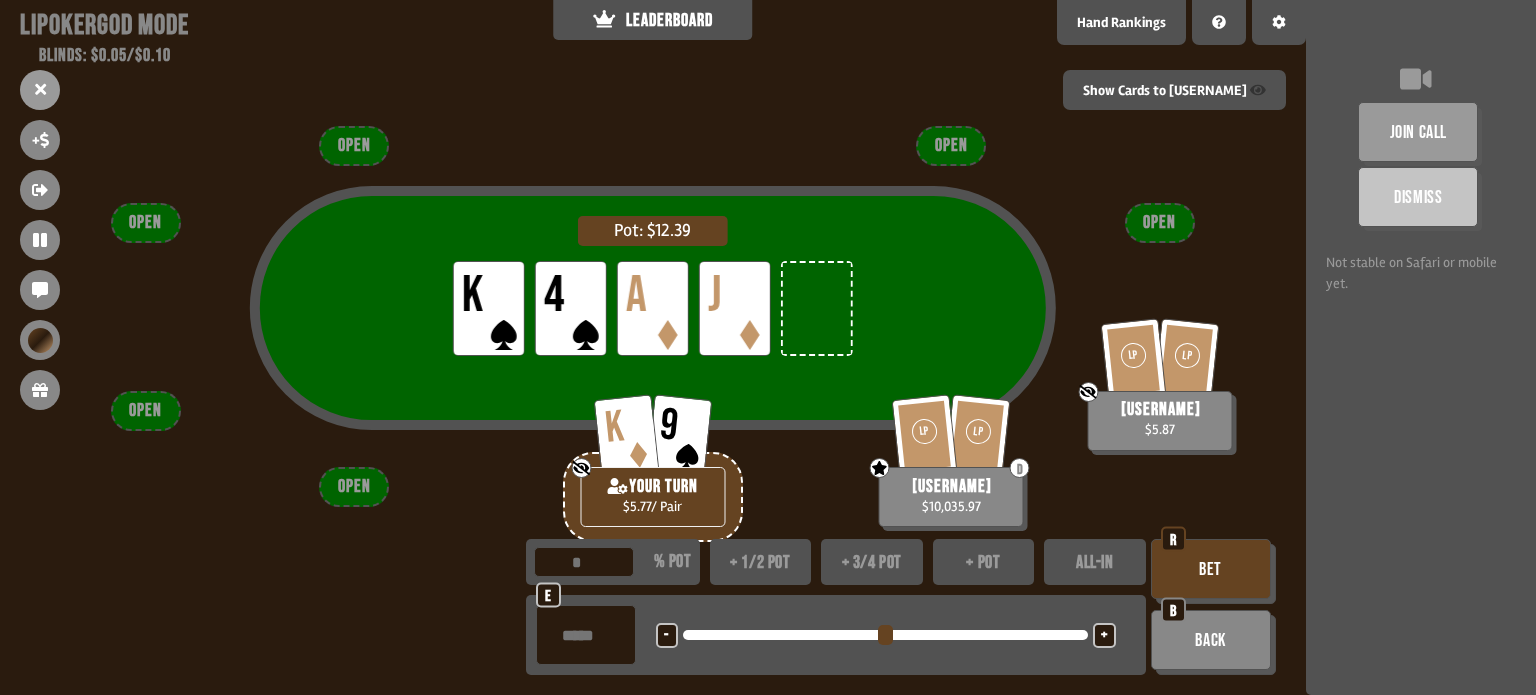 click on "e - <LEFT> <DOWN> + <UP> <RIGHT>" at bounding box center (836, 635) 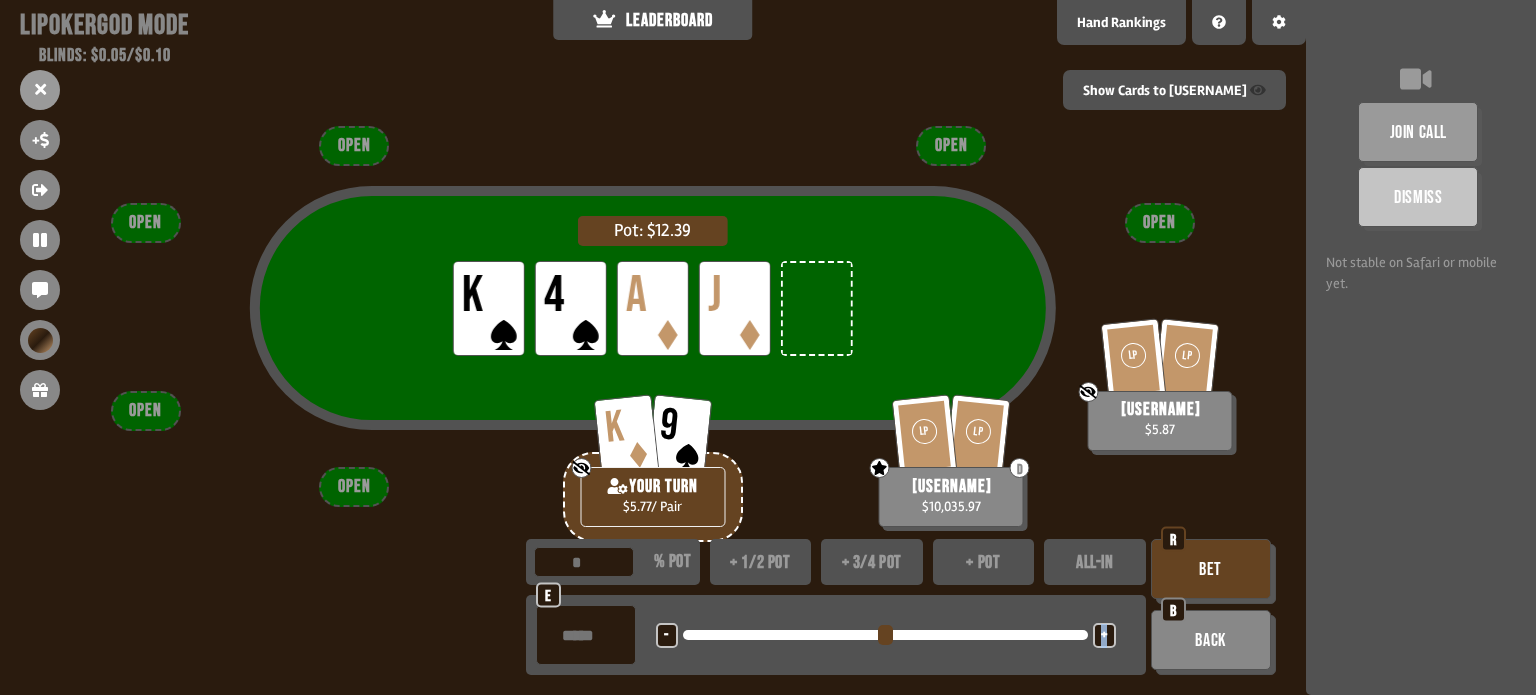 click on "+" at bounding box center [1104, 635] 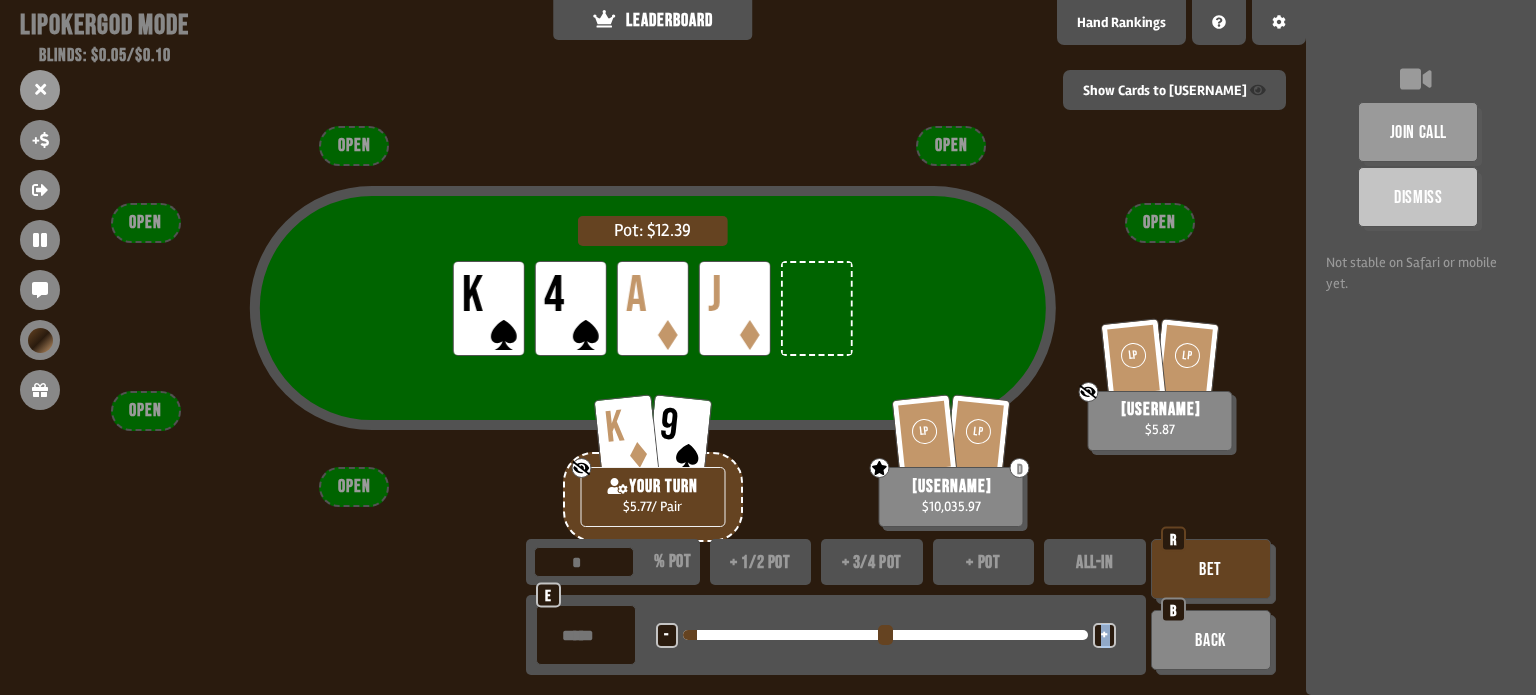 drag, startPoint x: 1098, startPoint y: 625, endPoint x: 706, endPoint y: 639, distance: 392.2499 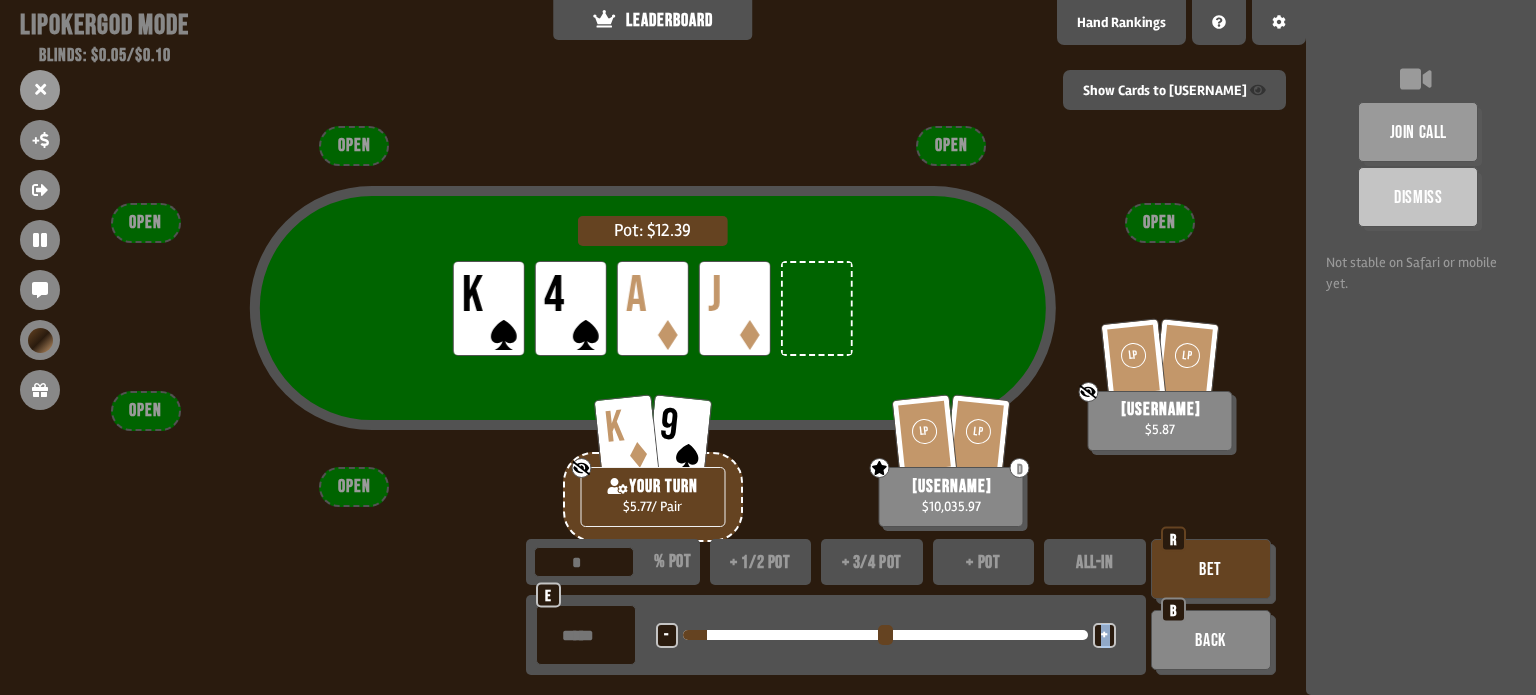type on "**" 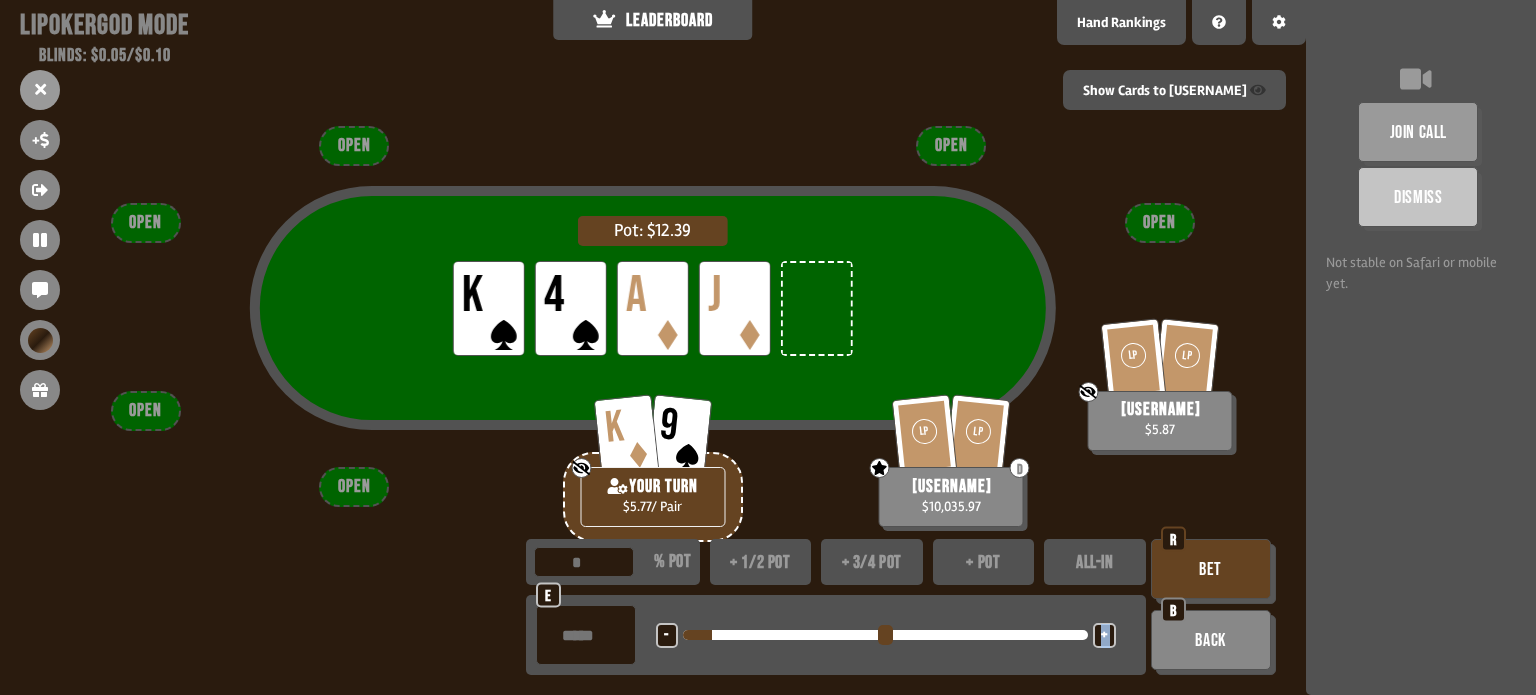 click on "+" at bounding box center (666, 636) 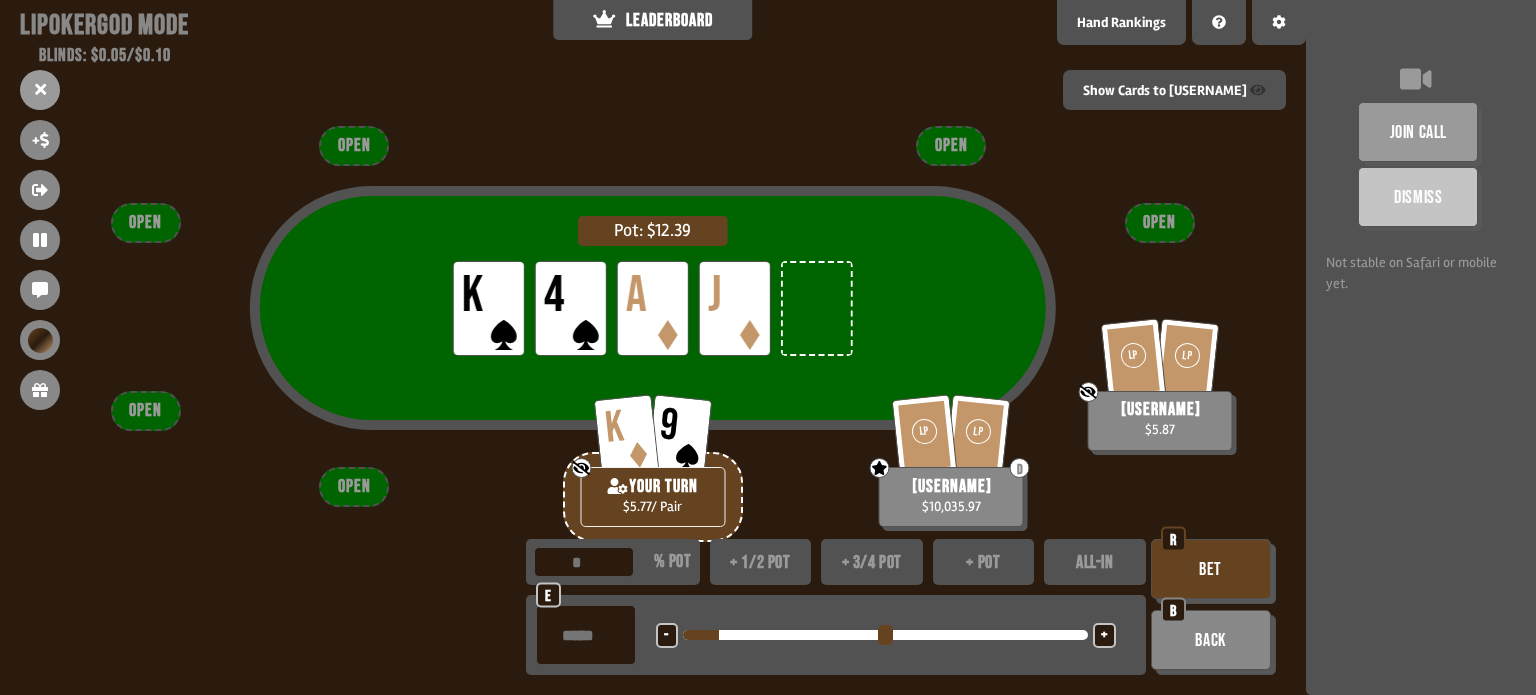 click on "+" at bounding box center (666, 636) 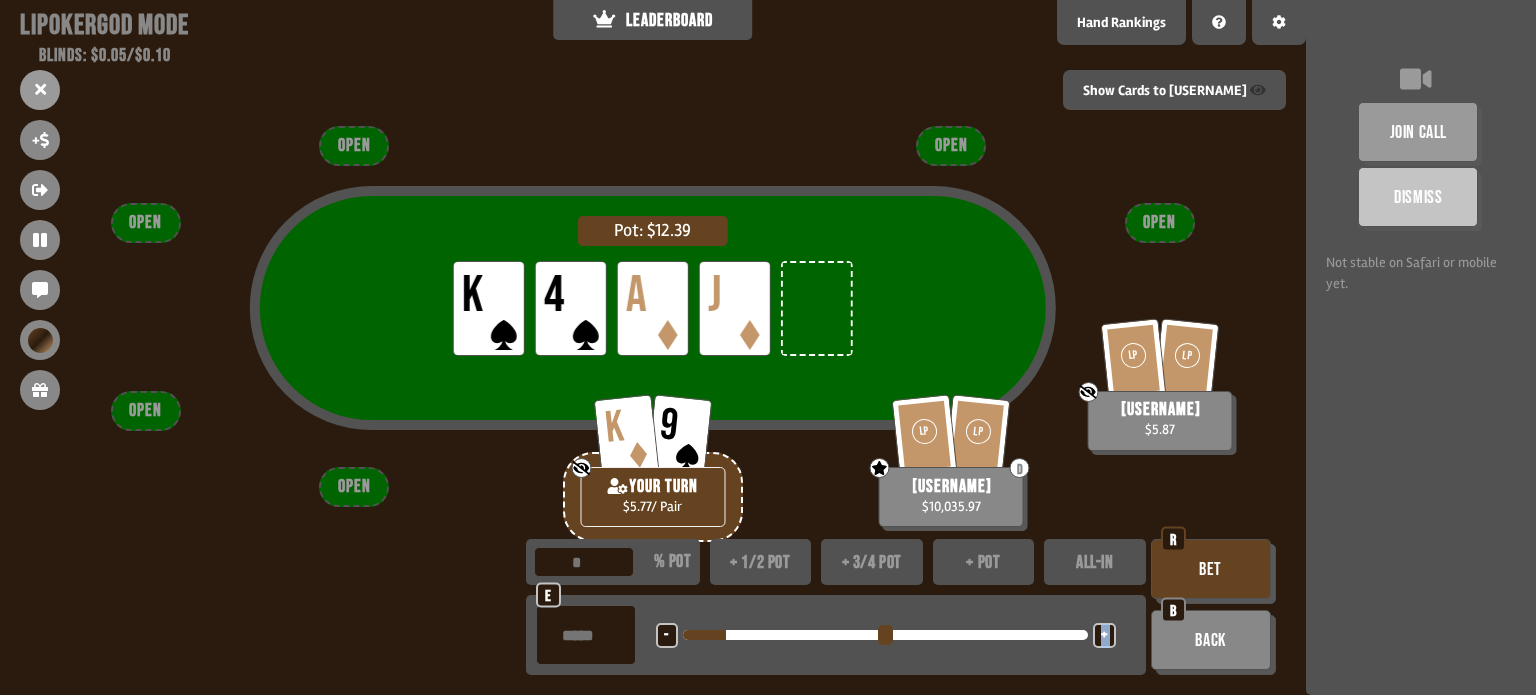 click on "+" at bounding box center (666, 636) 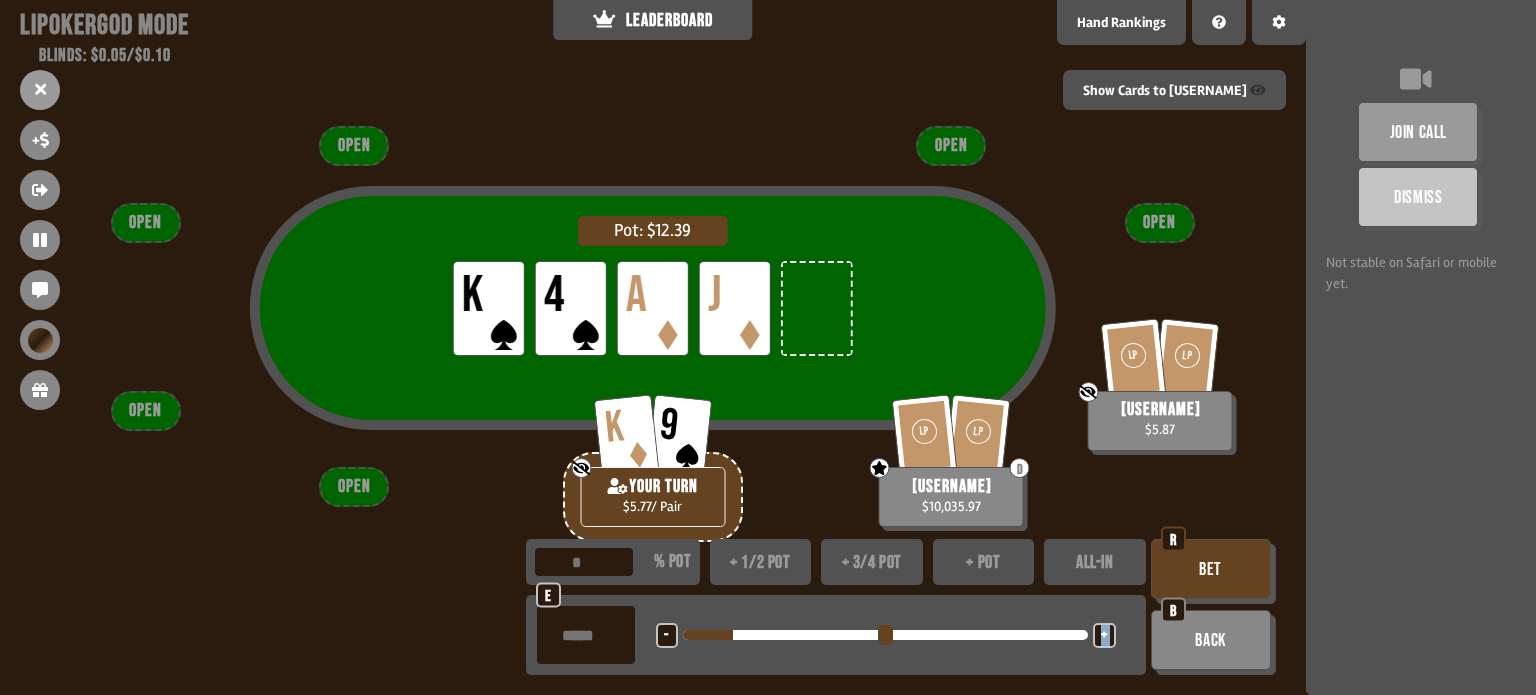 click on "+" at bounding box center (666, 636) 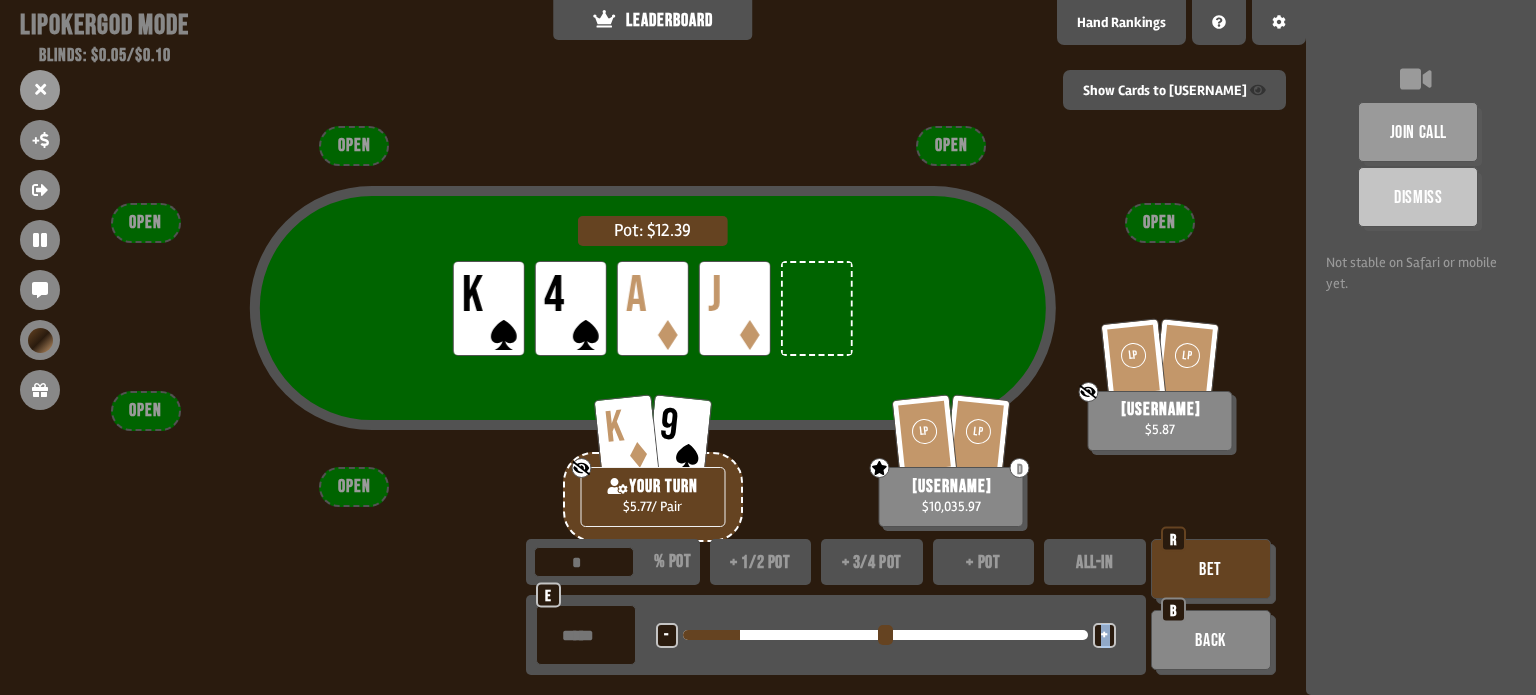 click on "+" at bounding box center [666, 636] 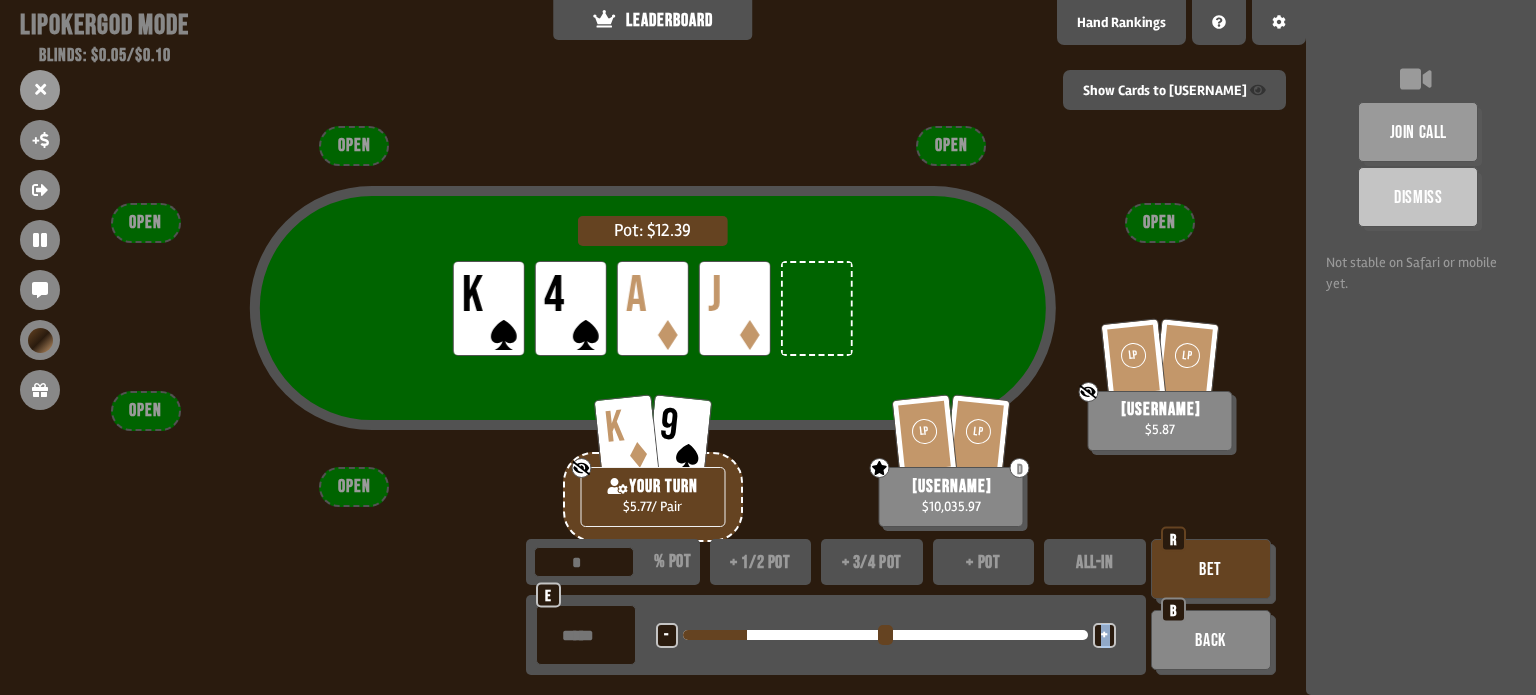 click on "+" at bounding box center [666, 636] 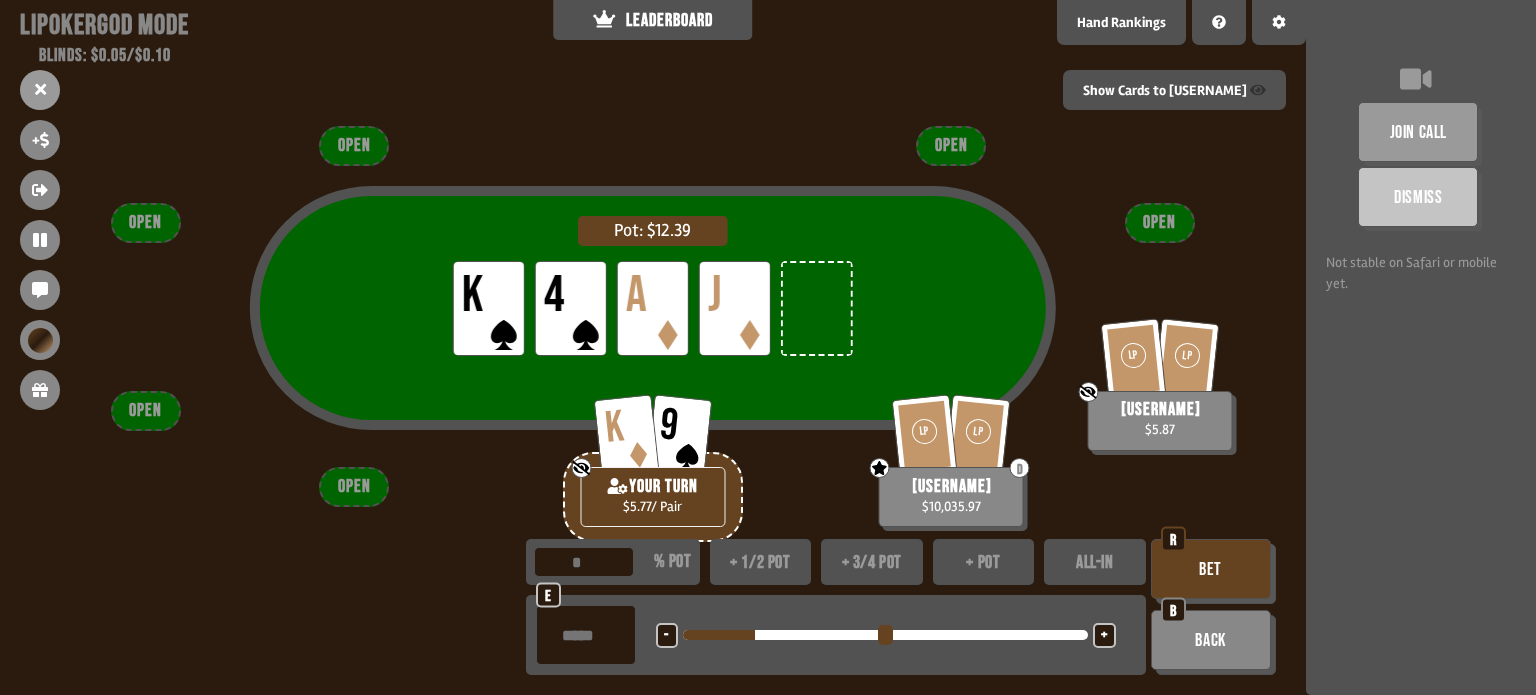 click on "+" at bounding box center (666, 636) 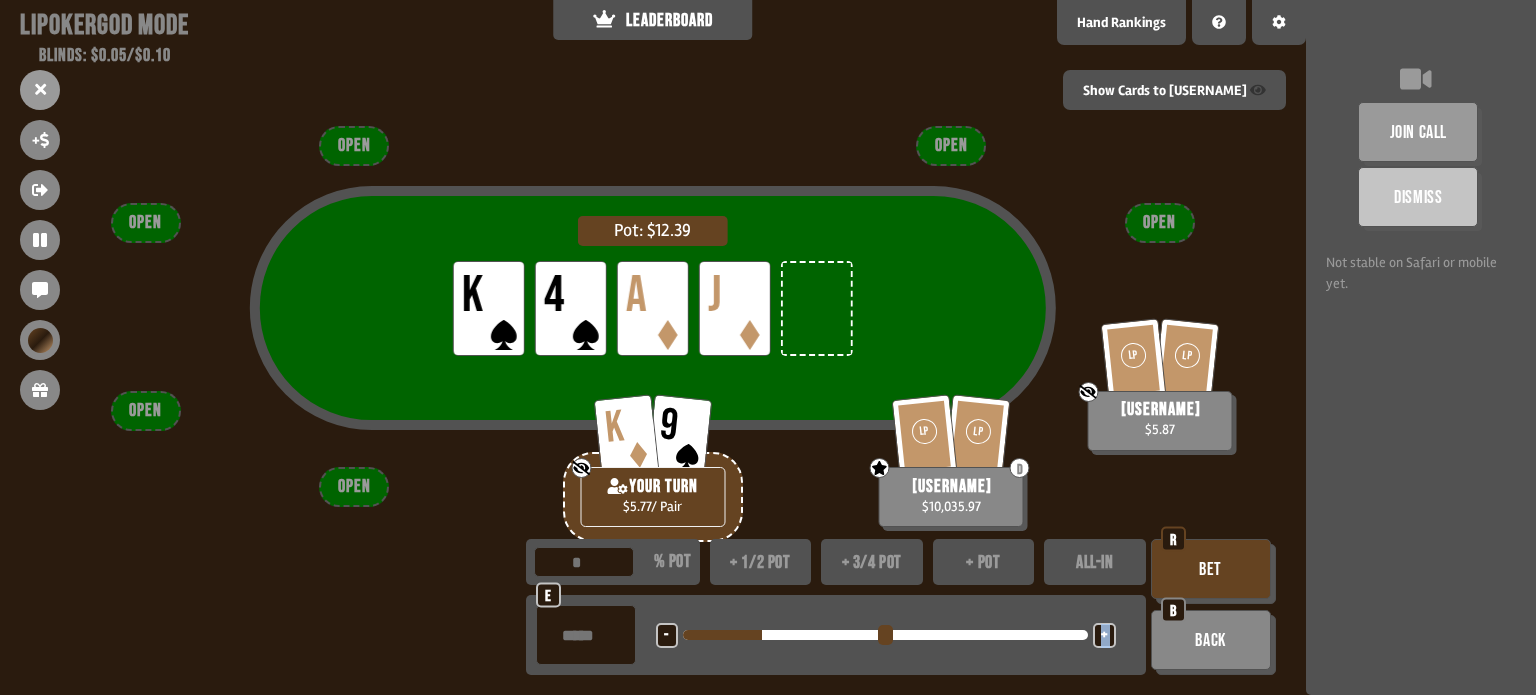 click on "+" at bounding box center (666, 636) 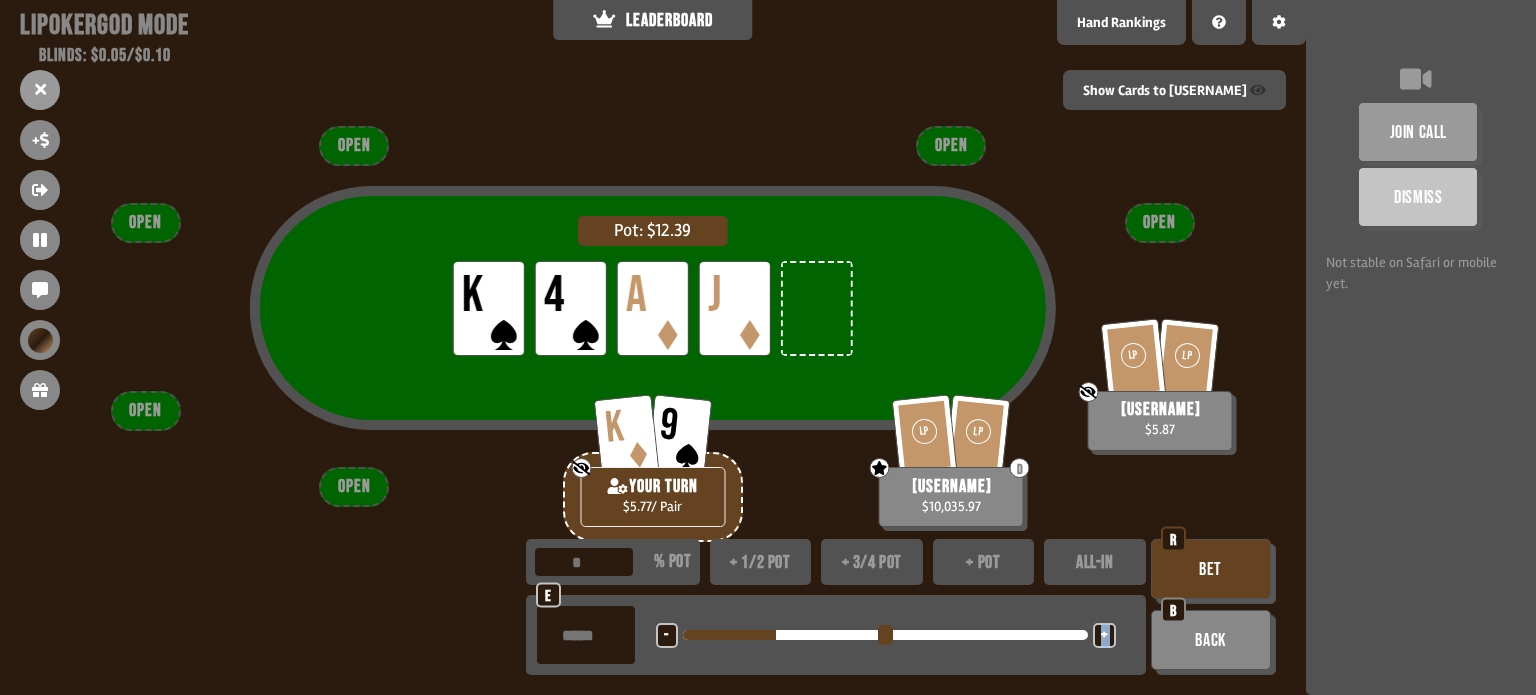 click on "+" at bounding box center (666, 636) 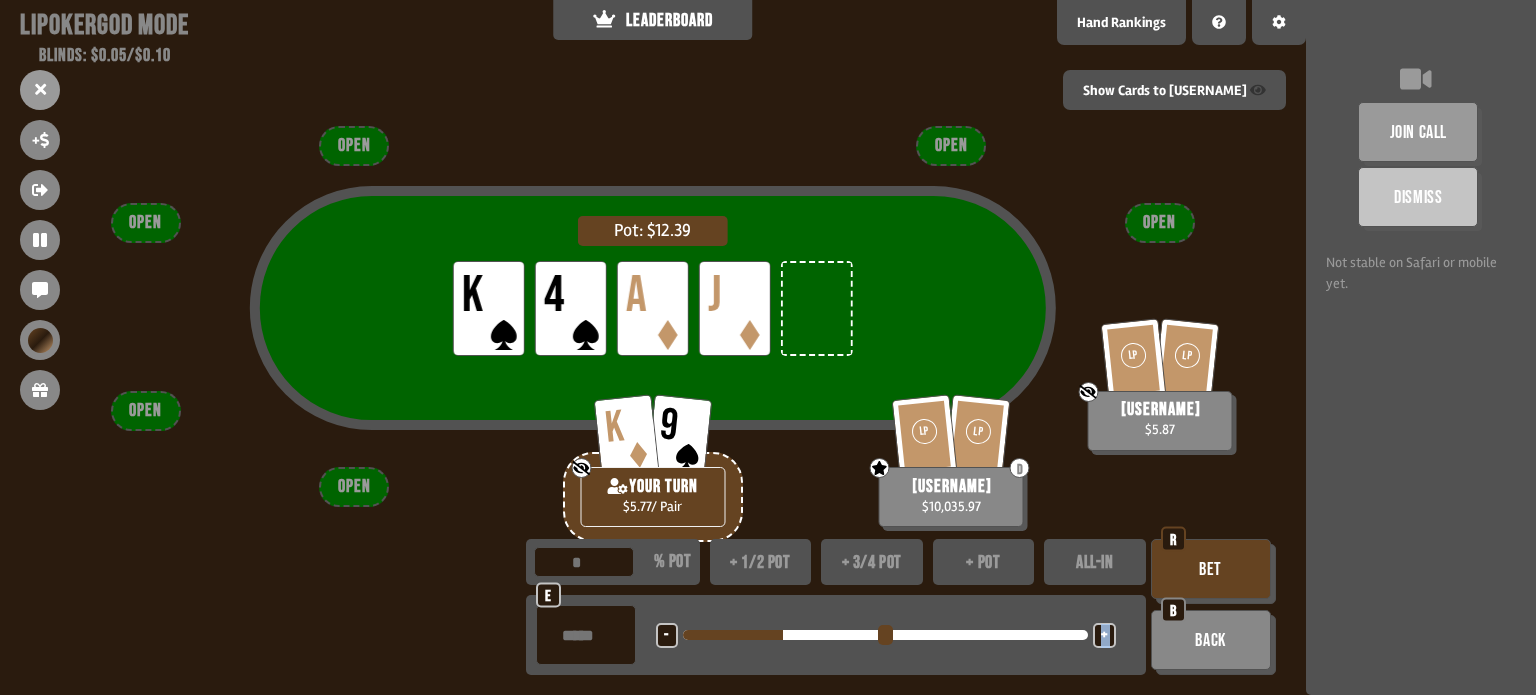 click on "+" at bounding box center [666, 636] 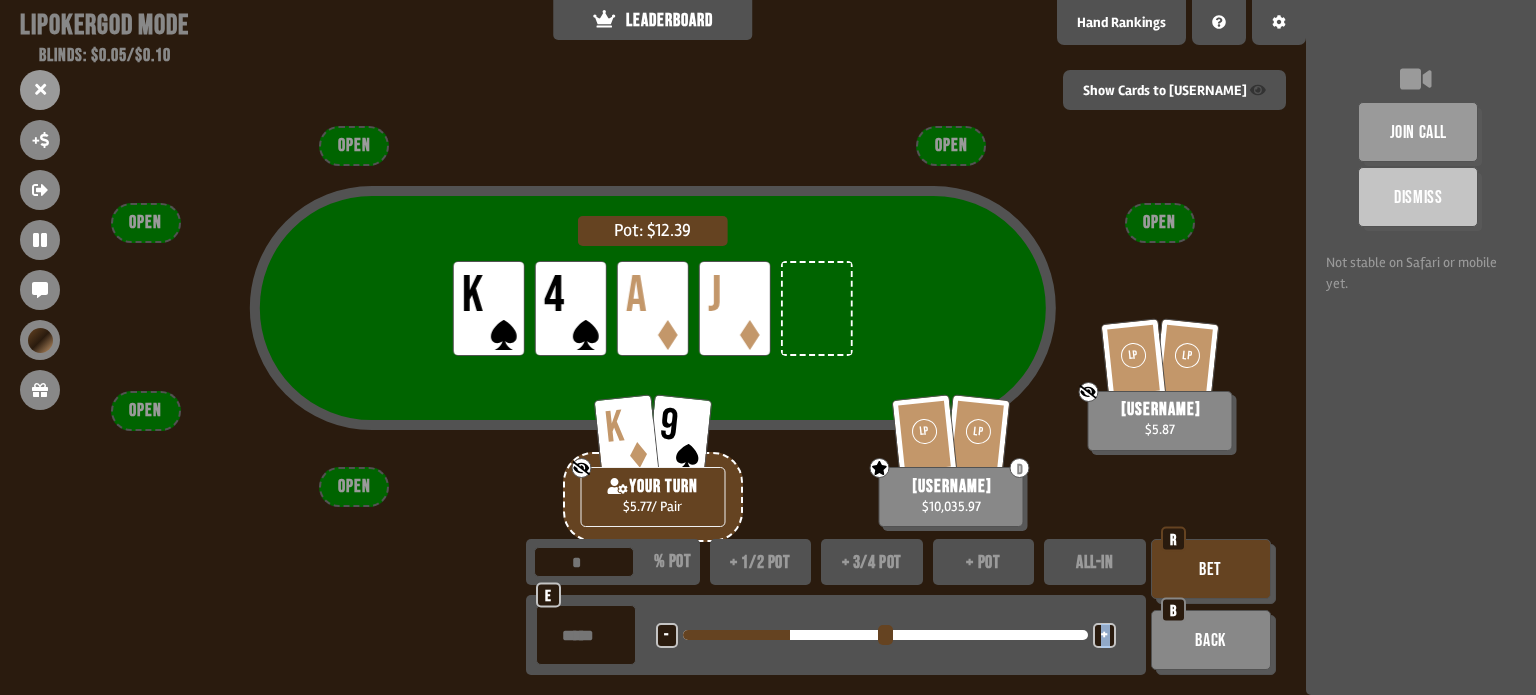 click on "+" at bounding box center [666, 636] 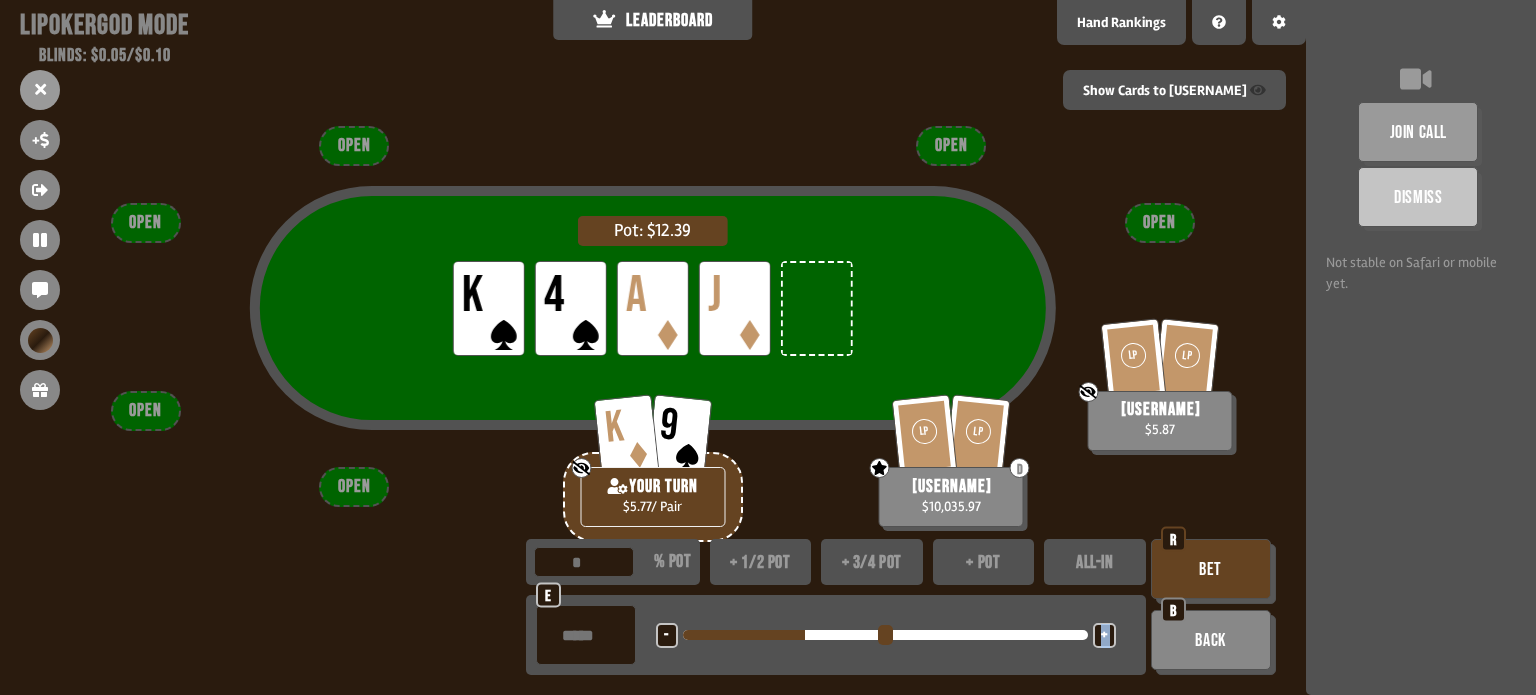 click on "+" at bounding box center [666, 636] 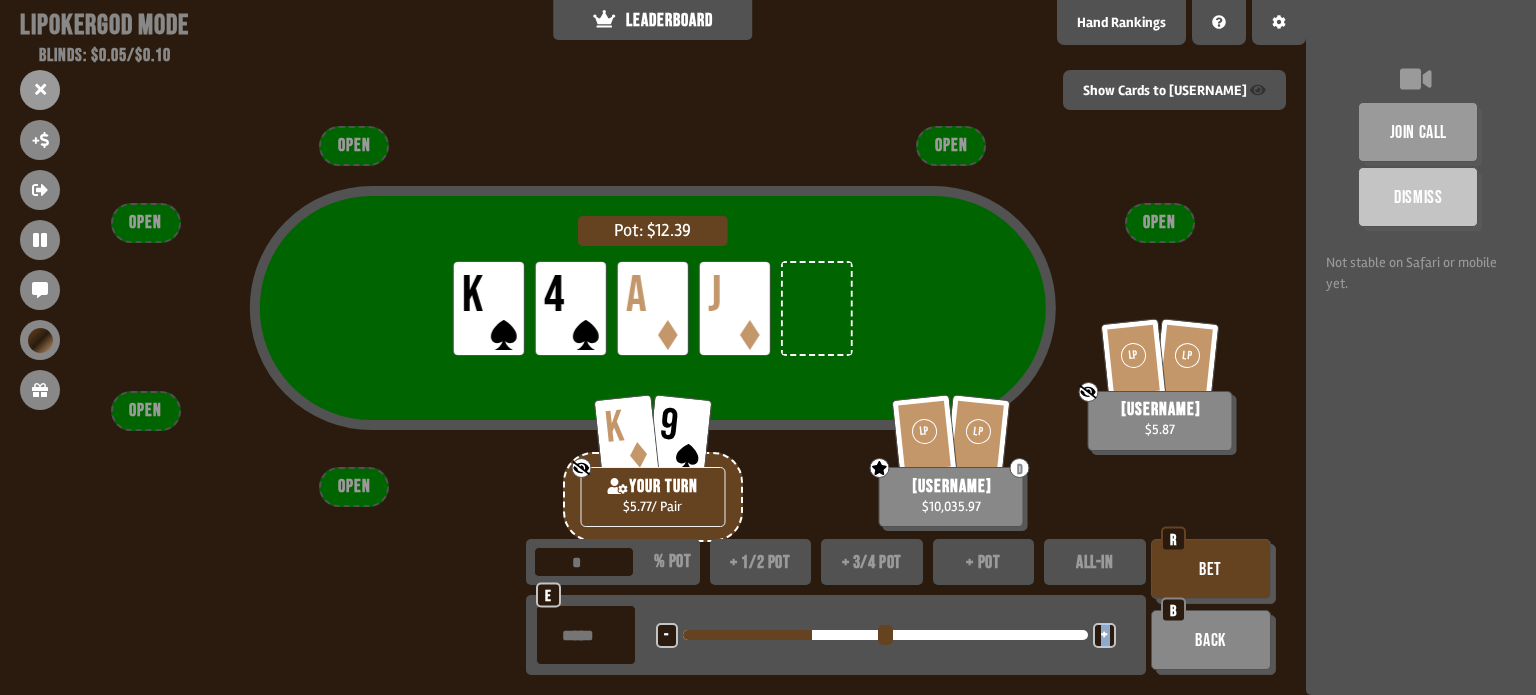 click on "+" at bounding box center [666, 636] 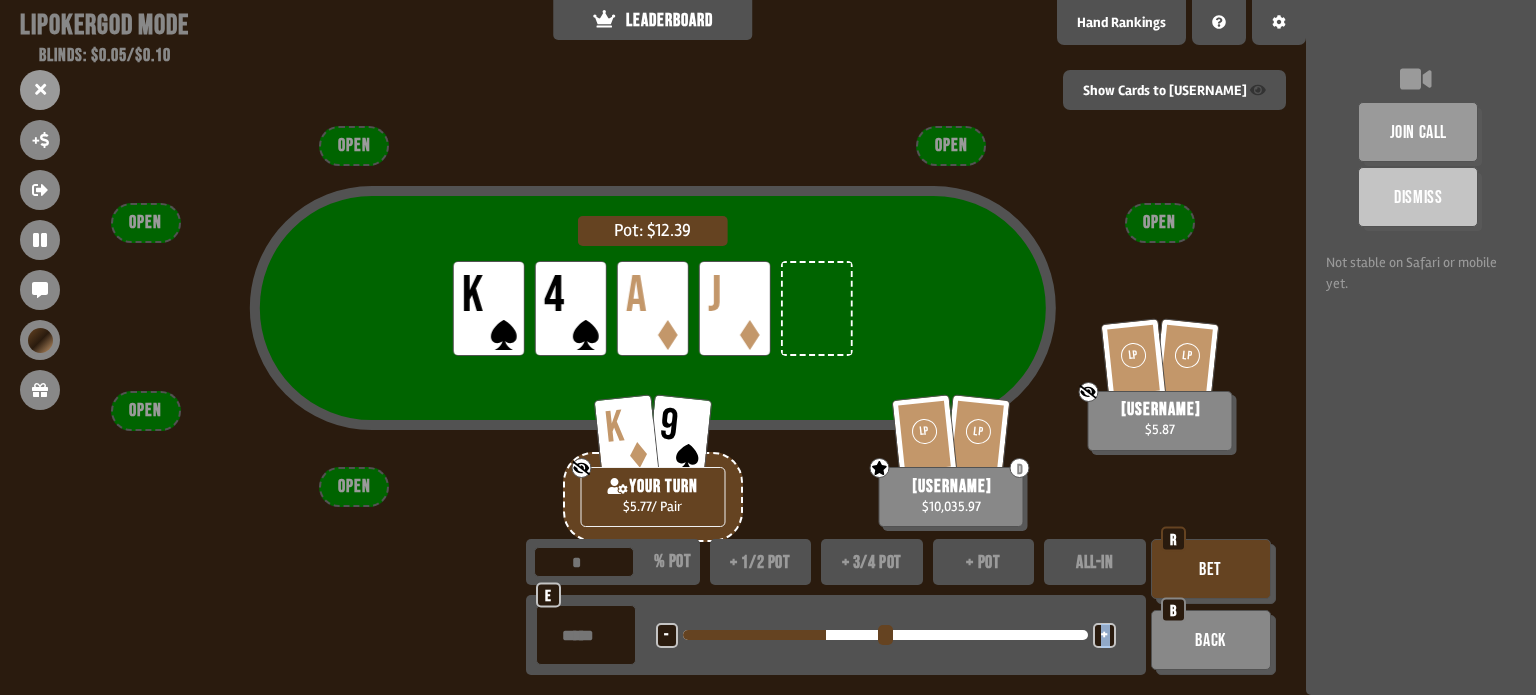click on "+" at bounding box center [666, 636] 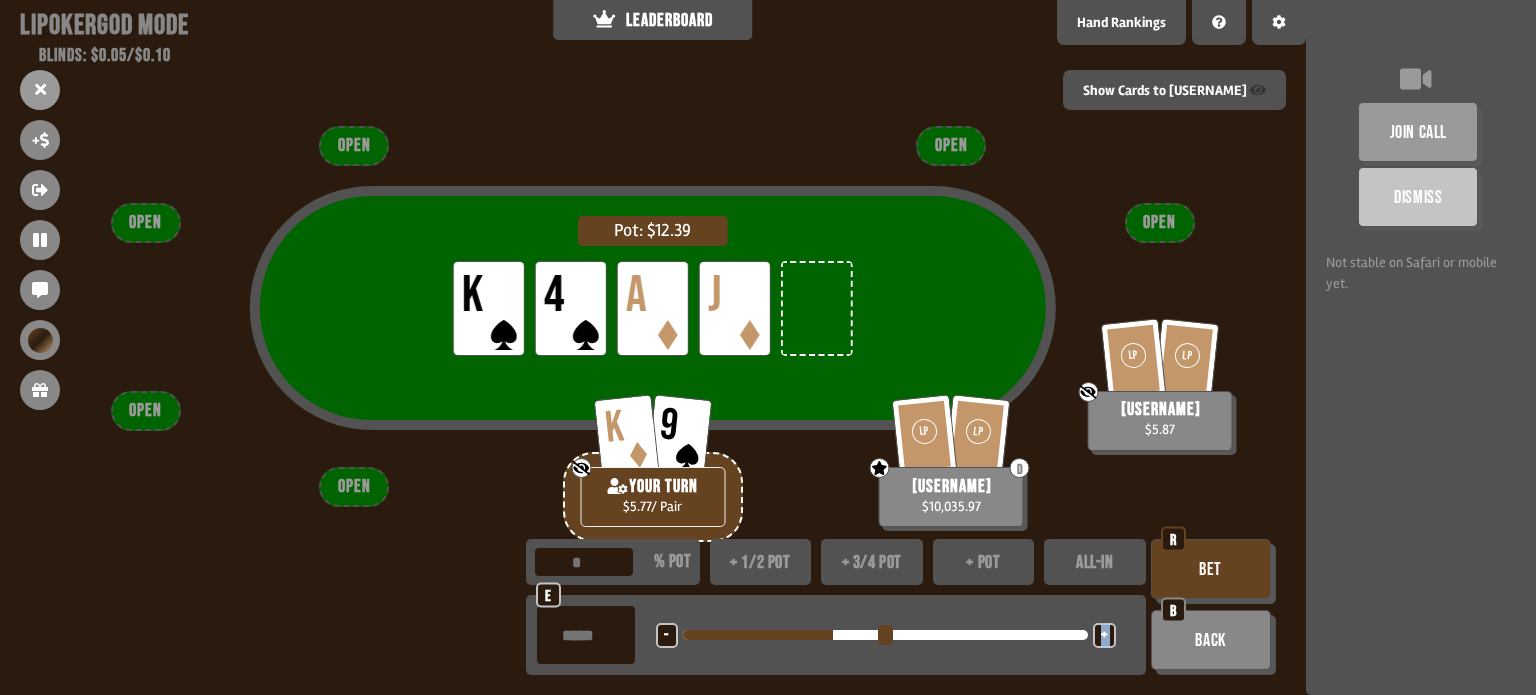 click on "+" at bounding box center (666, 636) 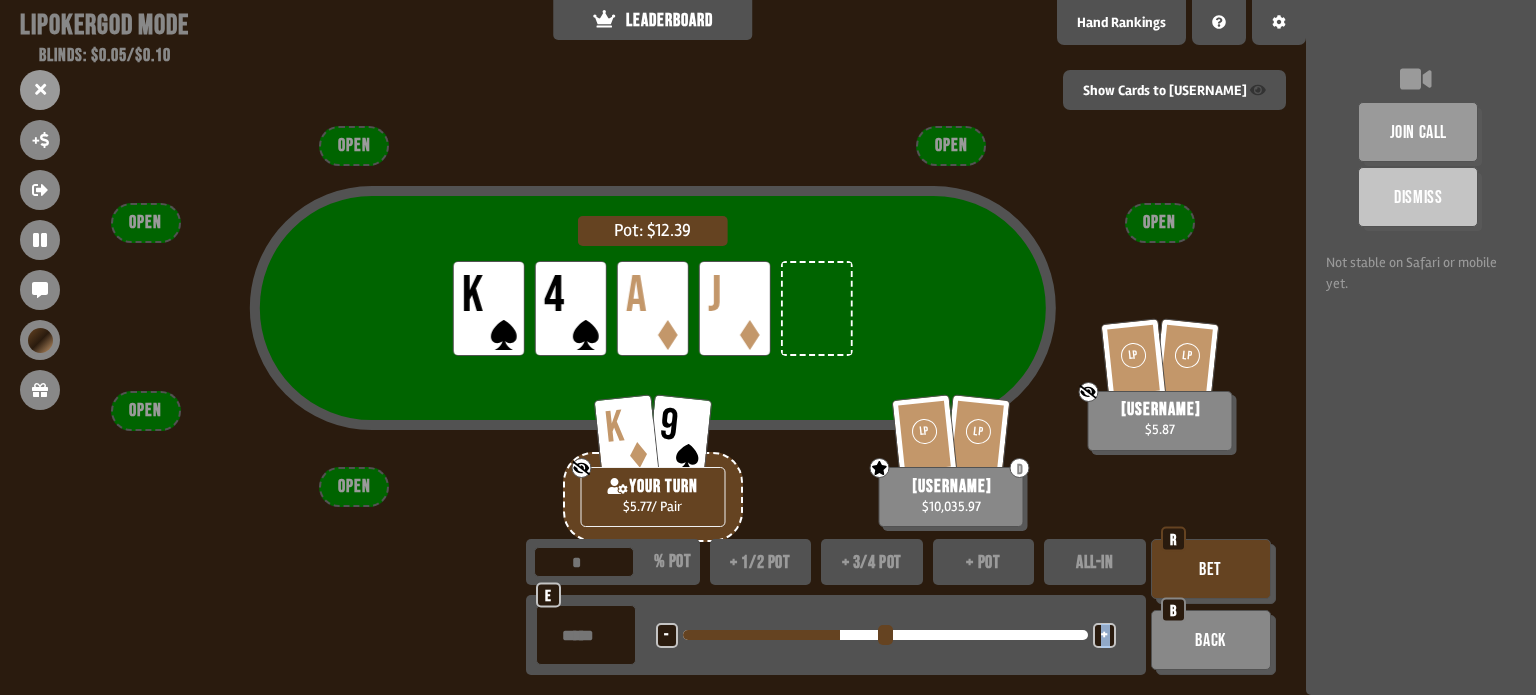 click on "+" at bounding box center (666, 636) 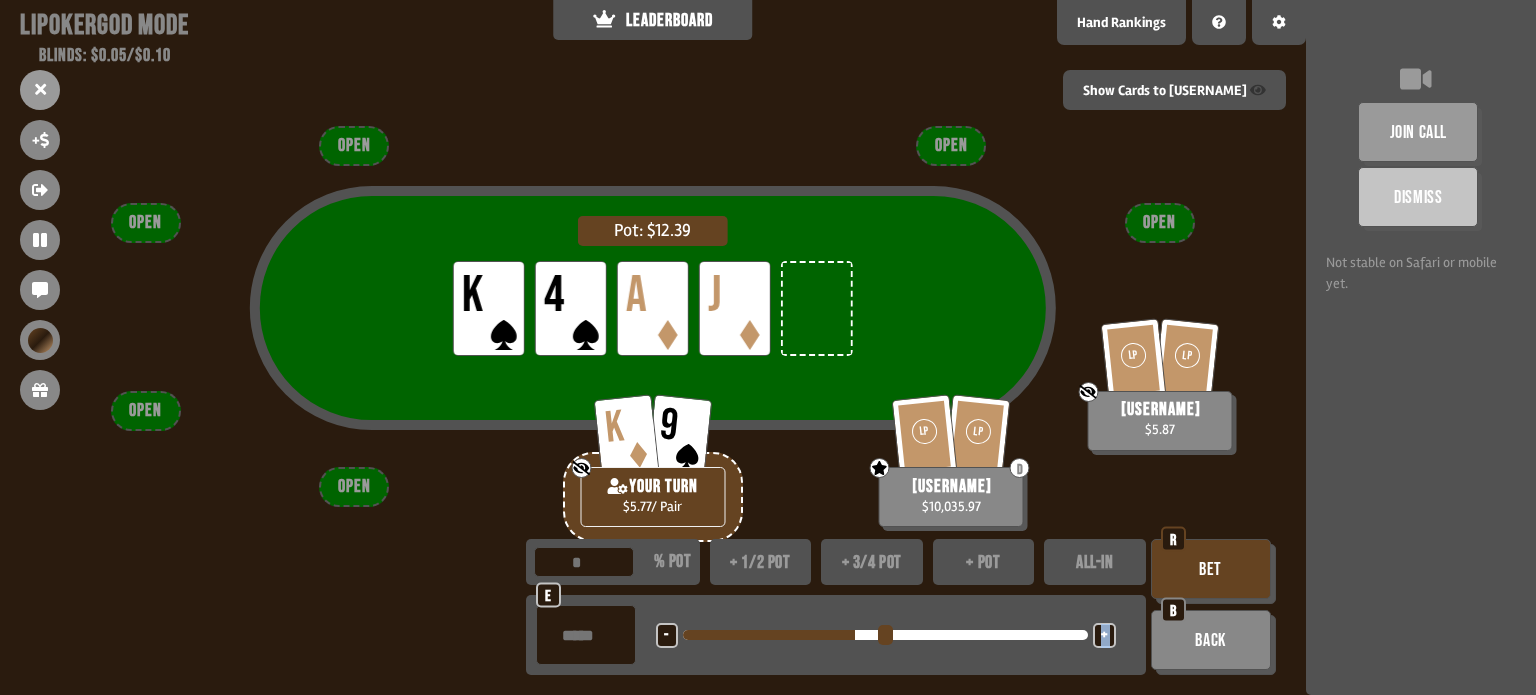 click on "+" at bounding box center [666, 636] 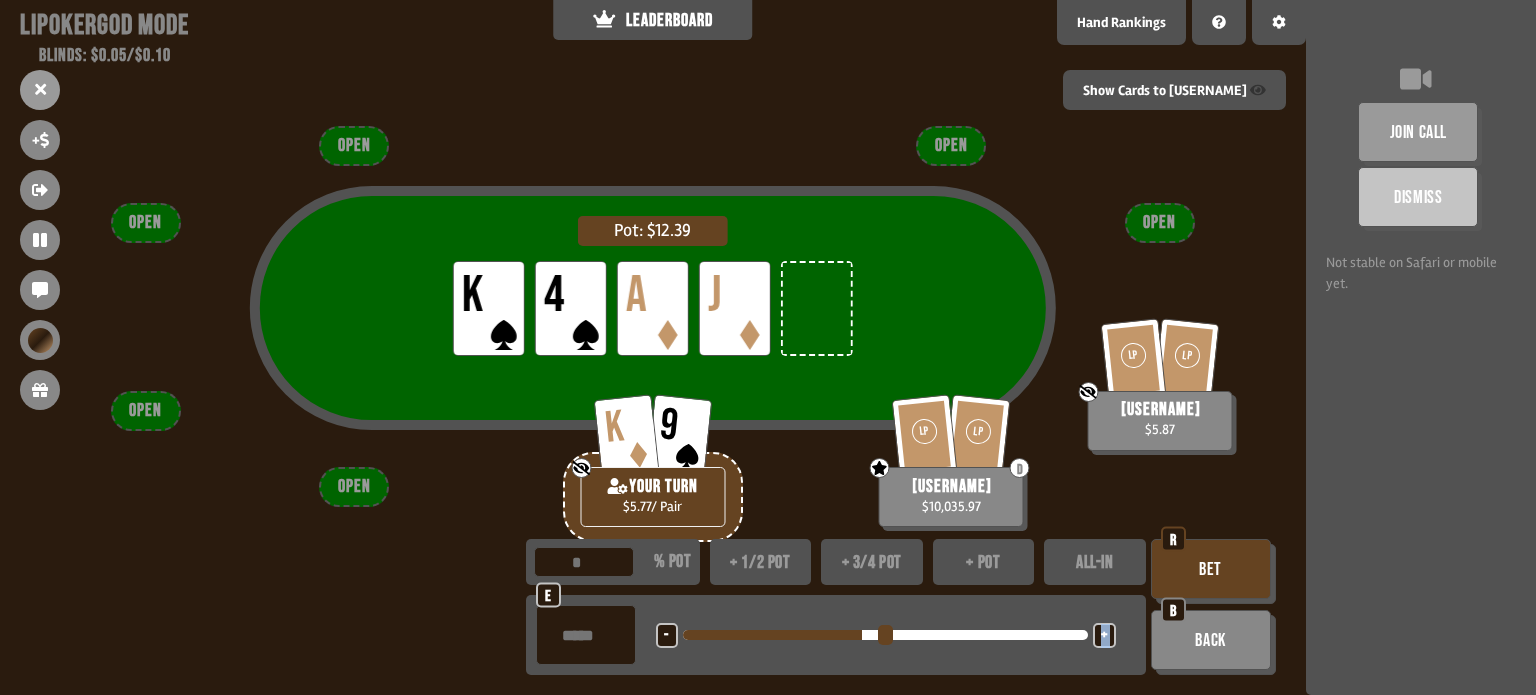 click on "+" at bounding box center [666, 636] 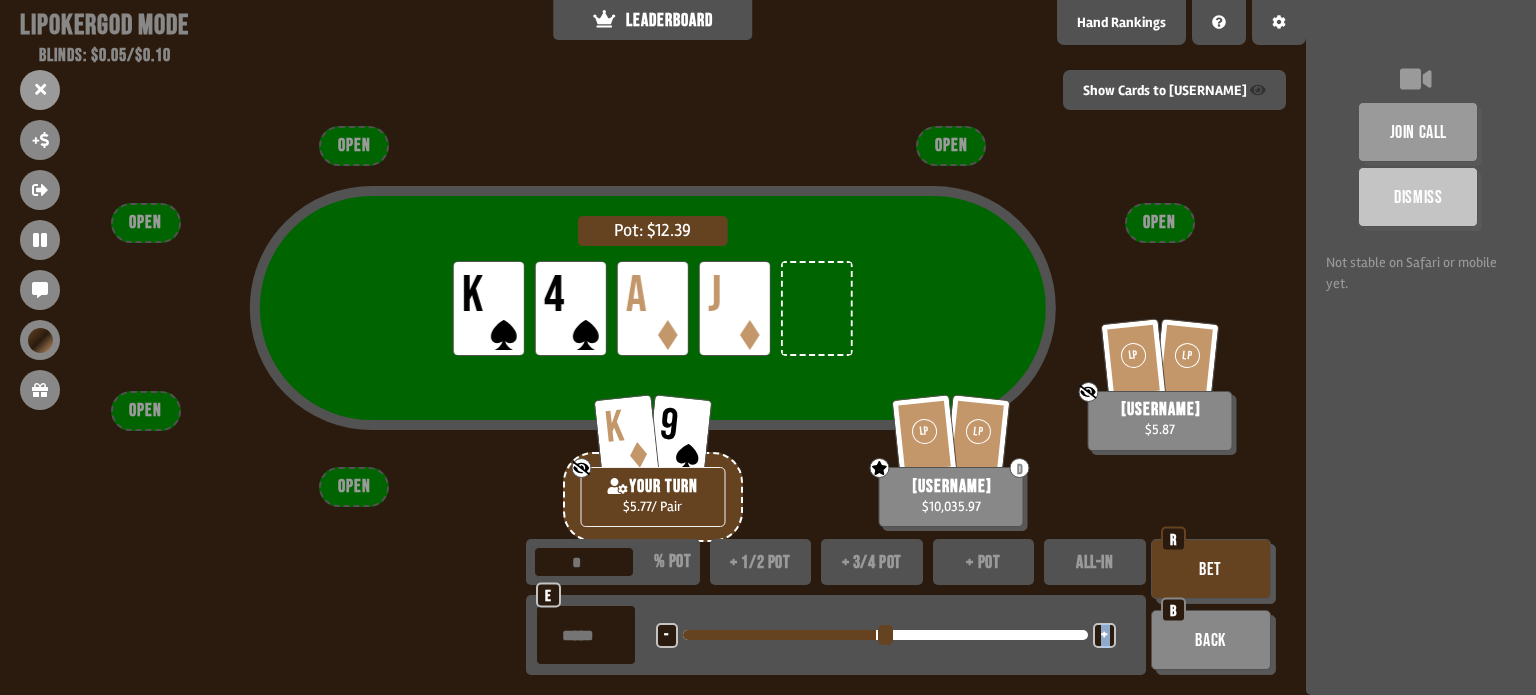 click on "+" at bounding box center (666, 636) 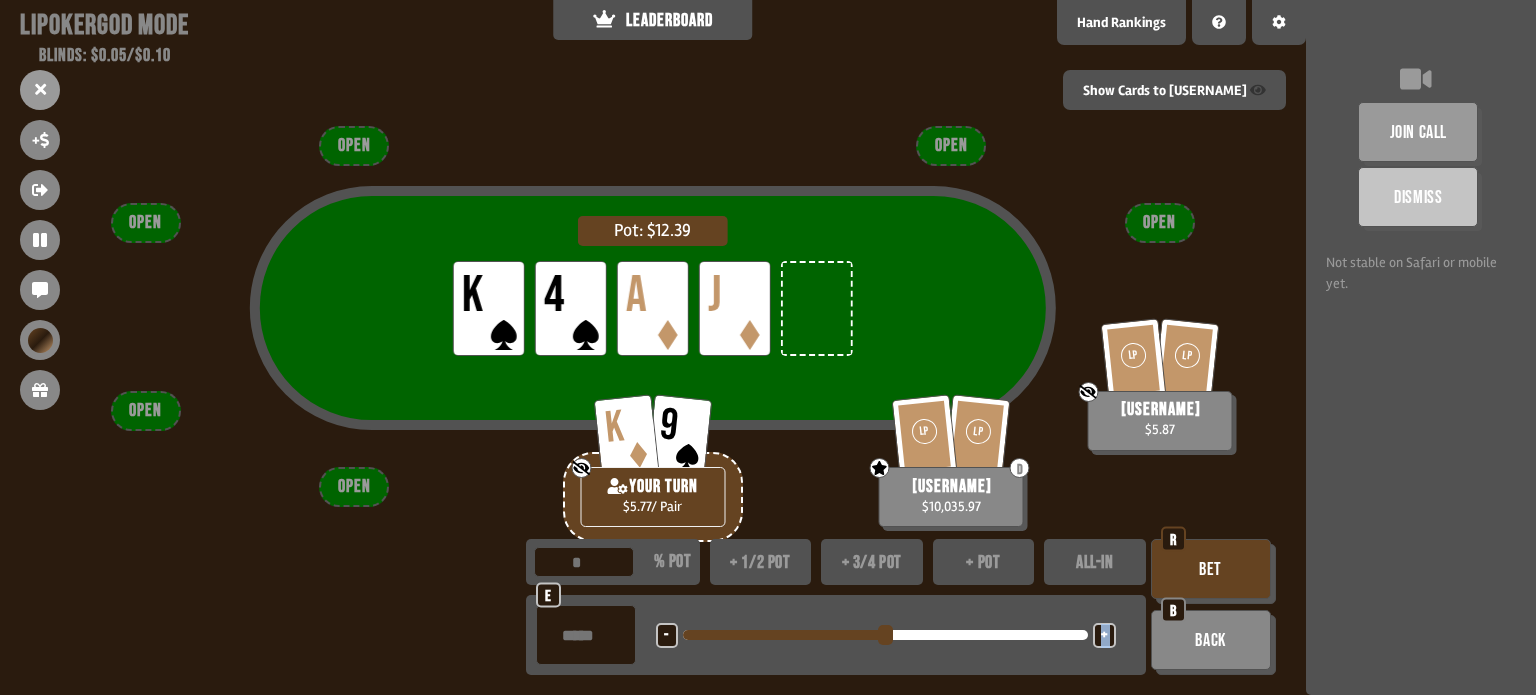 click on "+" at bounding box center (666, 636) 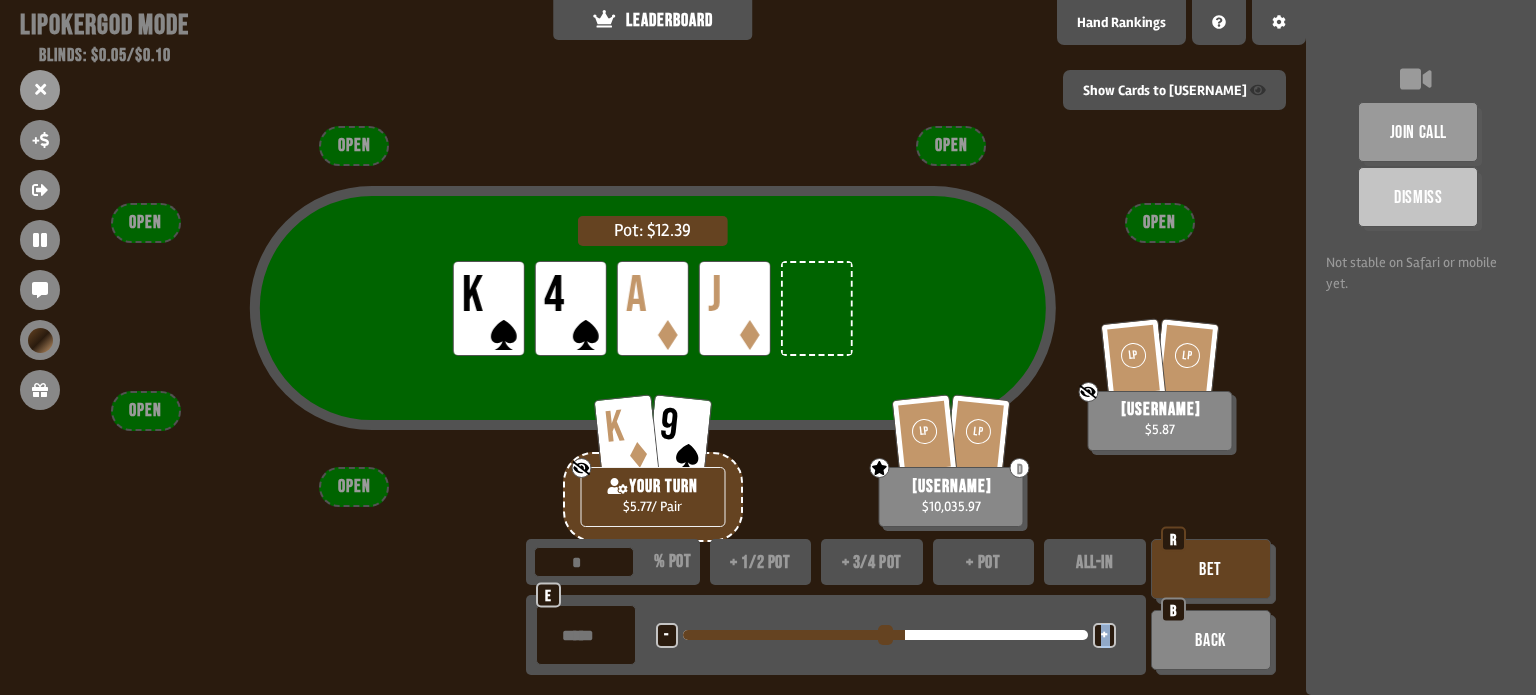 click on "+" at bounding box center (666, 636) 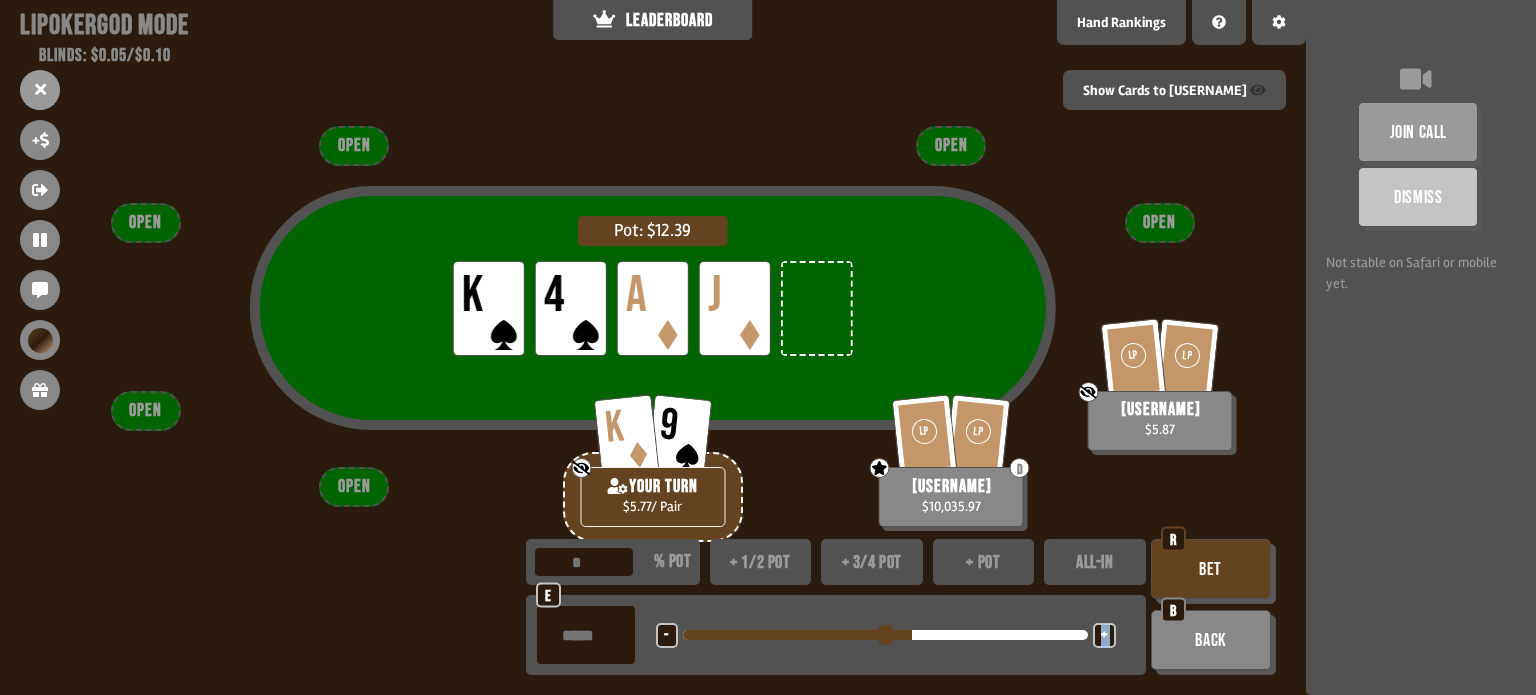 click on "+" at bounding box center [666, 636] 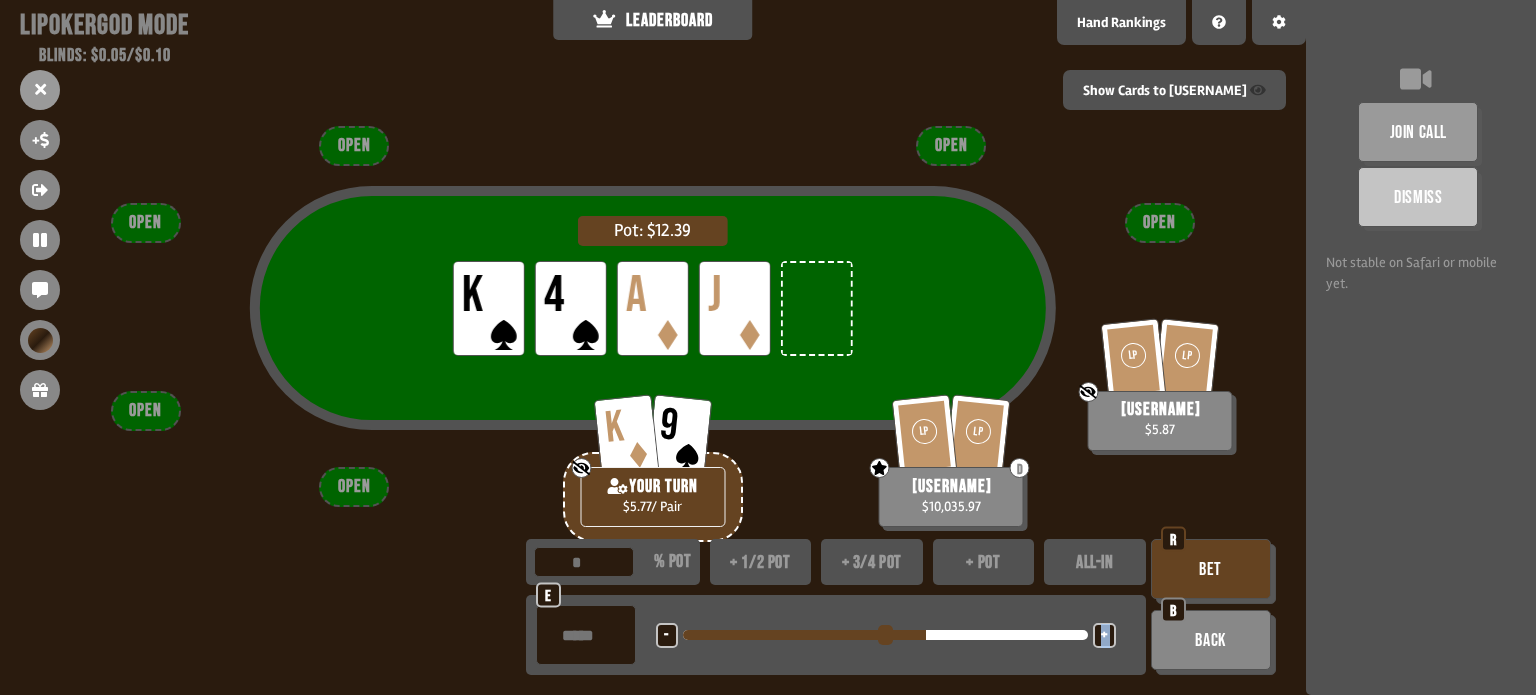 click on "+" at bounding box center [666, 636] 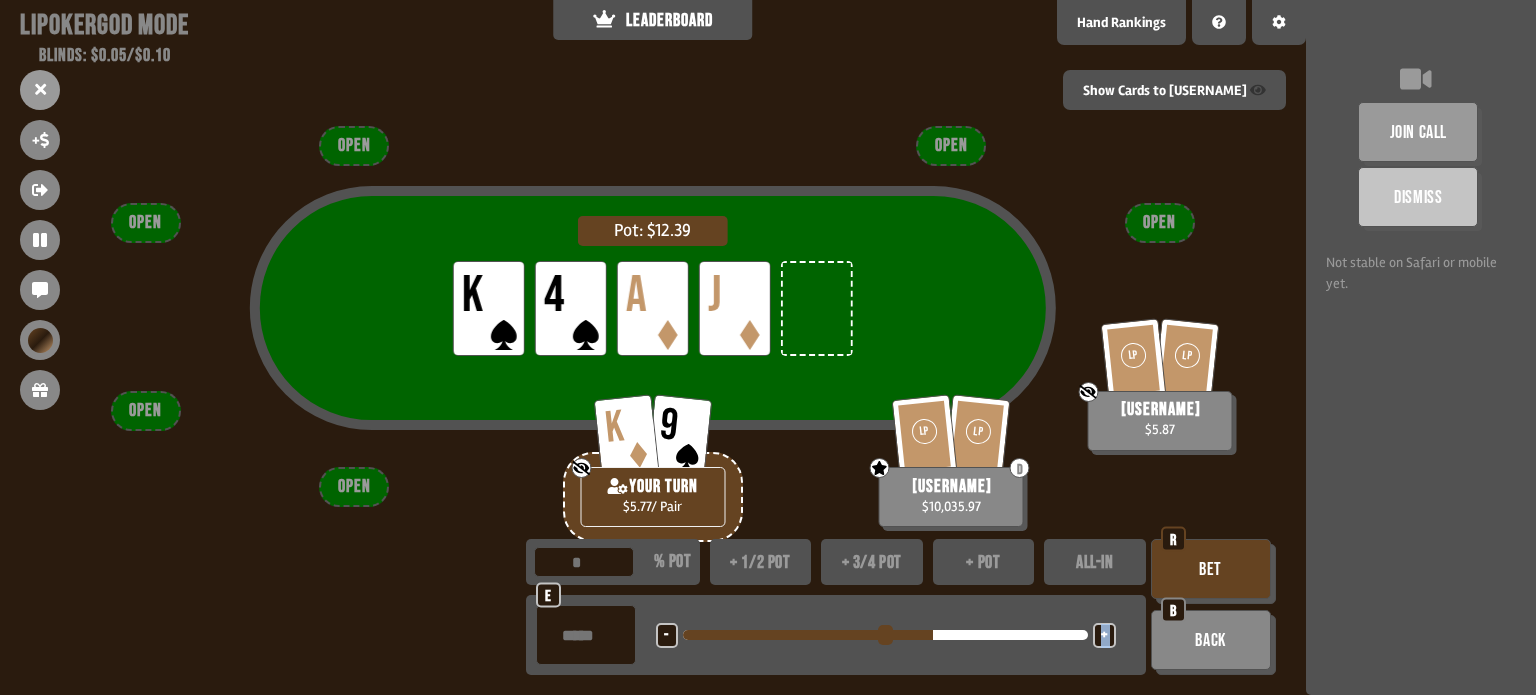 click on "+" at bounding box center (666, 636) 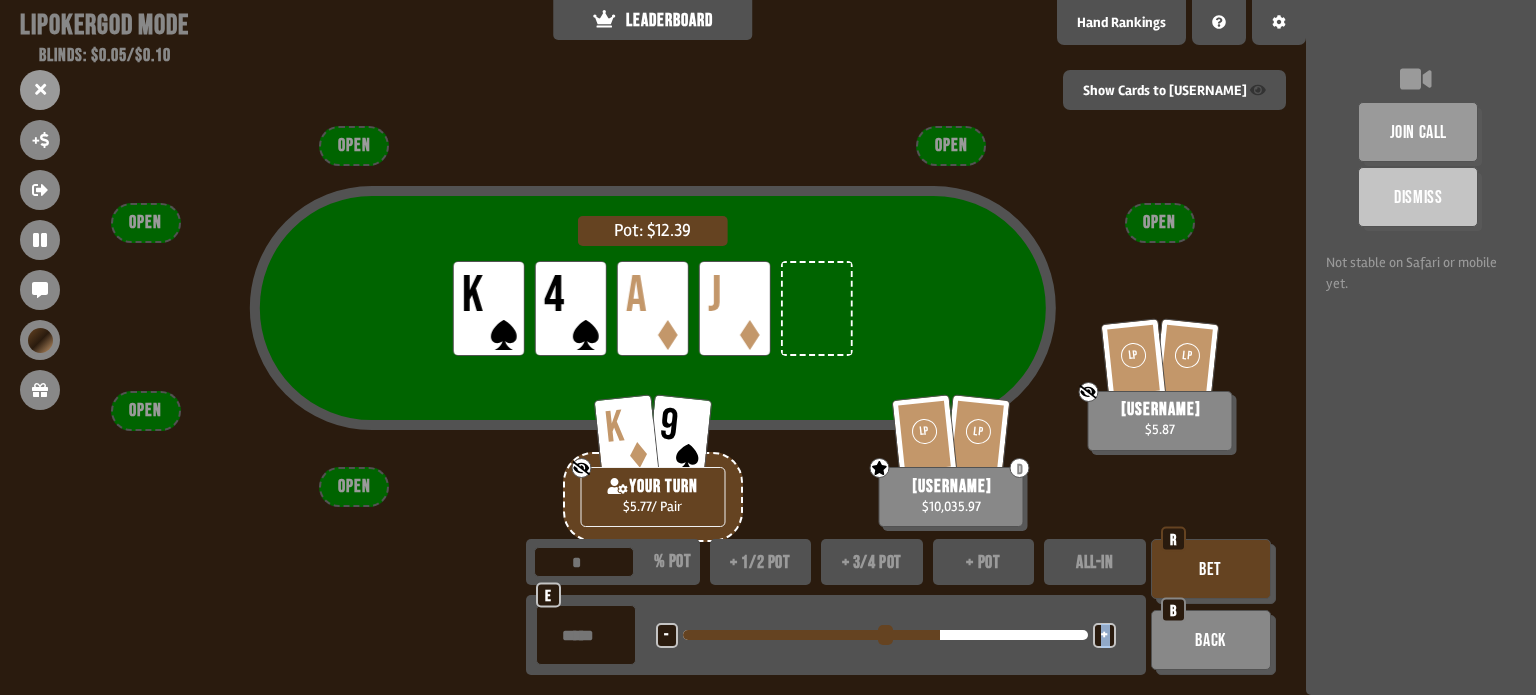 click on "+" at bounding box center [666, 636] 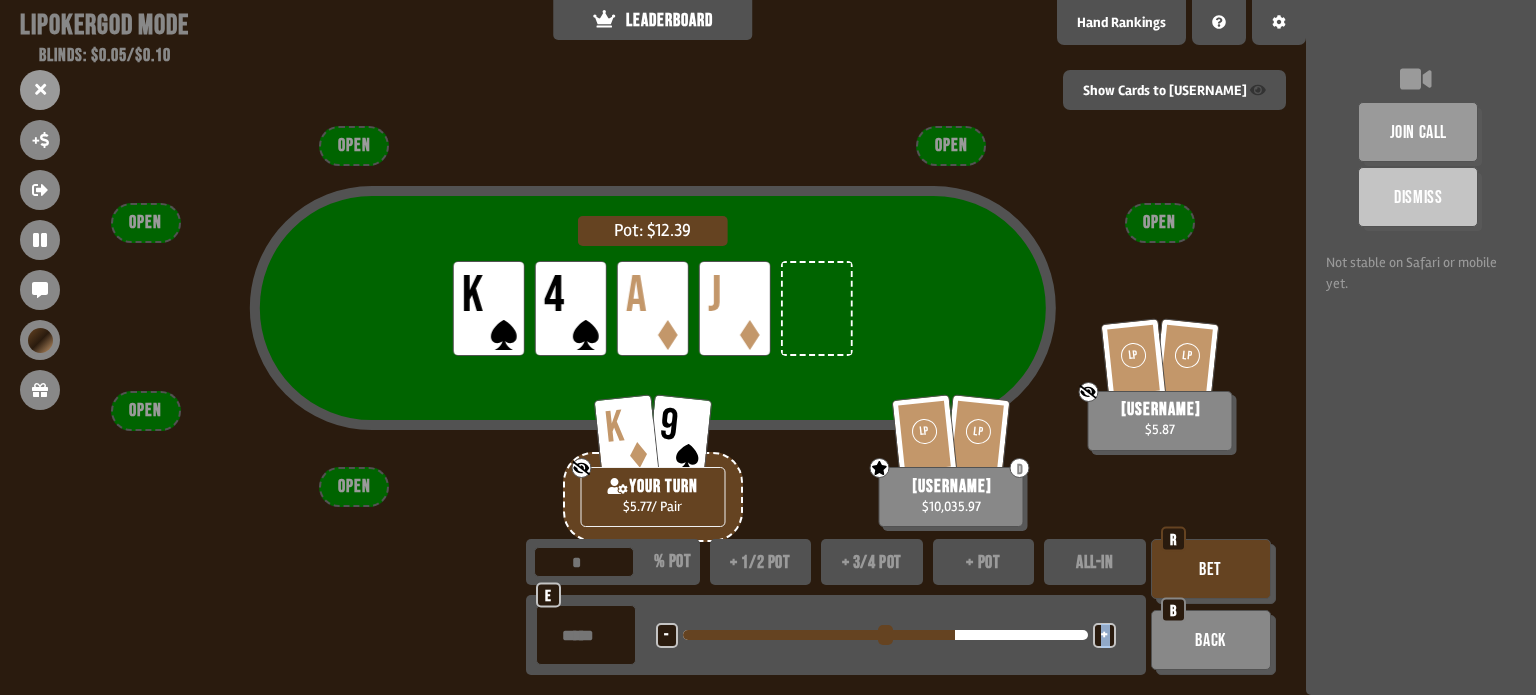 click on "+" at bounding box center [666, 636] 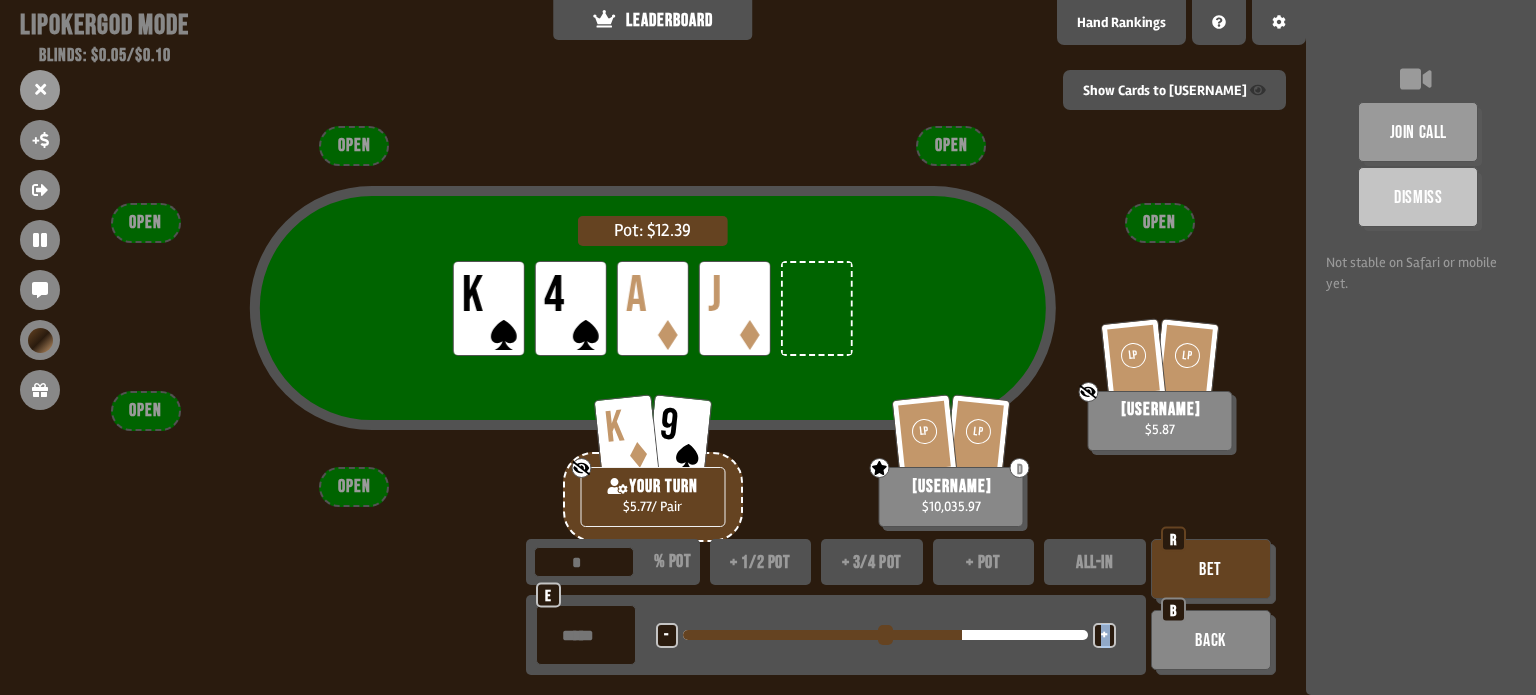 click on "+" at bounding box center [666, 636] 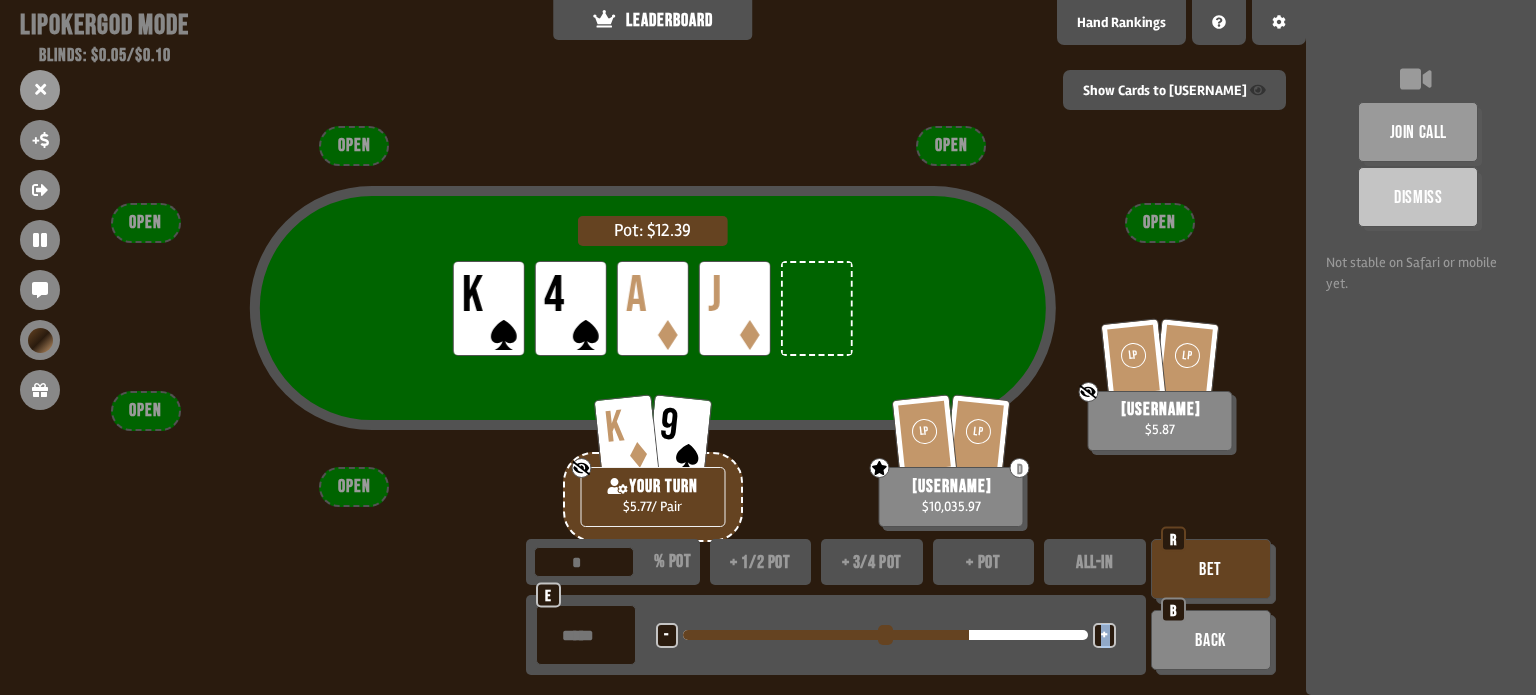 click on "+" at bounding box center (666, 636) 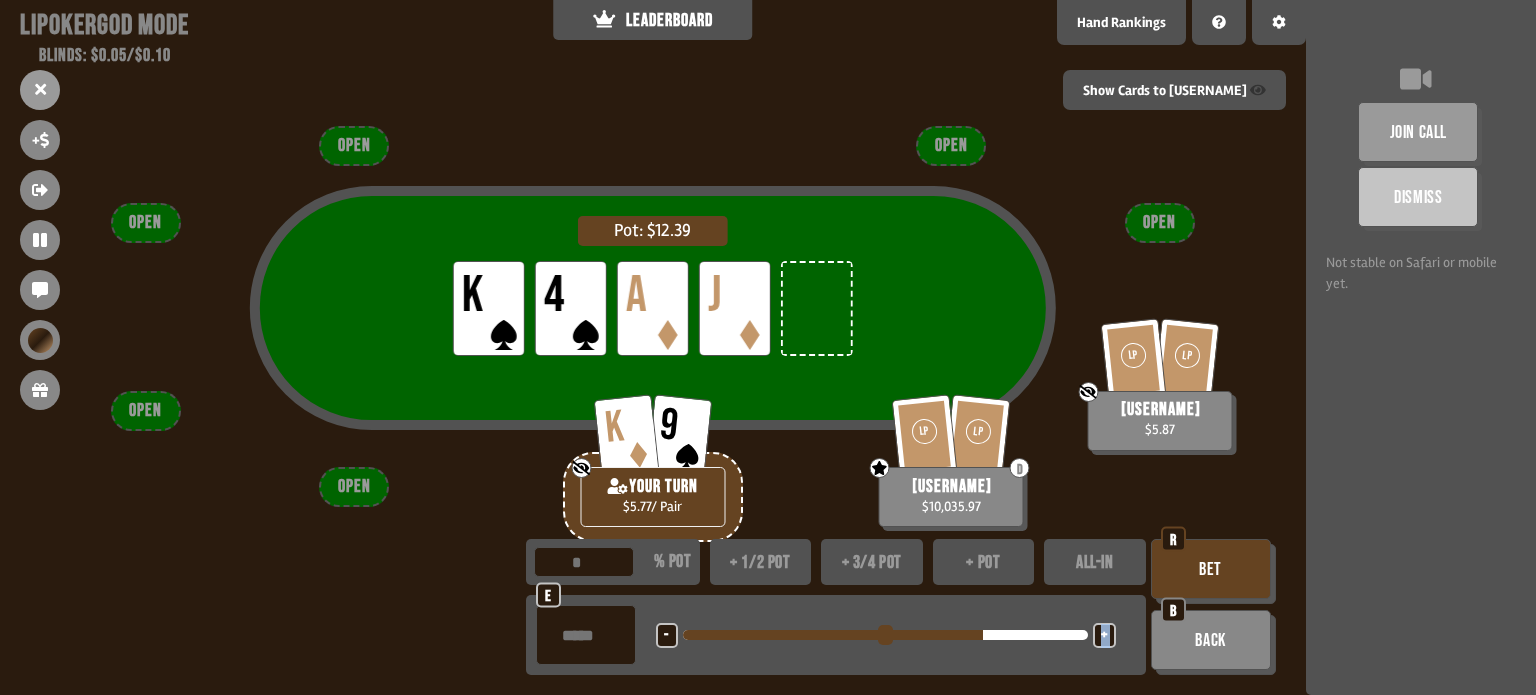 click on "+" at bounding box center (666, 636) 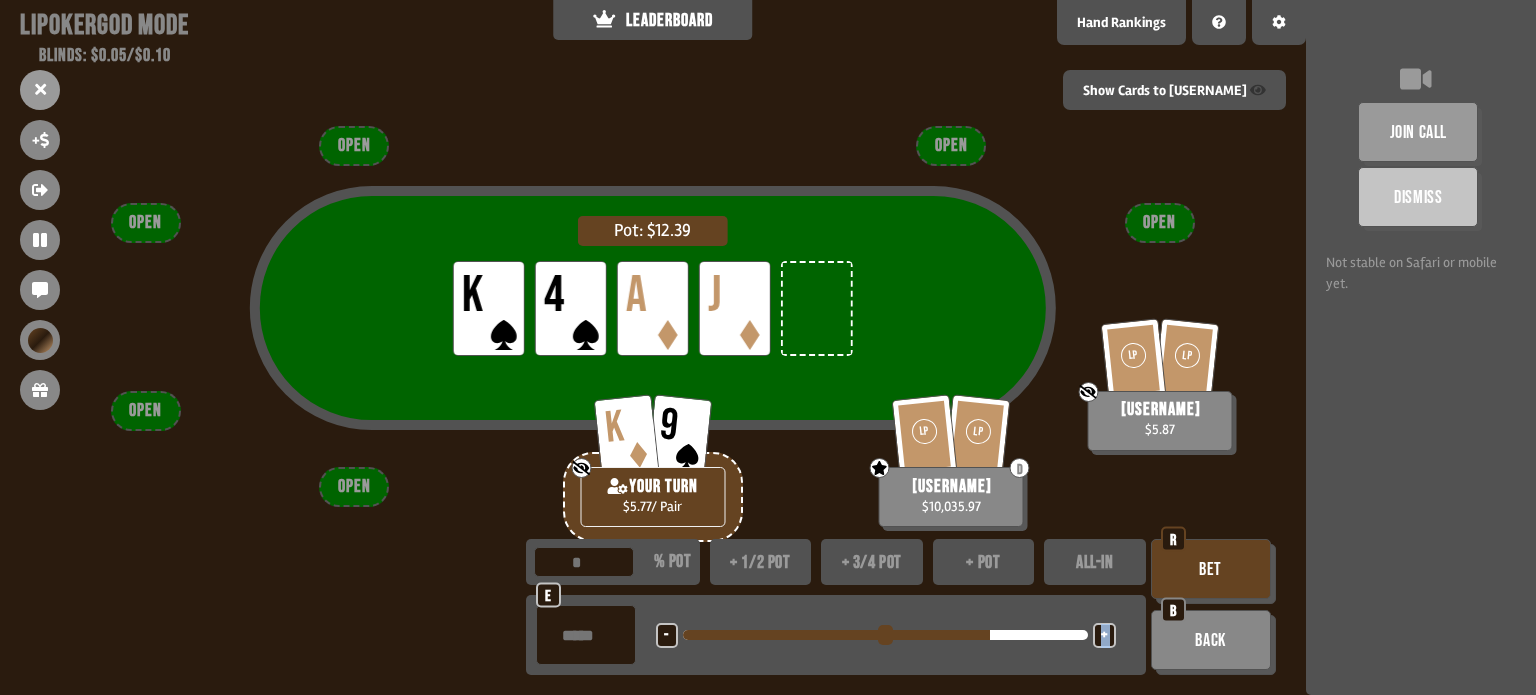 click on "+" at bounding box center [666, 636] 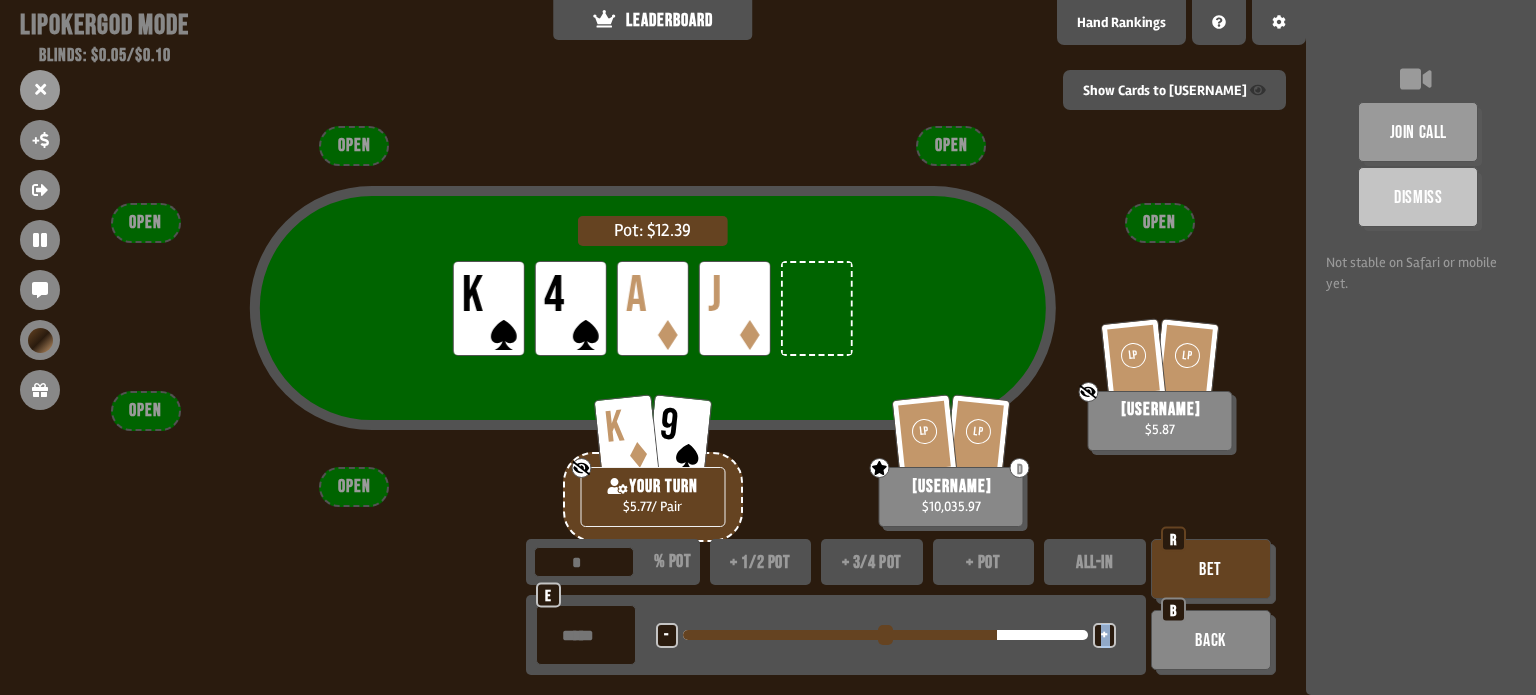 click on "+" at bounding box center [666, 636] 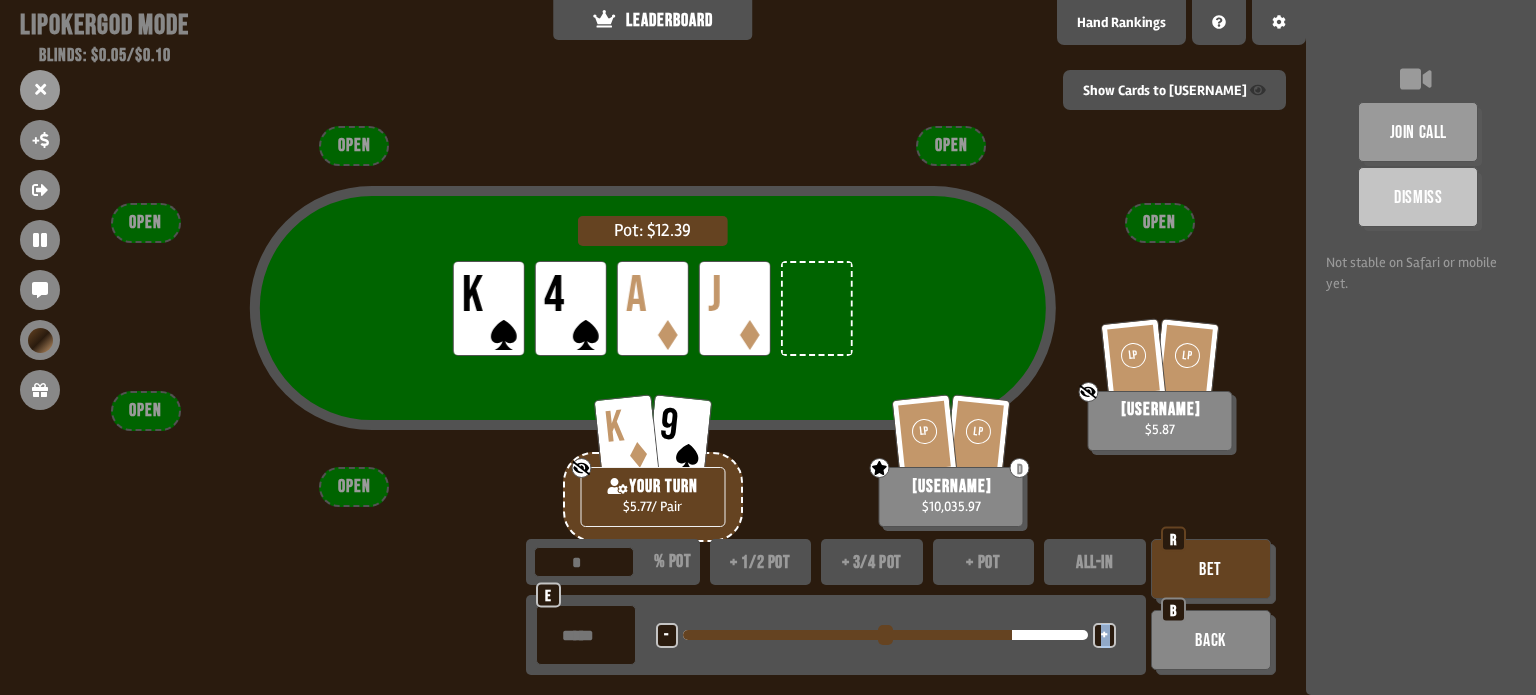click on "+" at bounding box center (666, 636) 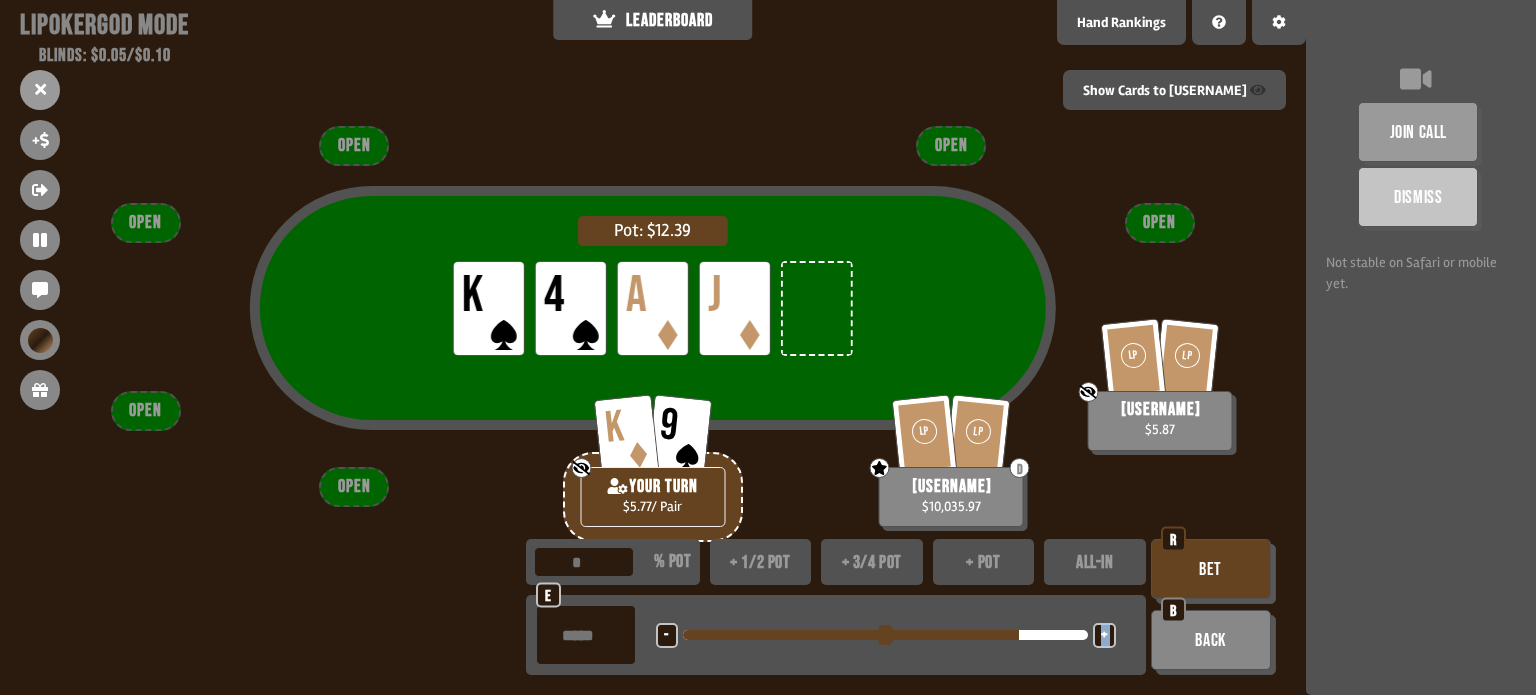 click on "+" at bounding box center [666, 636] 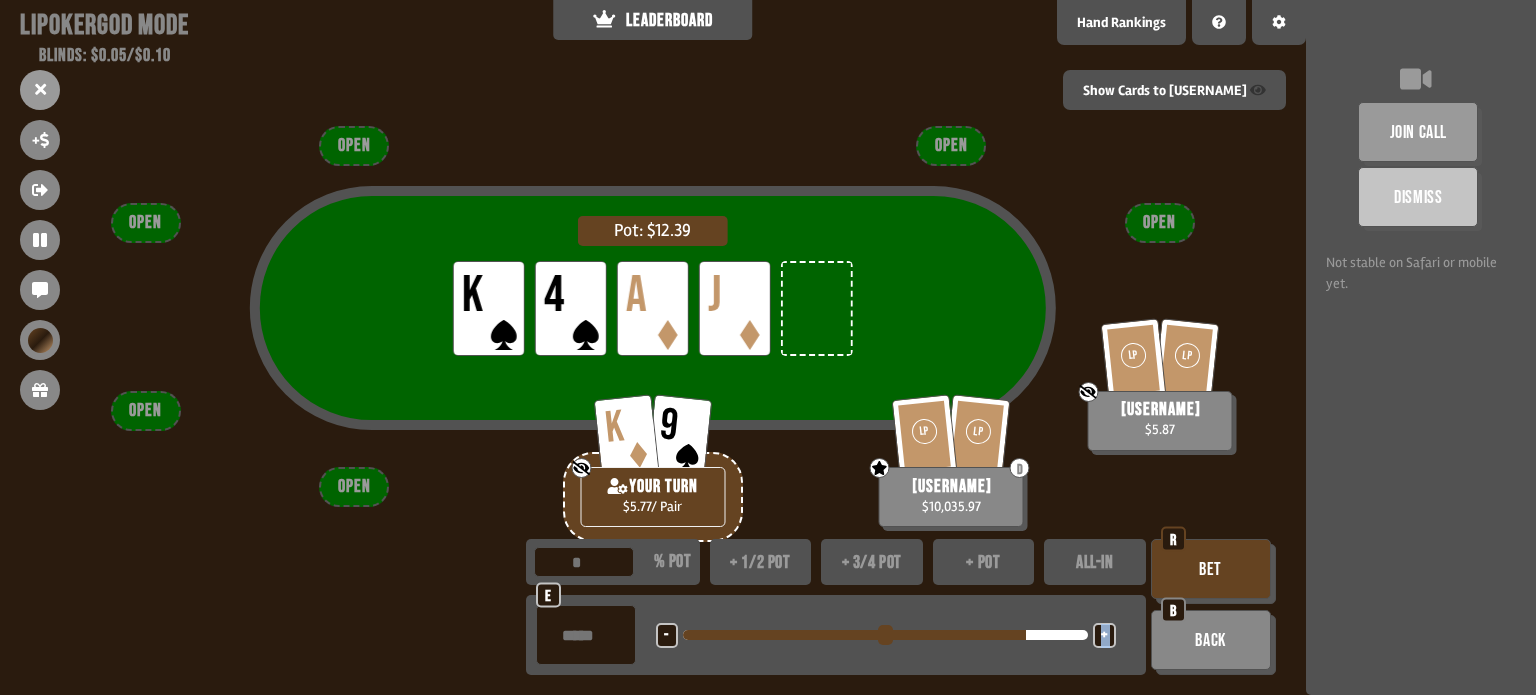 click on "+" at bounding box center [666, 636] 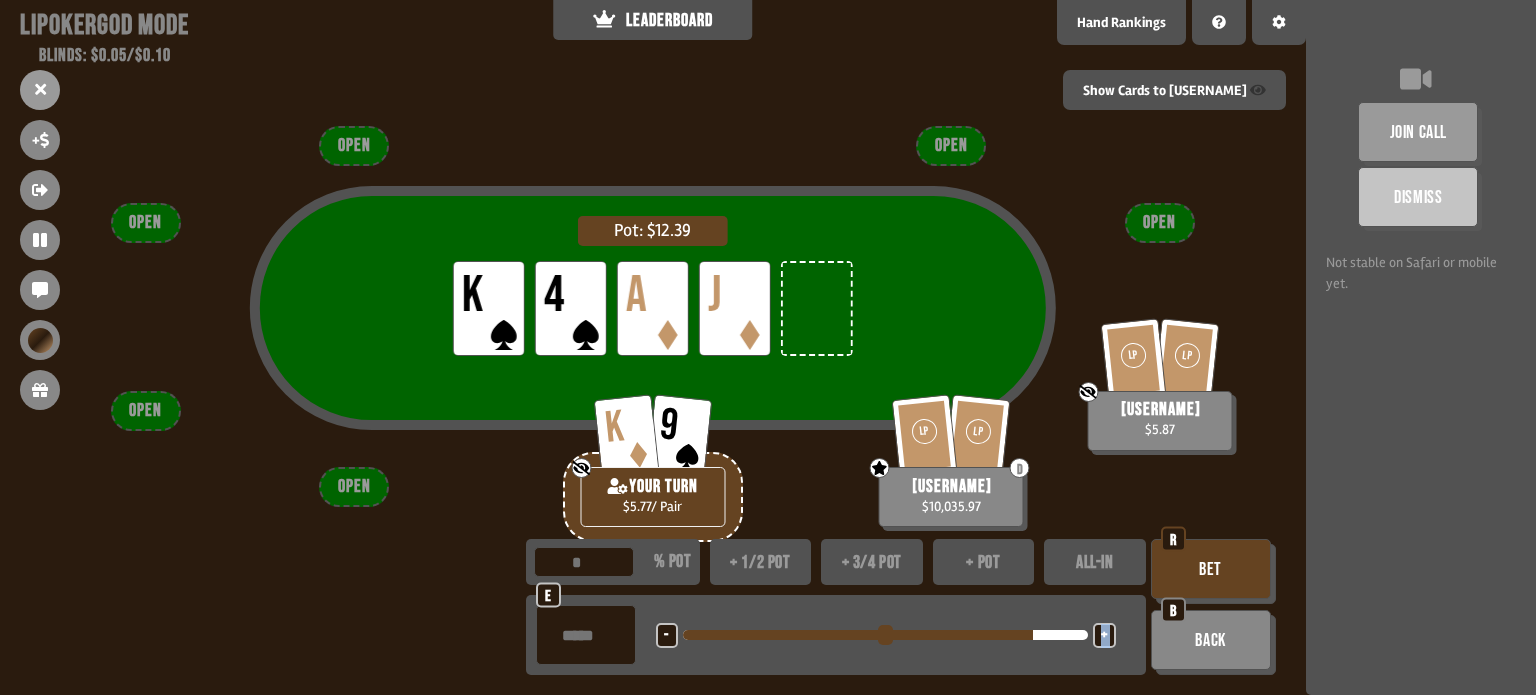click on "+" at bounding box center [666, 636] 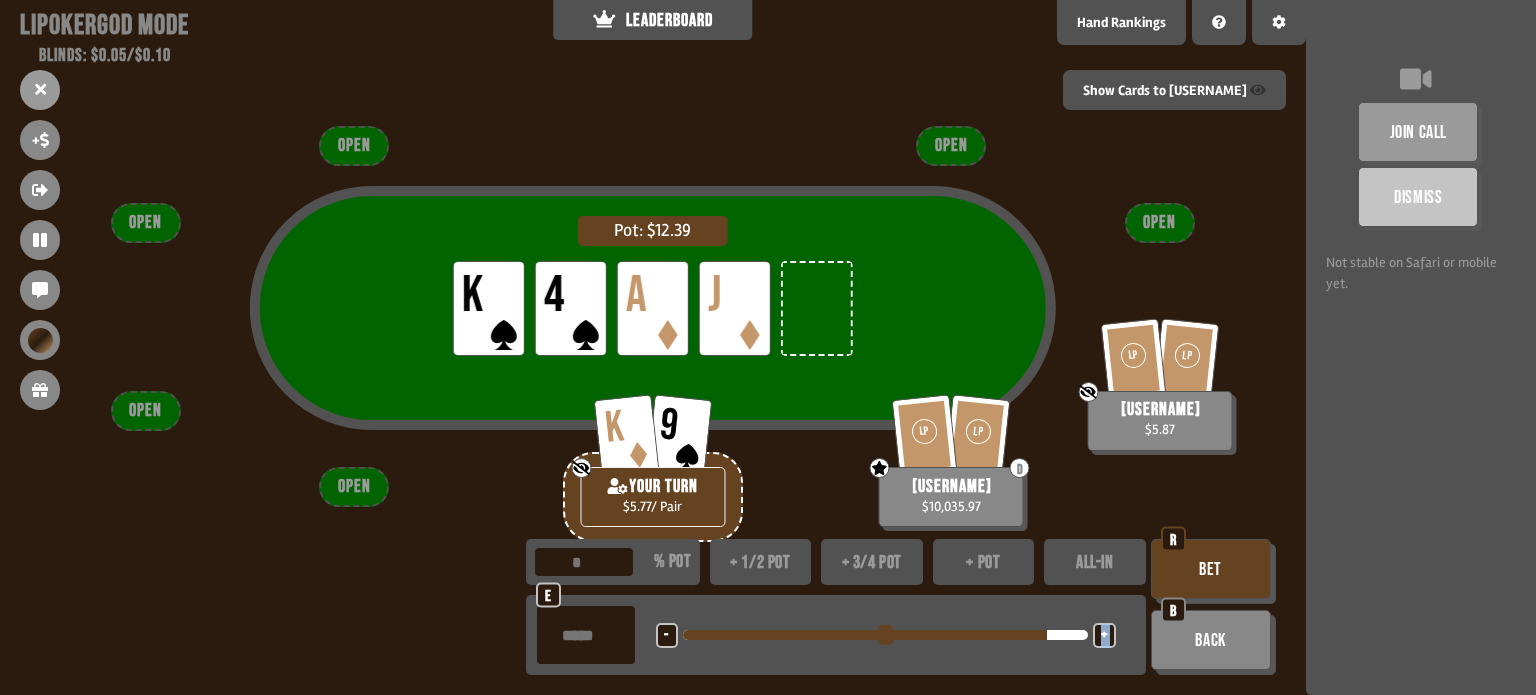 click on "+" at bounding box center (666, 636) 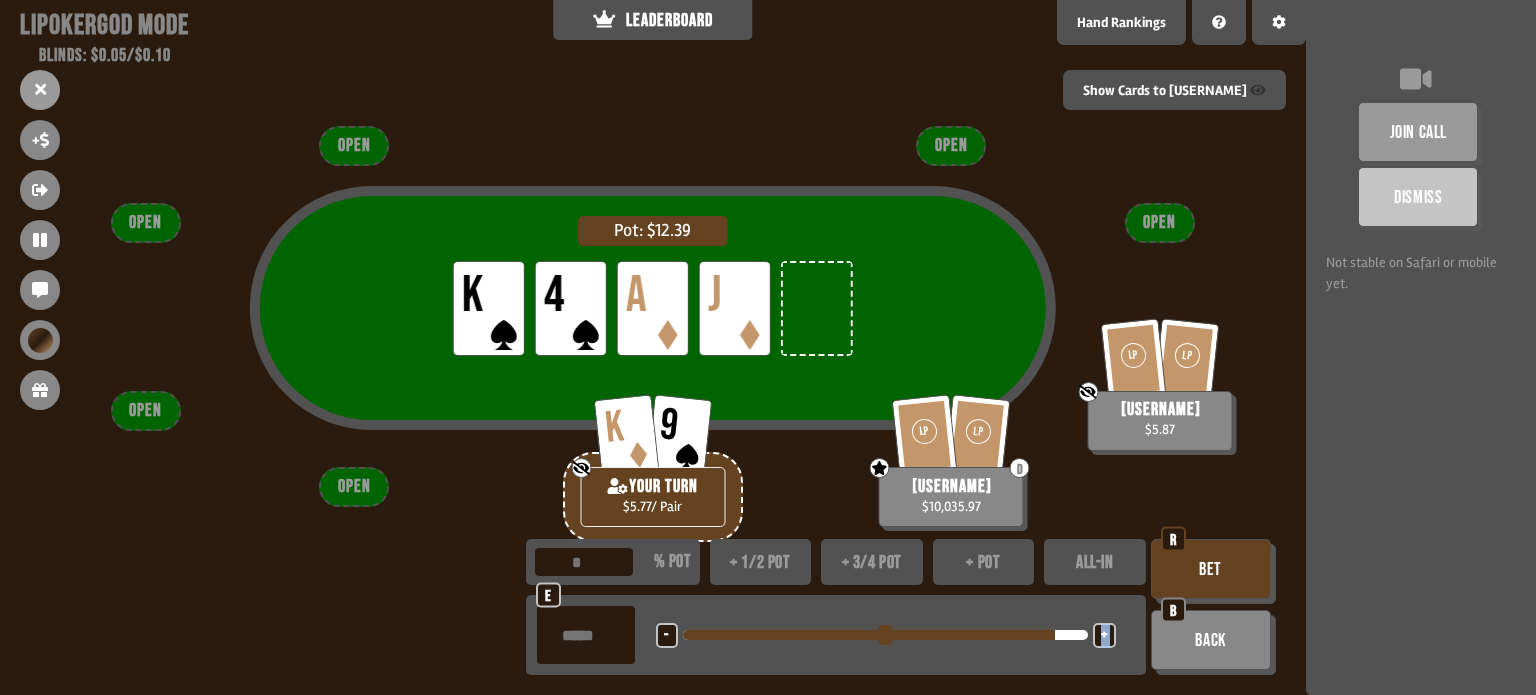 click on "+" at bounding box center [666, 636] 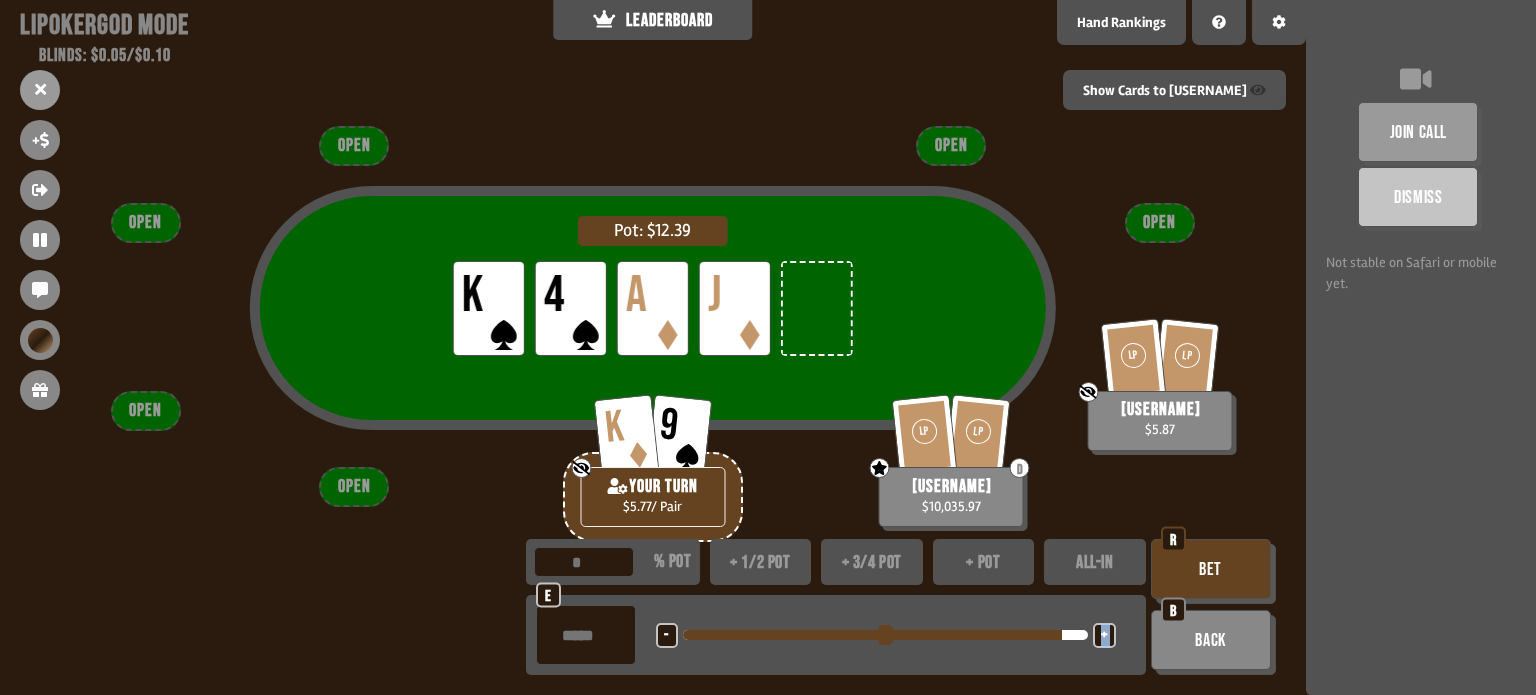 click on "+" at bounding box center (666, 636) 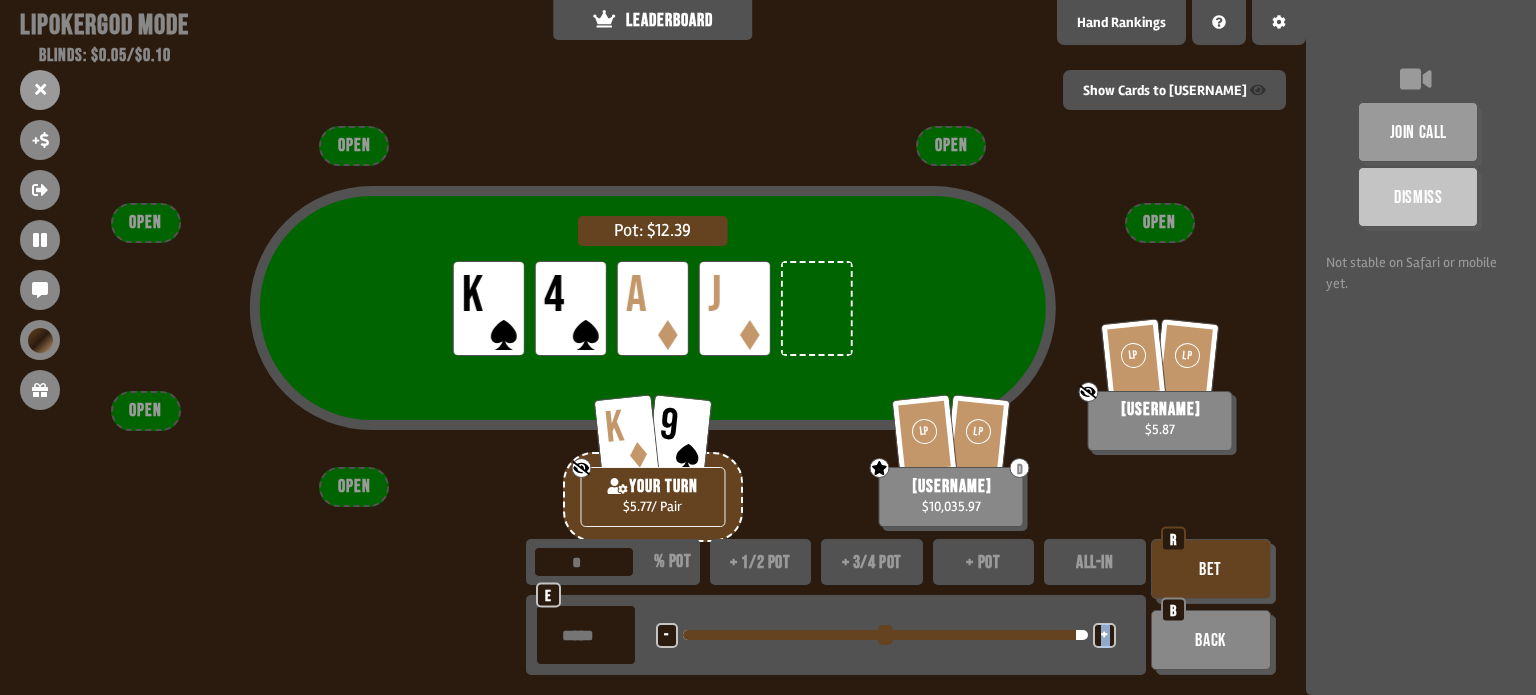 click on "+" at bounding box center (666, 636) 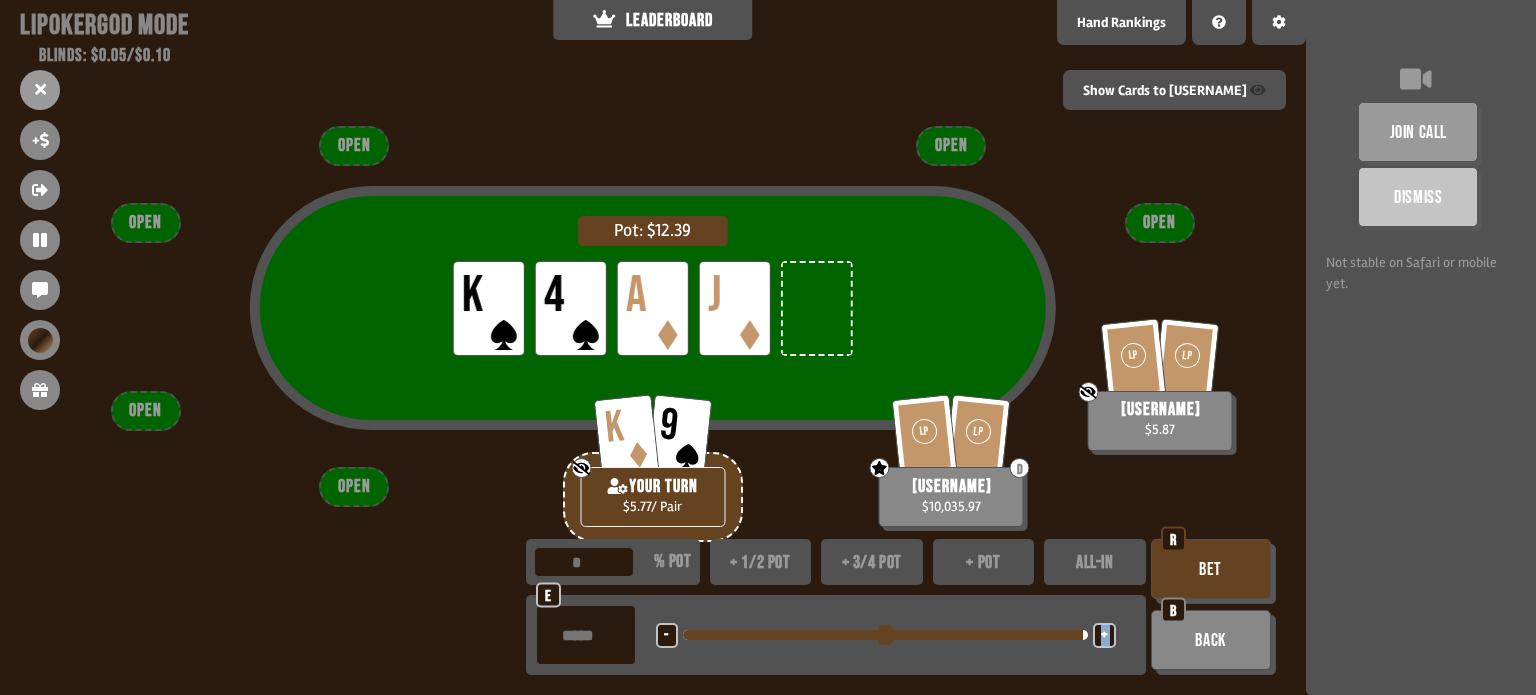 click on "+" at bounding box center [666, 636] 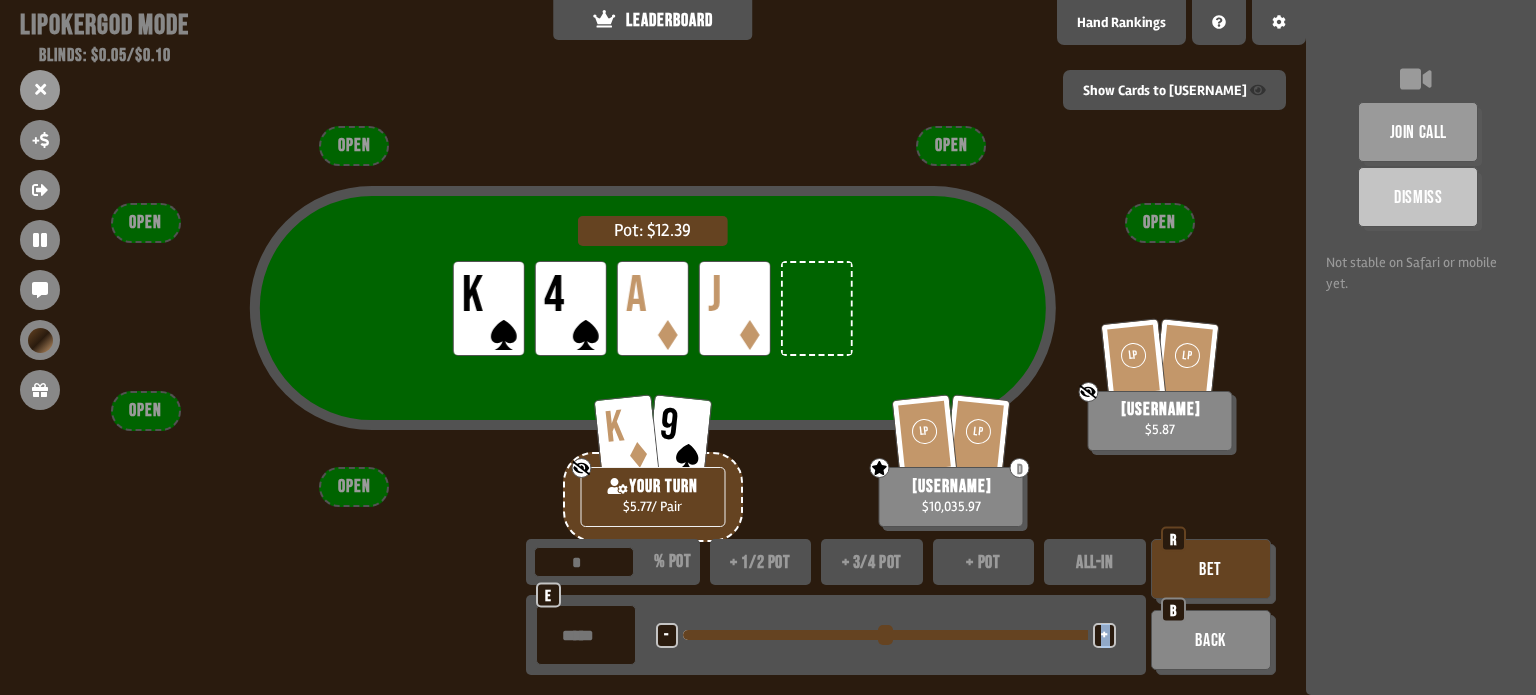 click on "+" at bounding box center [666, 636] 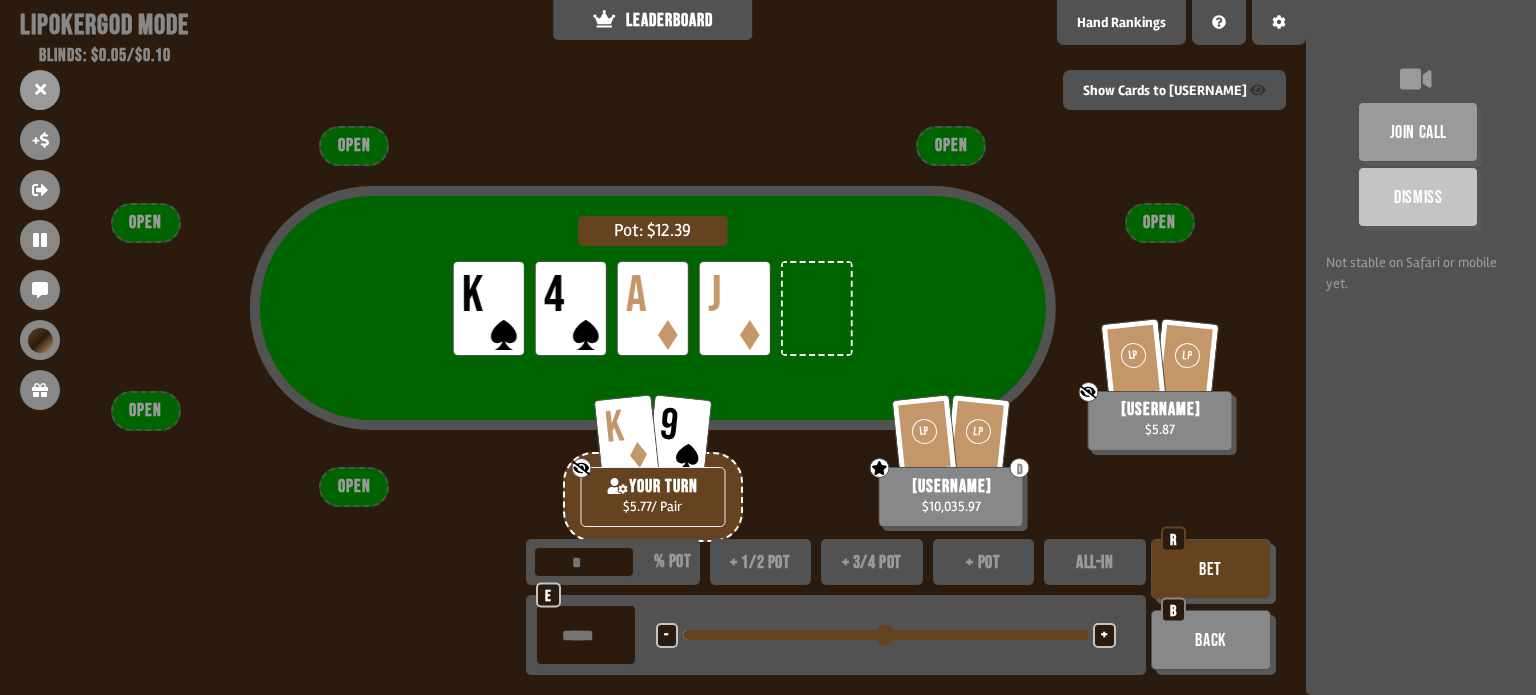 click on "Pot: $12.39   LP K LP 4 LP A LP J LP LP Not showing cards to God [USERNAME] $5.87  K 9 Not showing cards to God YOUR TURN $5.77   / Pair LP LP D God - can see certain player's cards [USERNAME] $10,035.97  OPEN OPEN OPEN OPEN OPEN OPEN ** % pot + 1/2 pot + 3/4 pot + pot ALL-IN **** e - <LEFT> <DOWN> + <UP> <RIGHT> Bet R Back B" at bounding box center [653, 347] 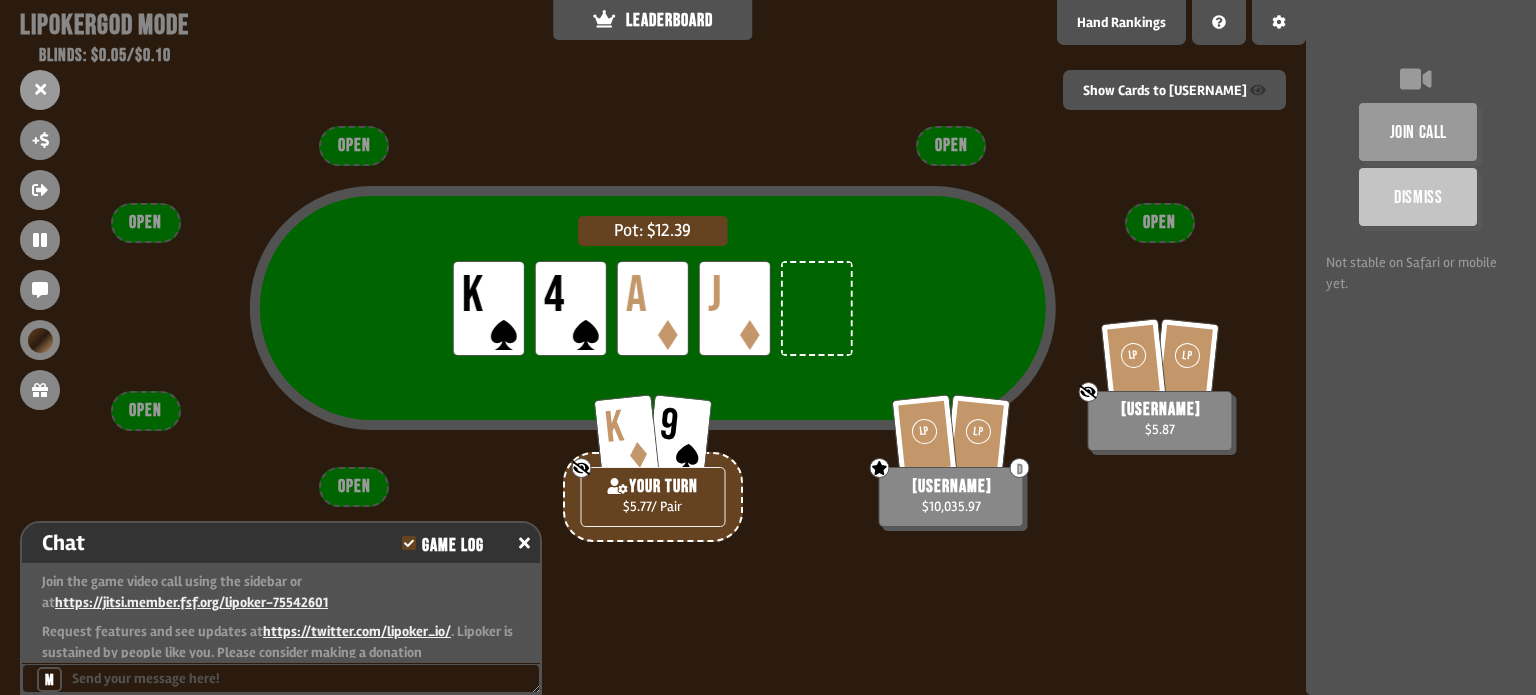 scroll, scrollTop: 2932, scrollLeft: 0, axis: vertical 